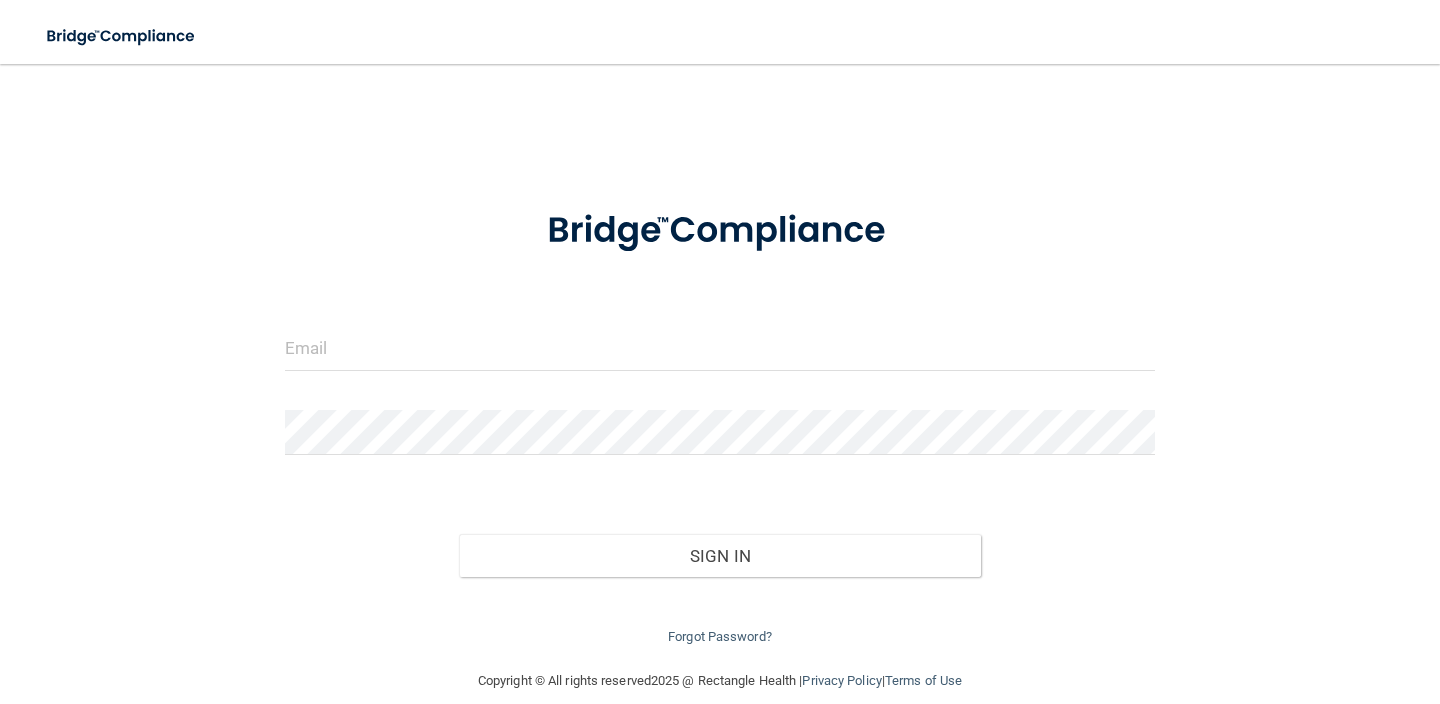 scroll, scrollTop: 0, scrollLeft: 0, axis: both 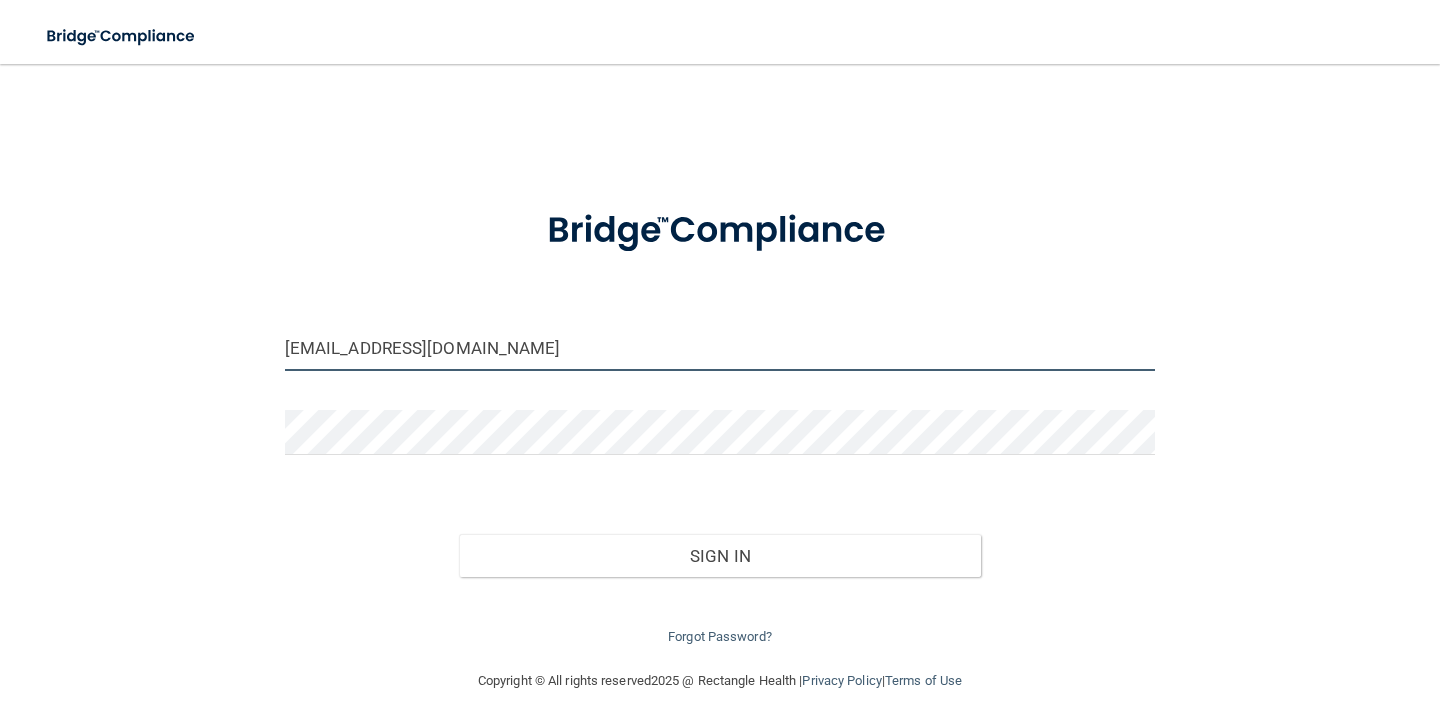 type on "[EMAIL_ADDRESS][DOMAIN_NAME]" 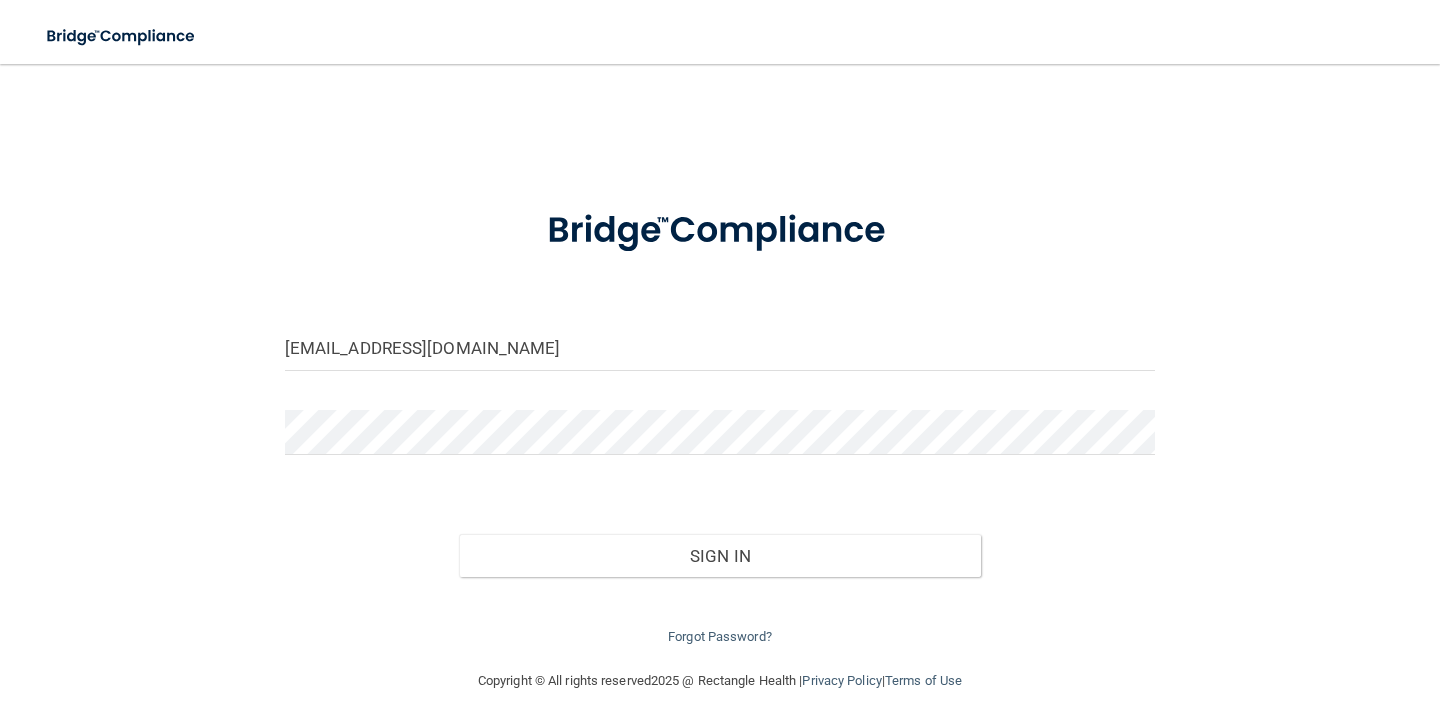 click on "Sign In" at bounding box center [720, 536] 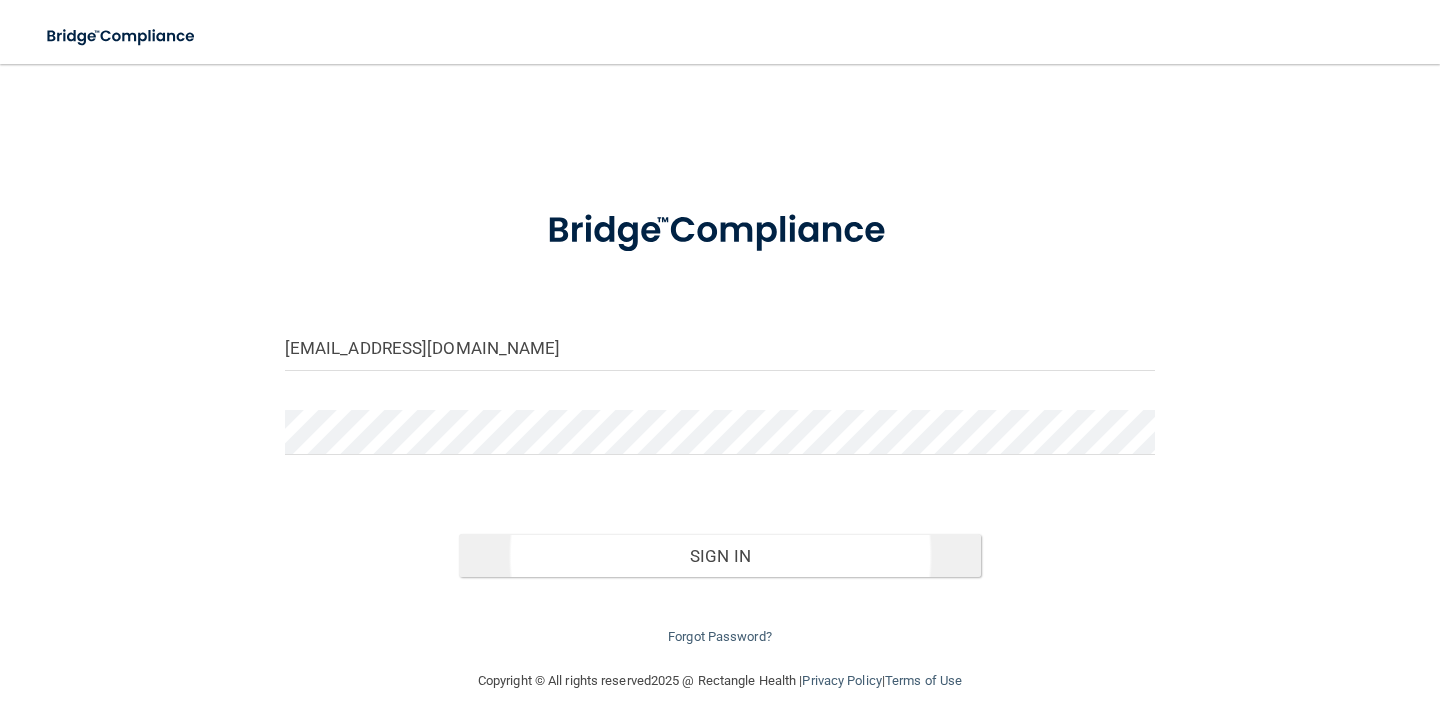 click on "Sign In" at bounding box center [720, 556] 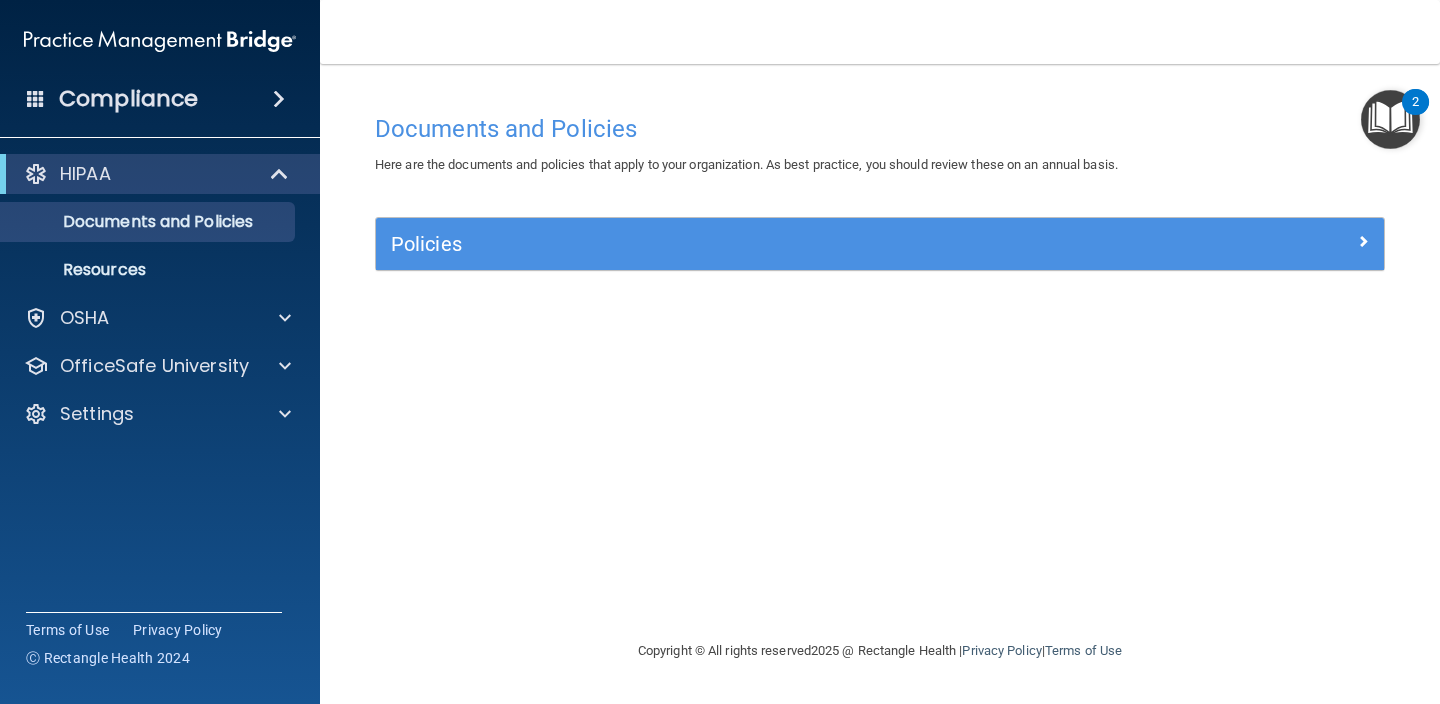 click on "Policies" at bounding box center [754, 244] 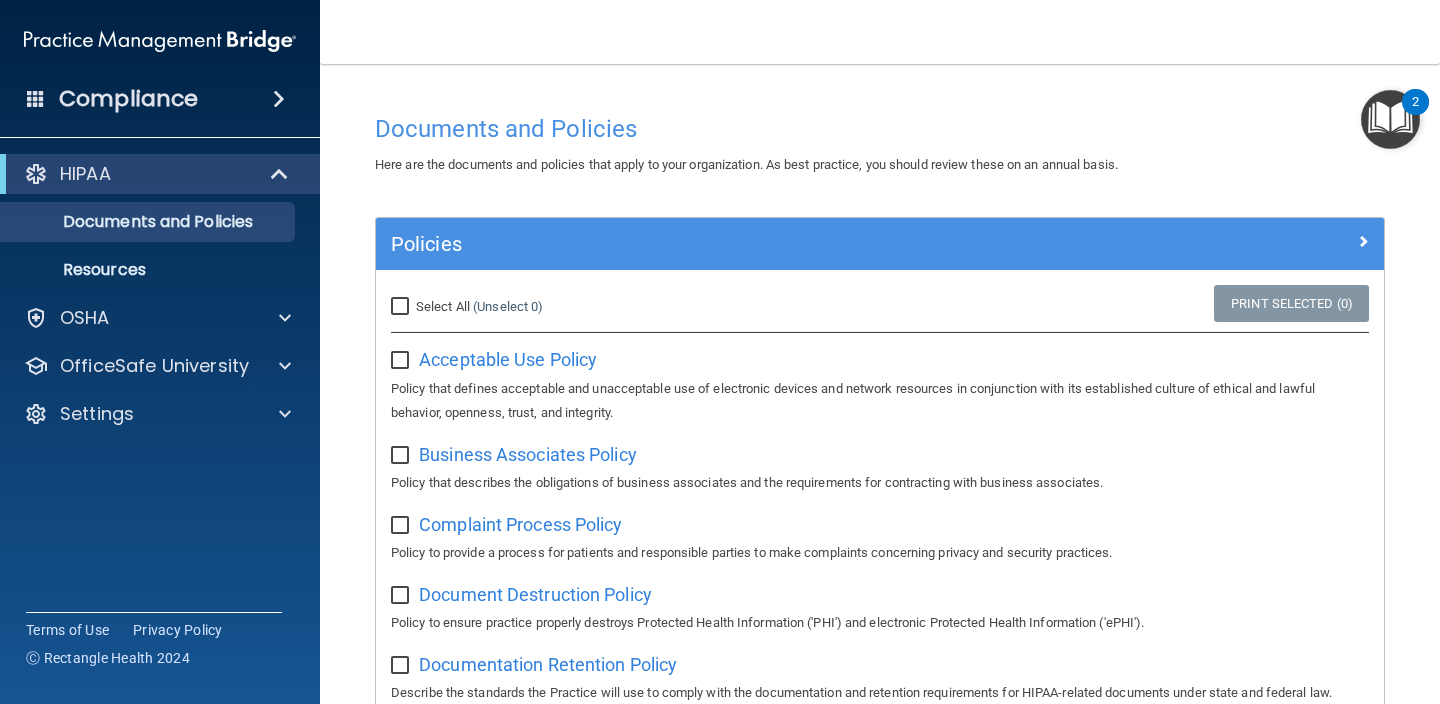 scroll, scrollTop: 0, scrollLeft: 0, axis: both 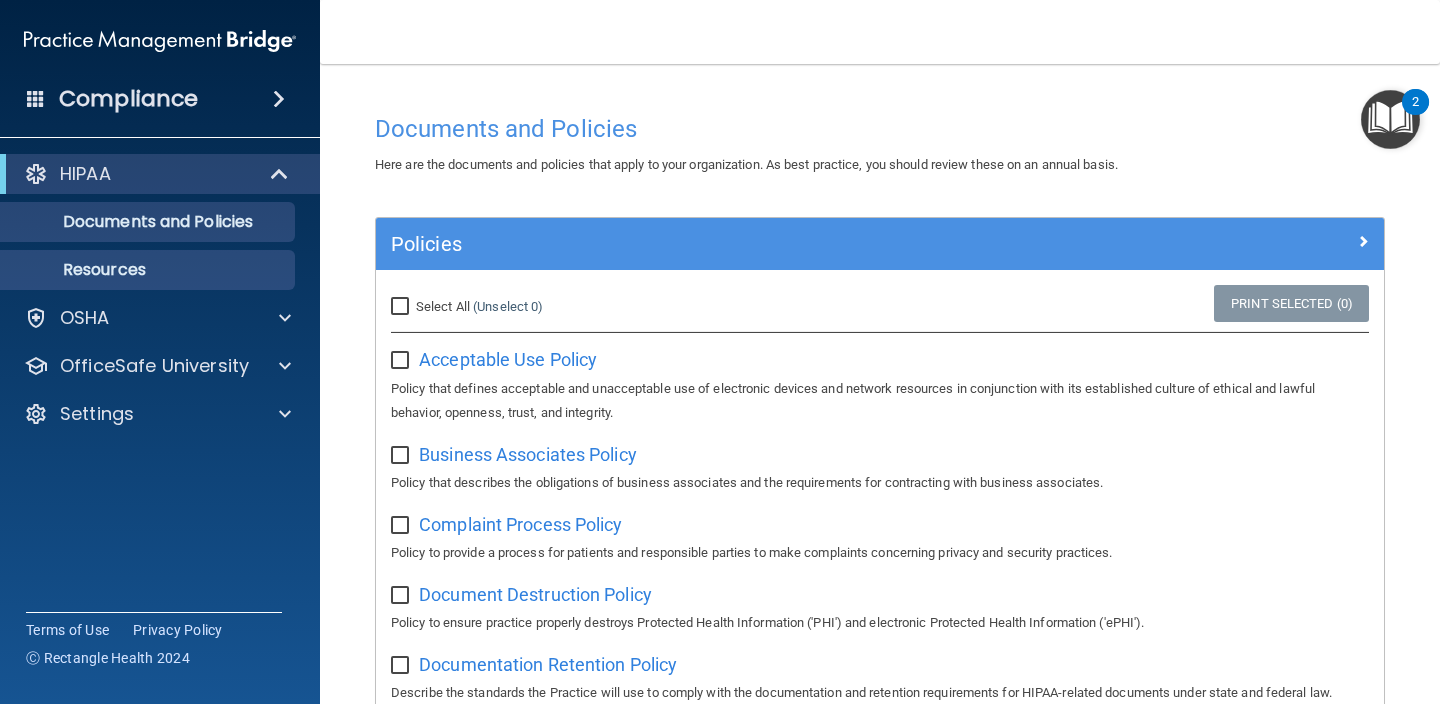 click on "Resources" at bounding box center (137, 270) 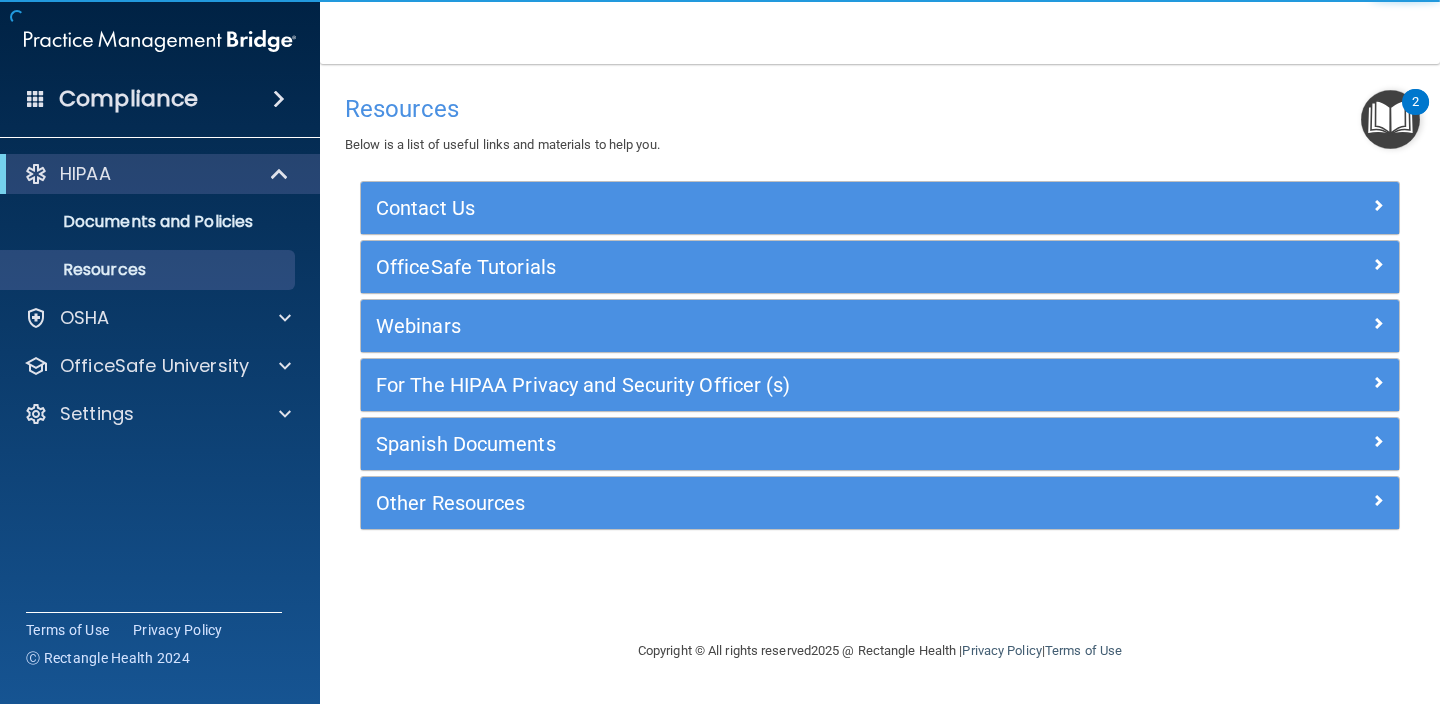click on "Contact Us" at bounding box center [750, 208] 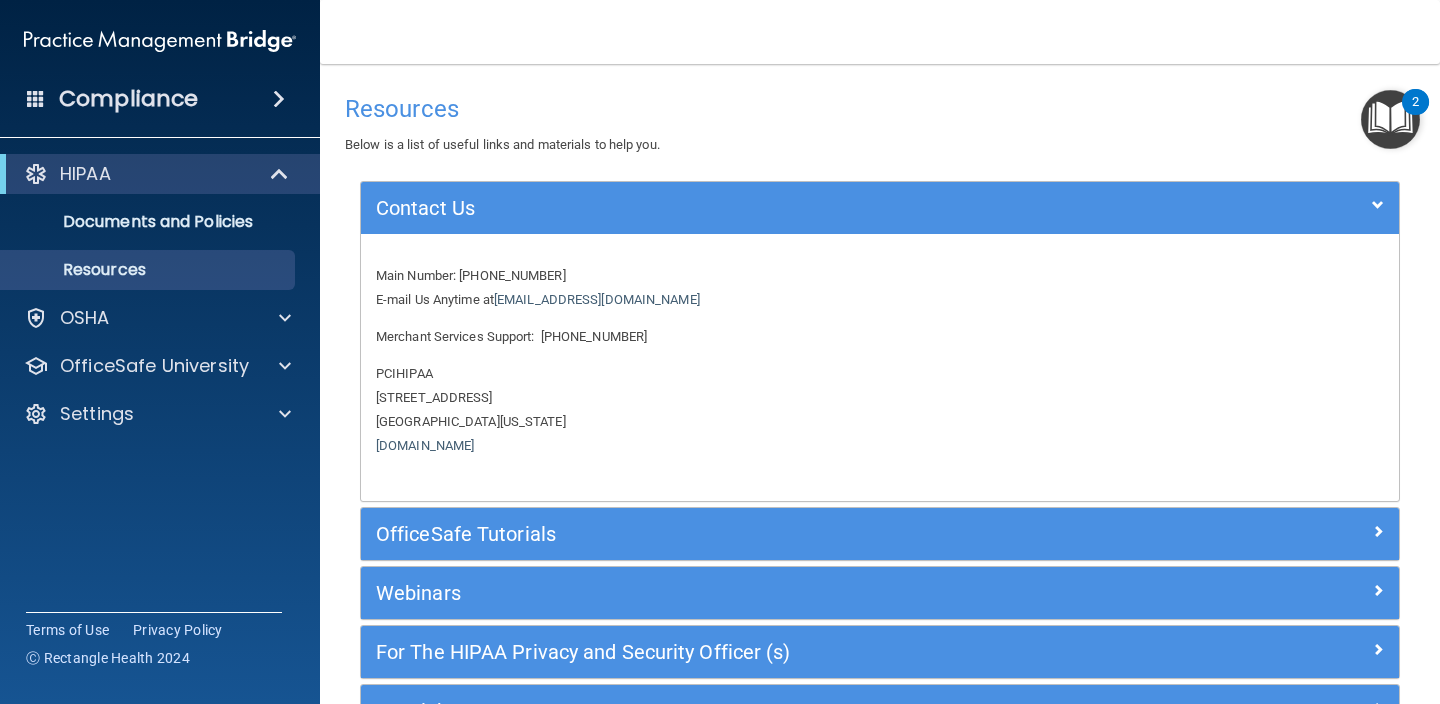 click on "Contact Us" at bounding box center (750, 208) 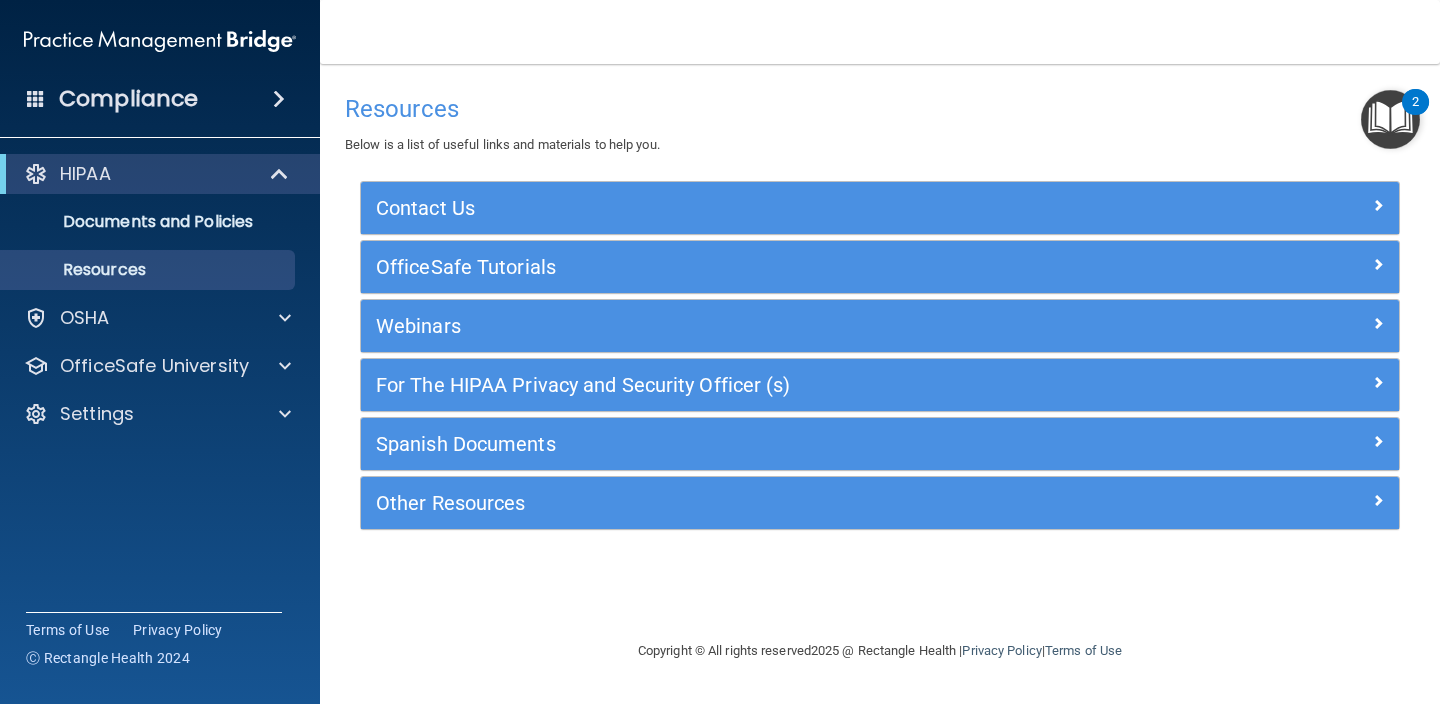 click on "OfficeSafe Tutorials" at bounding box center [880, 267] 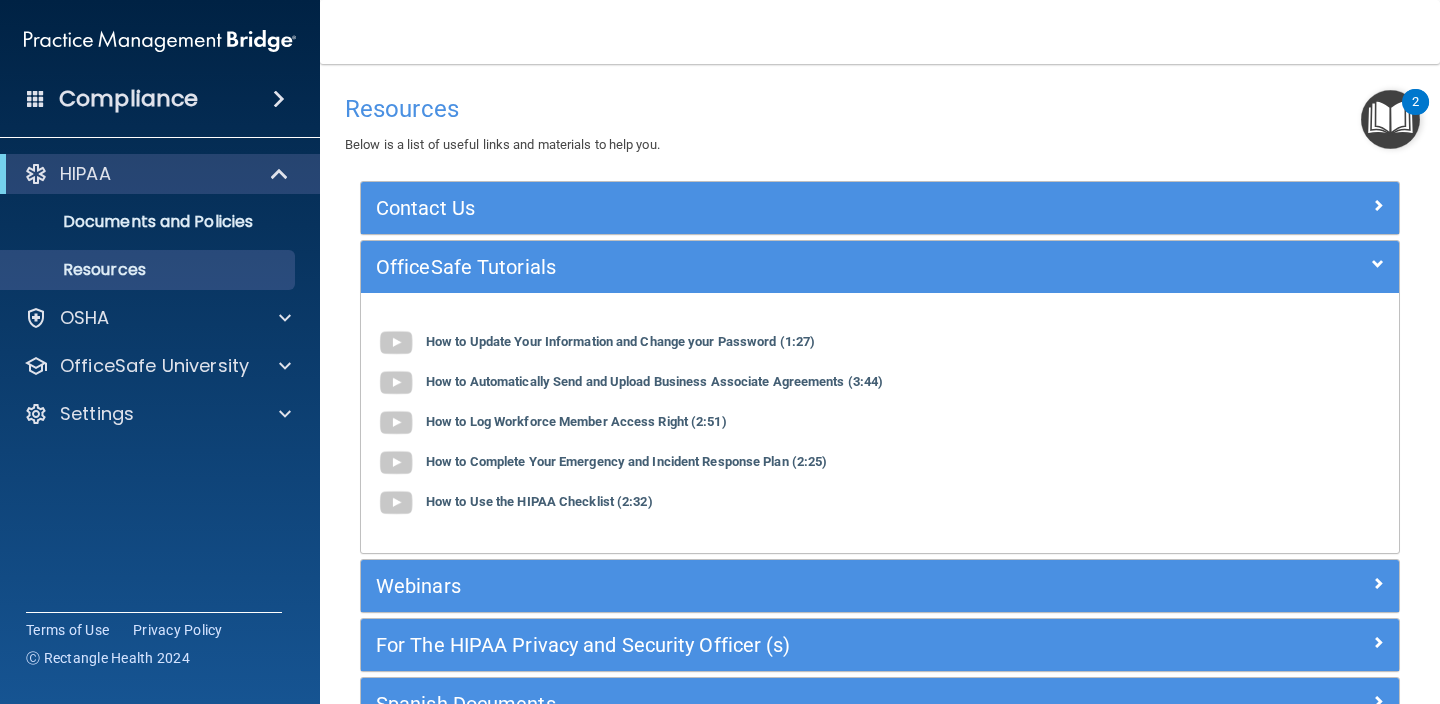 click on "OfficeSafe Tutorials" at bounding box center (750, 267) 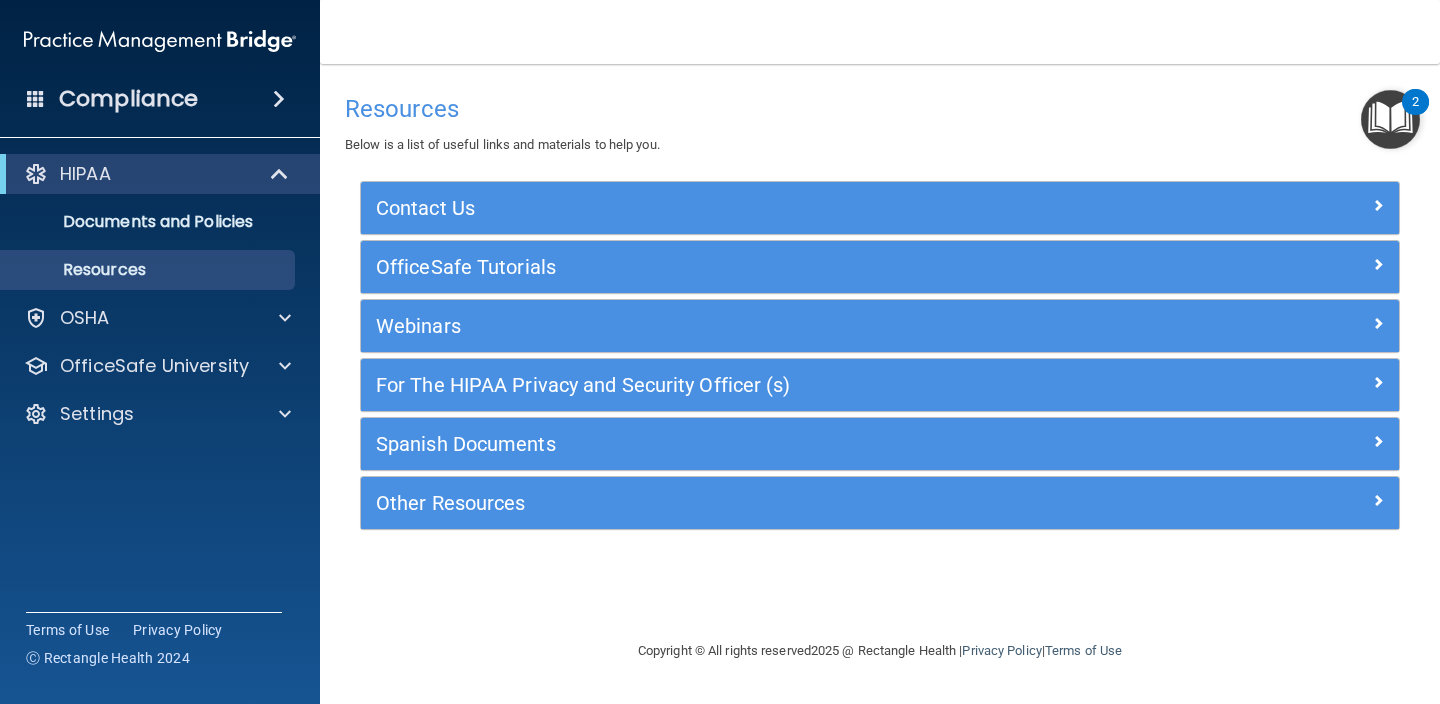 click on "Webinars" at bounding box center [750, 326] 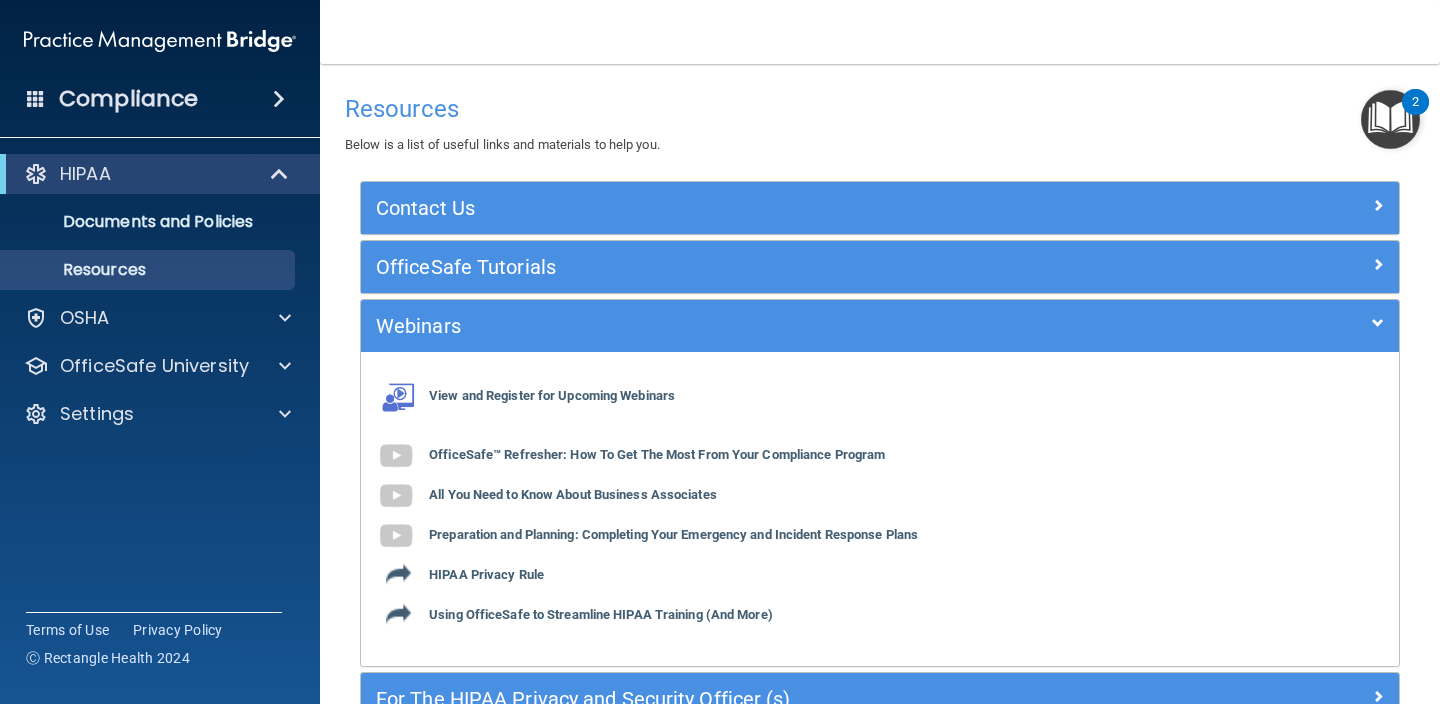 click on "Webinars" at bounding box center (750, 326) 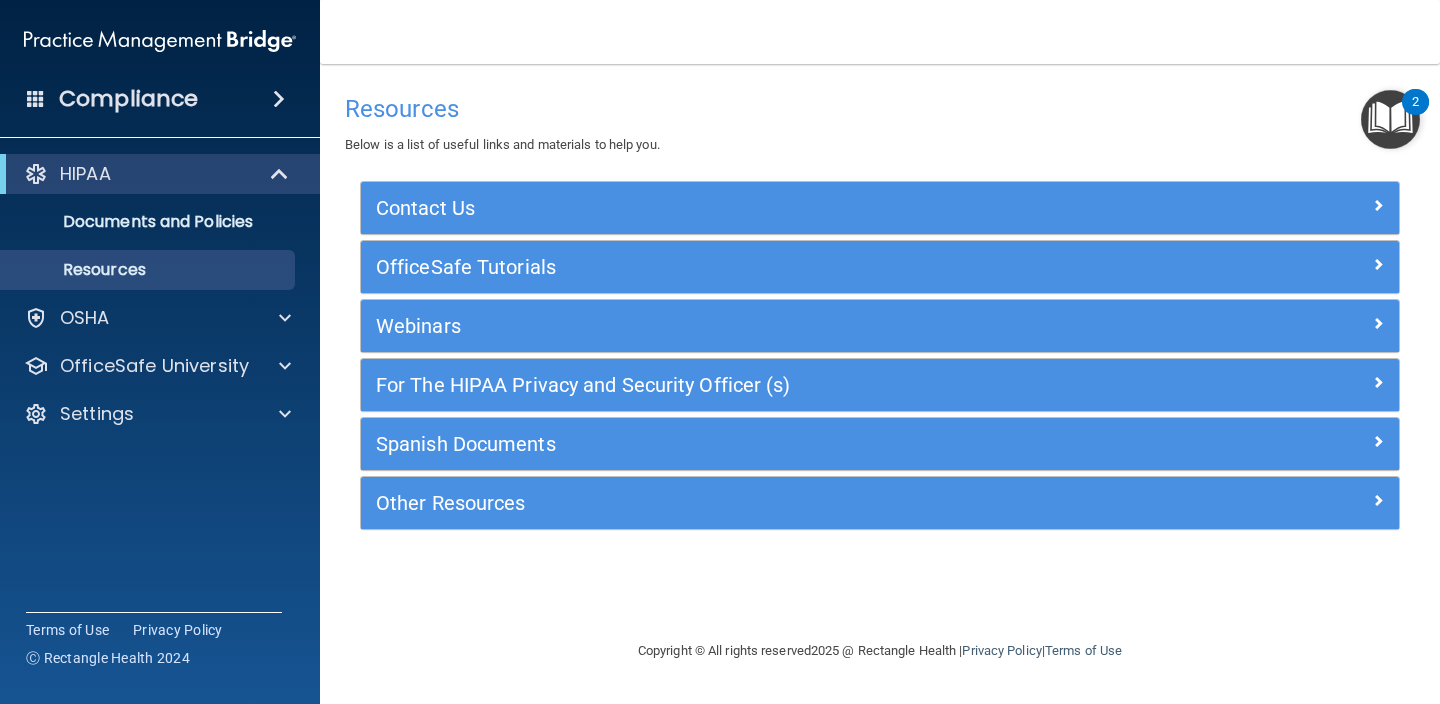click on "For The HIPAA Privacy and Security Officer (s)" at bounding box center [750, 385] 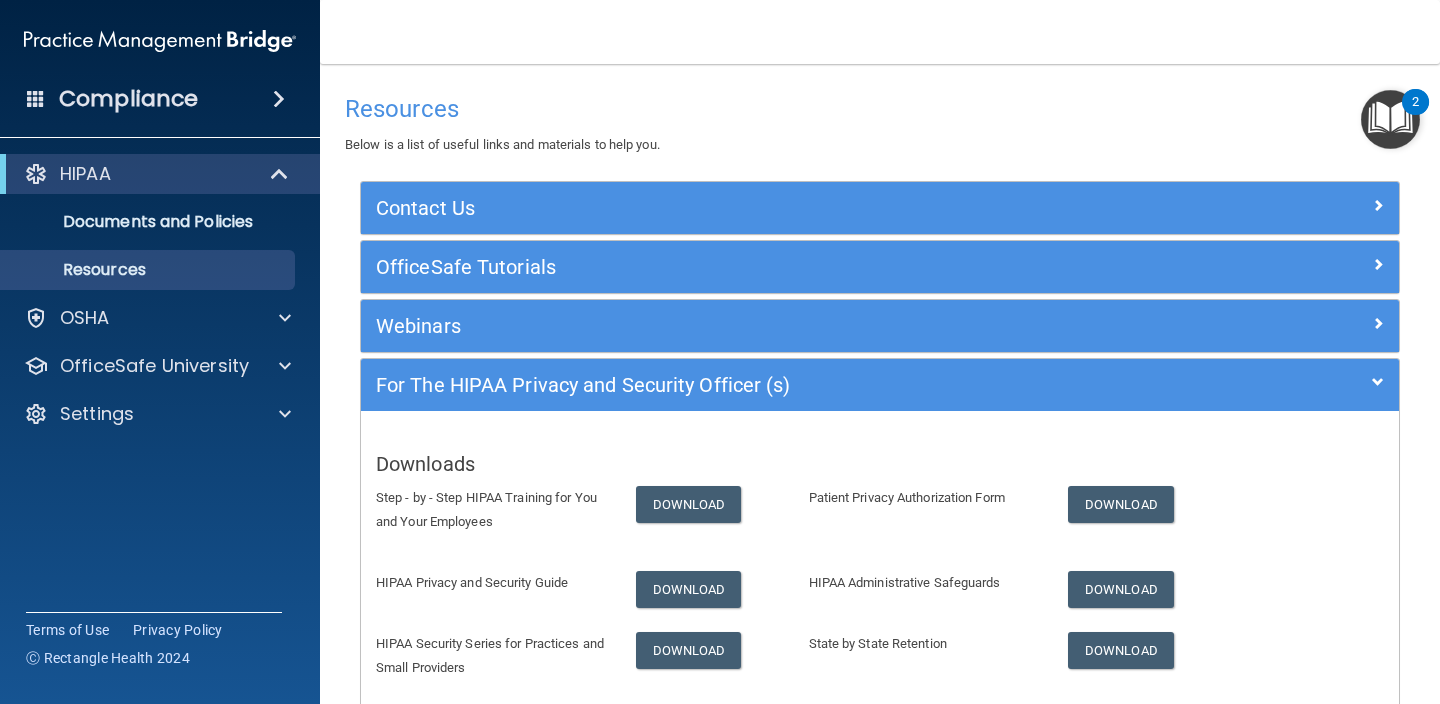 click on "For The HIPAA Privacy and Security Officer (s)" at bounding box center (750, 385) 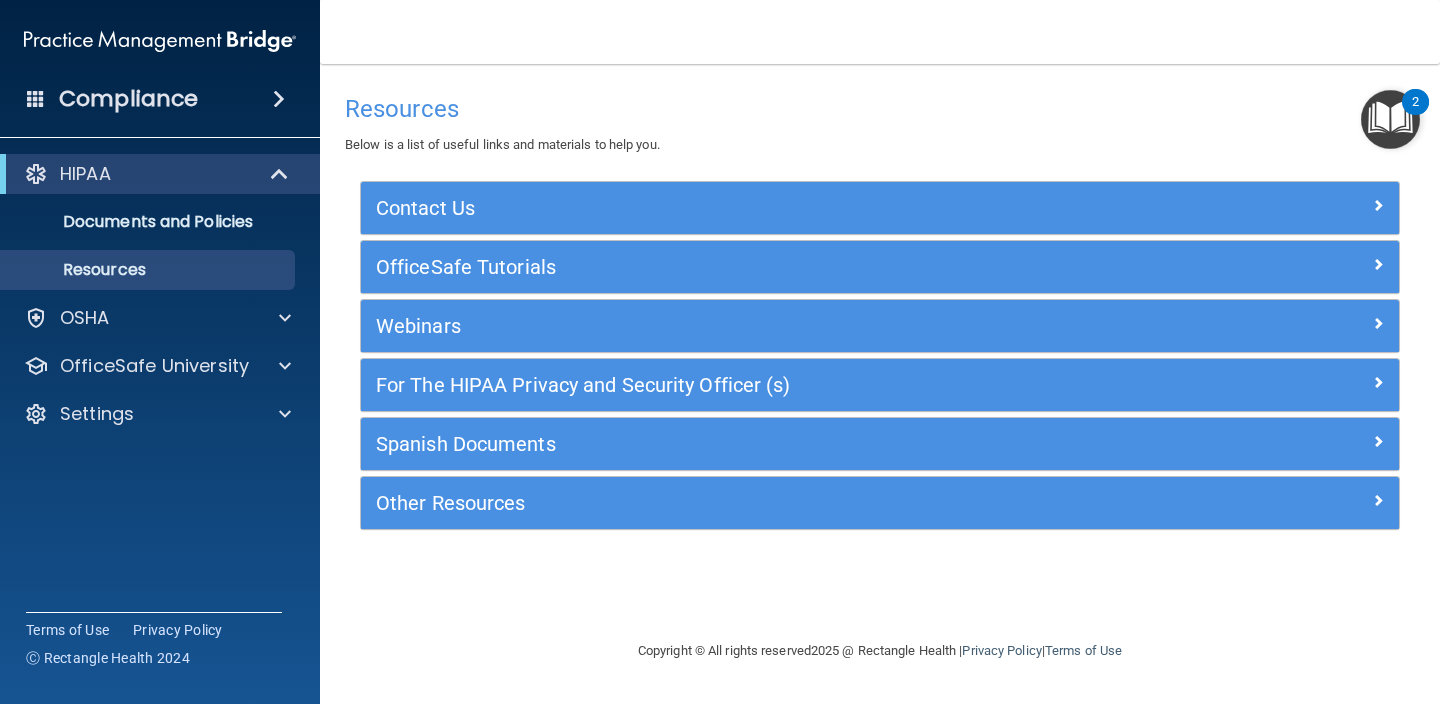 click on "Spanish Documents" at bounding box center (750, 444) 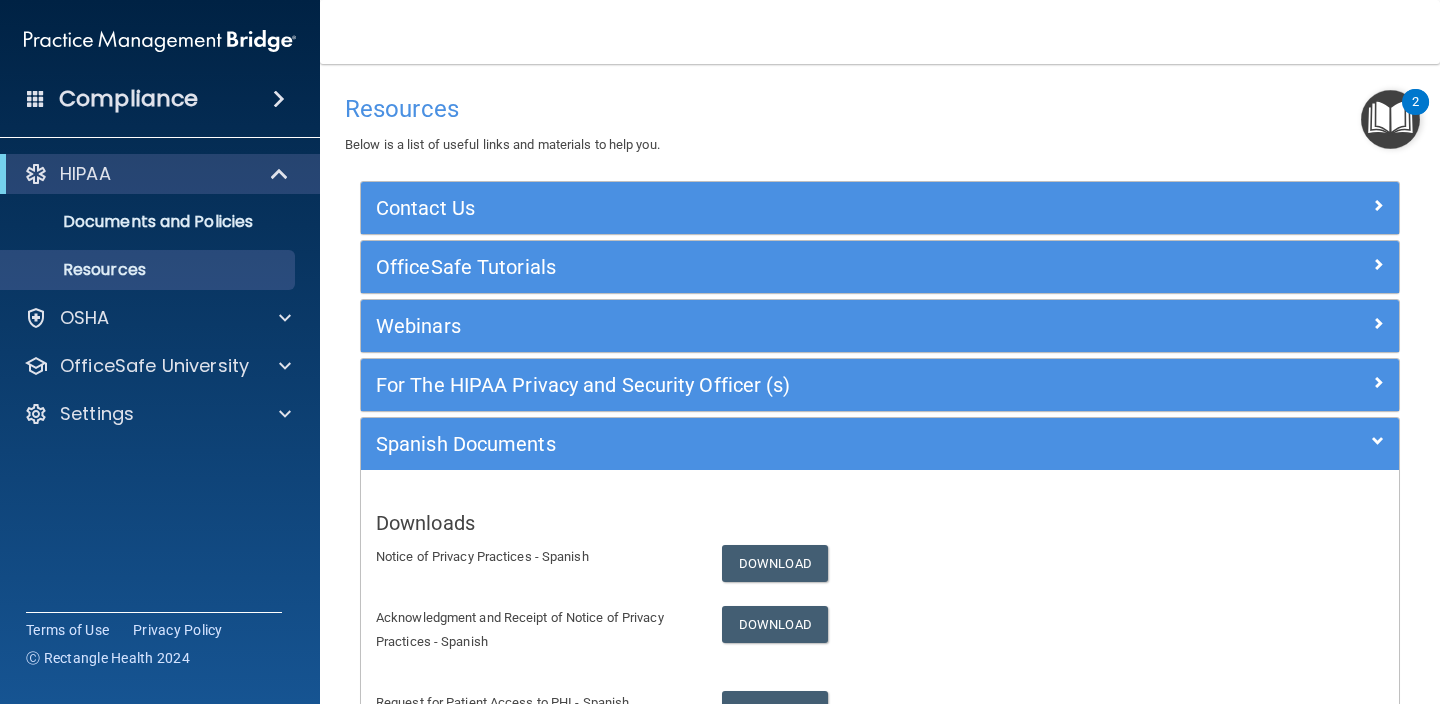 click on "Spanish Documents" at bounding box center (750, 444) 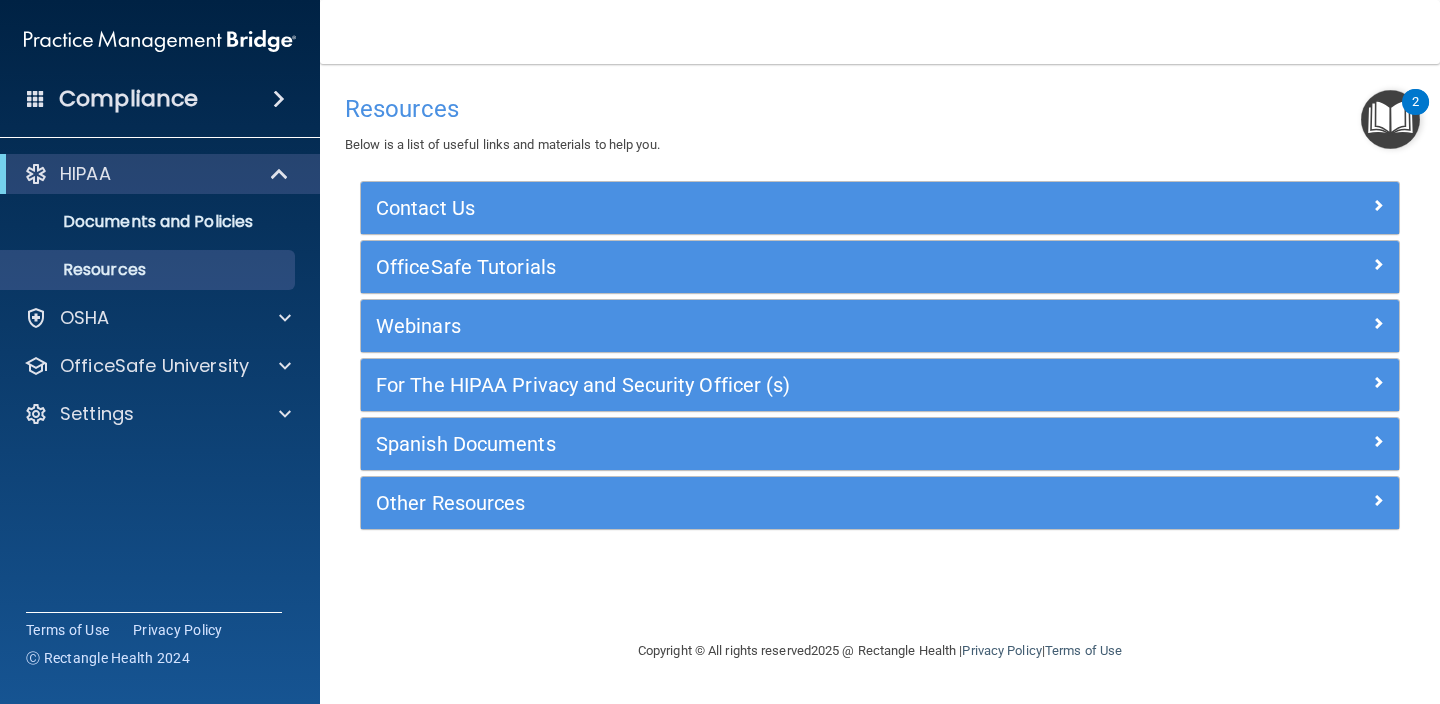 click on "Other Resources" at bounding box center [750, 503] 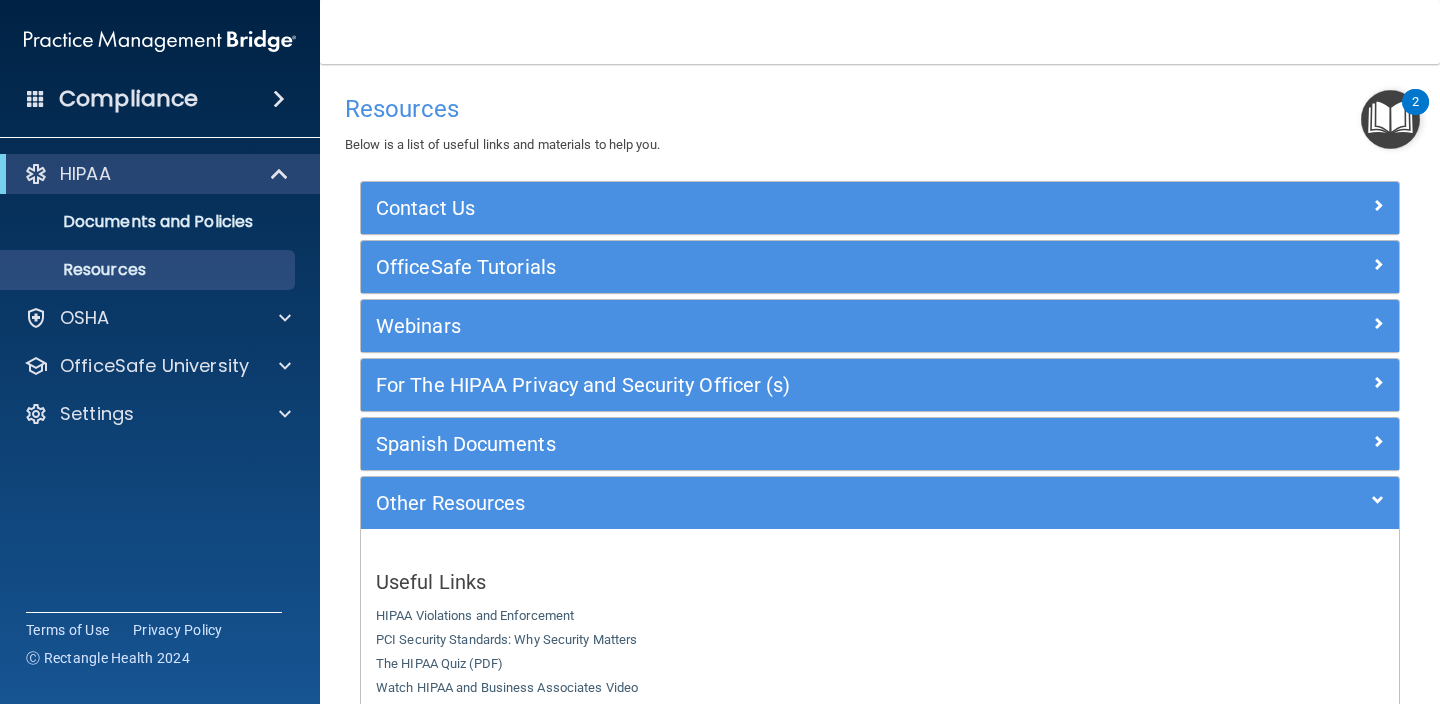 click on "Other Resources" at bounding box center (750, 503) 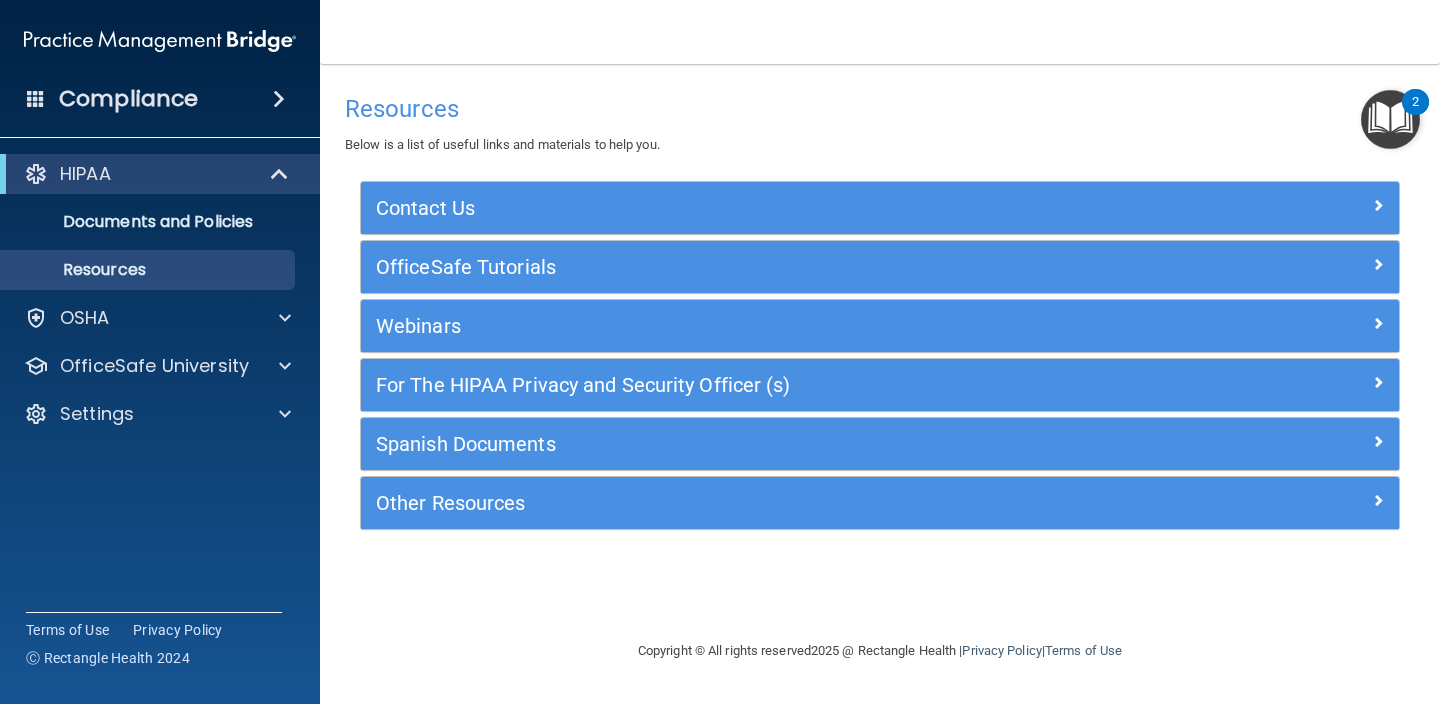 click on "HIPAA" at bounding box center [132, 174] 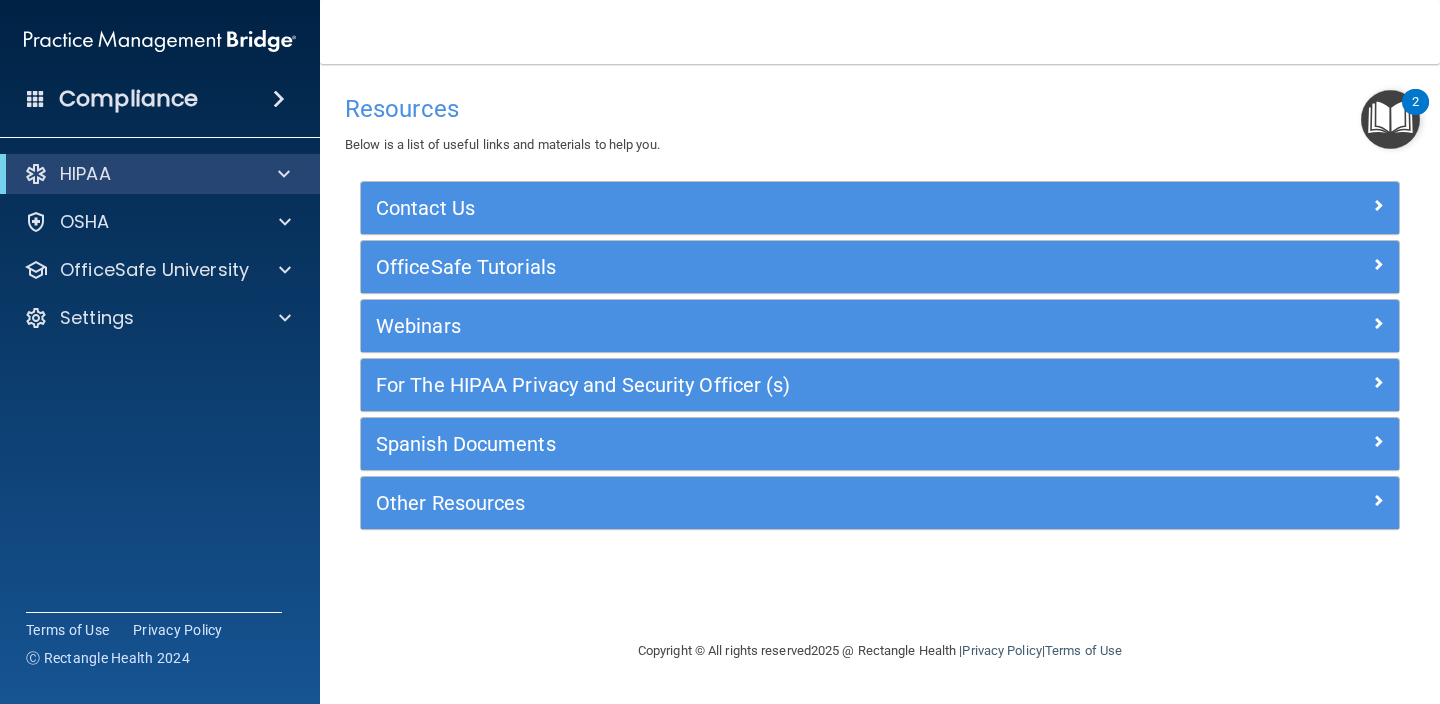 click on "Compliance" at bounding box center (128, 99) 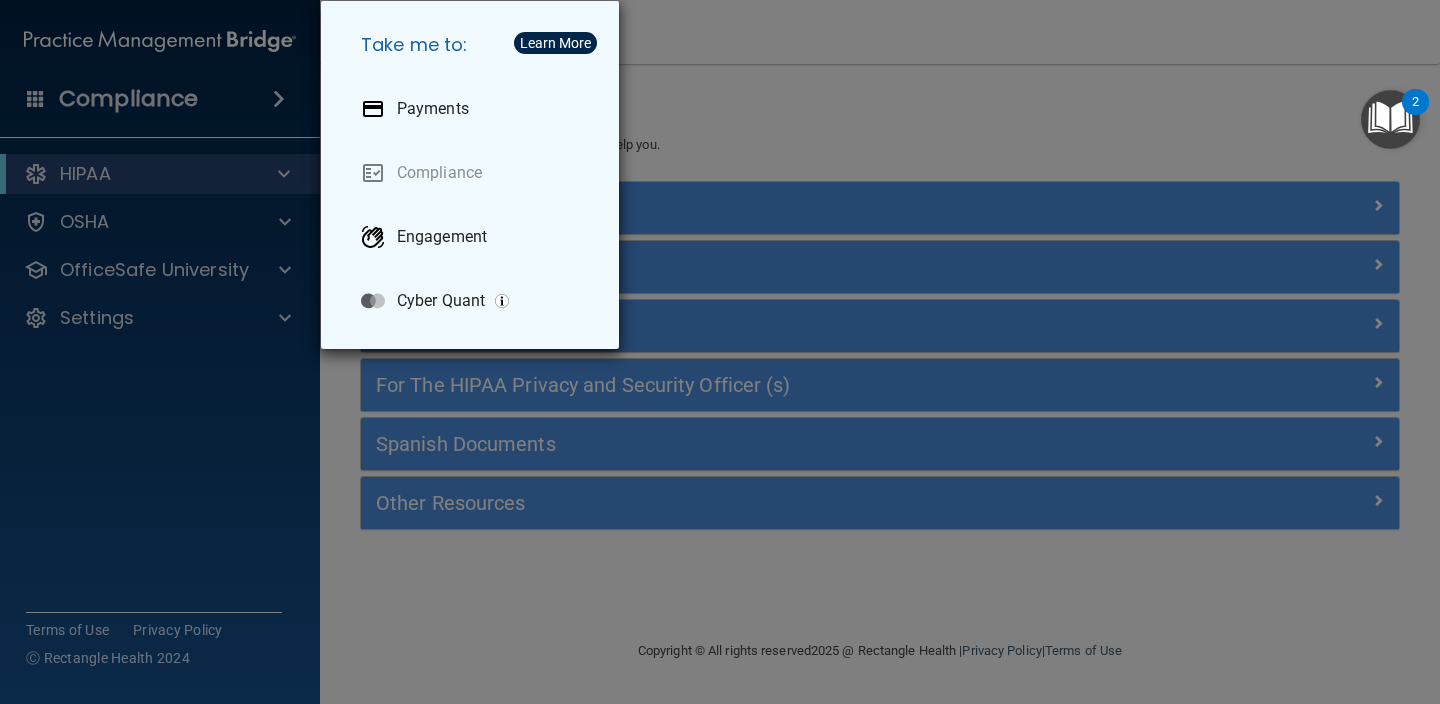 click on "Take me to:             Payments                   Compliance                     Engagement                     Cyber Quant" at bounding box center [720, 352] 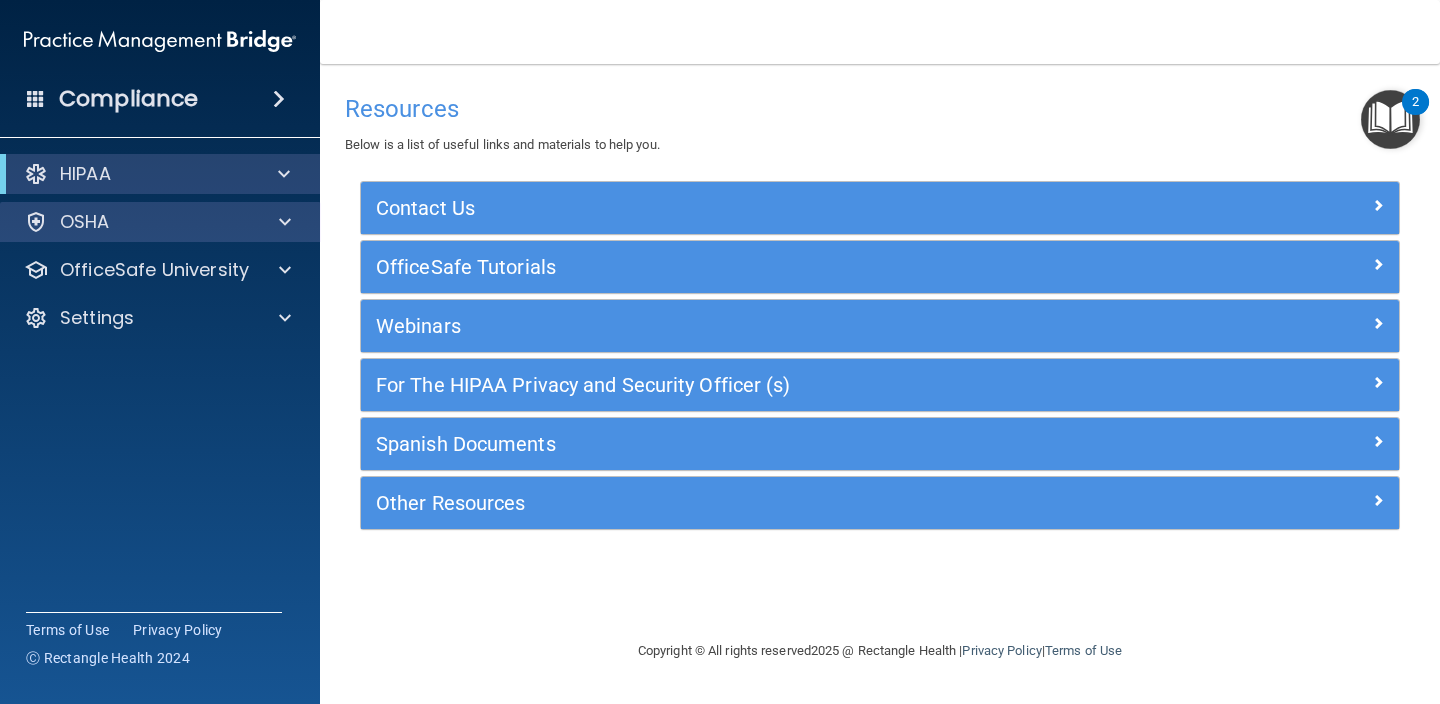click on "OSHA" at bounding box center [133, 222] 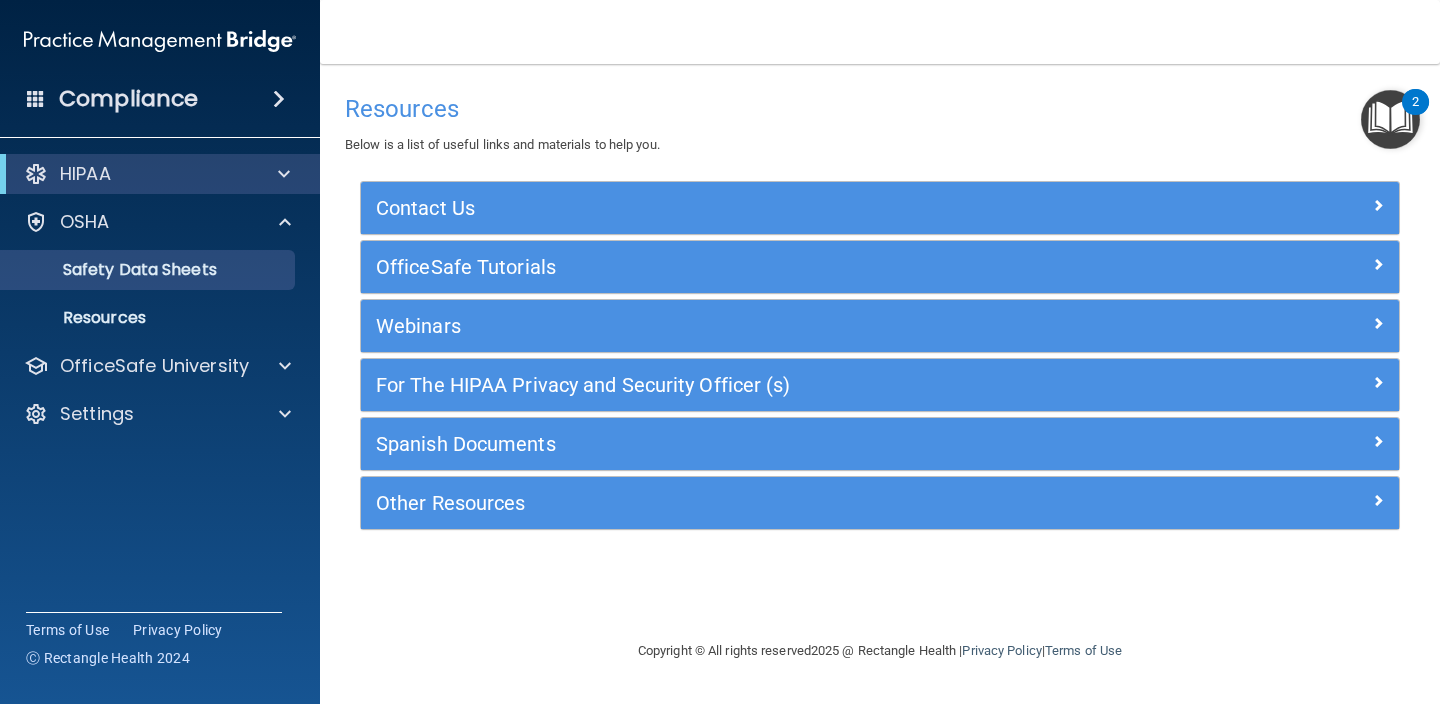 click on "Safety Data Sheets" at bounding box center [149, 270] 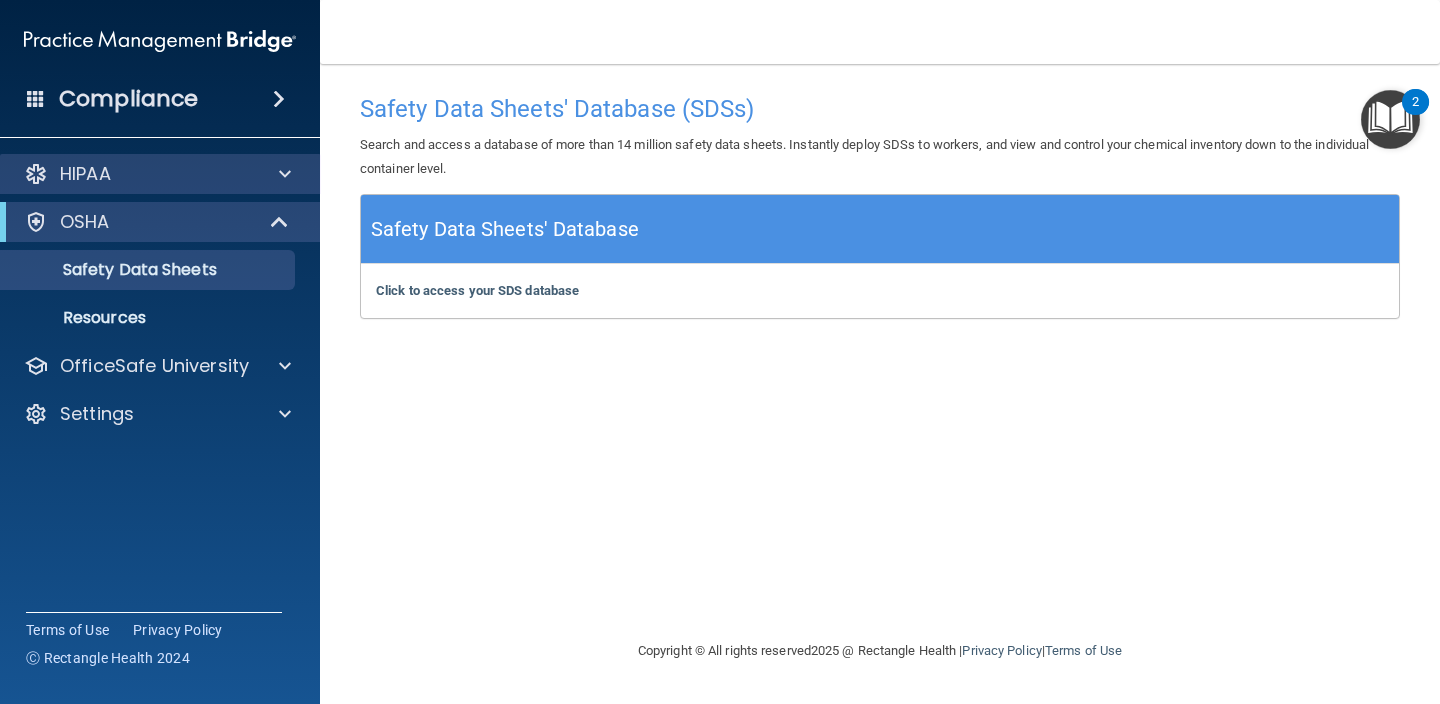 click on "HIPAA" at bounding box center (133, 174) 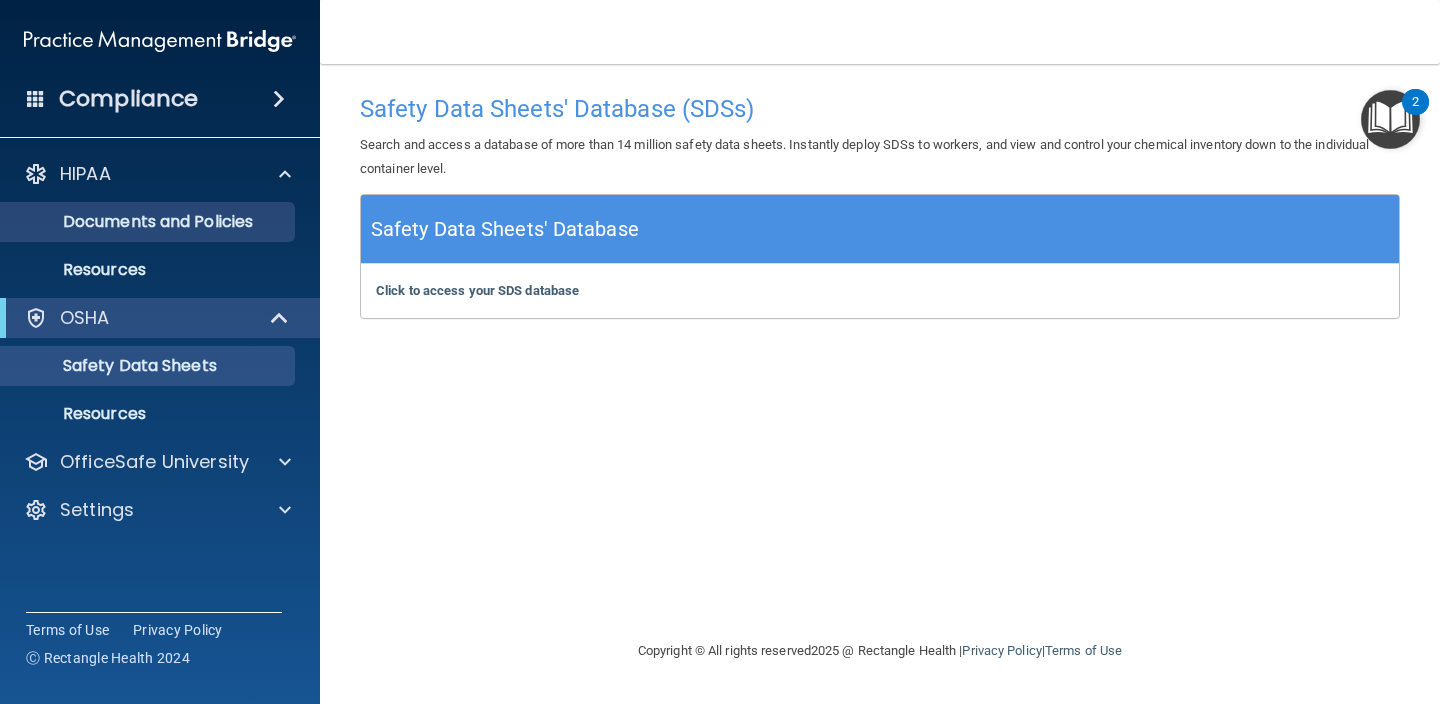 click on "Documents and Policies" at bounding box center [149, 222] 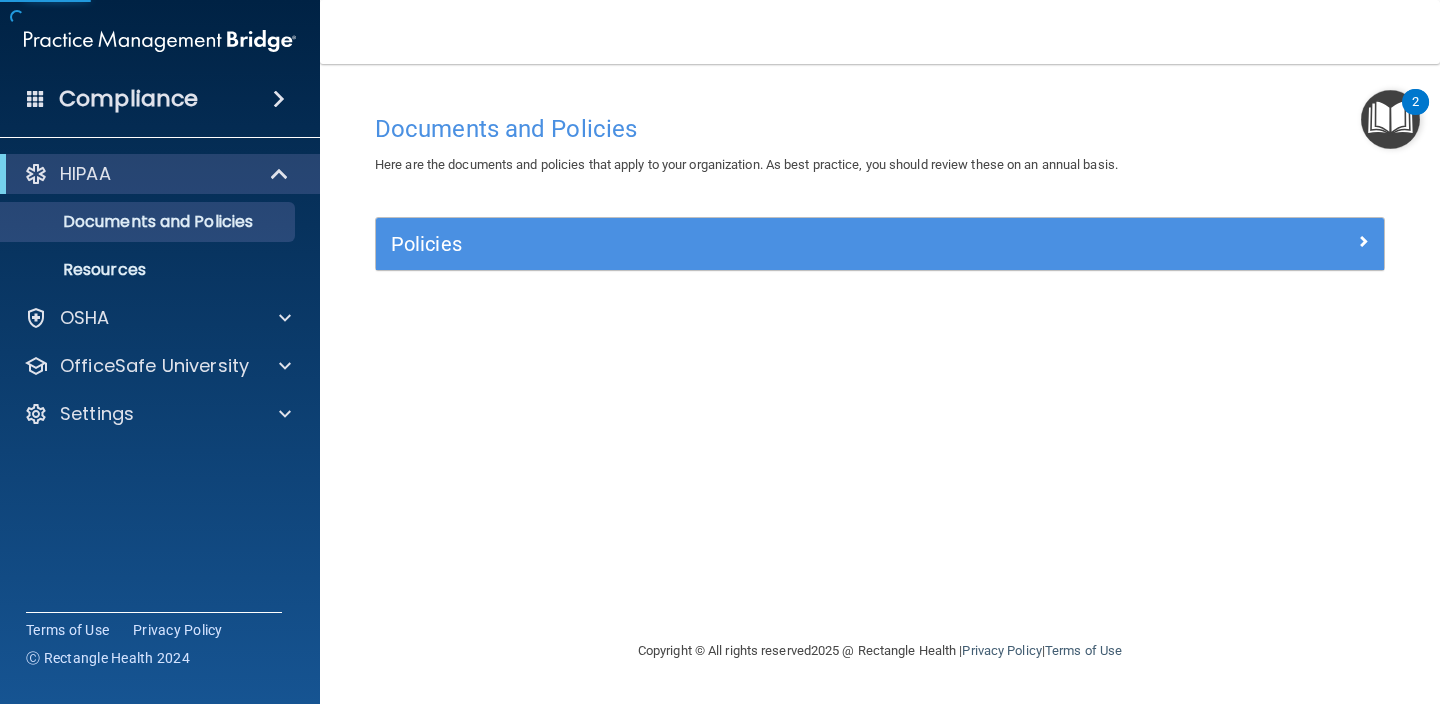 click on "Policies" at bounding box center [754, 244] 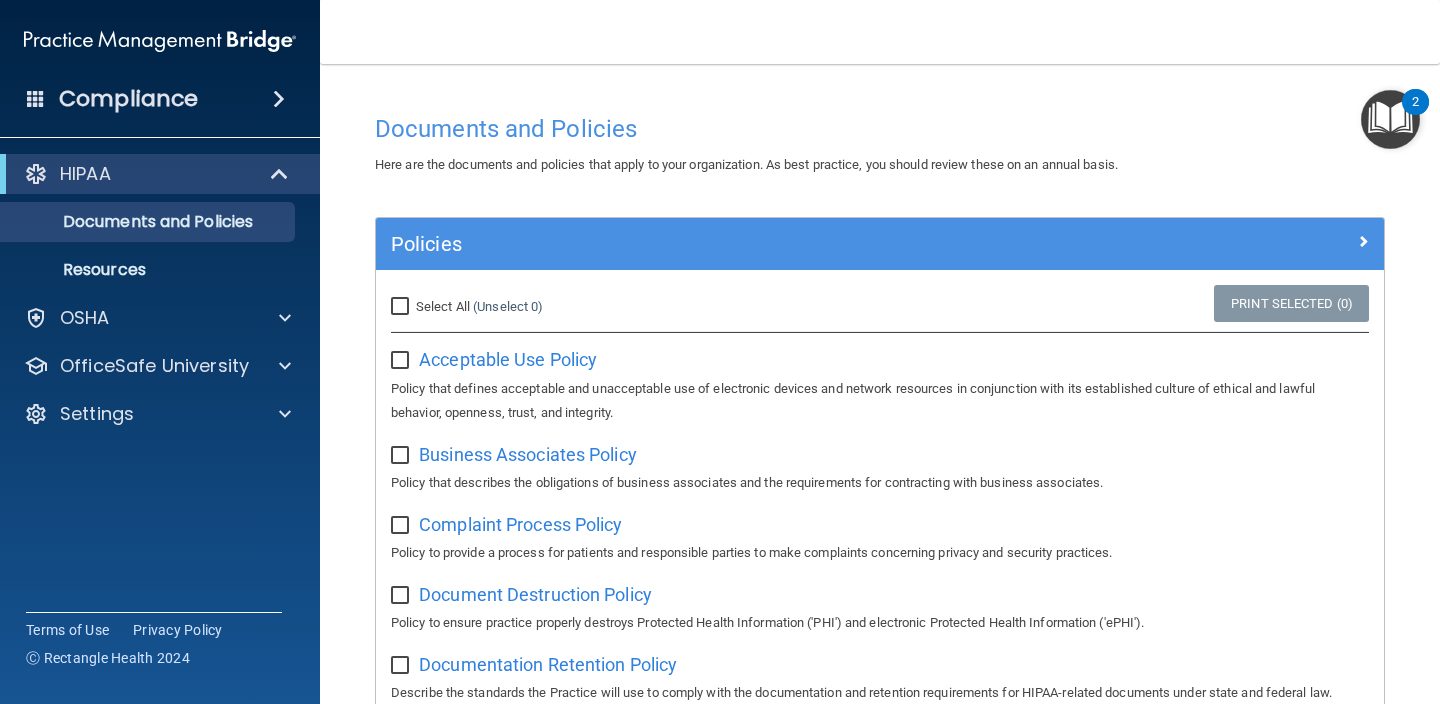 click on "Select All   (Unselect 0)    Unselect All" at bounding box center (402, 307) 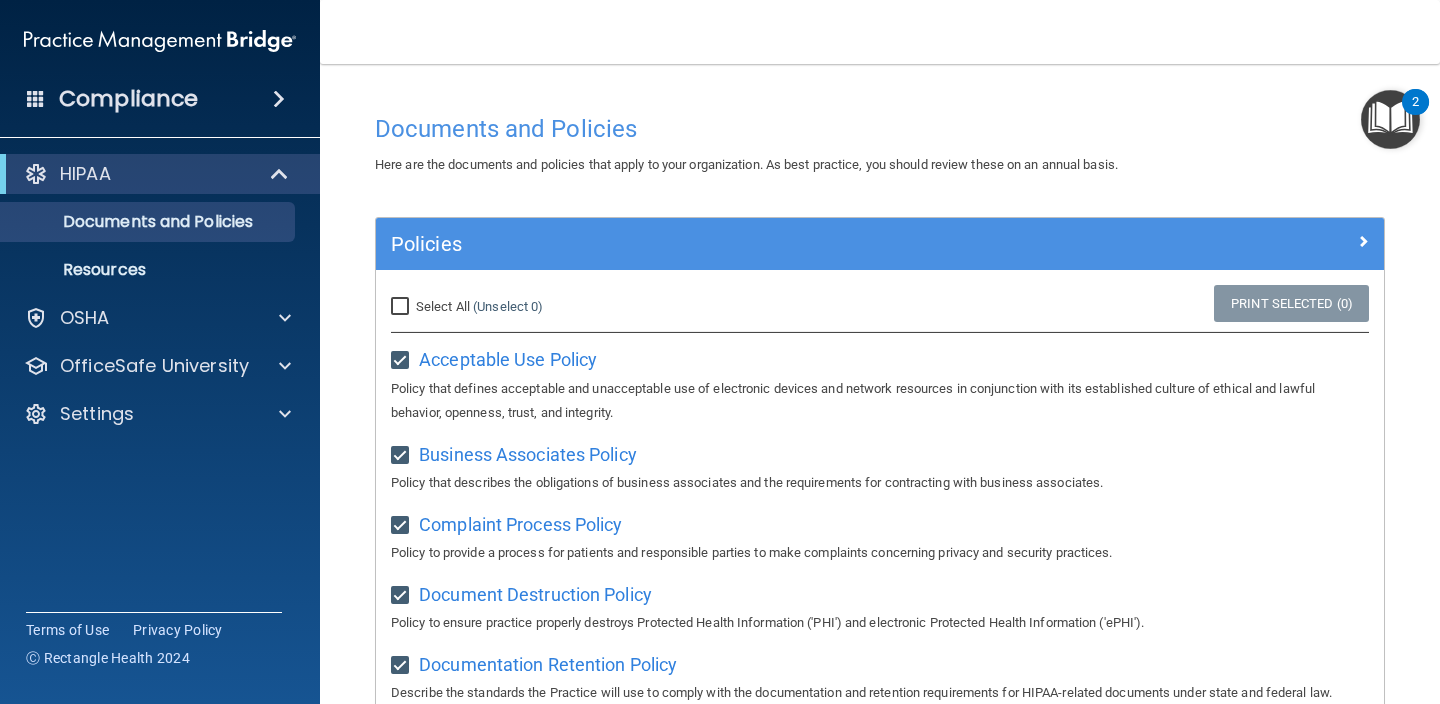 checkbox on "true" 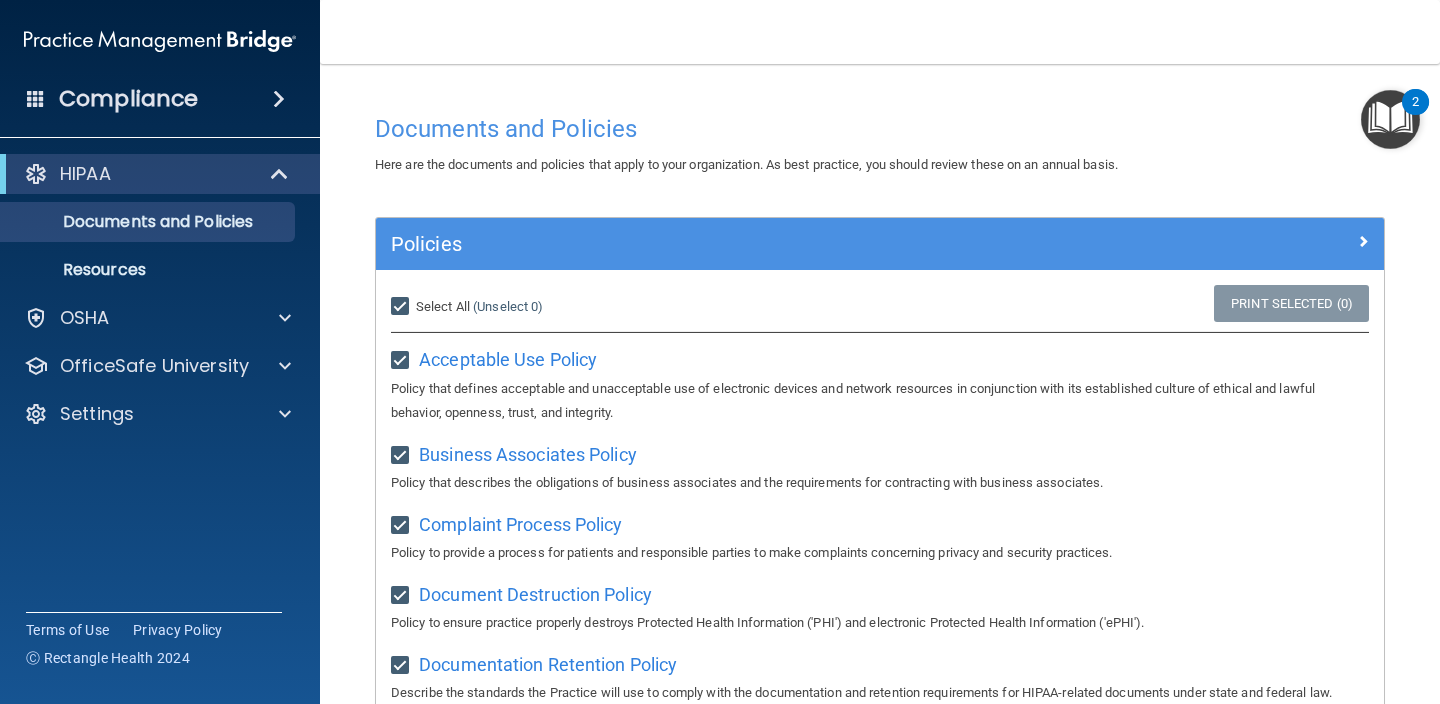 checkbox on "true" 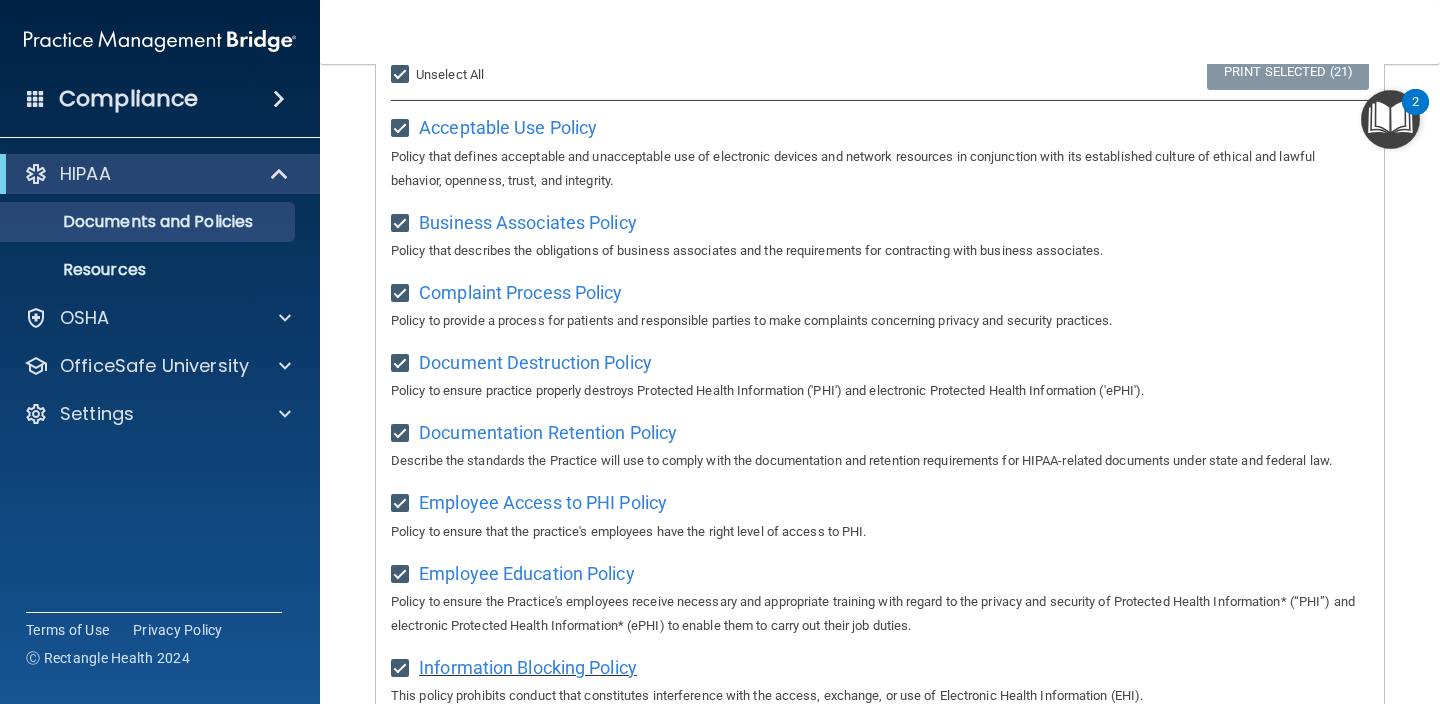 scroll, scrollTop: 174, scrollLeft: 0, axis: vertical 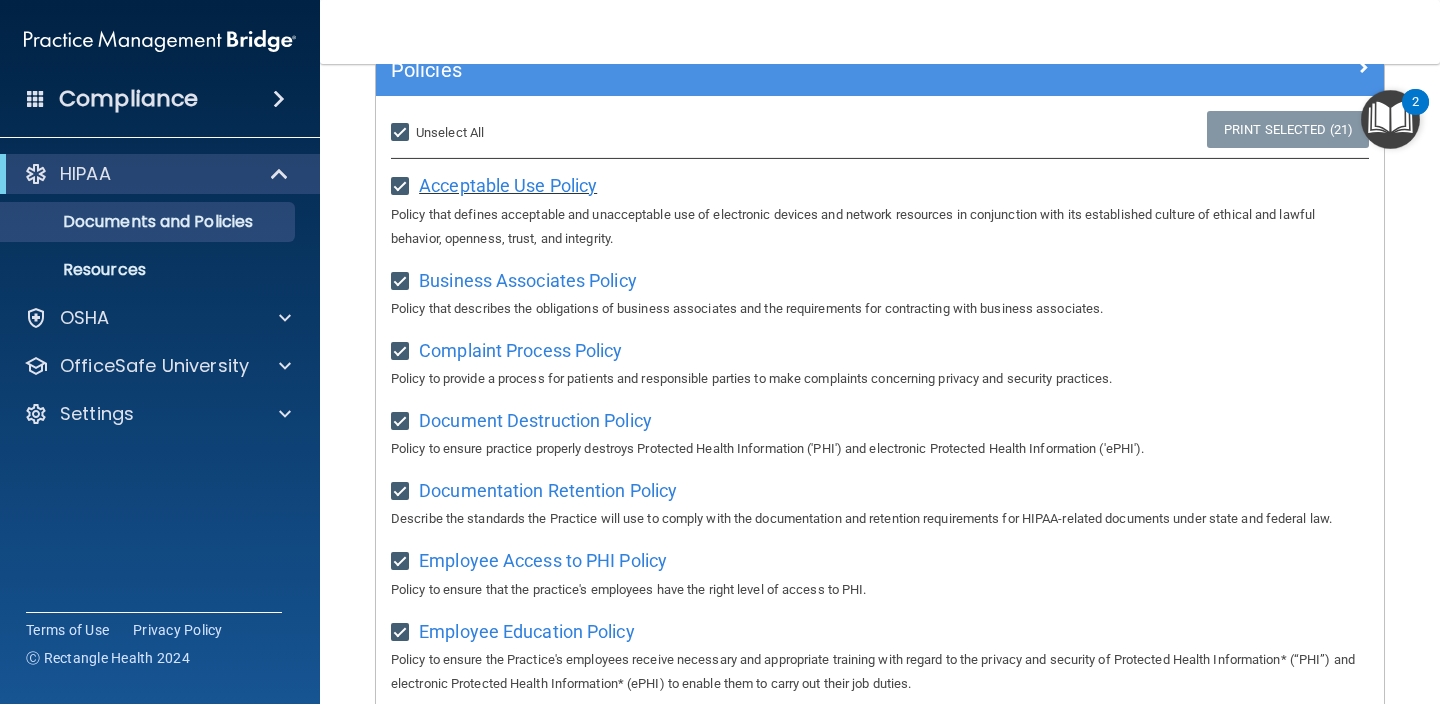 click on "Acceptable Use Policy" at bounding box center (508, 185) 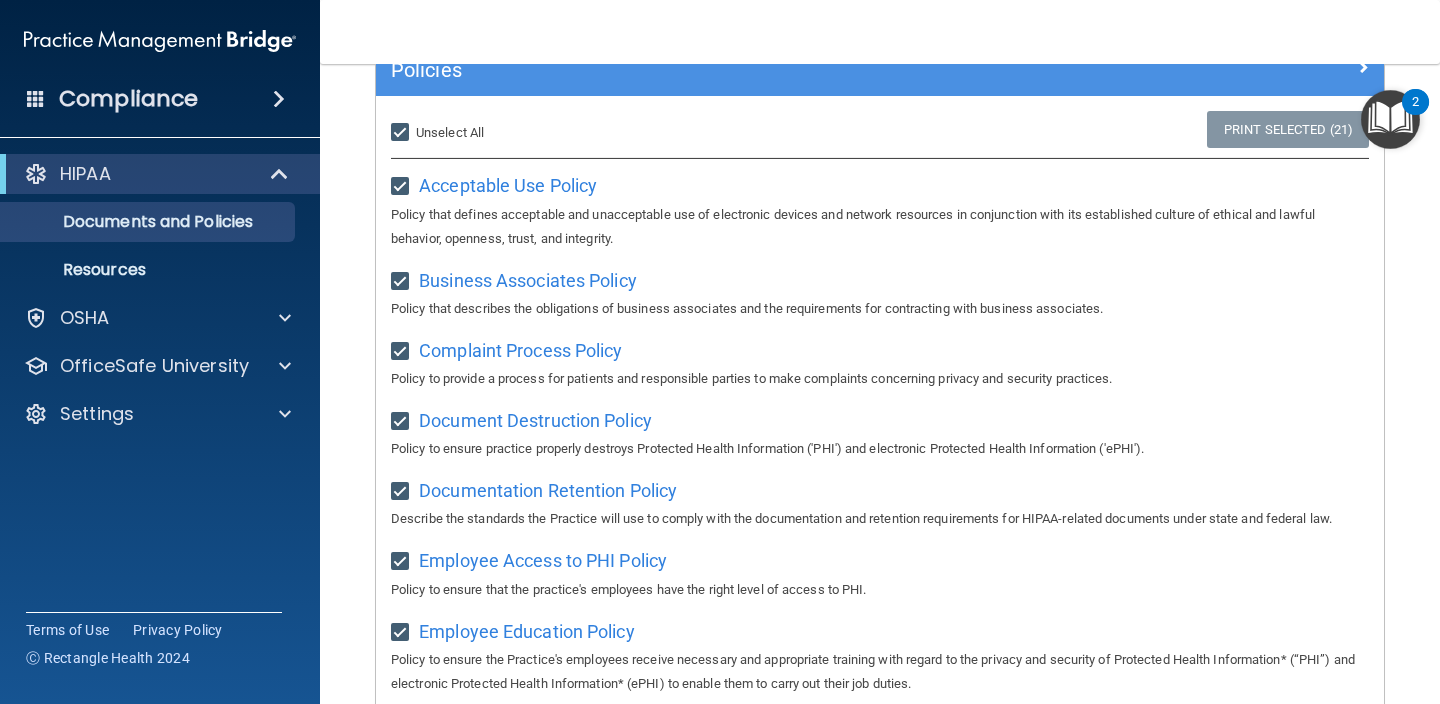 click on "Select All   (Unselect 21)    Unselect All" at bounding box center (402, 133) 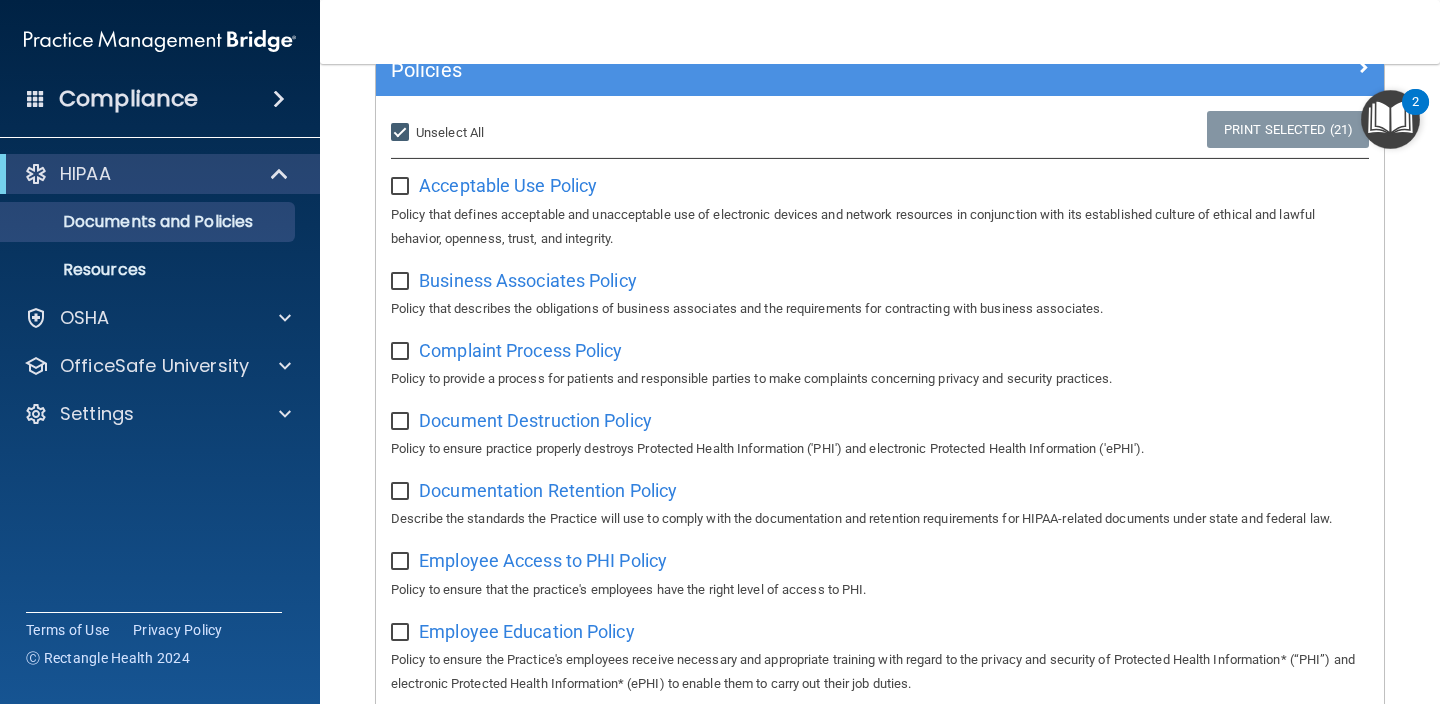 checkbox on "false" 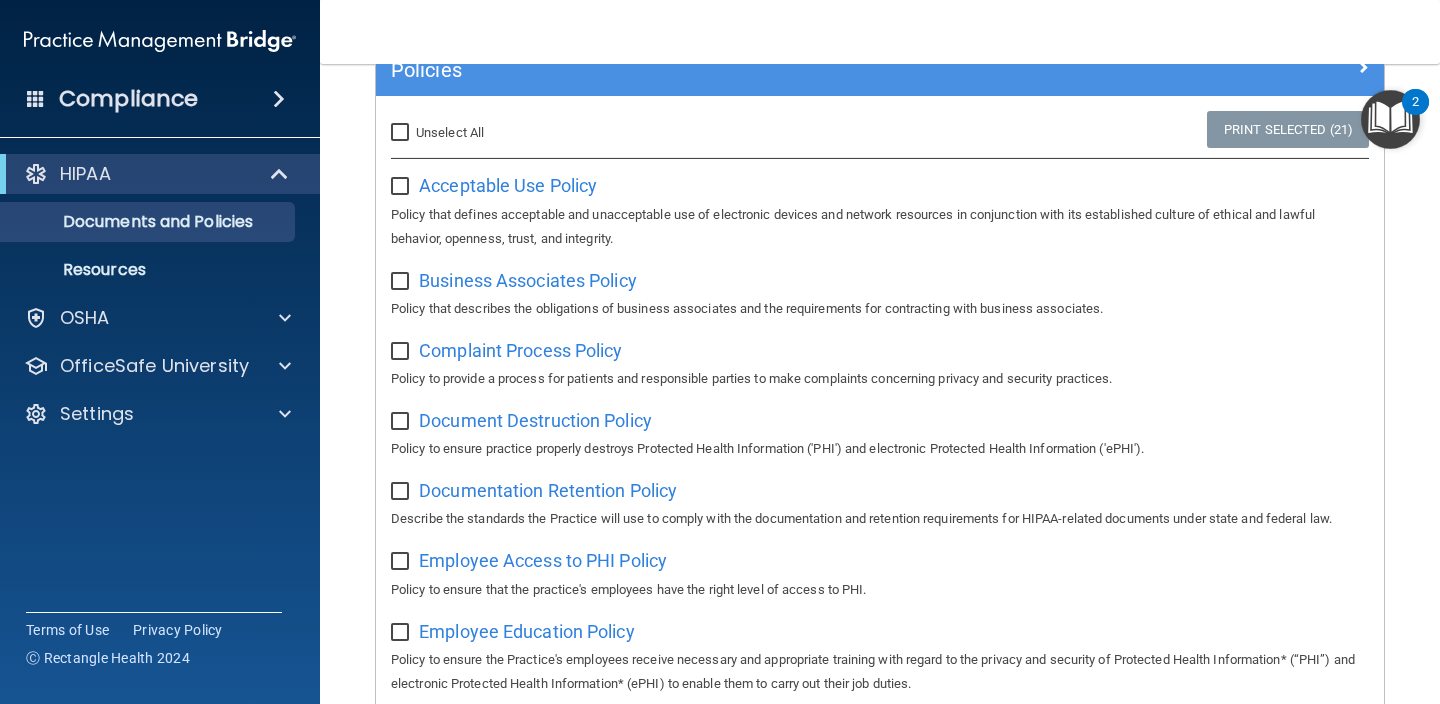 checkbox on "false" 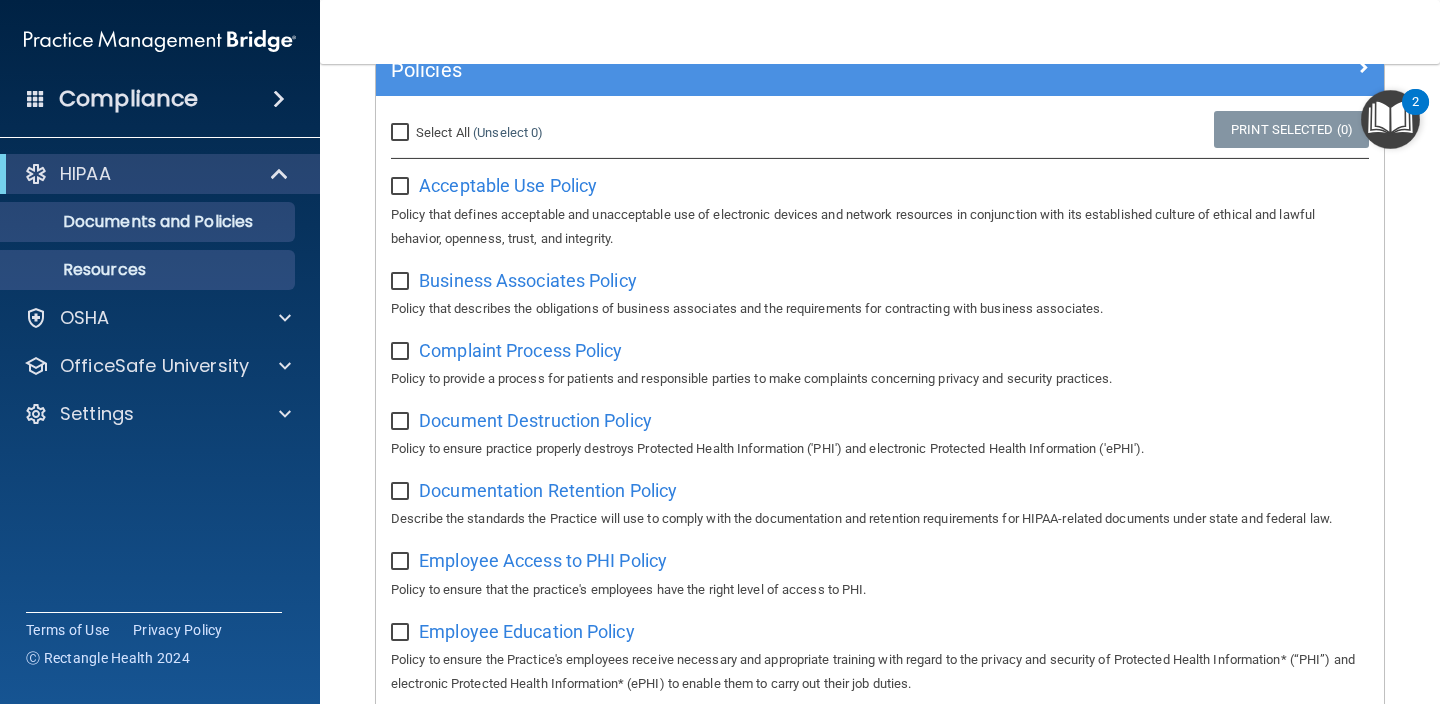 click on "Resources" at bounding box center (149, 270) 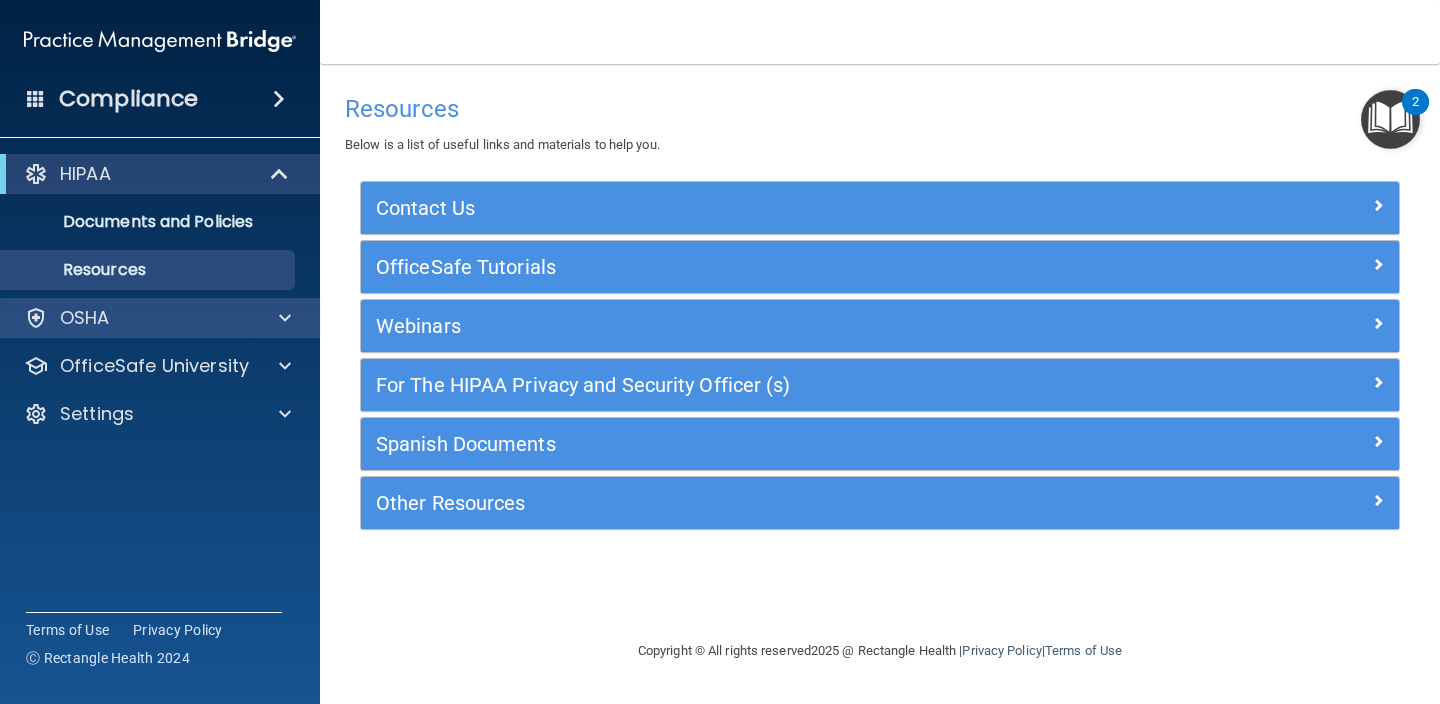 click on "OSHA" at bounding box center [133, 318] 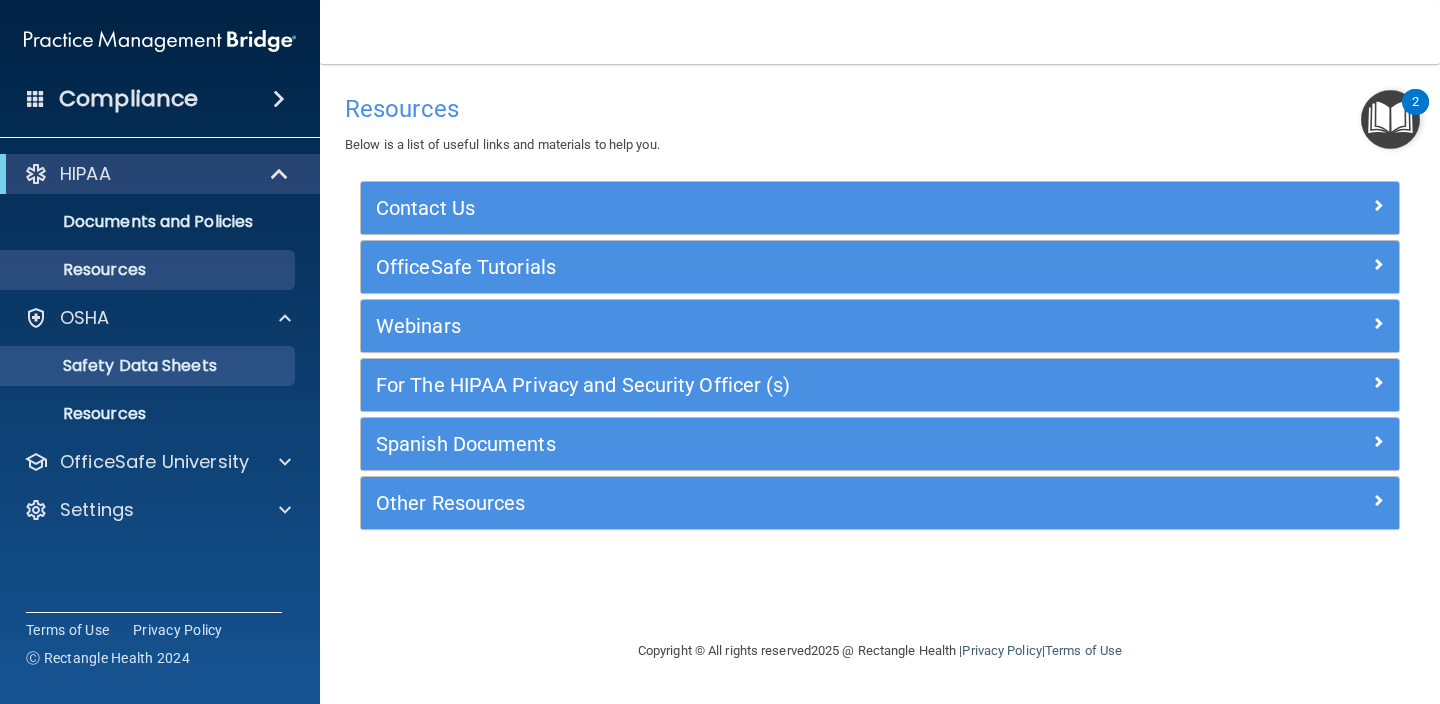 click on "Safety Data Sheets" at bounding box center [149, 366] 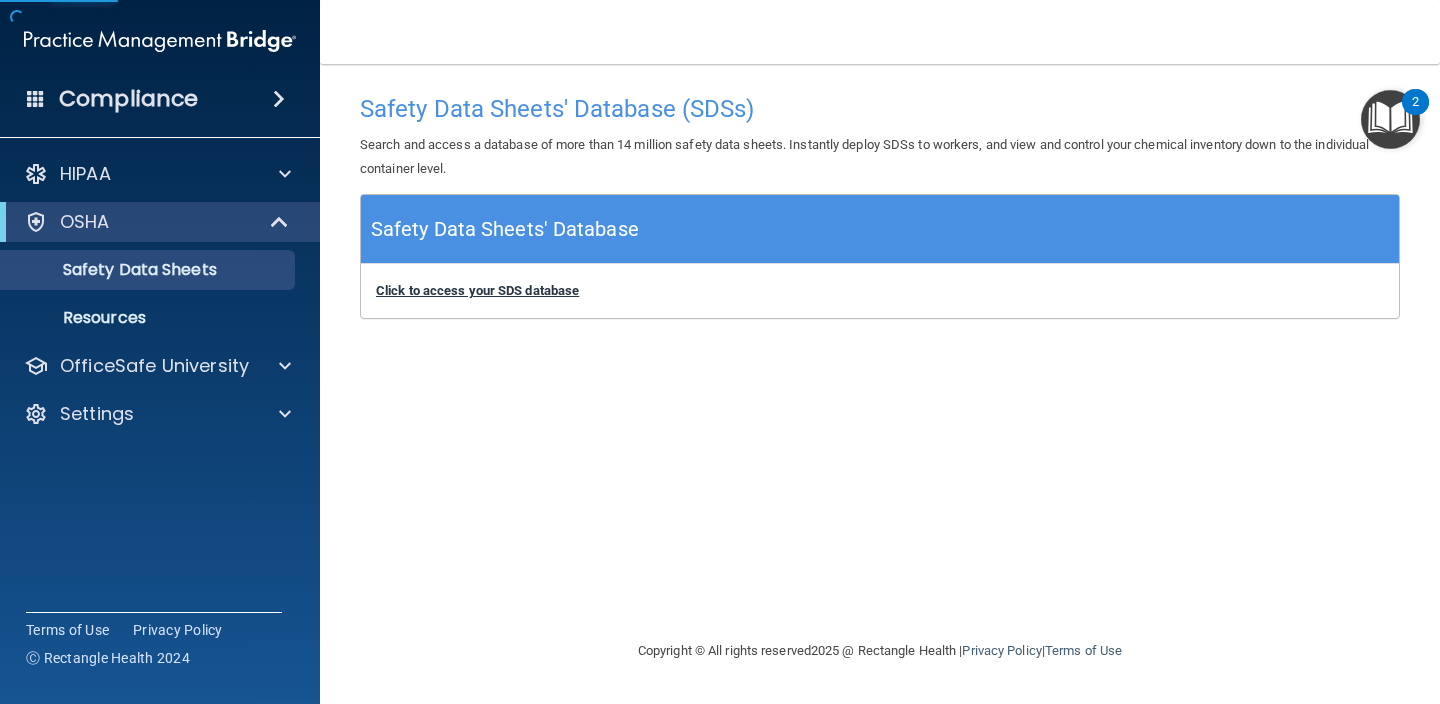 click on "Click to access your SDS database" at bounding box center (477, 290) 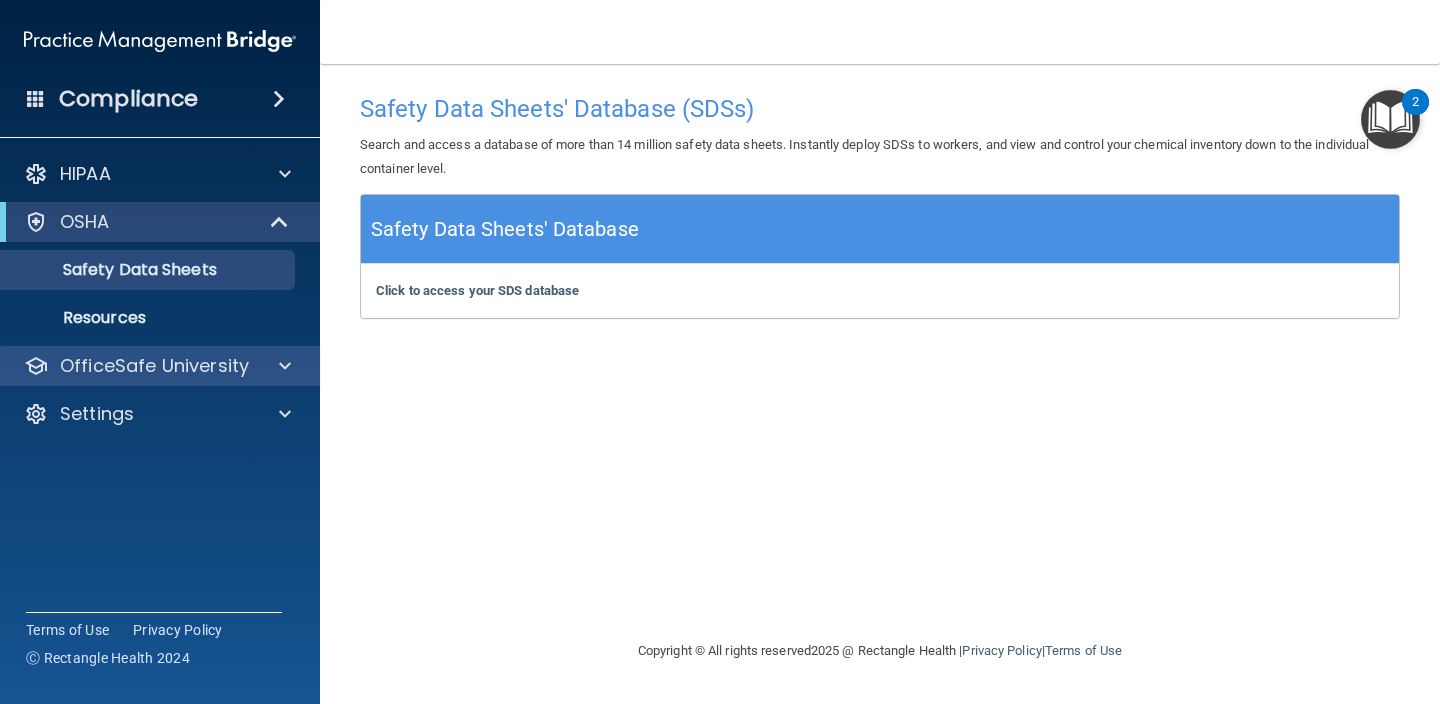 click on "OfficeSafe University" at bounding box center (154, 366) 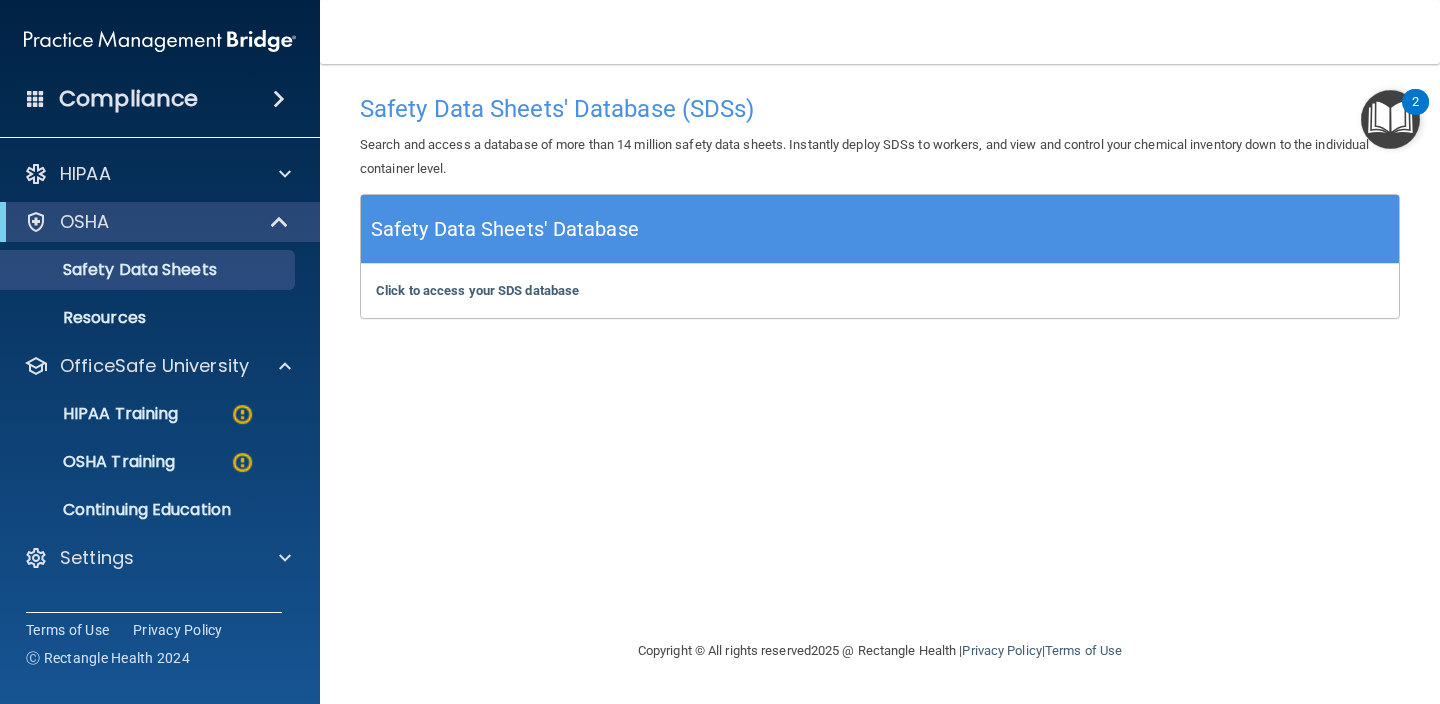 click at bounding box center (281, 222) 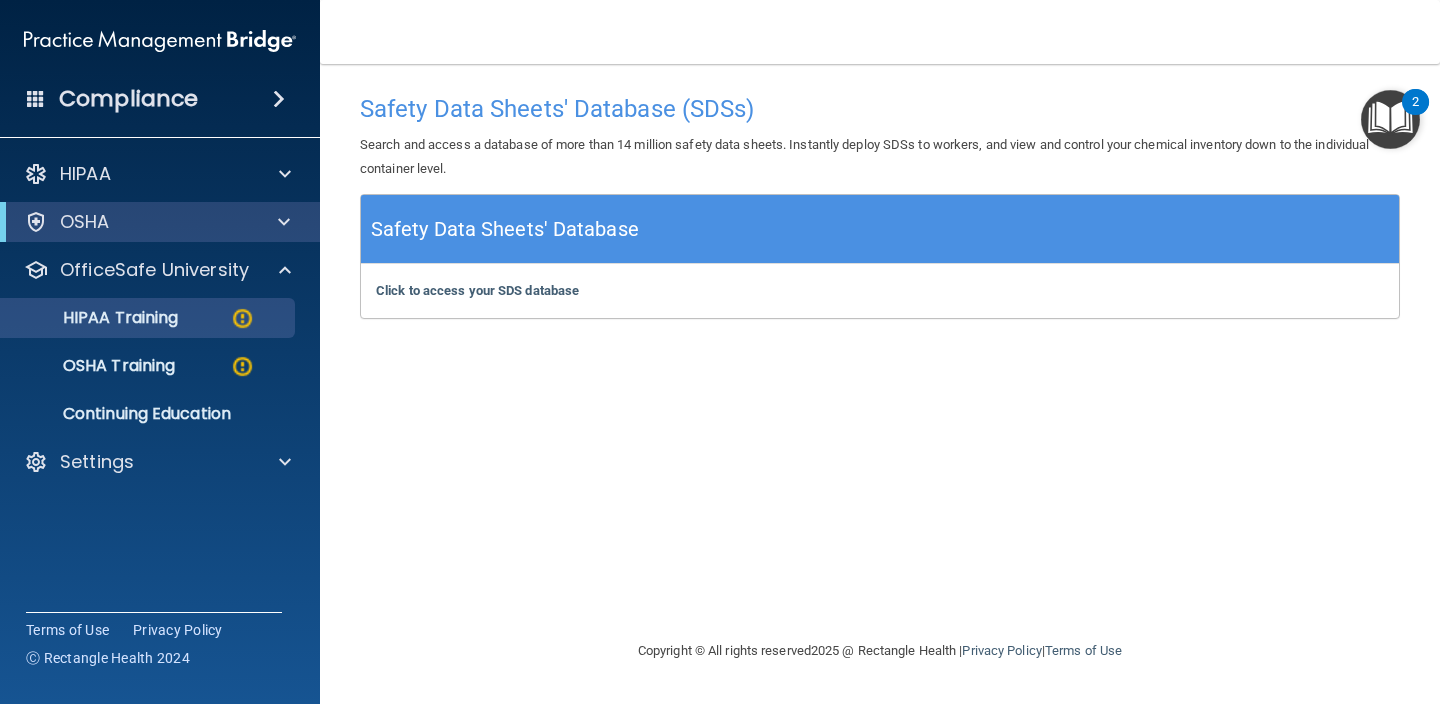 click on "HIPAA Training" at bounding box center (137, 318) 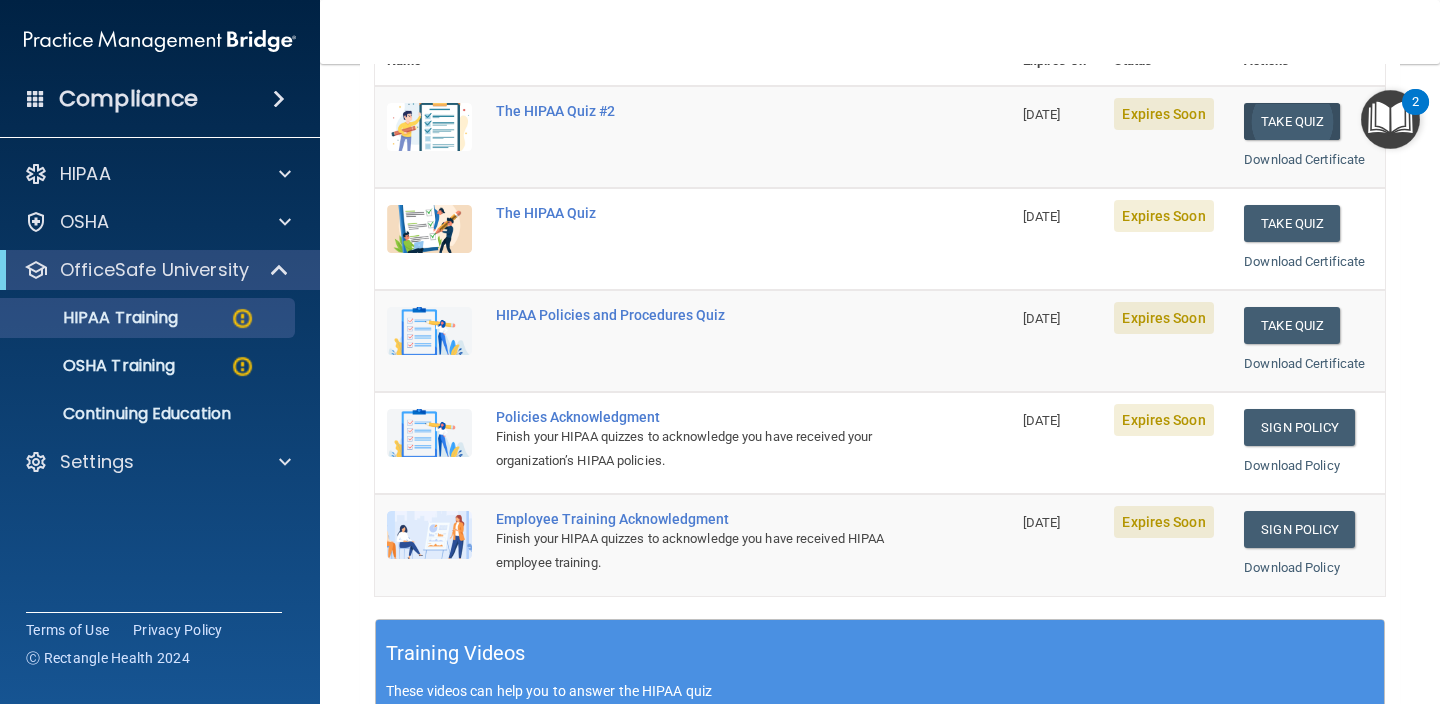 scroll, scrollTop: 267, scrollLeft: 0, axis: vertical 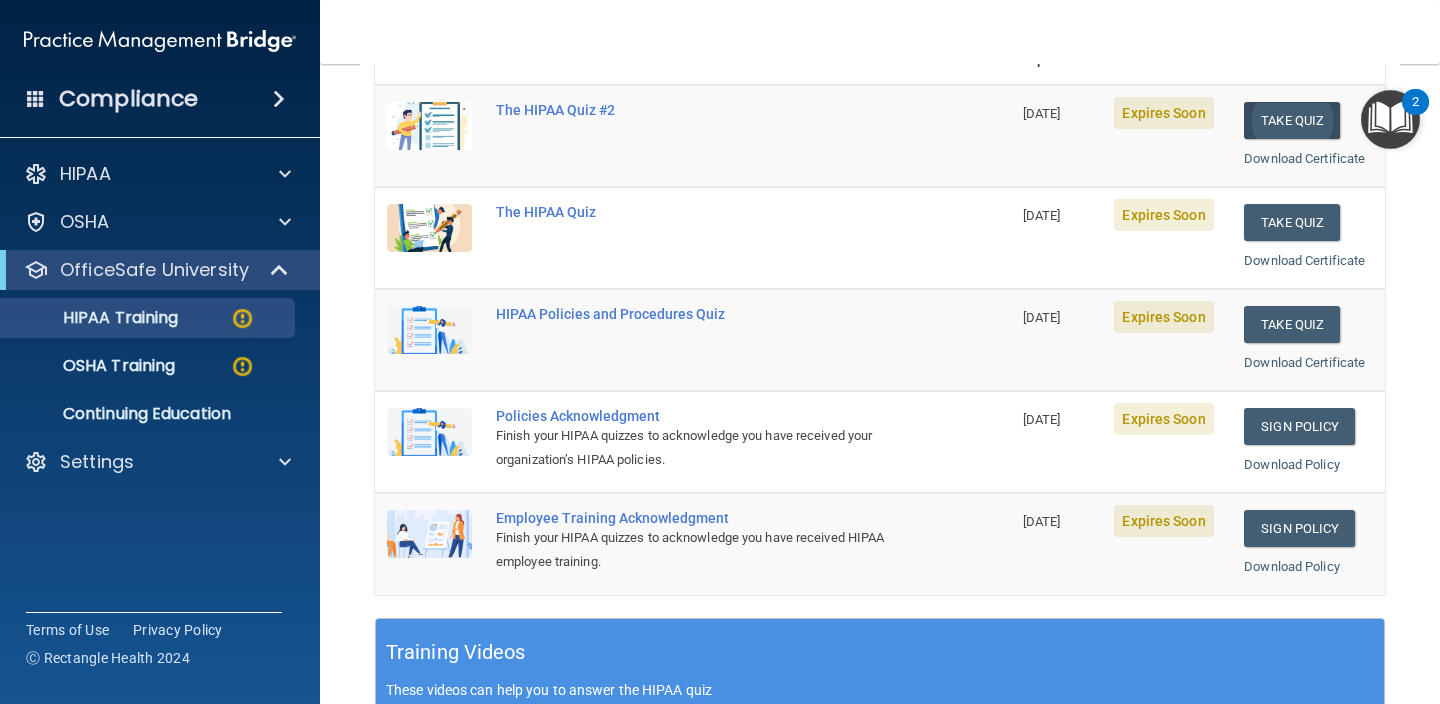 click on "Take Quiz" at bounding box center (1292, 120) 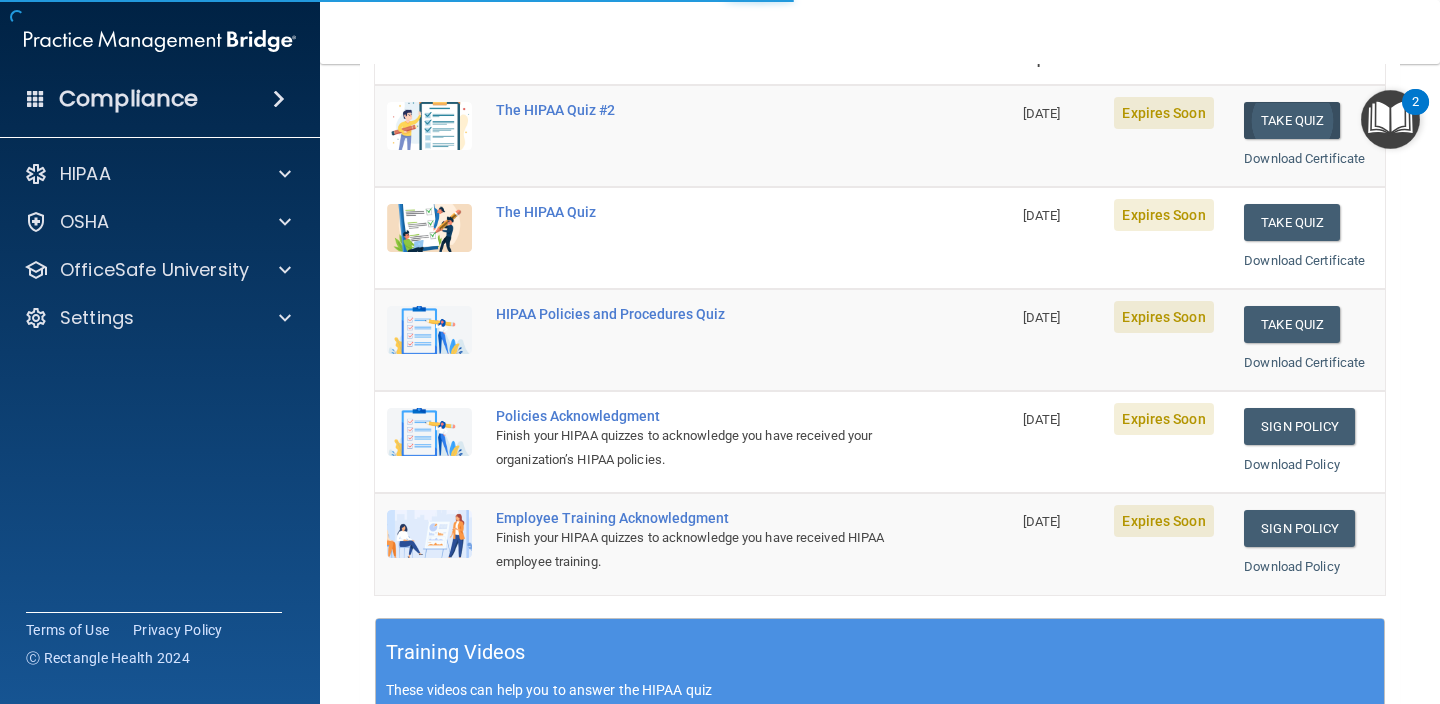 scroll, scrollTop: 0, scrollLeft: 0, axis: both 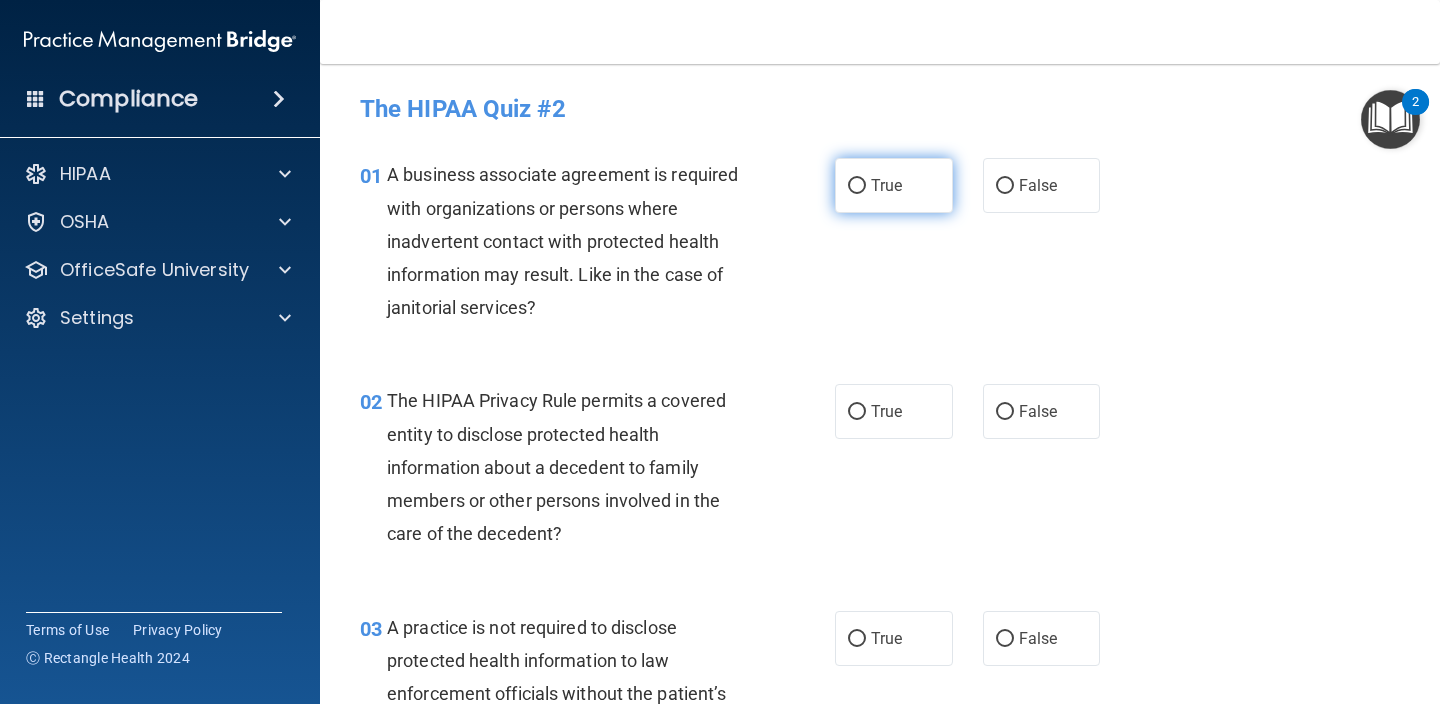 click on "True" at bounding box center (894, 185) 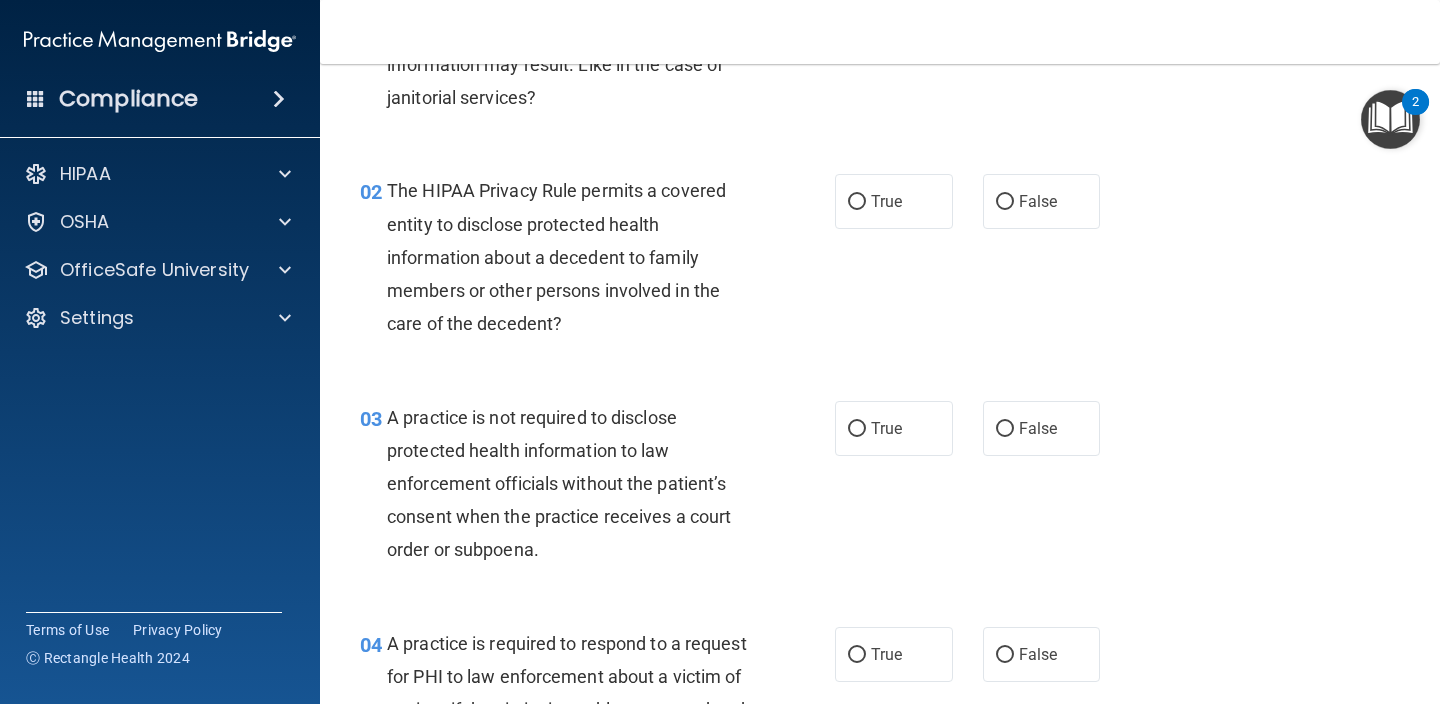 scroll, scrollTop: 214, scrollLeft: 0, axis: vertical 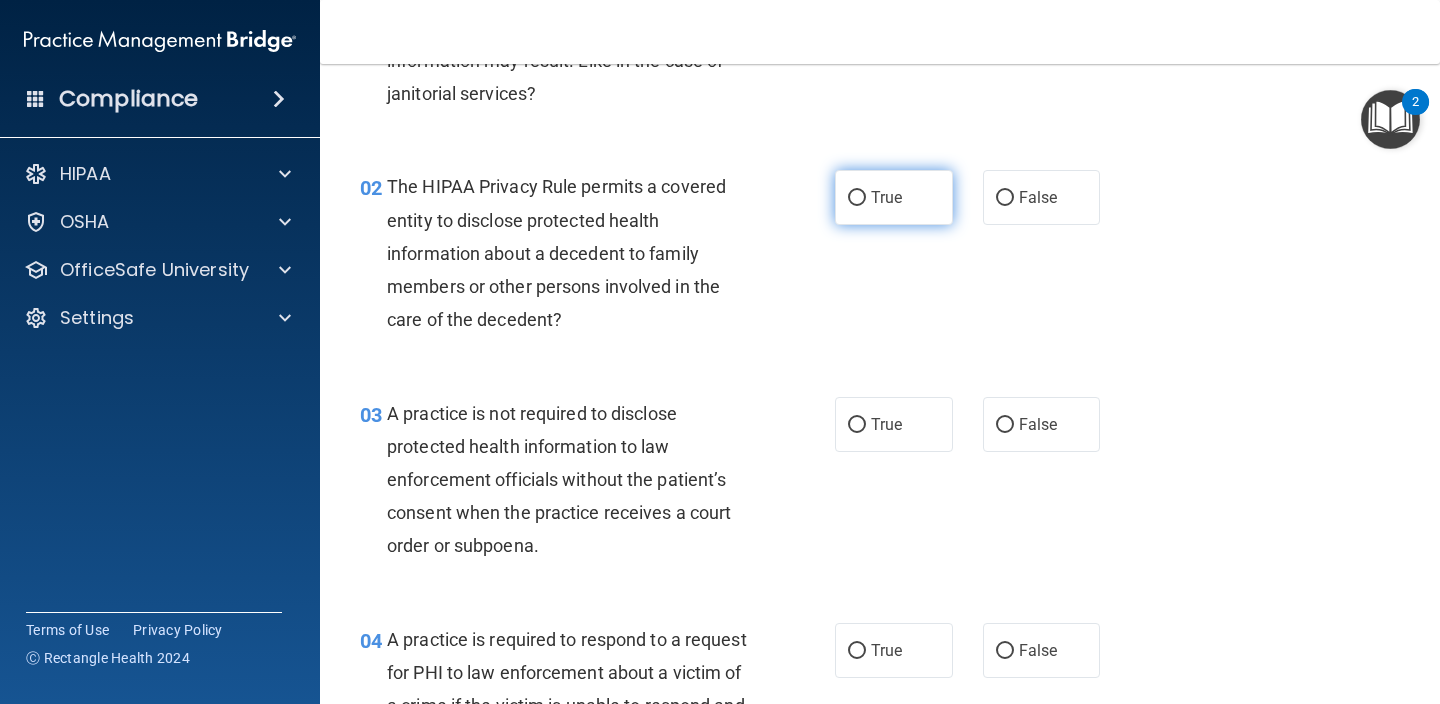 click on "True" at bounding box center (886, 197) 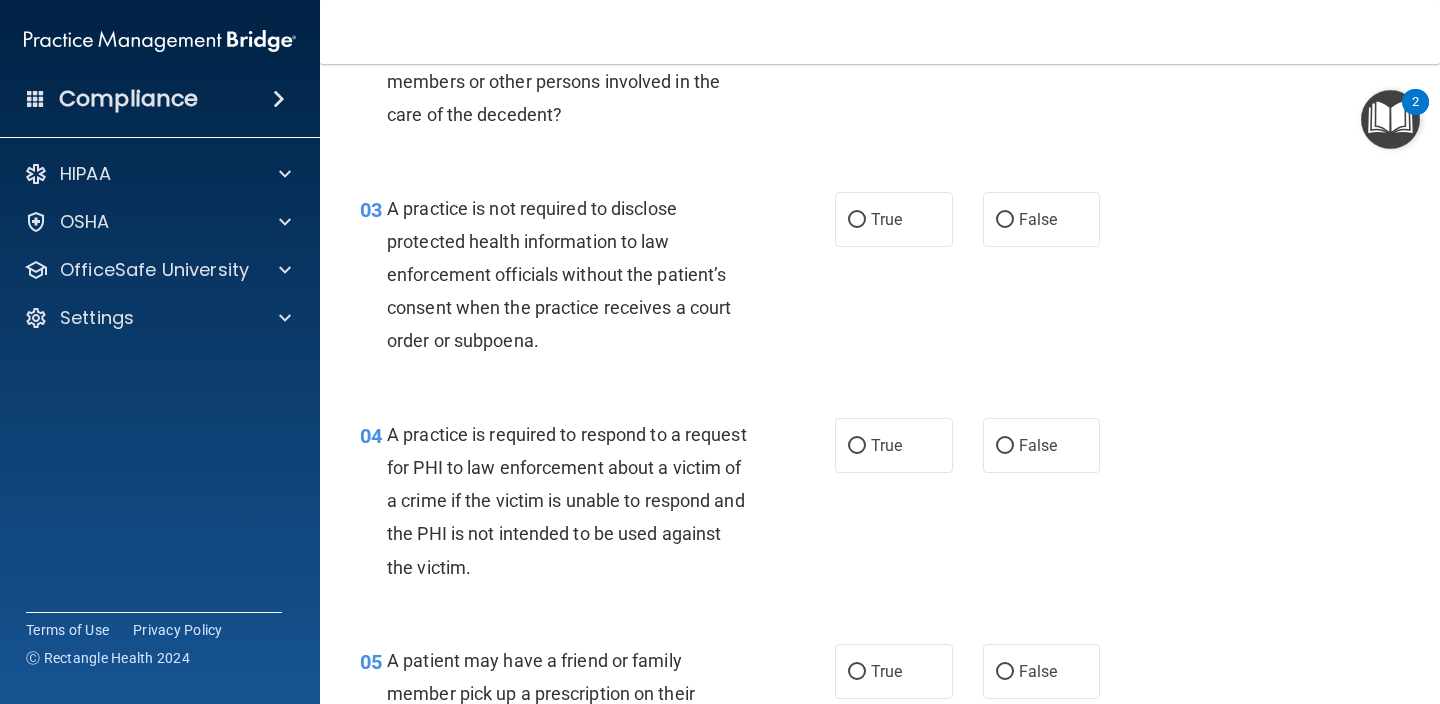 scroll, scrollTop: 420, scrollLeft: 0, axis: vertical 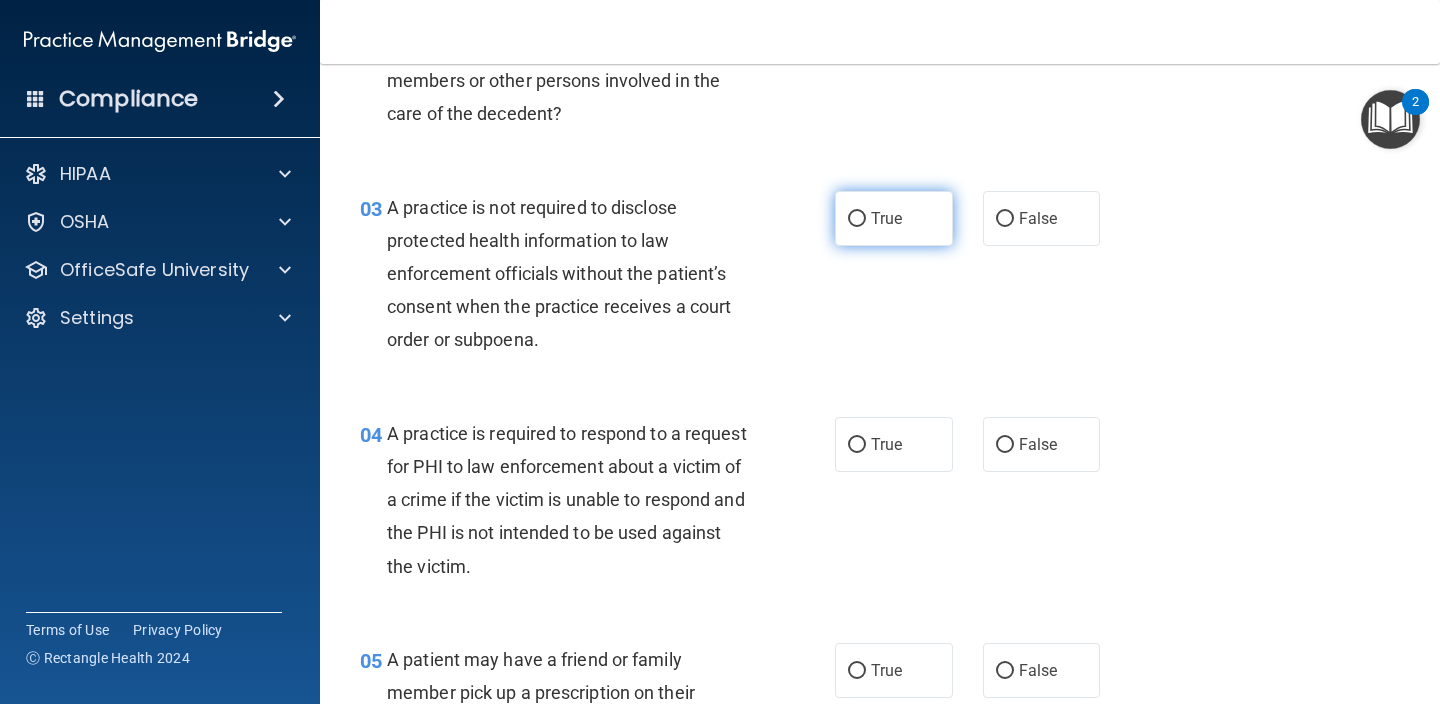 click on "True" at bounding box center [894, 218] 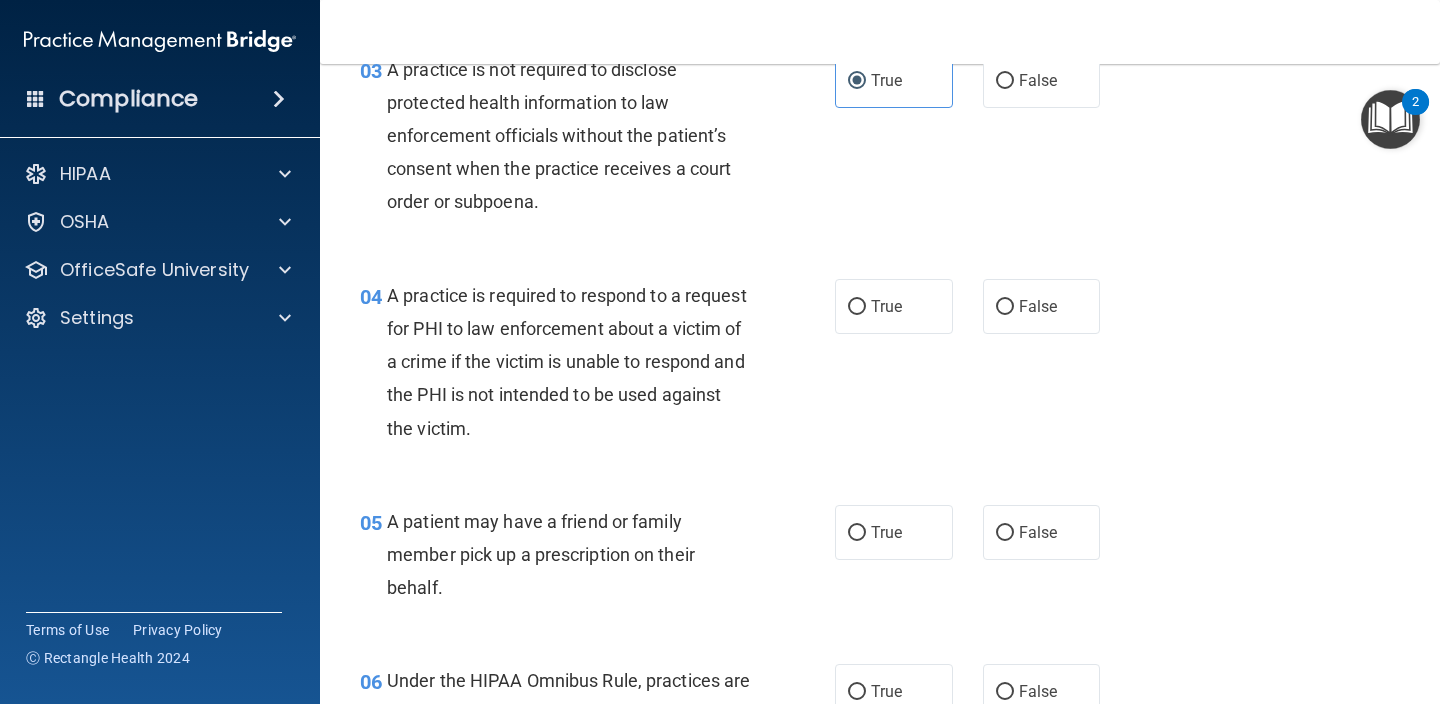 scroll, scrollTop: 651, scrollLeft: 0, axis: vertical 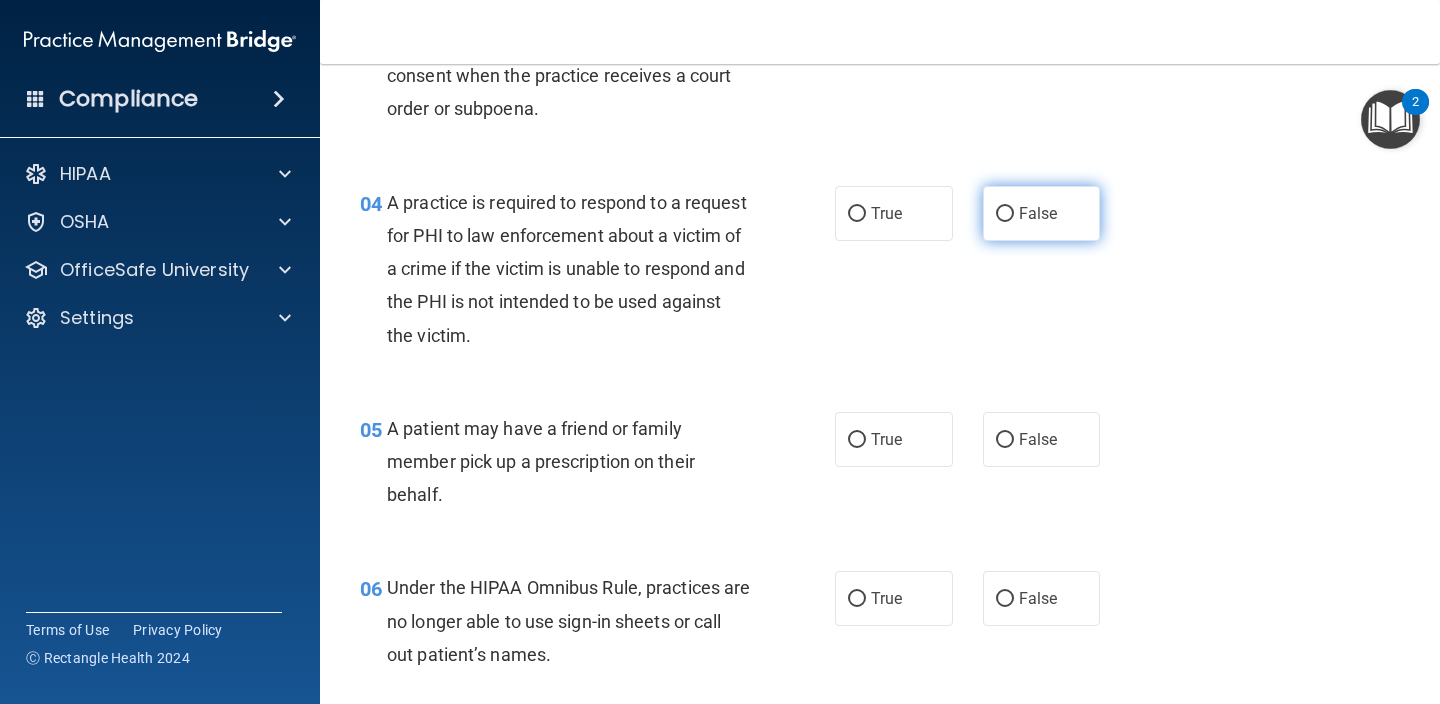 click on "False" at bounding box center (1042, 213) 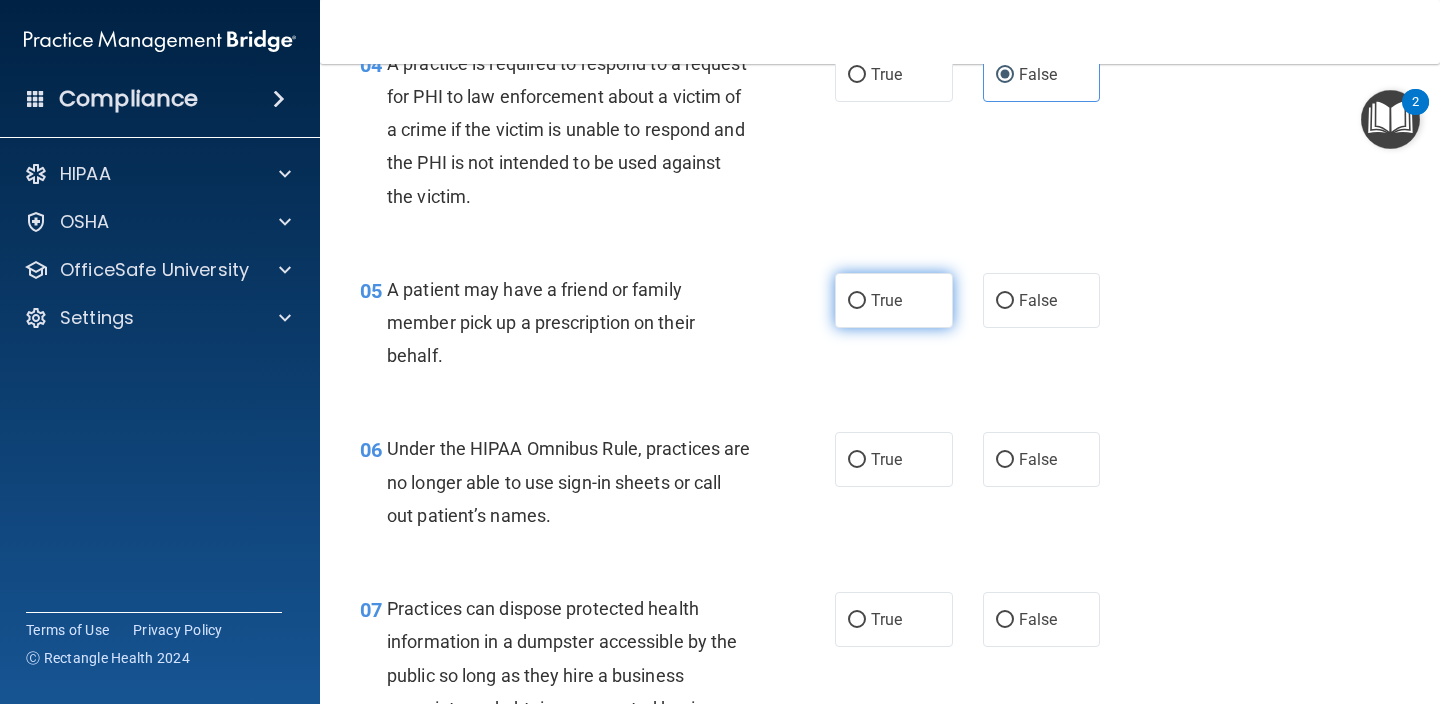 scroll, scrollTop: 813, scrollLeft: 0, axis: vertical 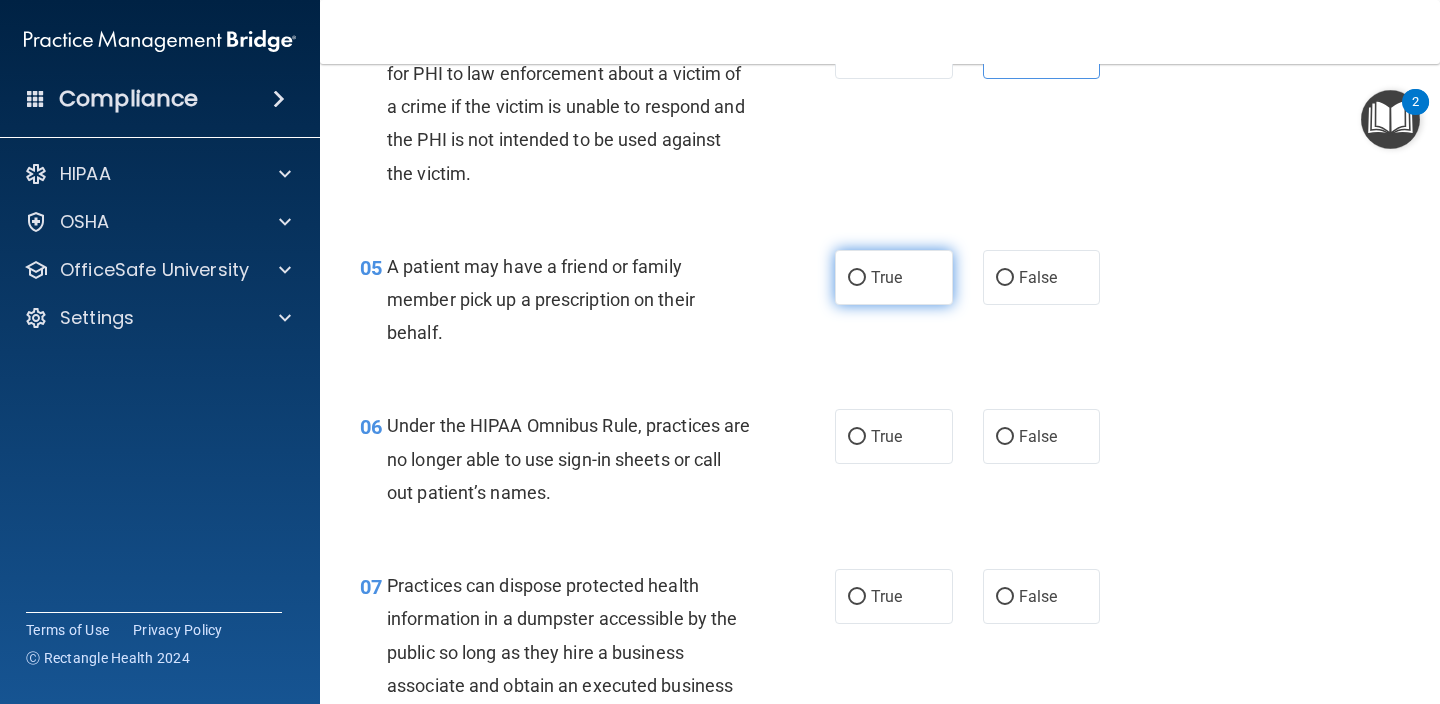 click on "True" at bounding box center (894, 277) 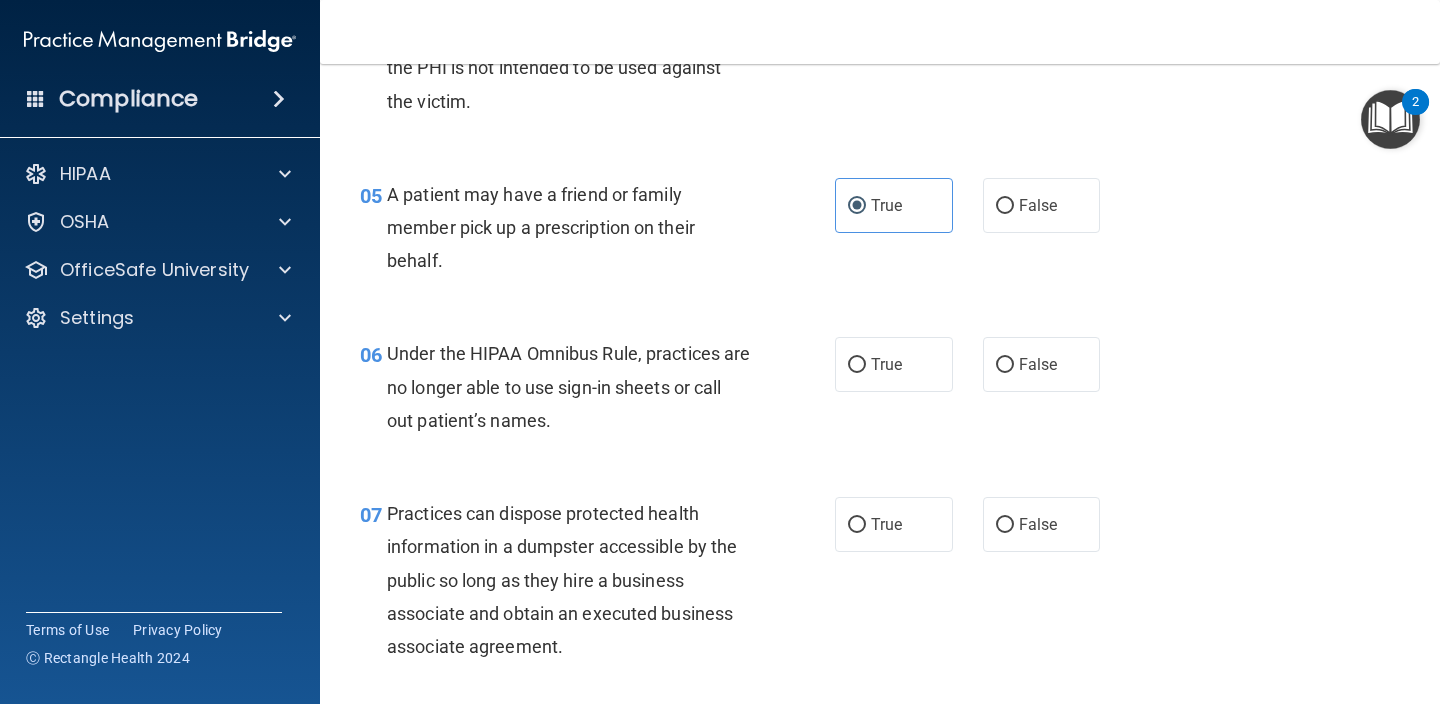 scroll, scrollTop: 886, scrollLeft: 0, axis: vertical 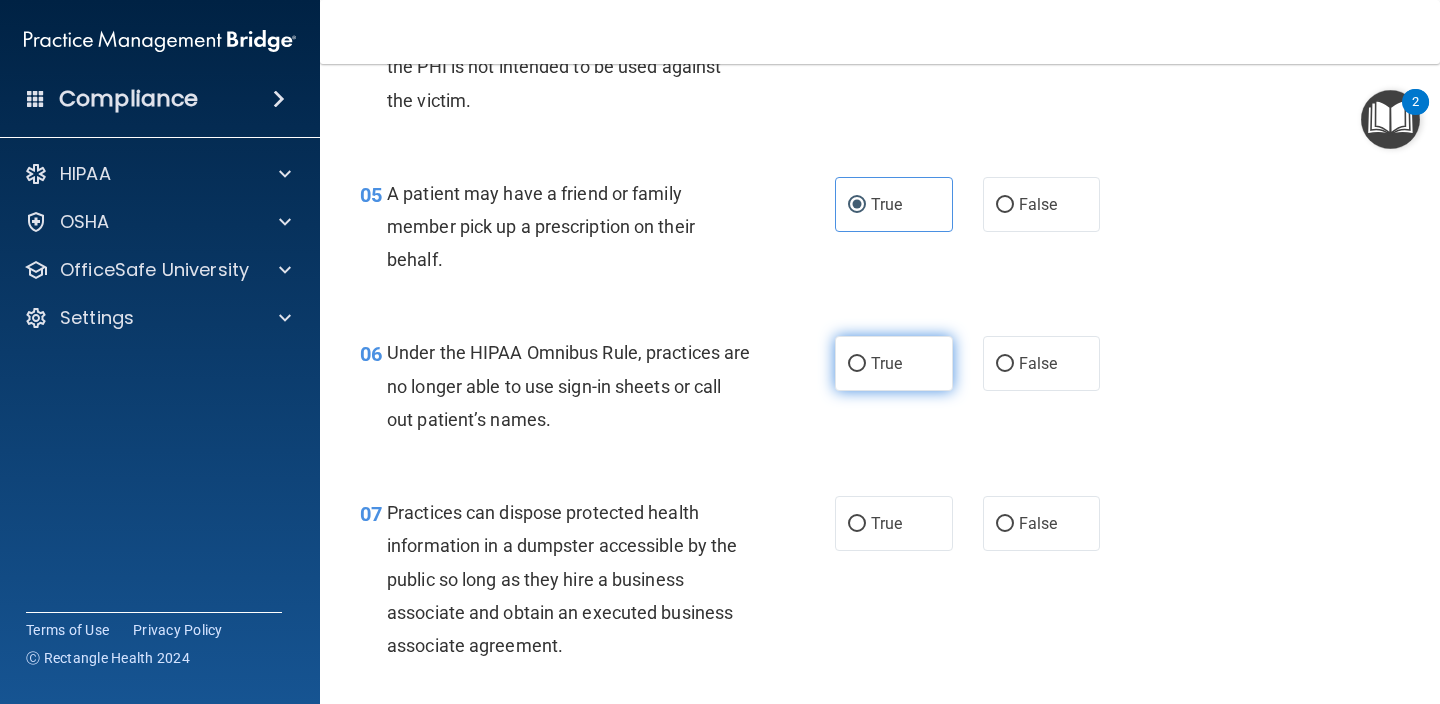 click on "True" at bounding box center (886, 363) 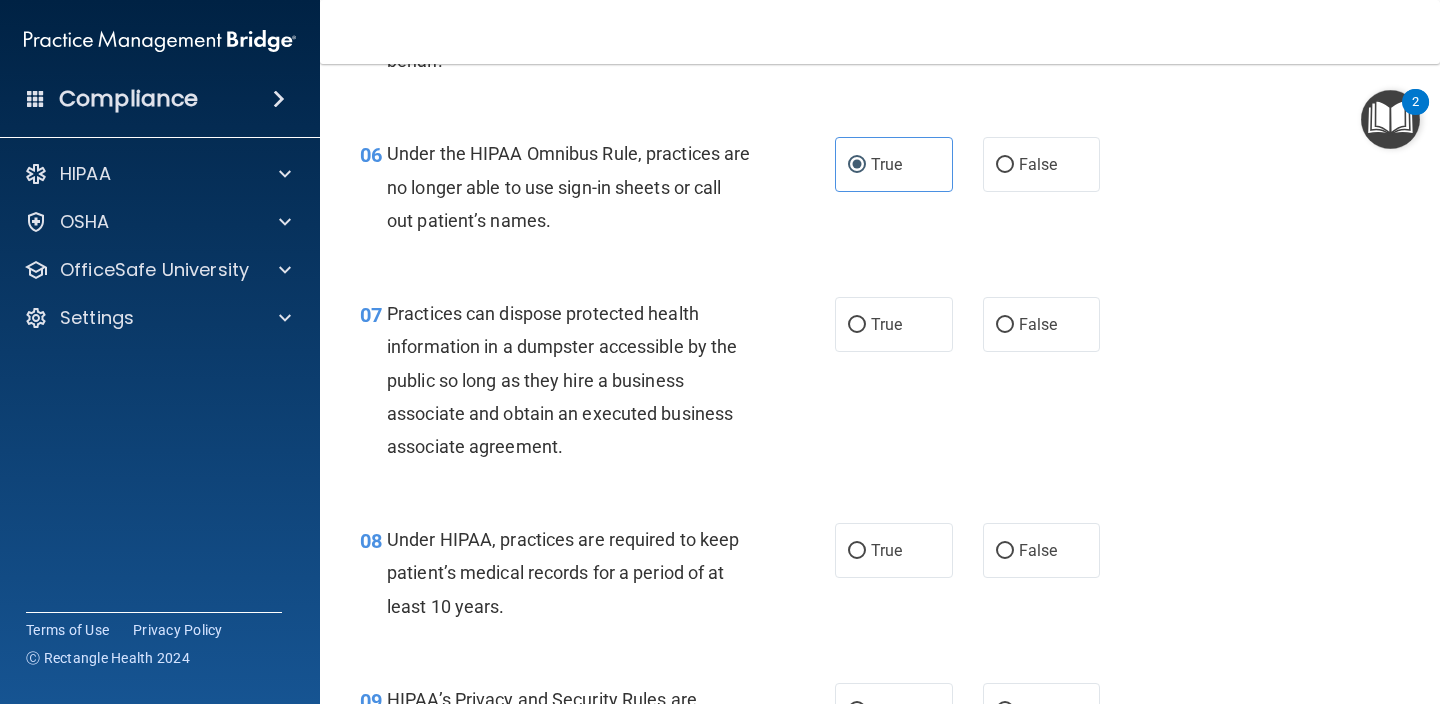 scroll, scrollTop: 1087, scrollLeft: 0, axis: vertical 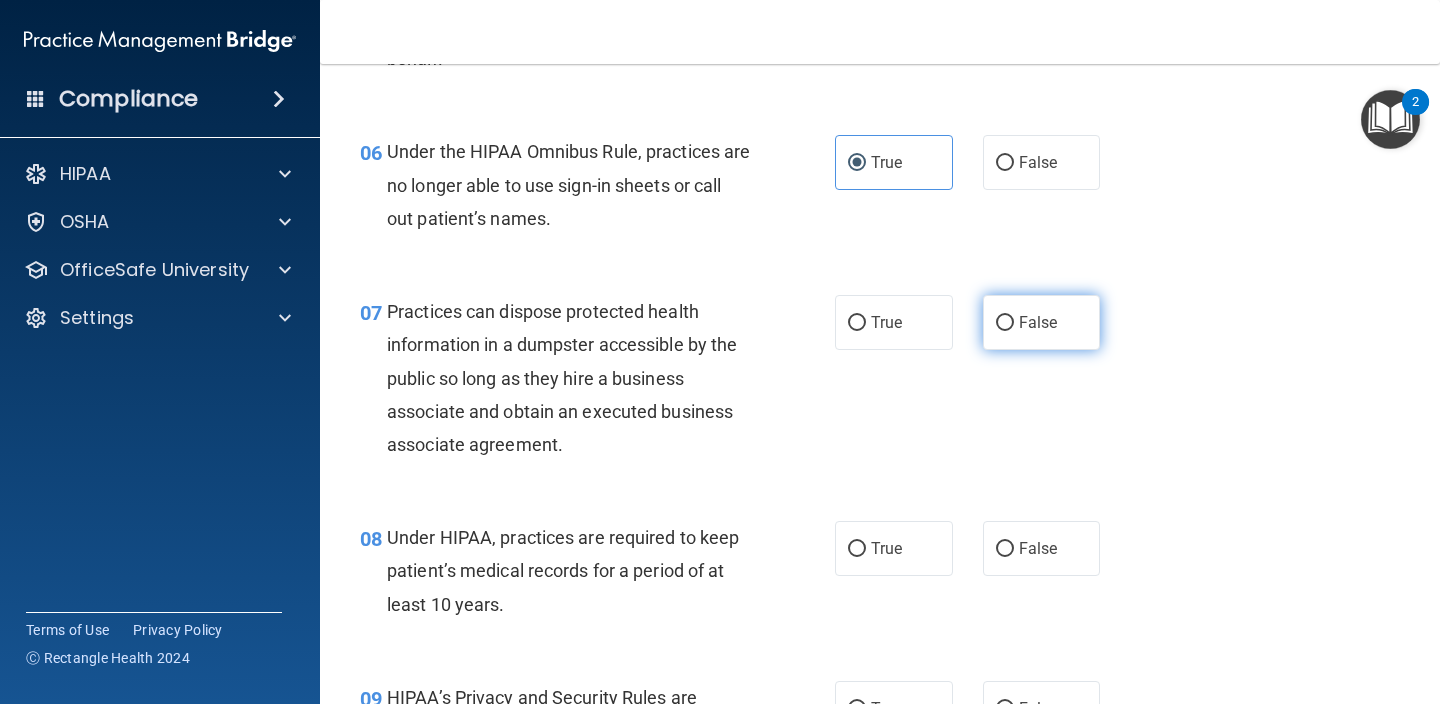 click on "False" at bounding box center [1042, 322] 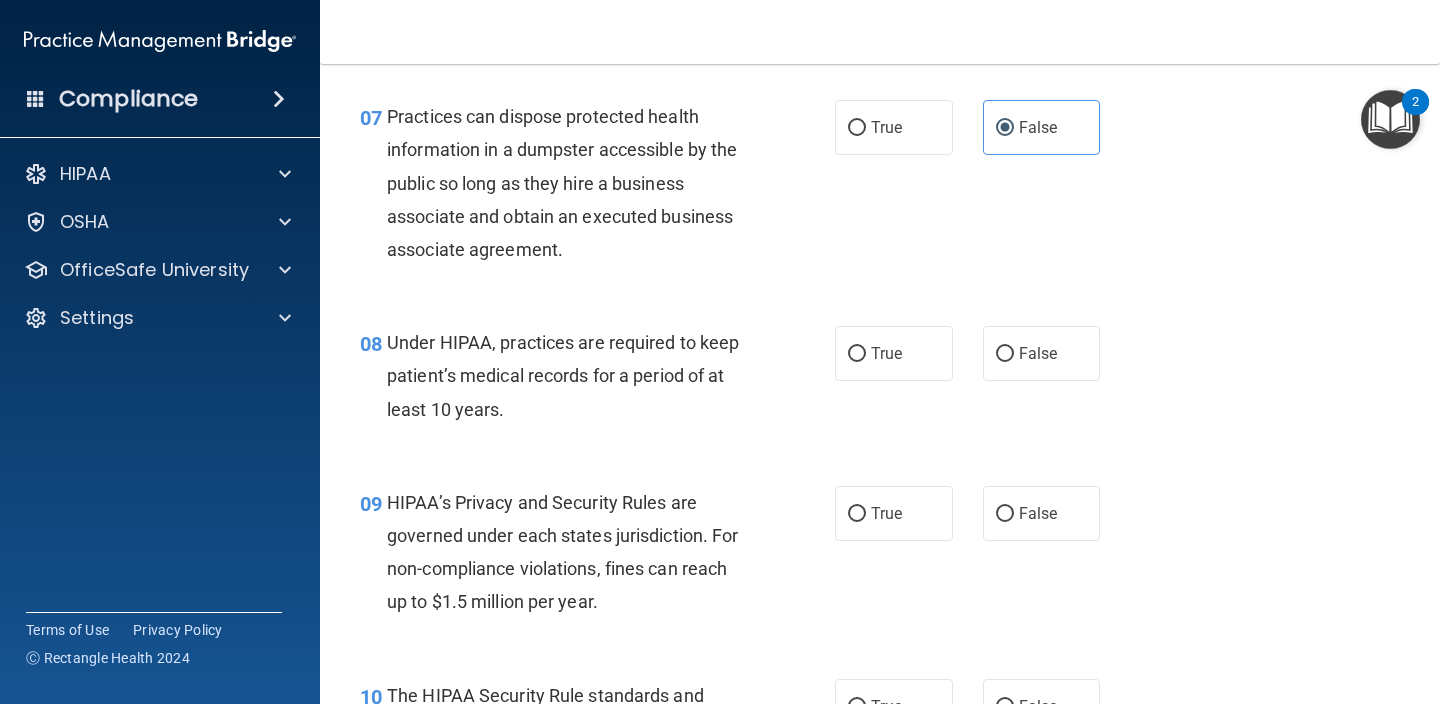 scroll, scrollTop: 1297, scrollLeft: 0, axis: vertical 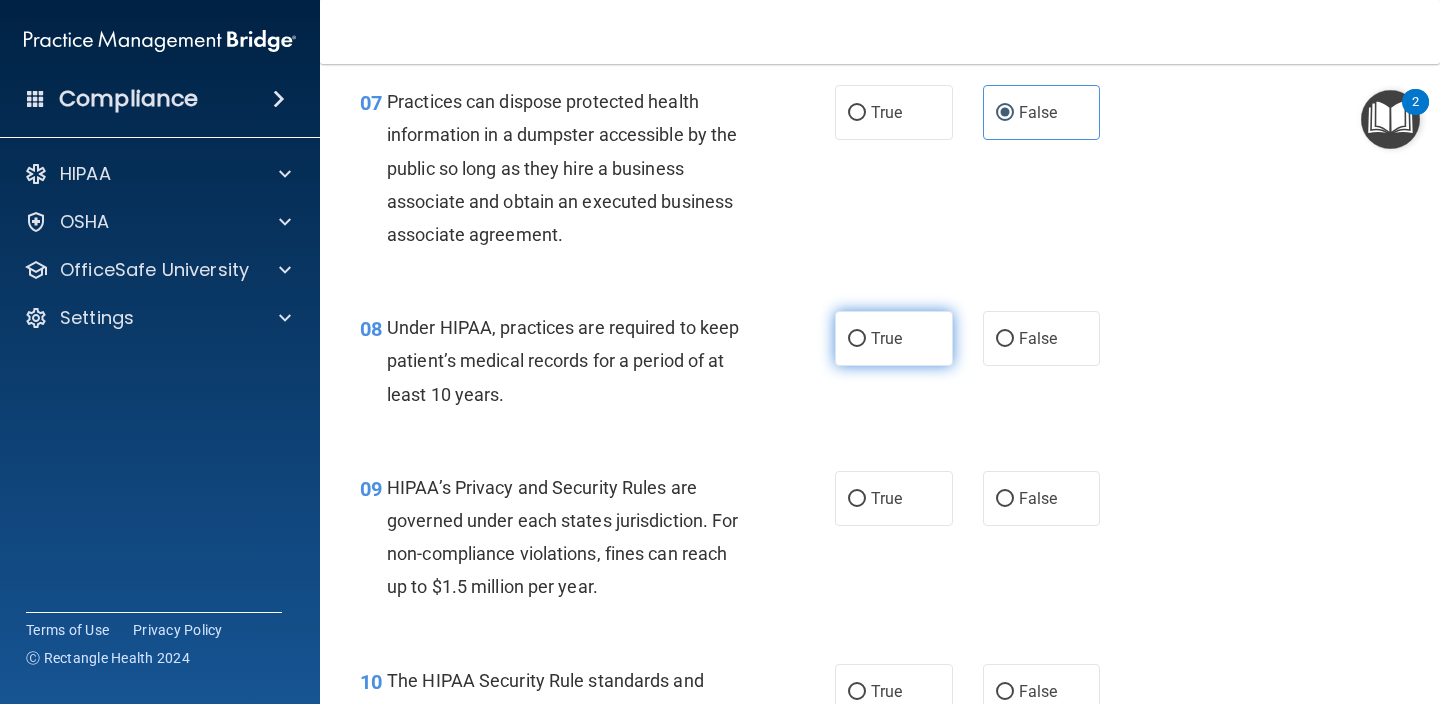click on "True" at bounding box center [894, 338] 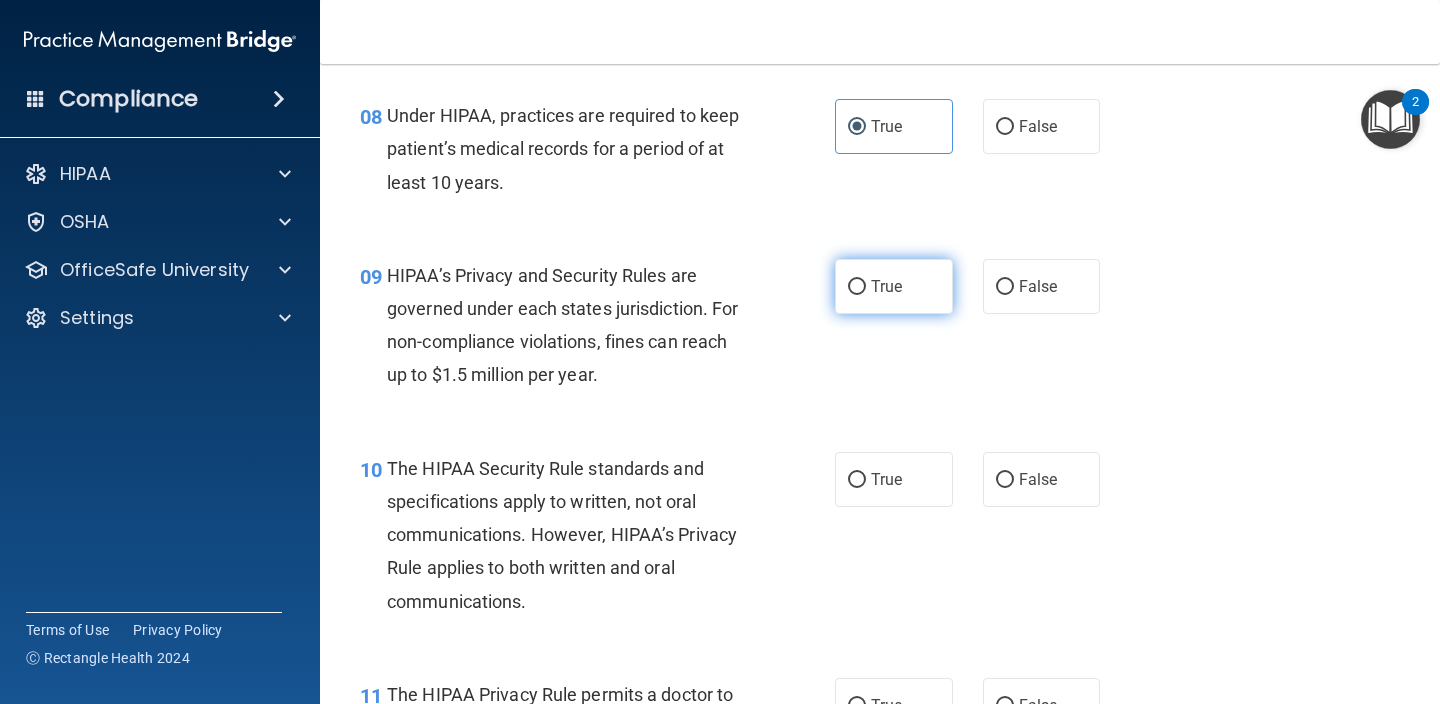 scroll, scrollTop: 1512, scrollLeft: 0, axis: vertical 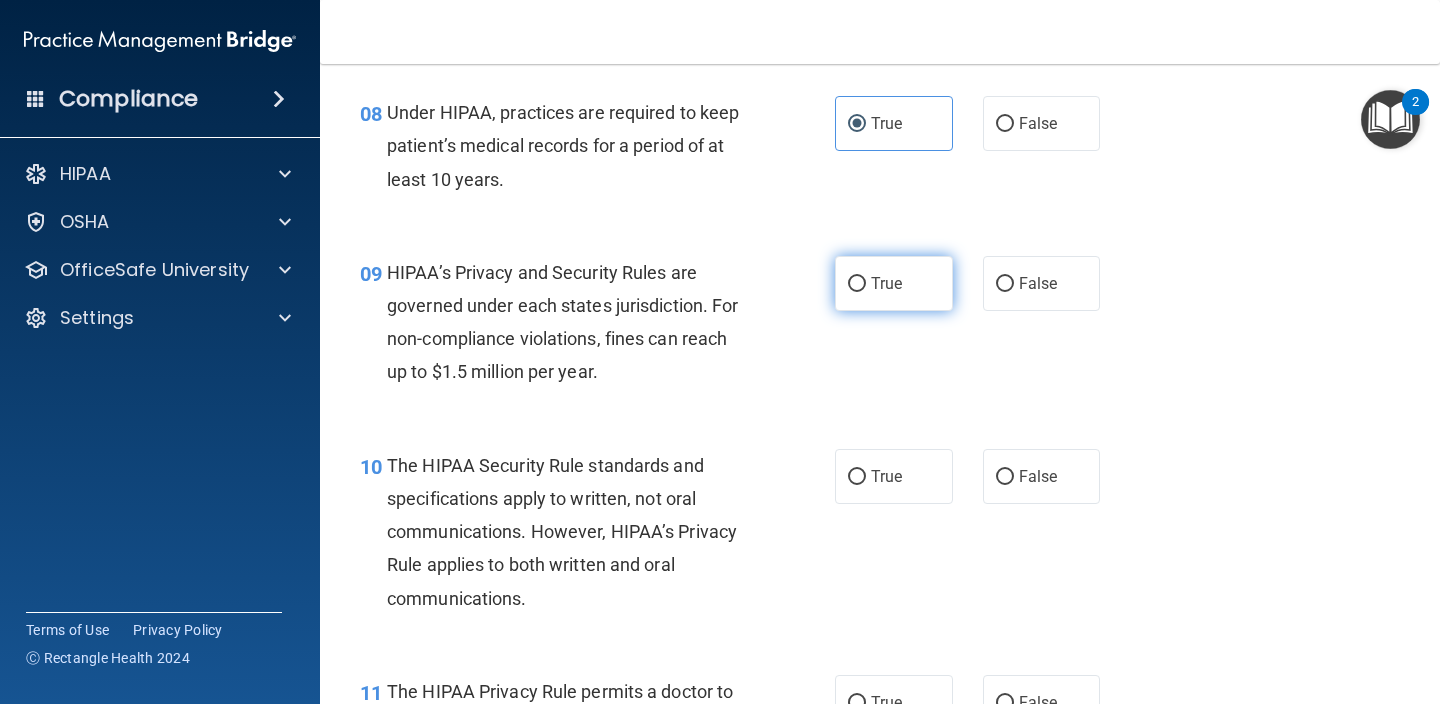 click on "True" at bounding box center (894, 283) 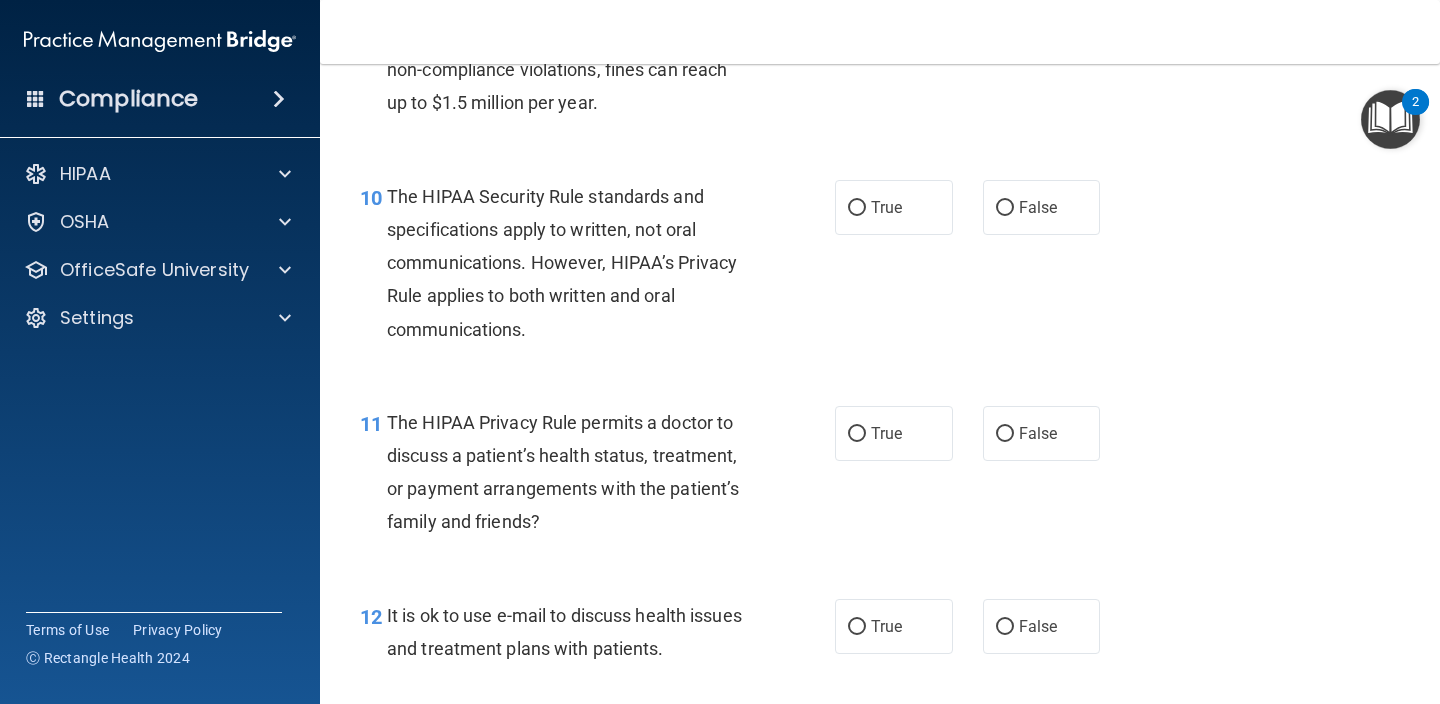 scroll, scrollTop: 1832, scrollLeft: 0, axis: vertical 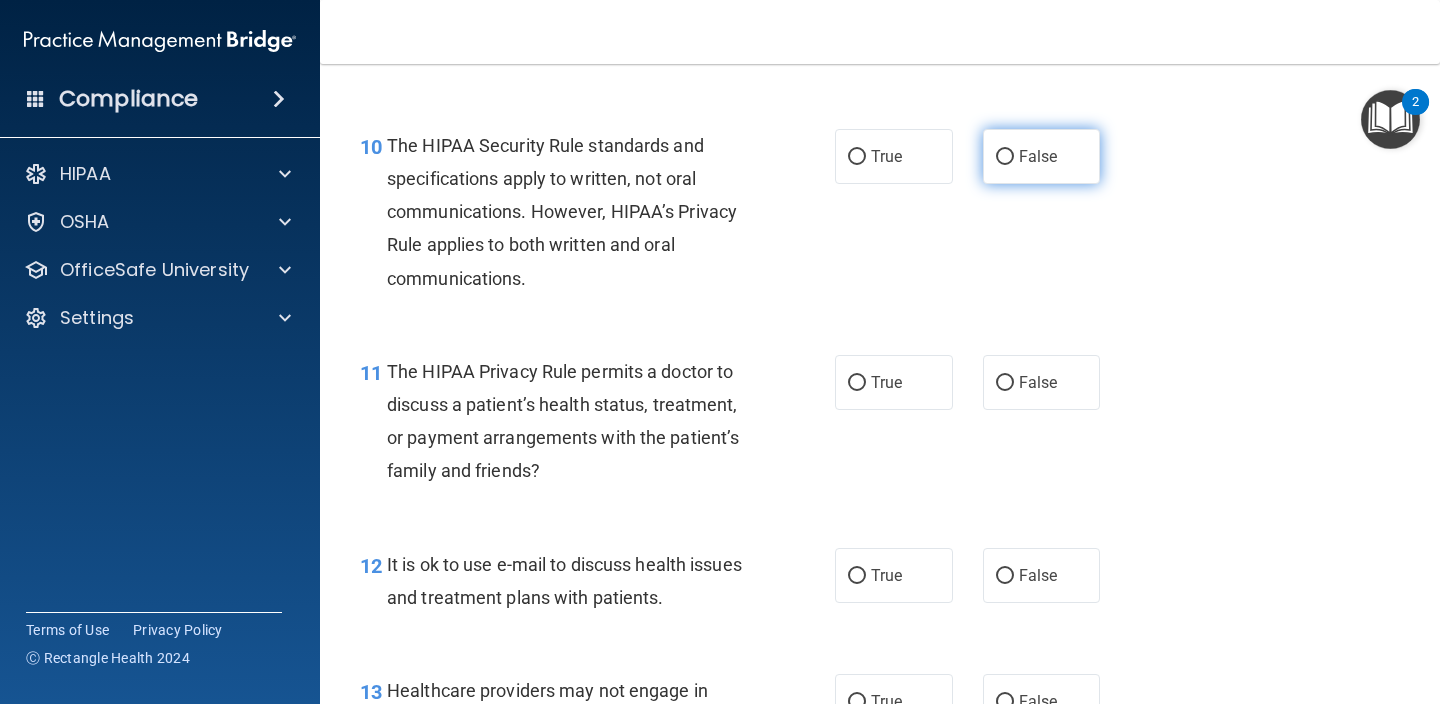 click on "False" at bounding box center [1042, 156] 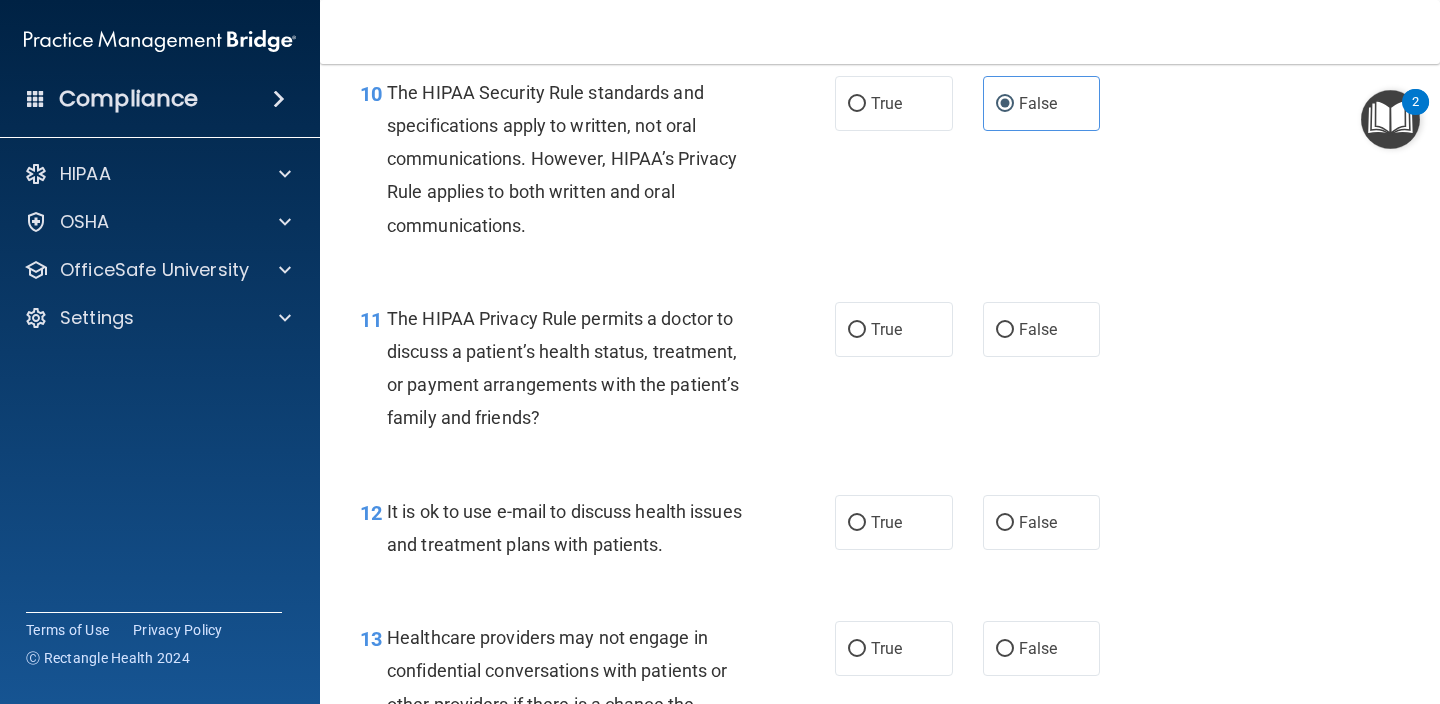 scroll, scrollTop: 1880, scrollLeft: 0, axis: vertical 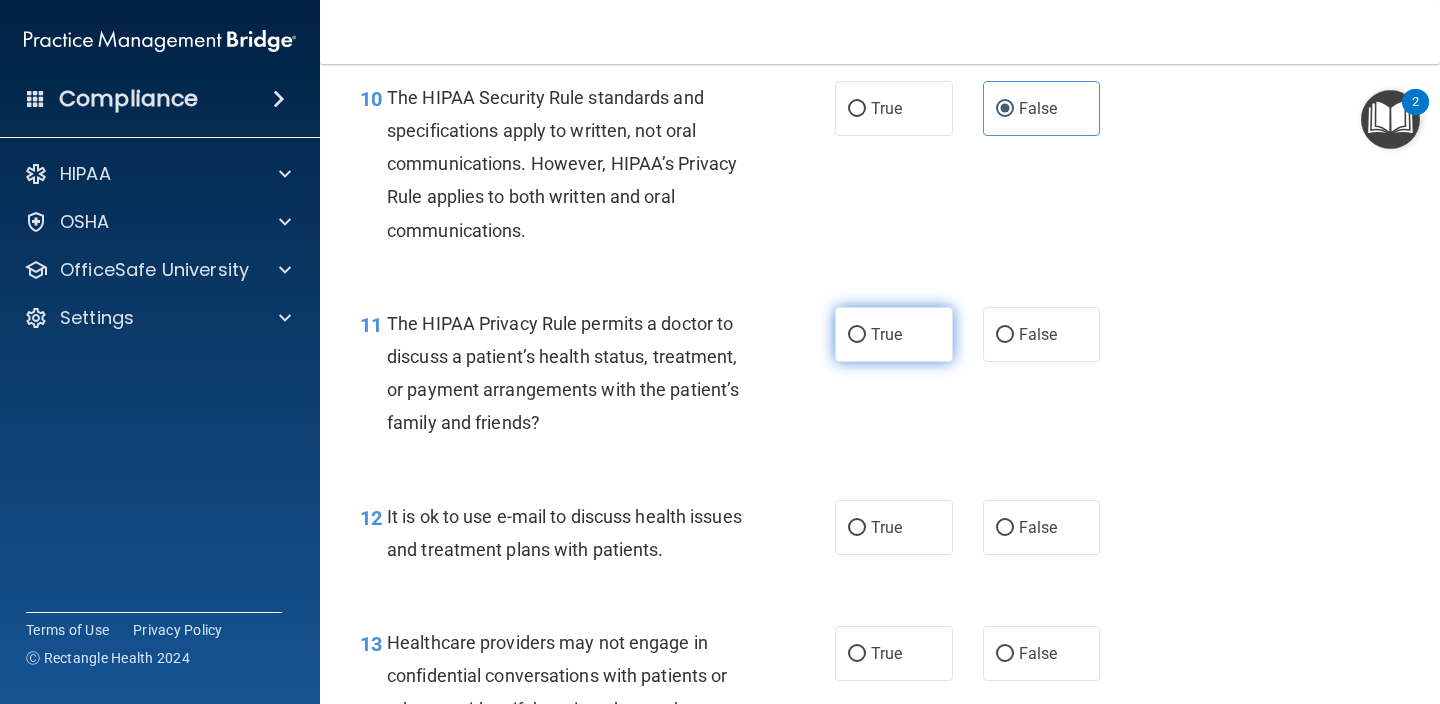 click on "True" at bounding box center [894, 334] 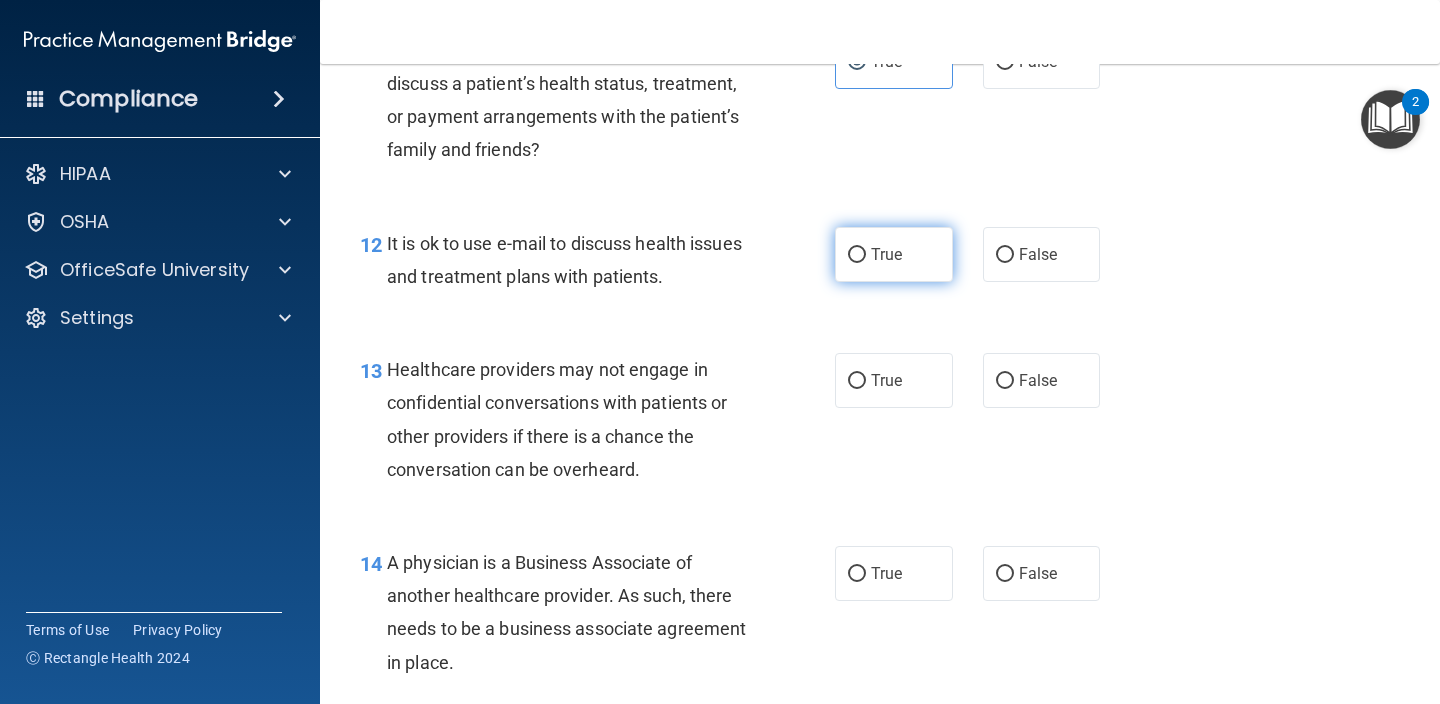 scroll, scrollTop: 2162, scrollLeft: 0, axis: vertical 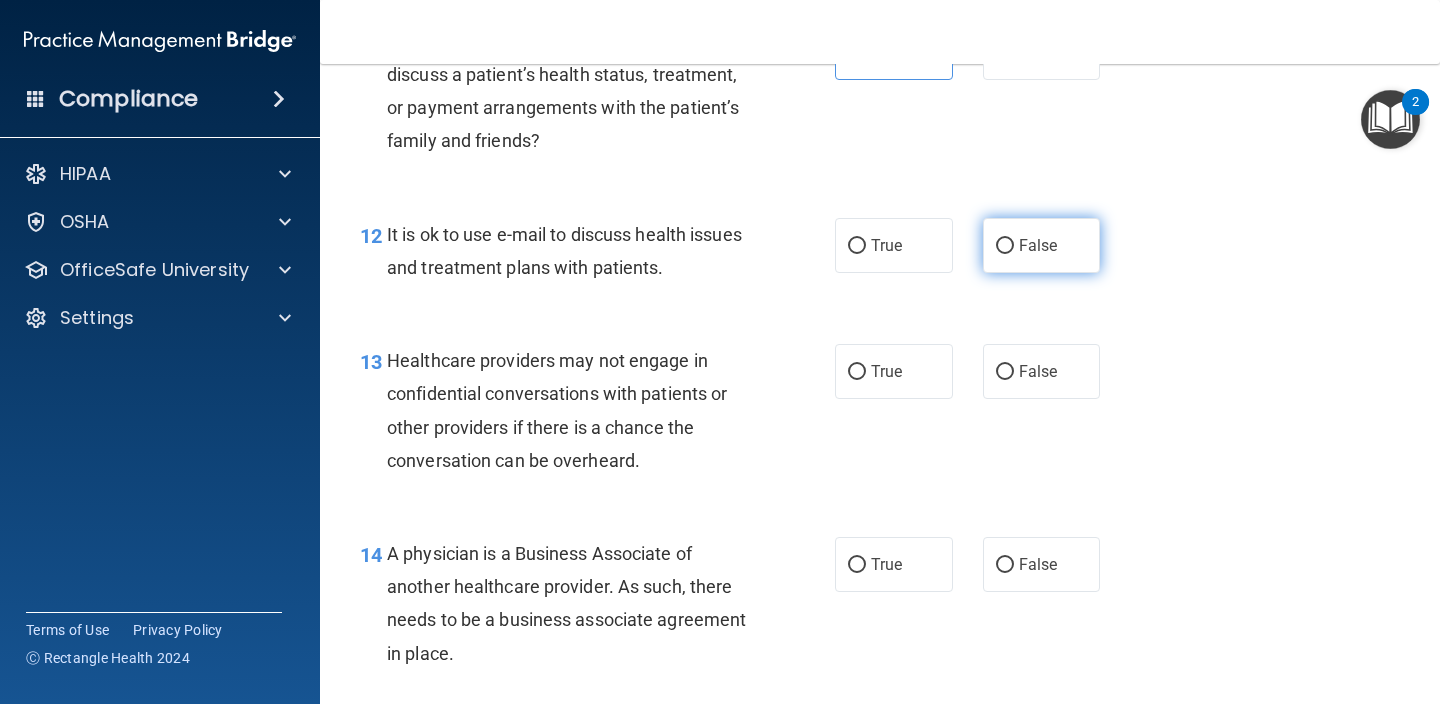 click on "False" at bounding box center (1042, 245) 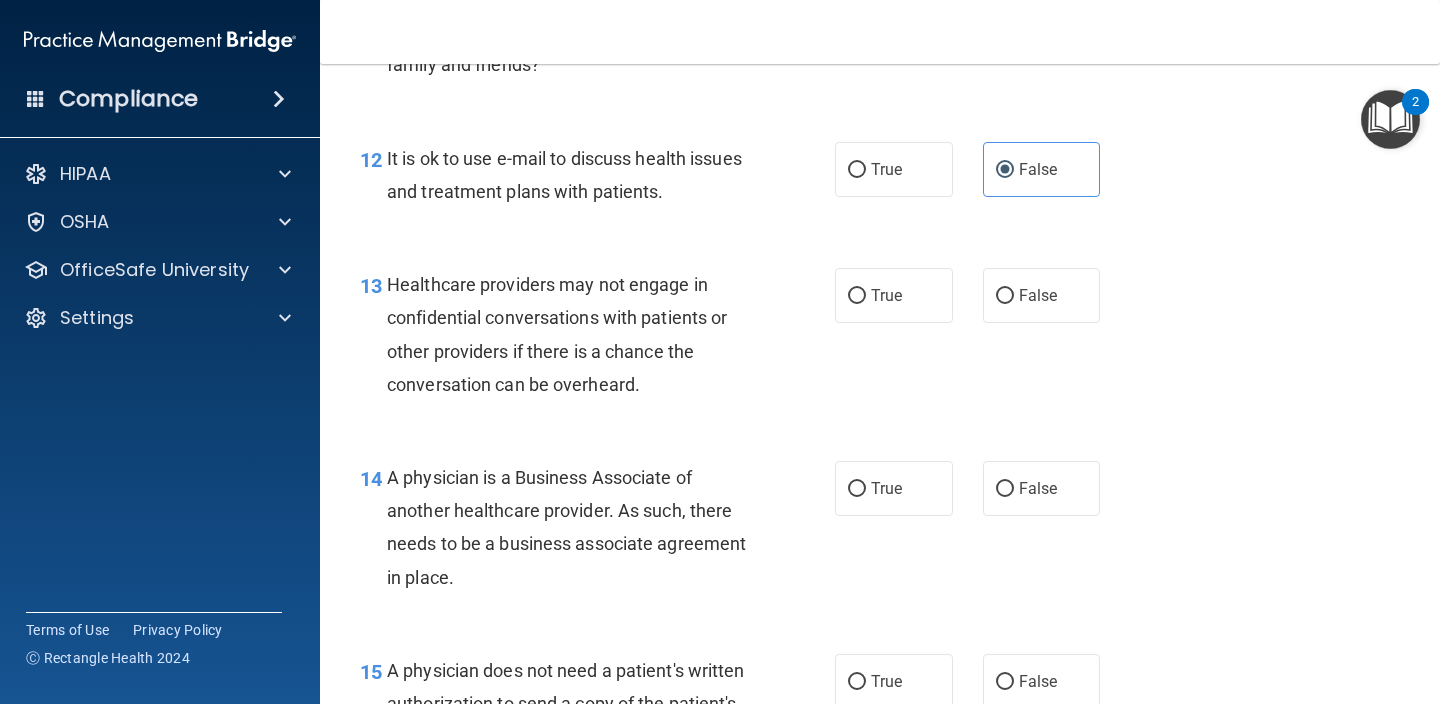scroll, scrollTop: 2240, scrollLeft: 0, axis: vertical 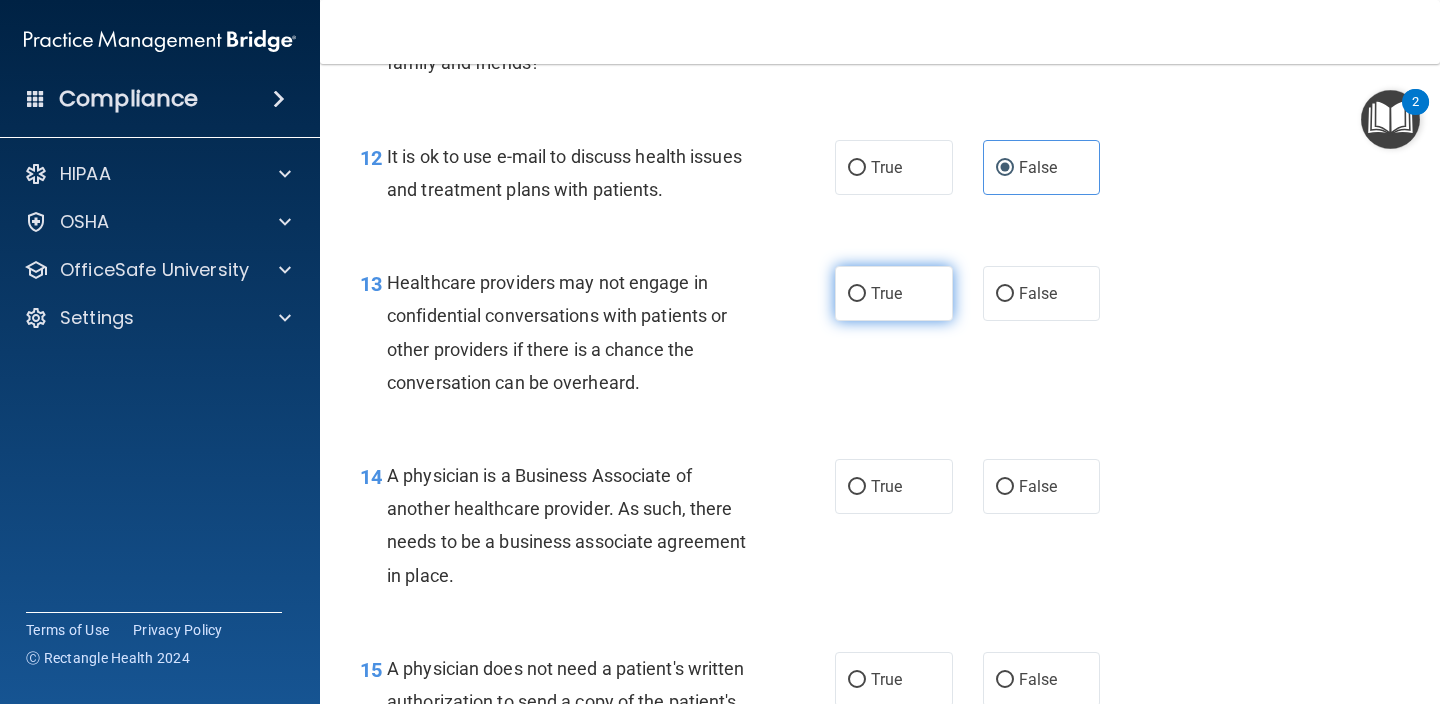 click on "True" at bounding box center [886, 293] 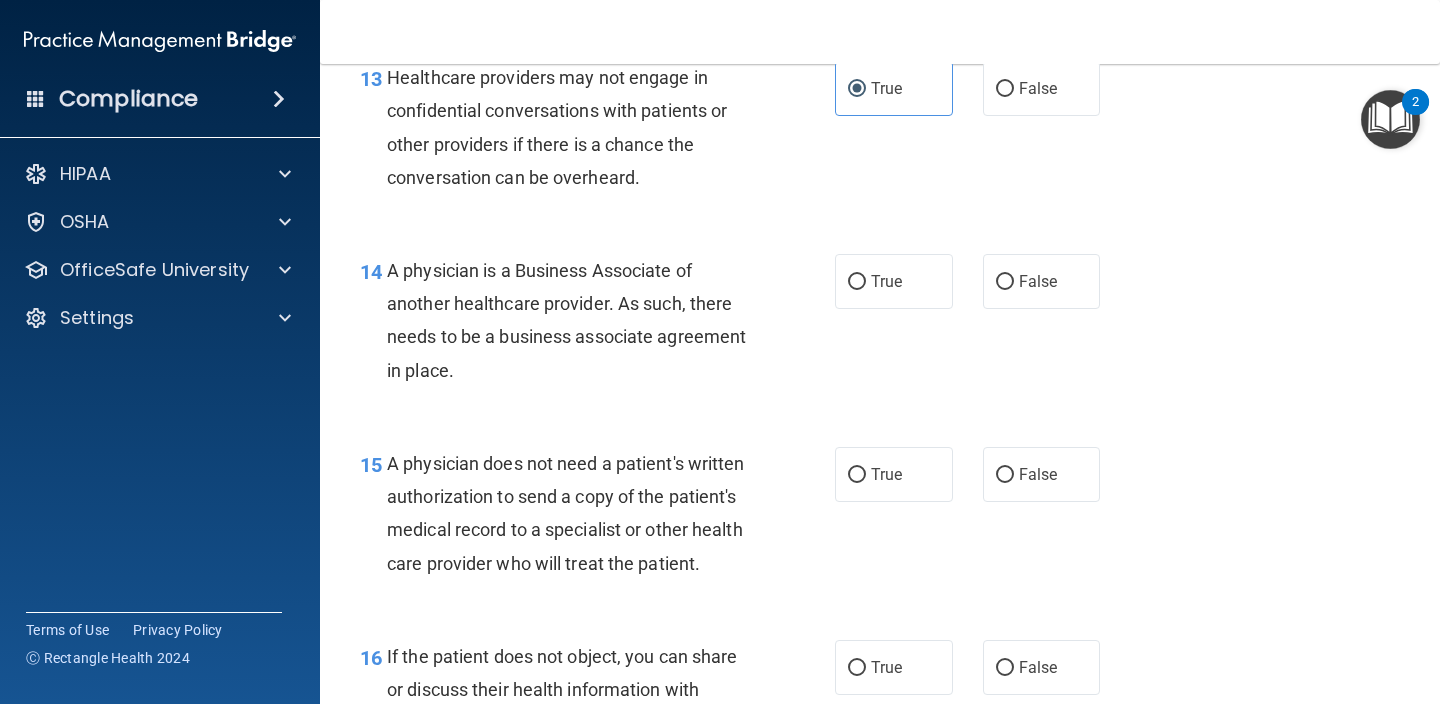 scroll, scrollTop: 2447, scrollLeft: 0, axis: vertical 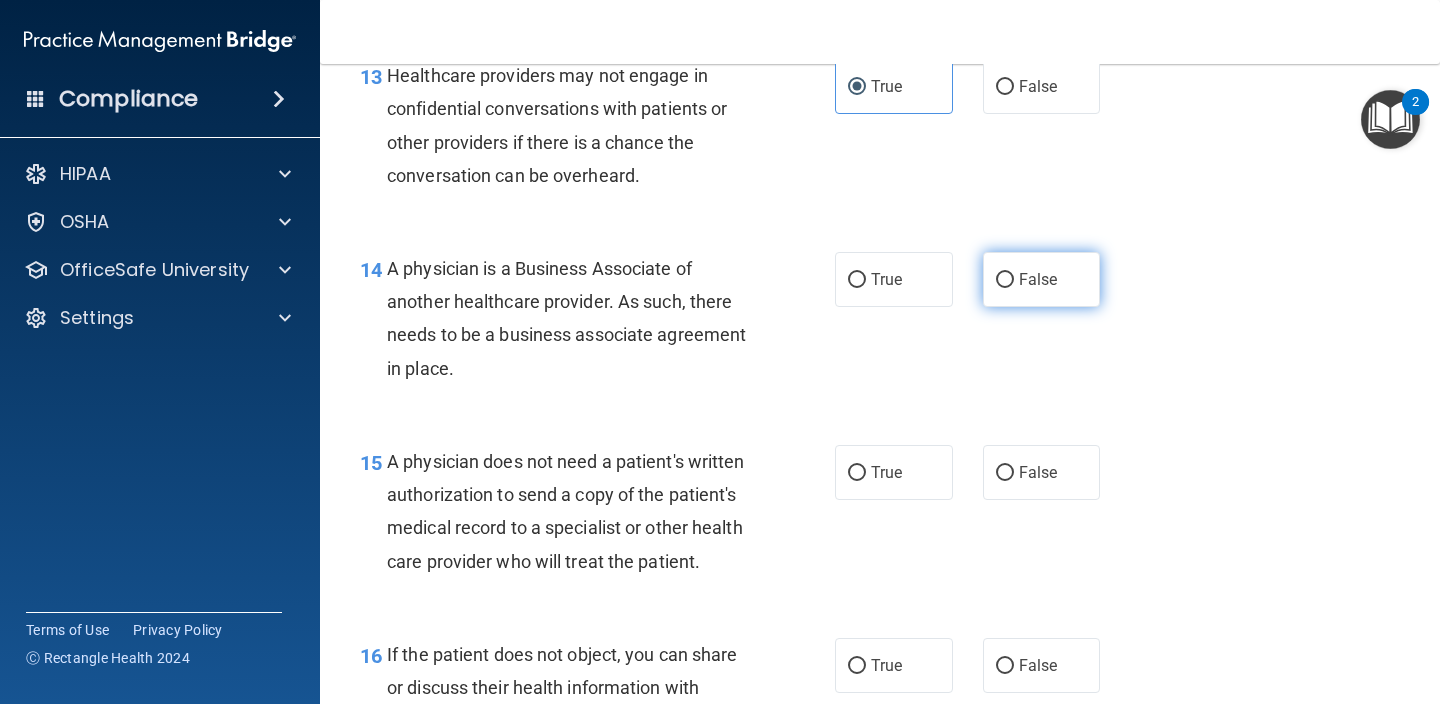 click on "False" at bounding box center (1042, 279) 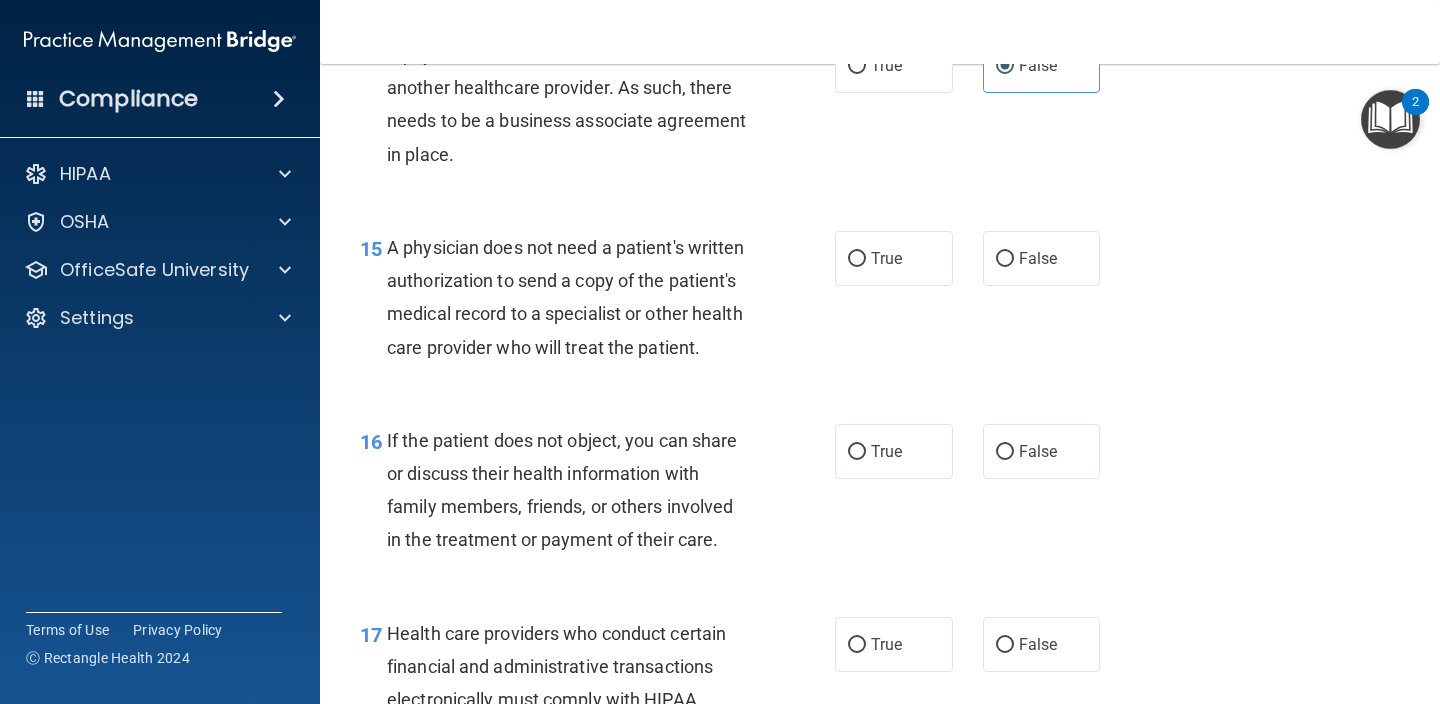 scroll, scrollTop: 2662, scrollLeft: 0, axis: vertical 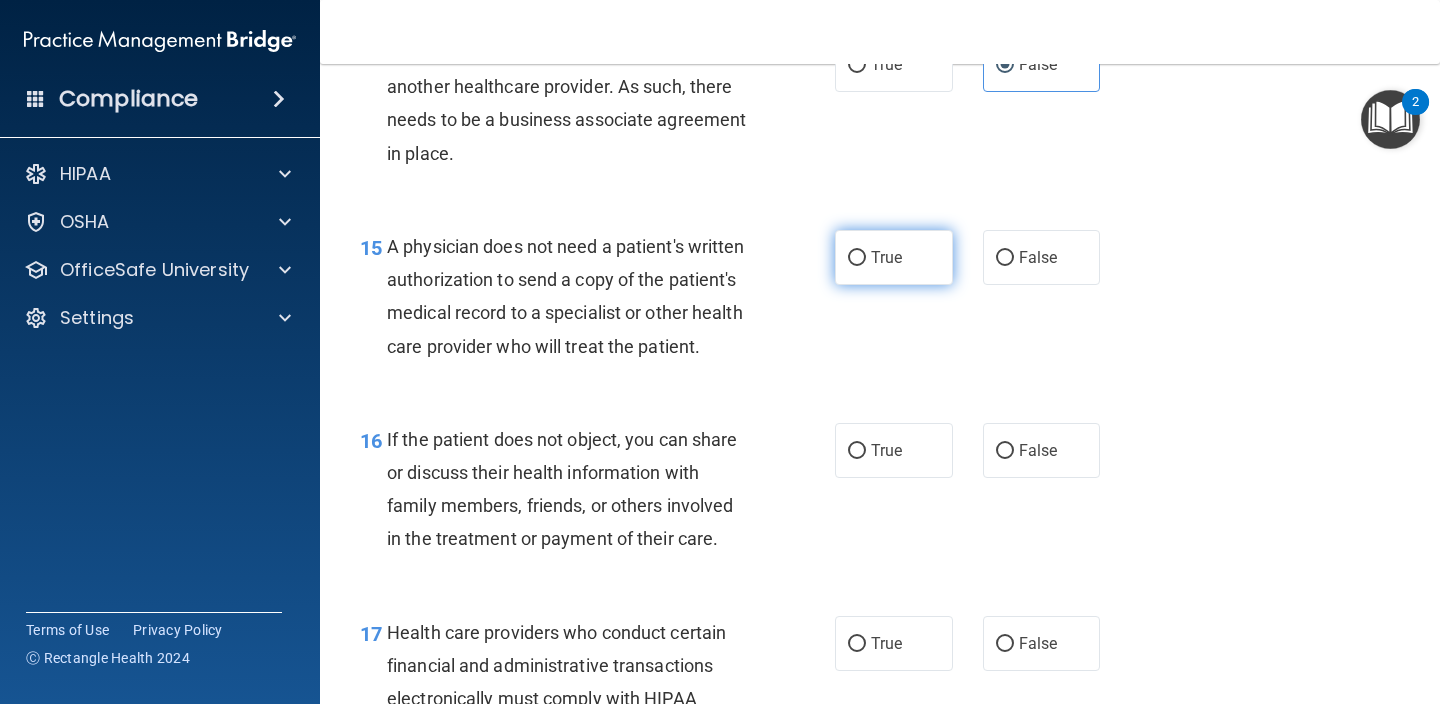 click on "True" at bounding box center (857, 258) 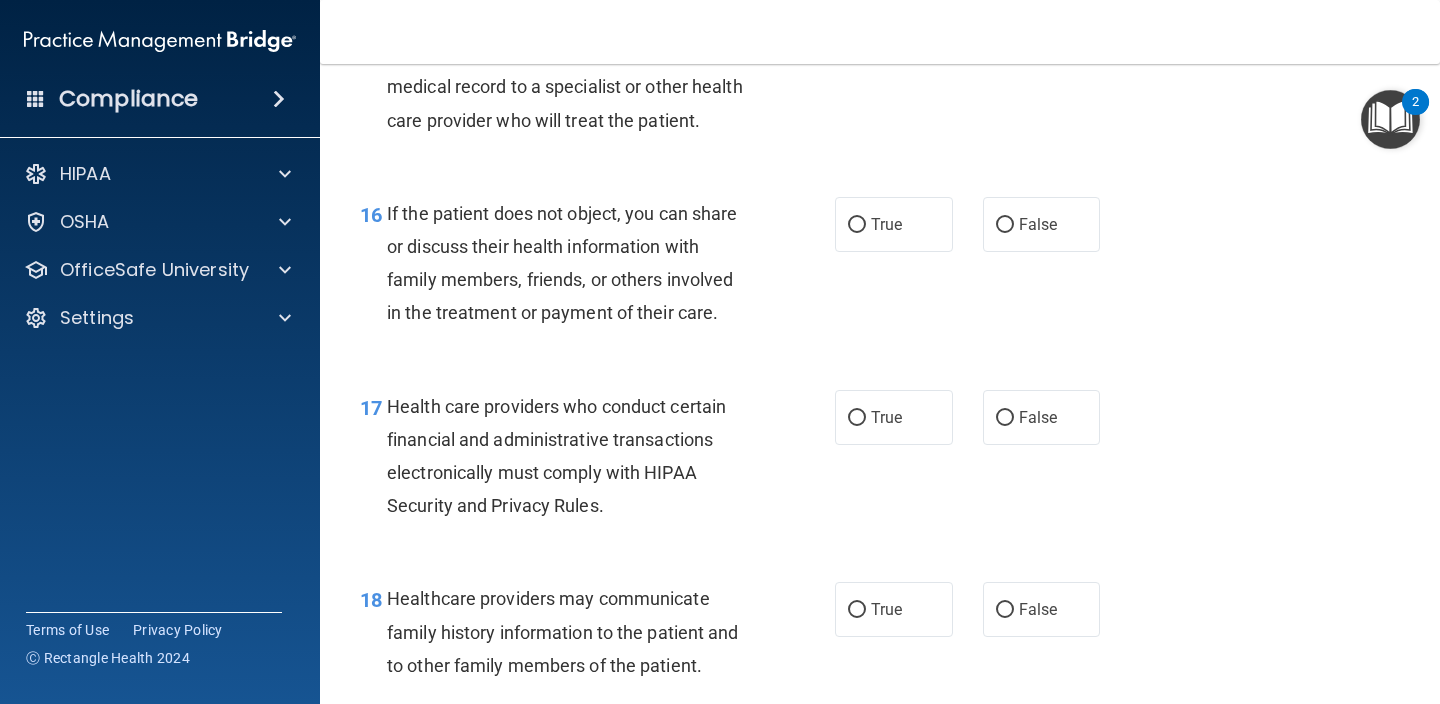 scroll, scrollTop: 2865, scrollLeft: 0, axis: vertical 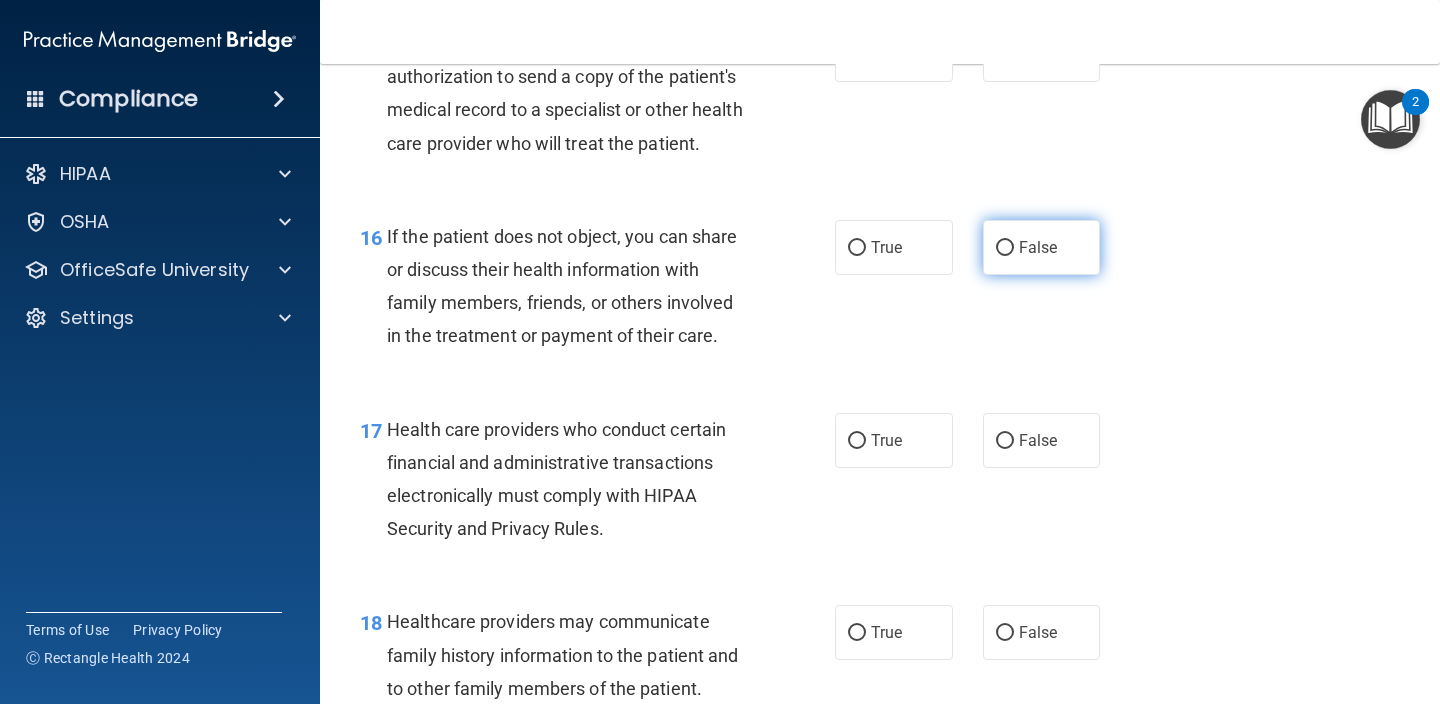 click on "False" at bounding box center (1042, 247) 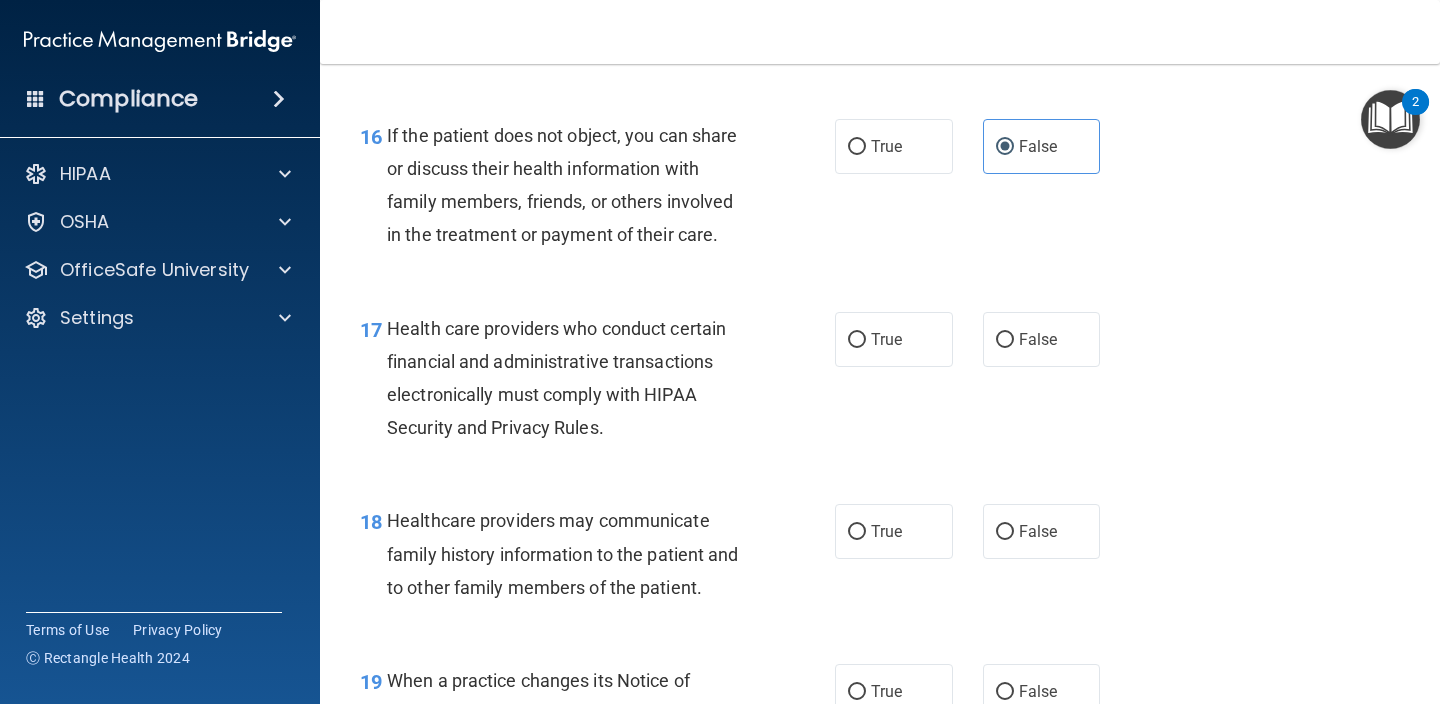 scroll, scrollTop: 2969, scrollLeft: 0, axis: vertical 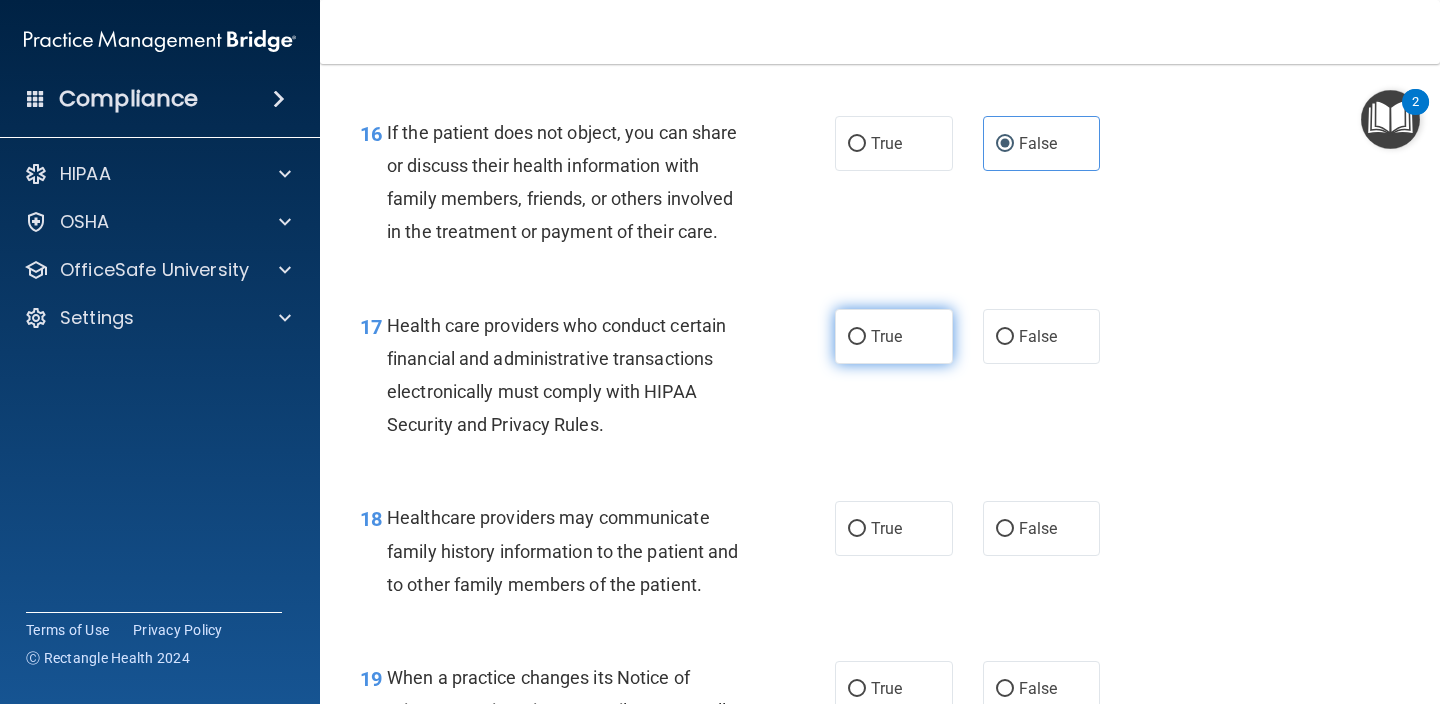 click on "True" at bounding box center (894, 336) 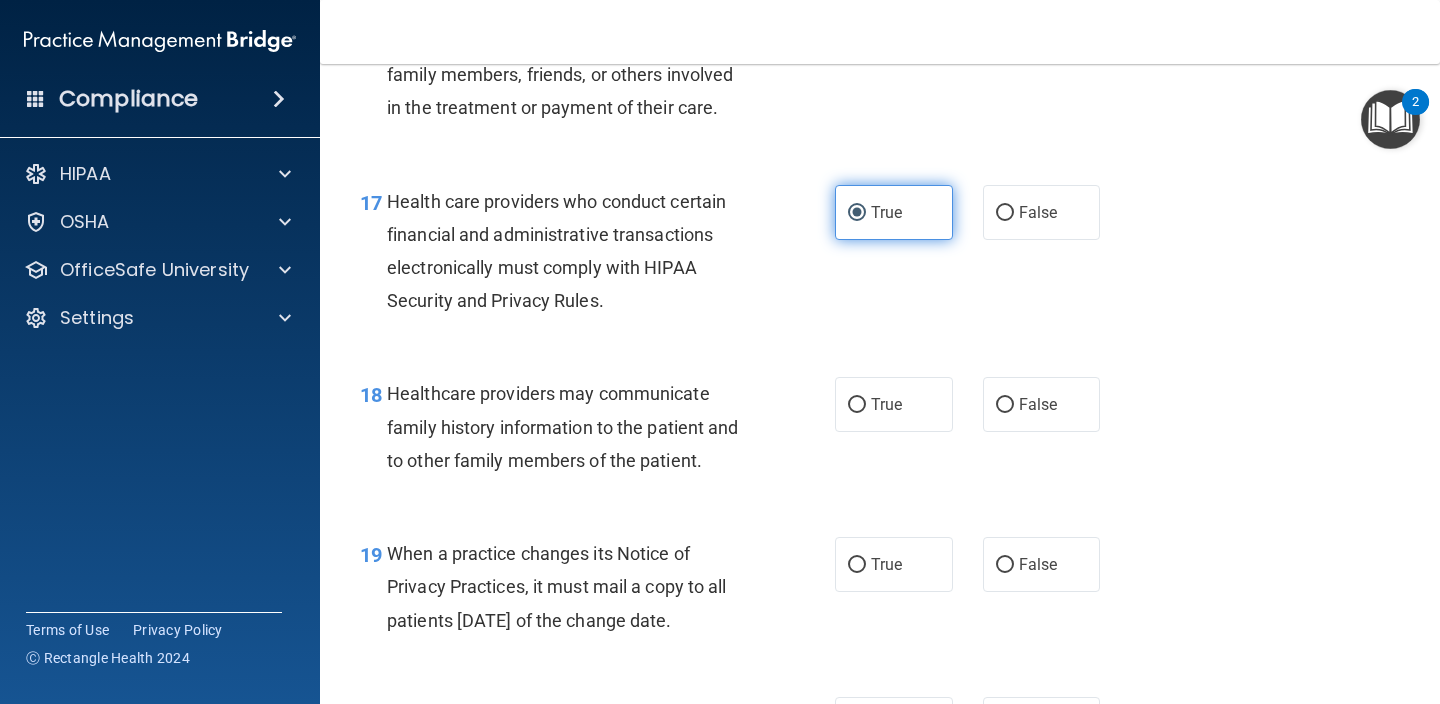 scroll, scrollTop: 3098, scrollLeft: 0, axis: vertical 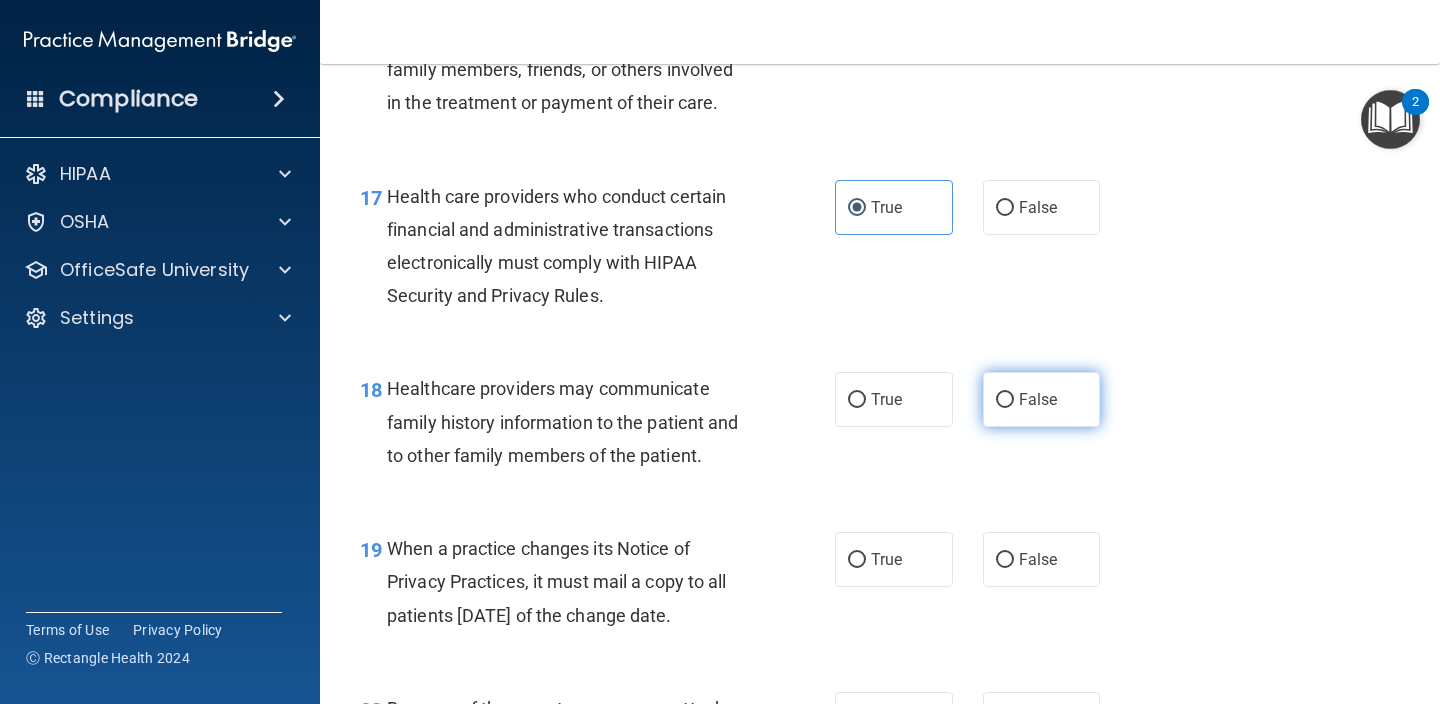 click on "False" at bounding box center [1042, 399] 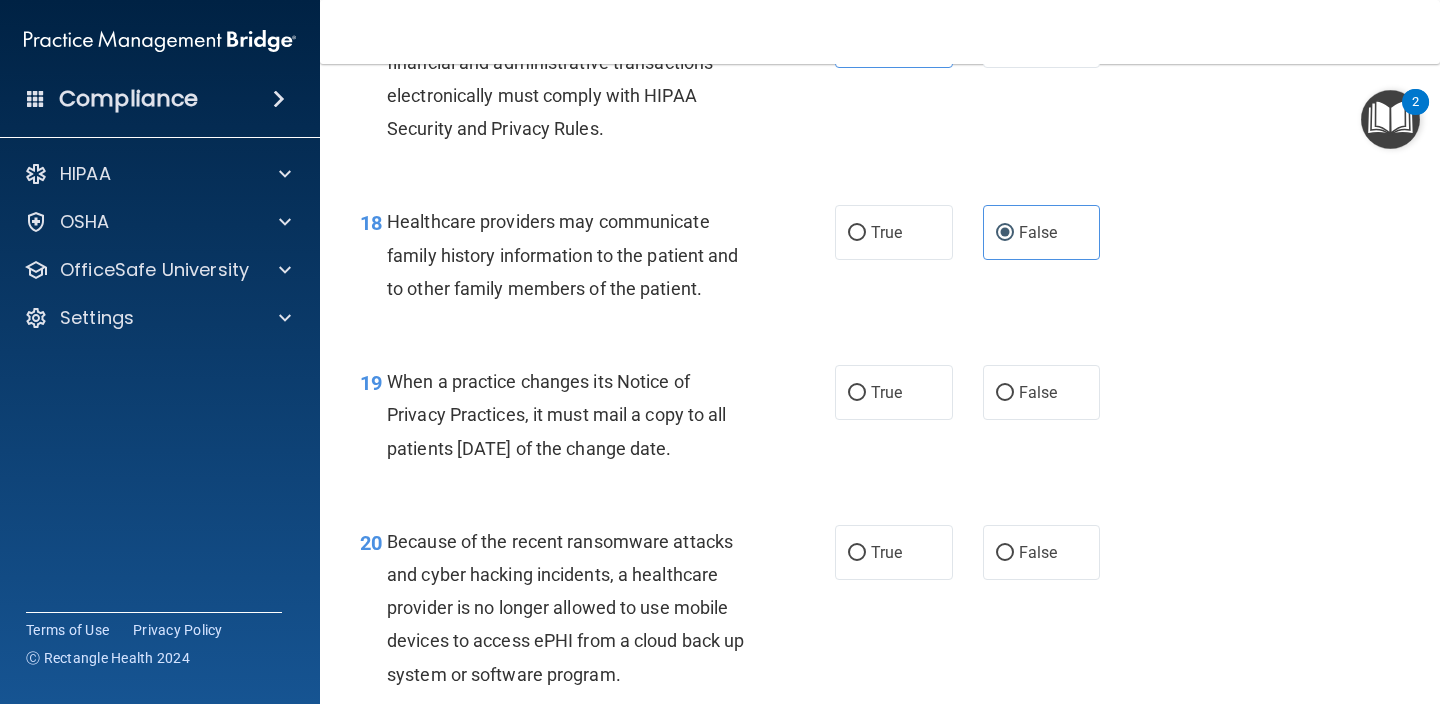 scroll, scrollTop: 3267, scrollLeft: 0, axis: vertical 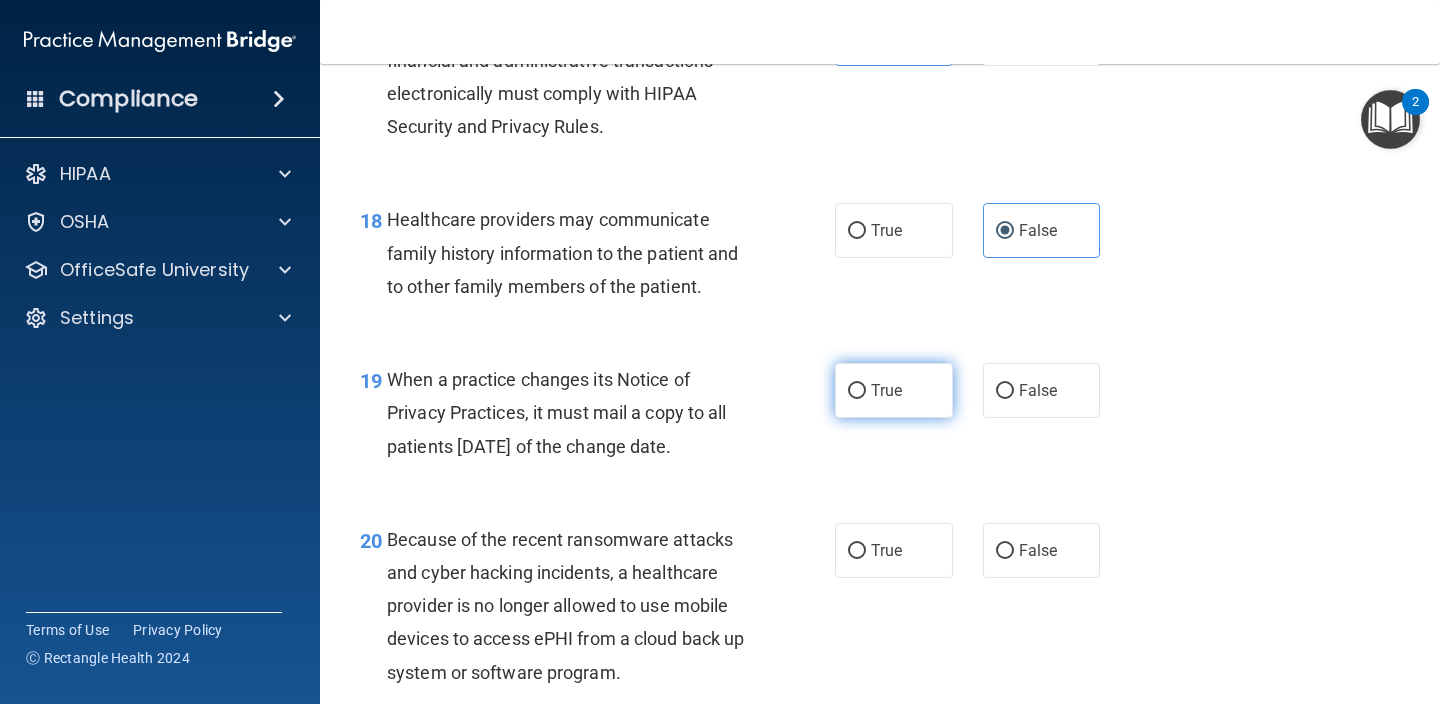 click on "True" at bounding box center [886, 390] 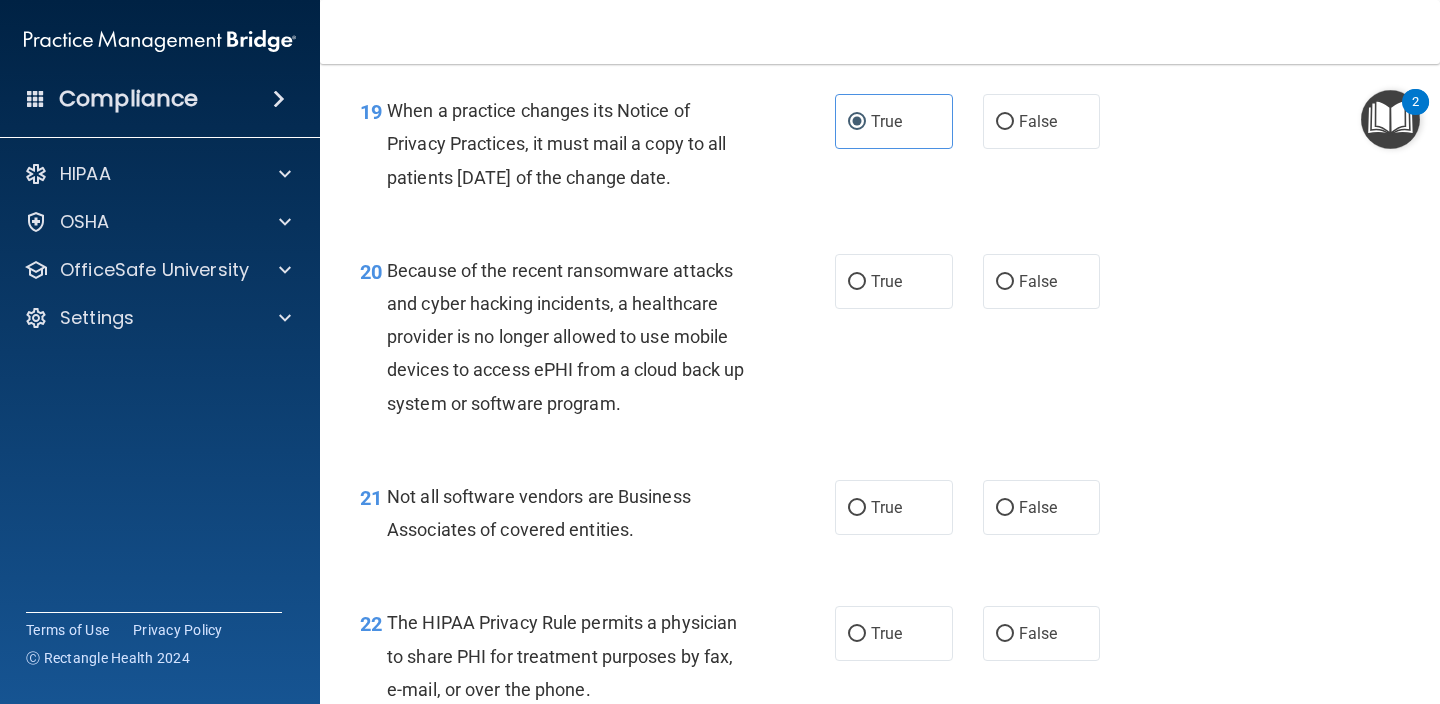 scroll, scrollTop: 3563, scrollLeft: 0, axis: vertical 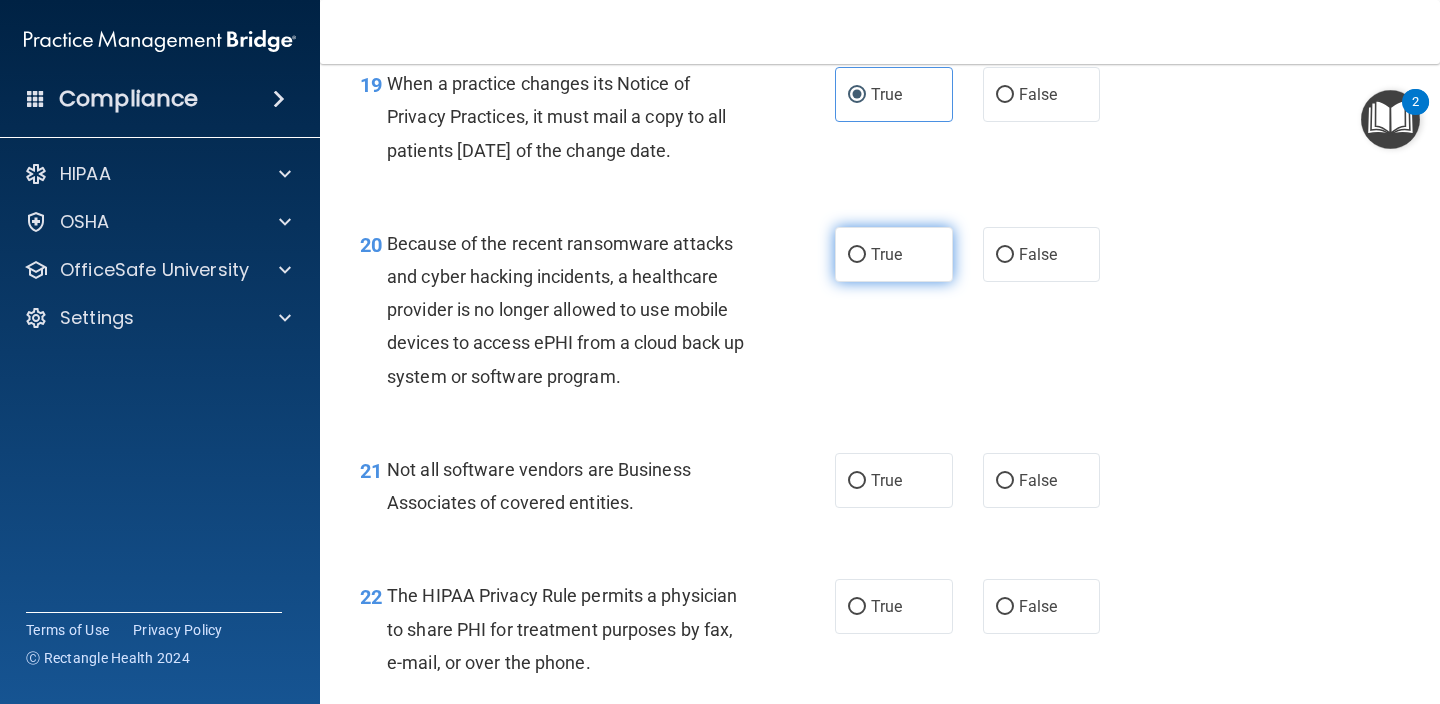click on "True" at bounding box center (894, 254) 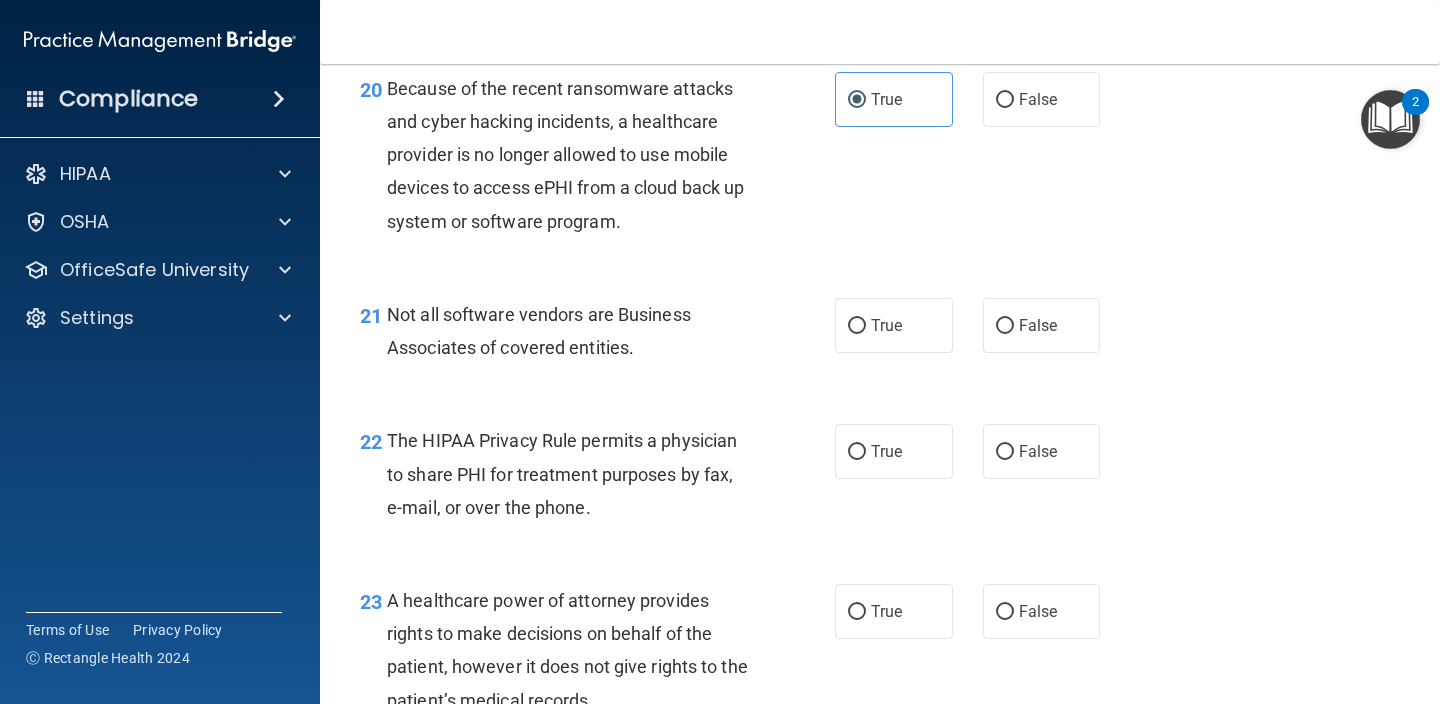 scroll, scrollTop: 3719, scrollLeft: 0, axis: vertical 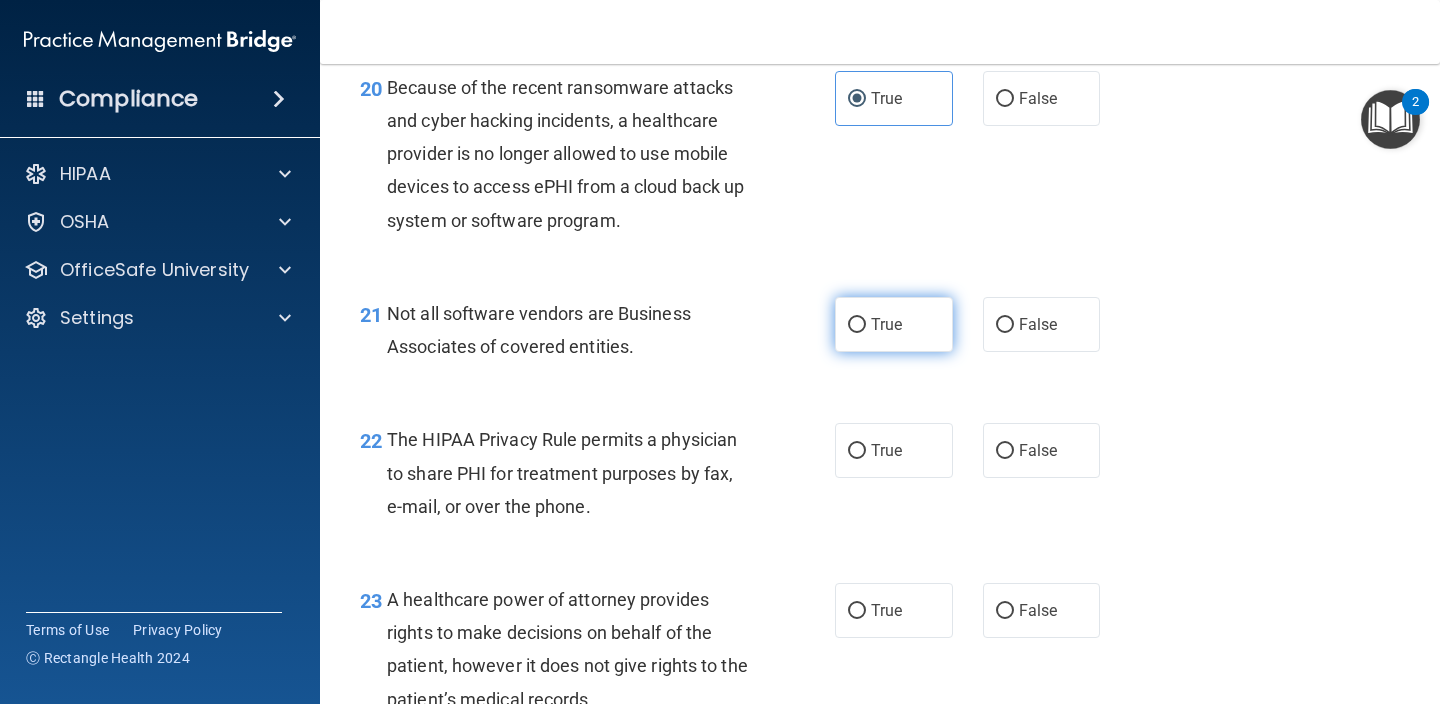 click on "True" at bounding box center (894, 324) 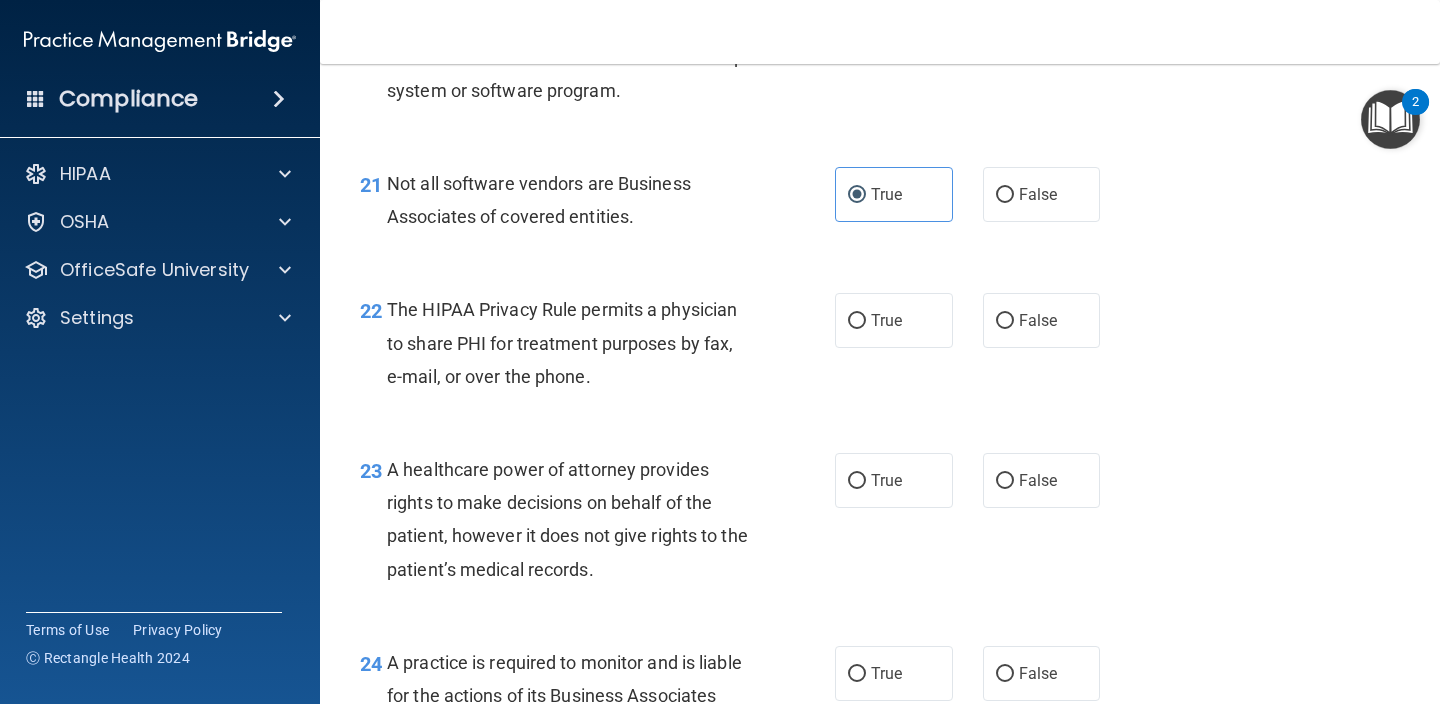 scroll, scrollTop: 3851, scrollLeft: 0, axis: vertical 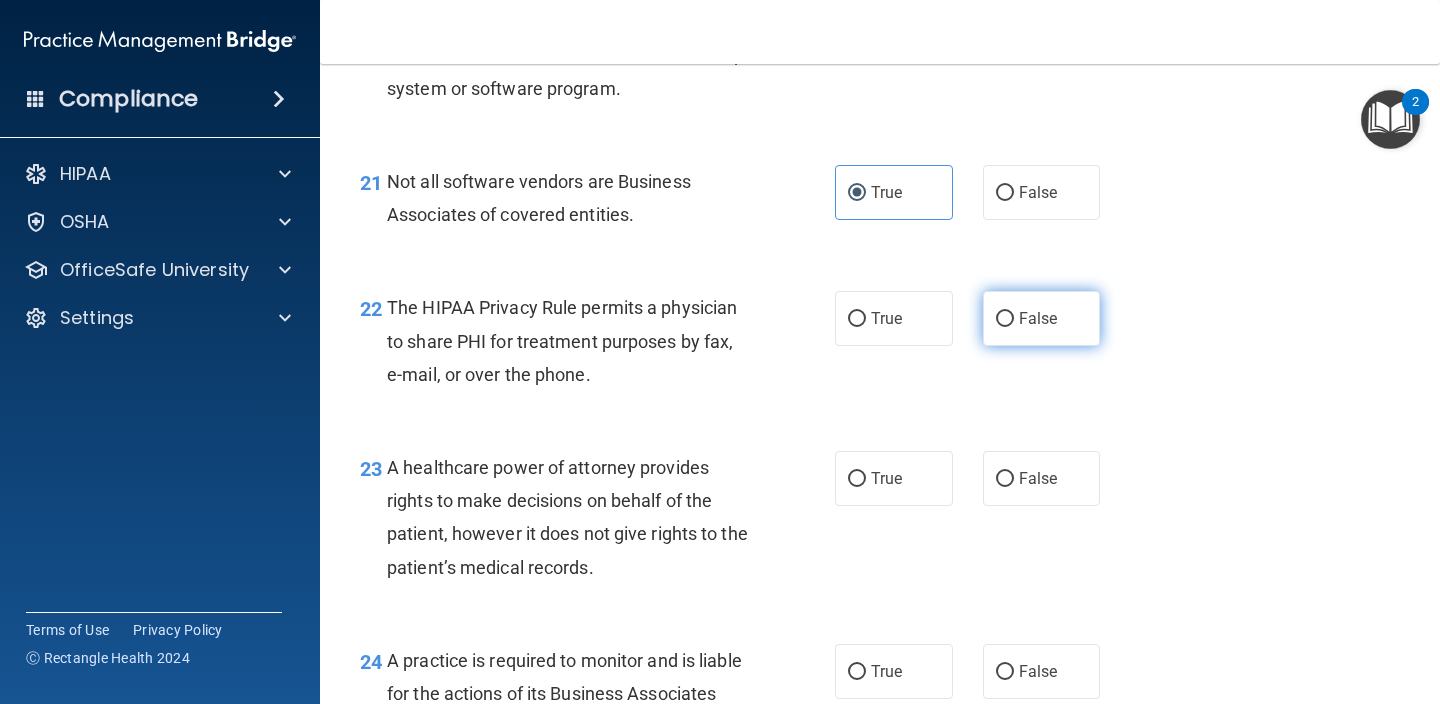 click on "False" at bounding box center [1038, 318] 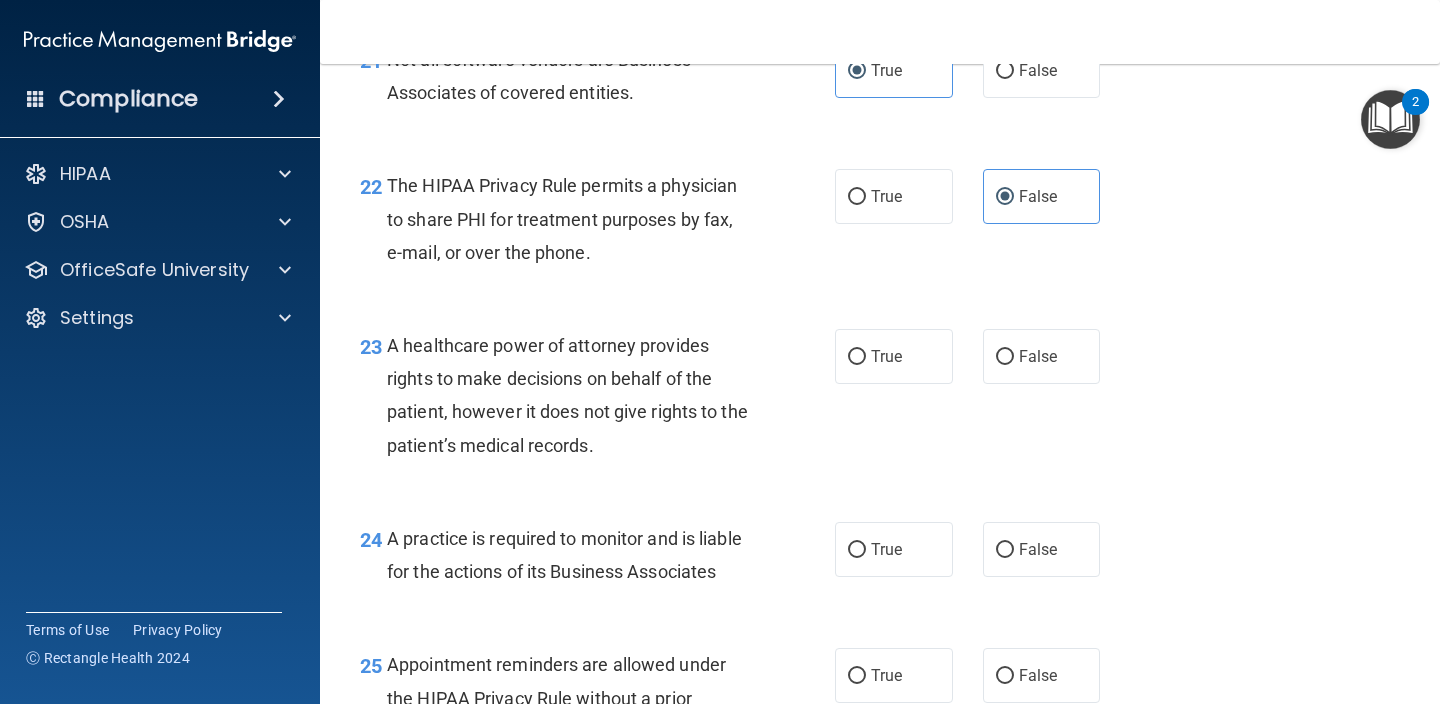 scroll, scrollTop: 4056, scrollLeft: 0, axis: vertical 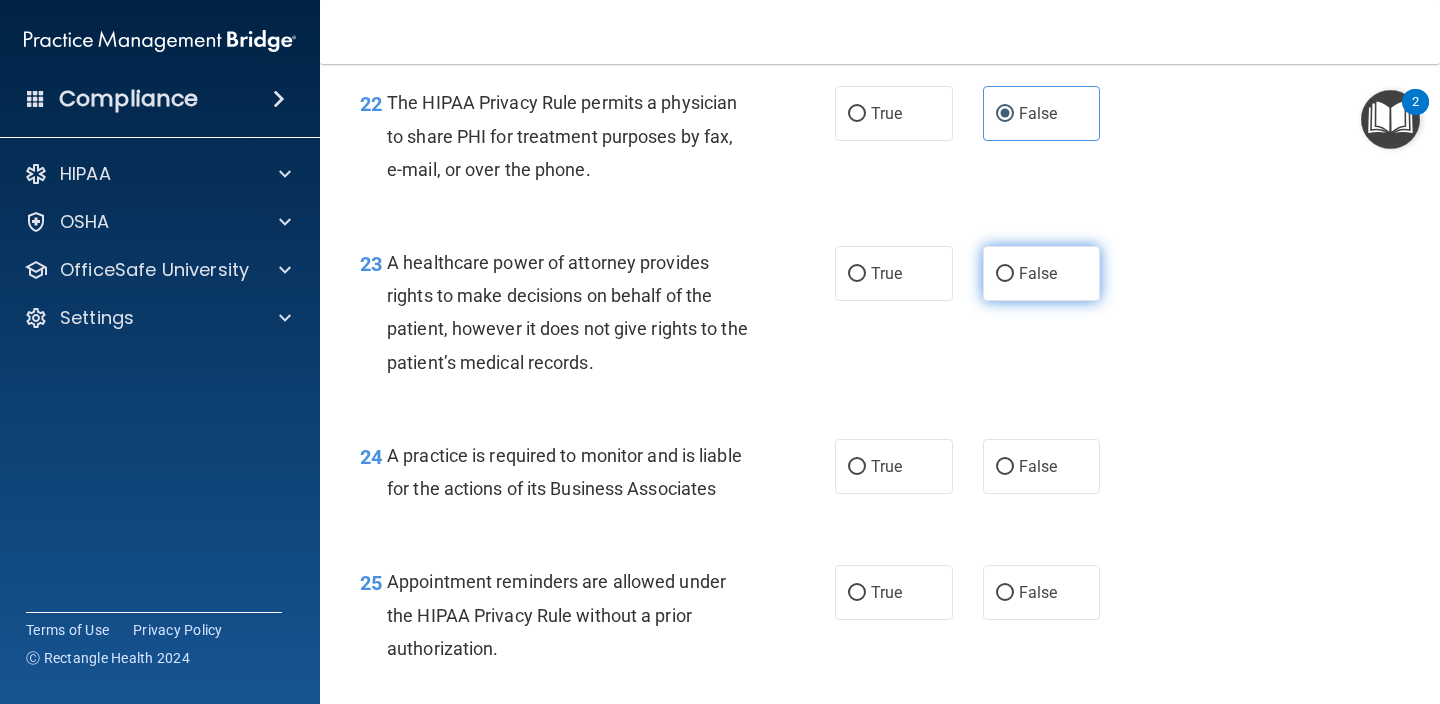 click on "False" at bounding box center (1005, 274) 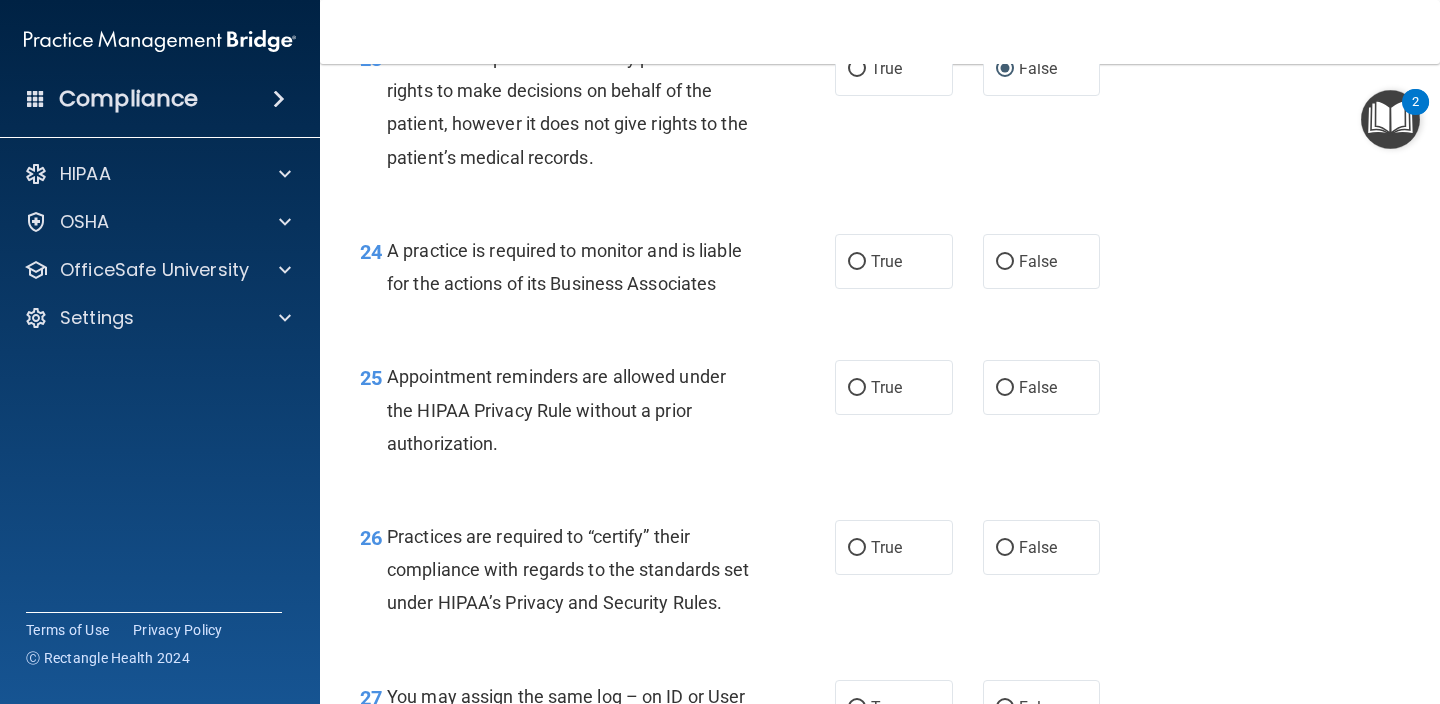 scroll, scrollTop: 4265, scrollLeft: 0, axis: vertical 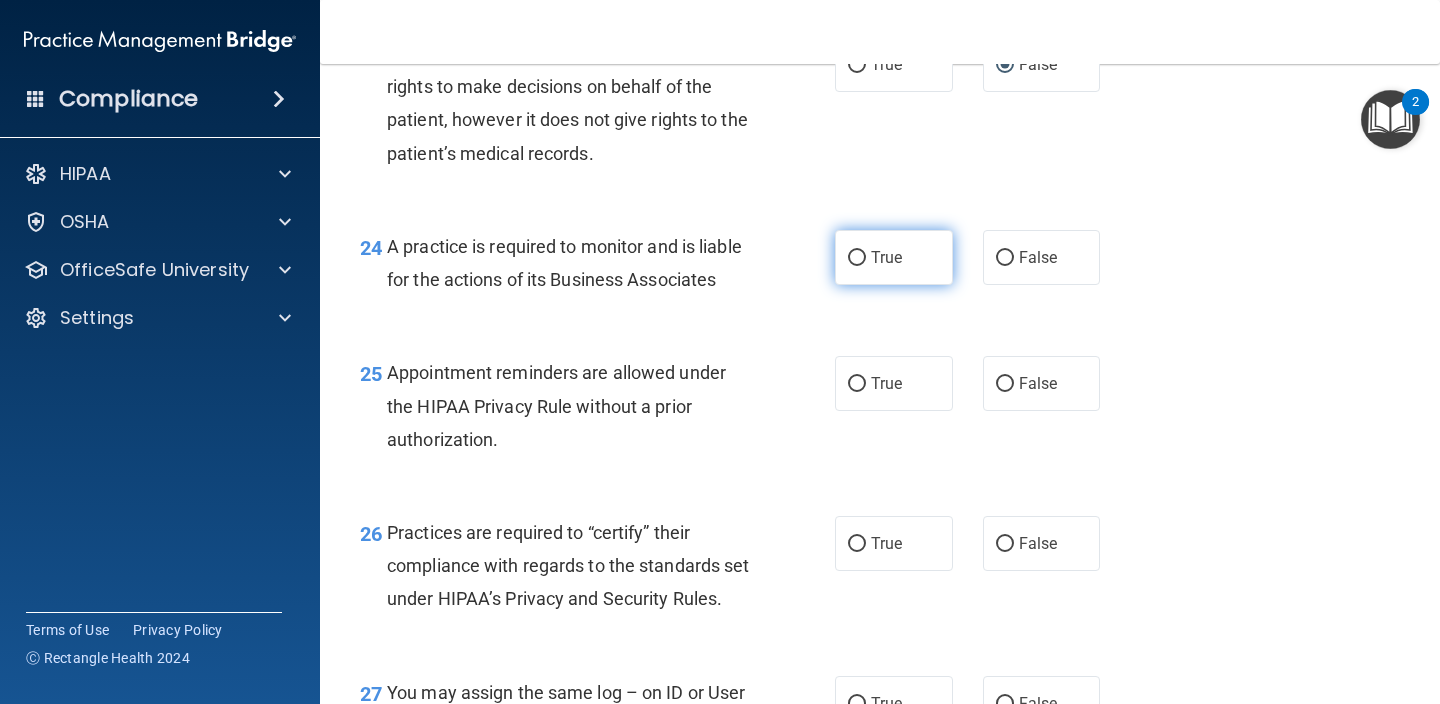 click on "True" at bounding box center [886, 257] 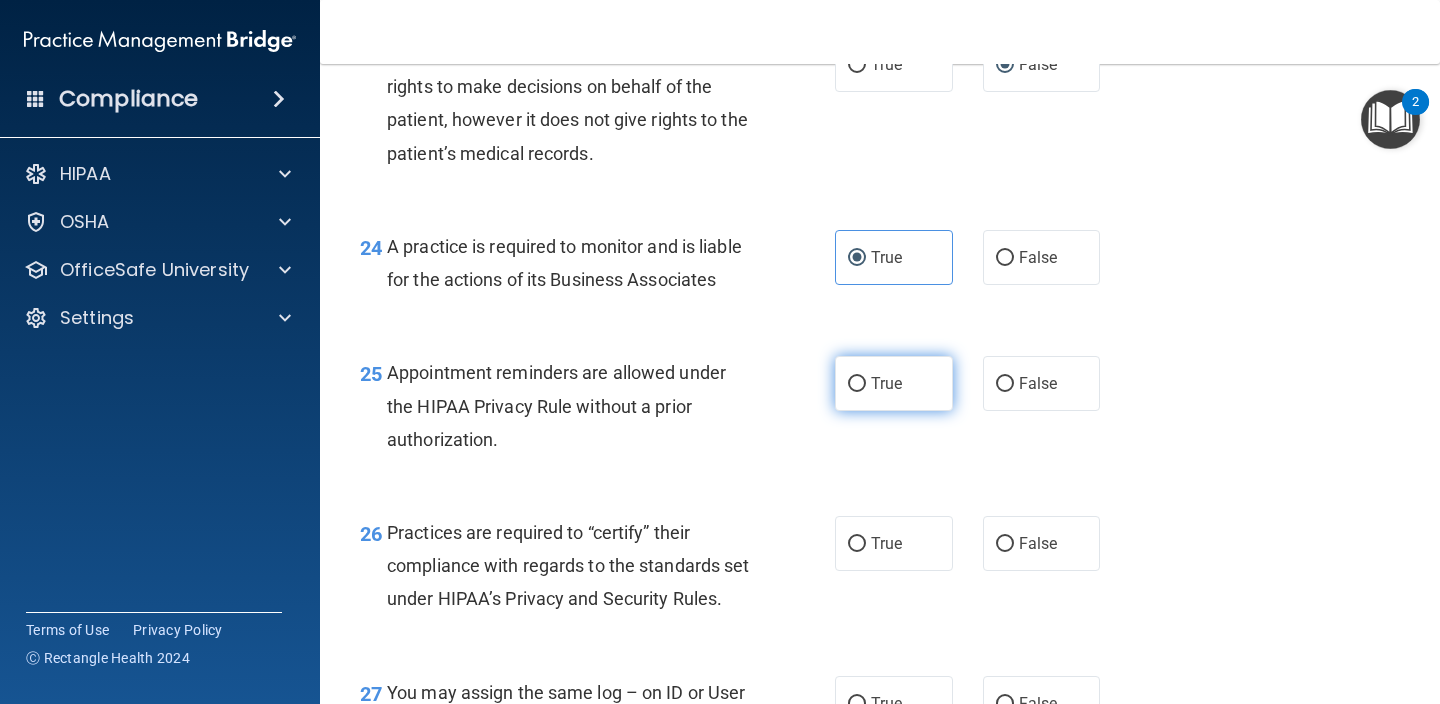 click on "True" at bounding box center [894, 383] 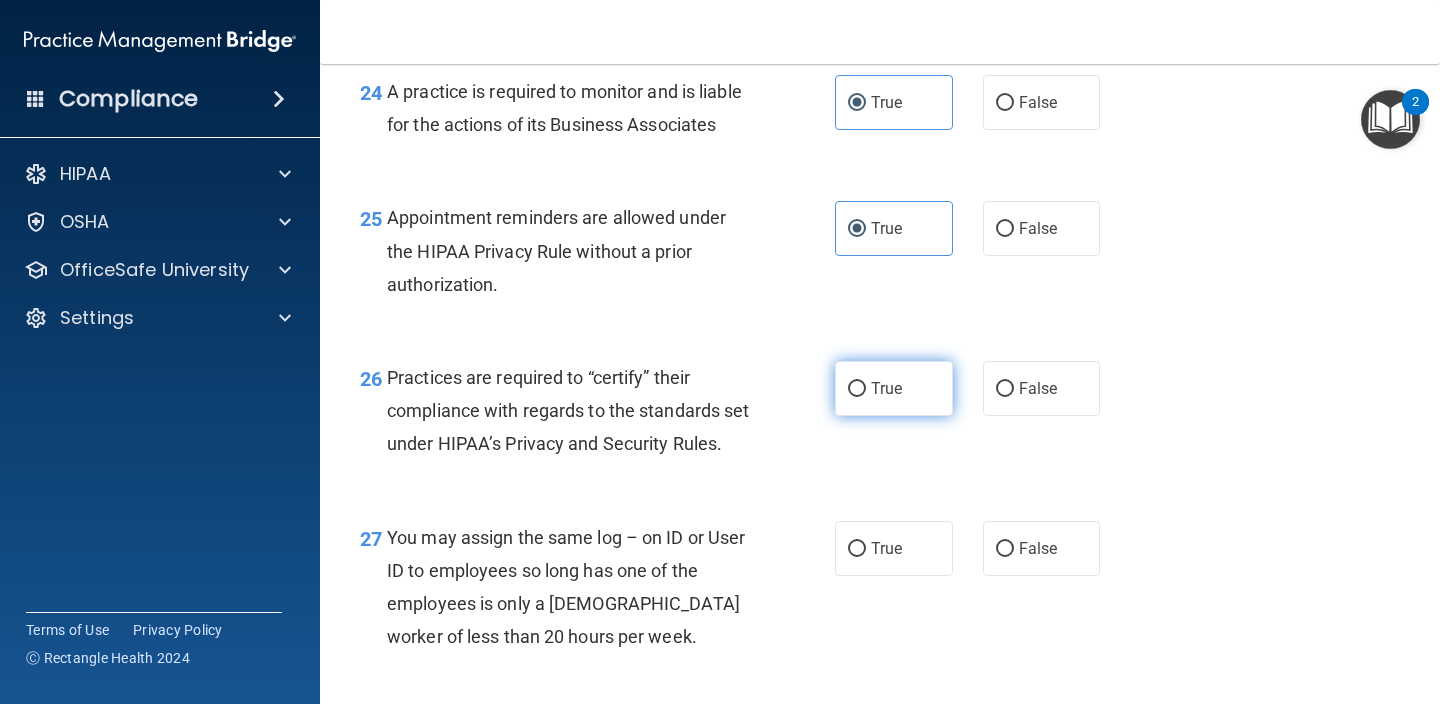 scroll, scrollTop: 4470, scrollLeft: 0, axis: vertical 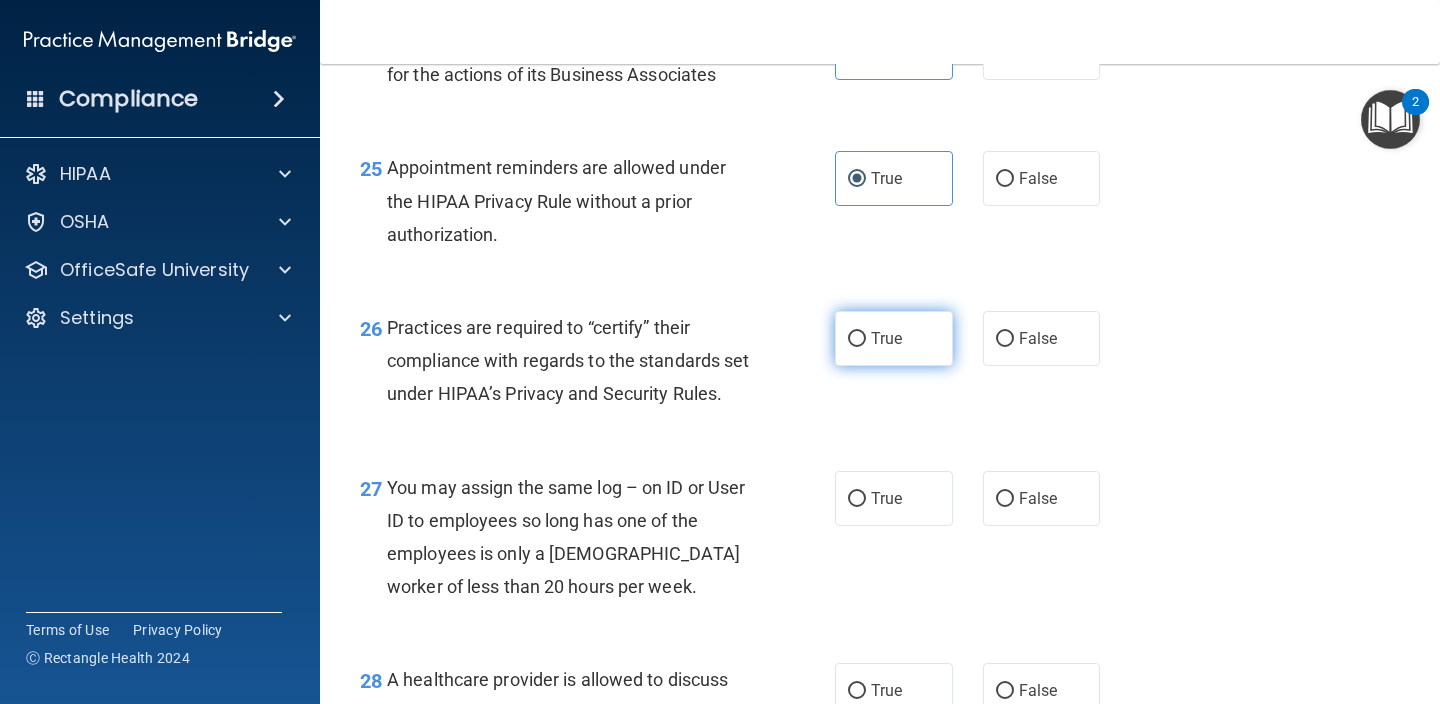 click on "True" at bounding box center (886, 338) 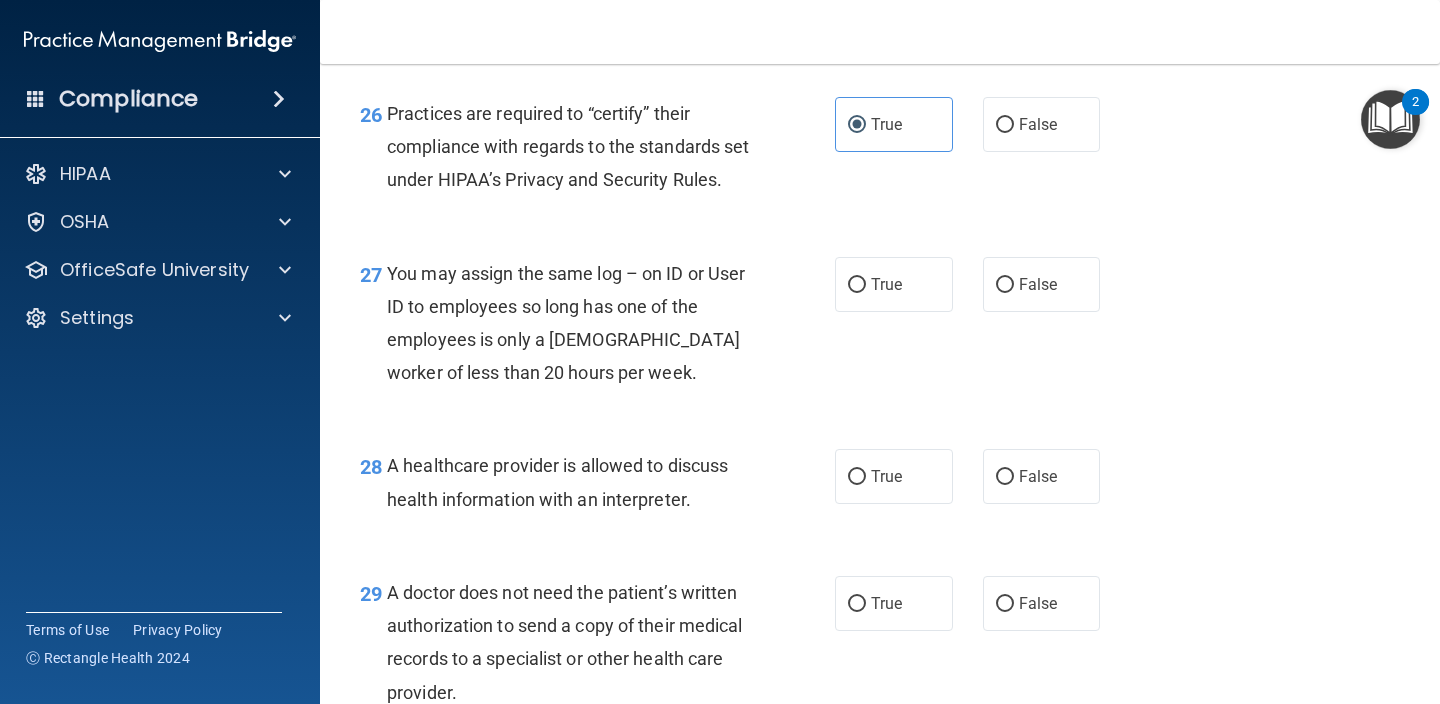 scroll, scrollTop: 4726, scrollLeft: 0, axis: vertical 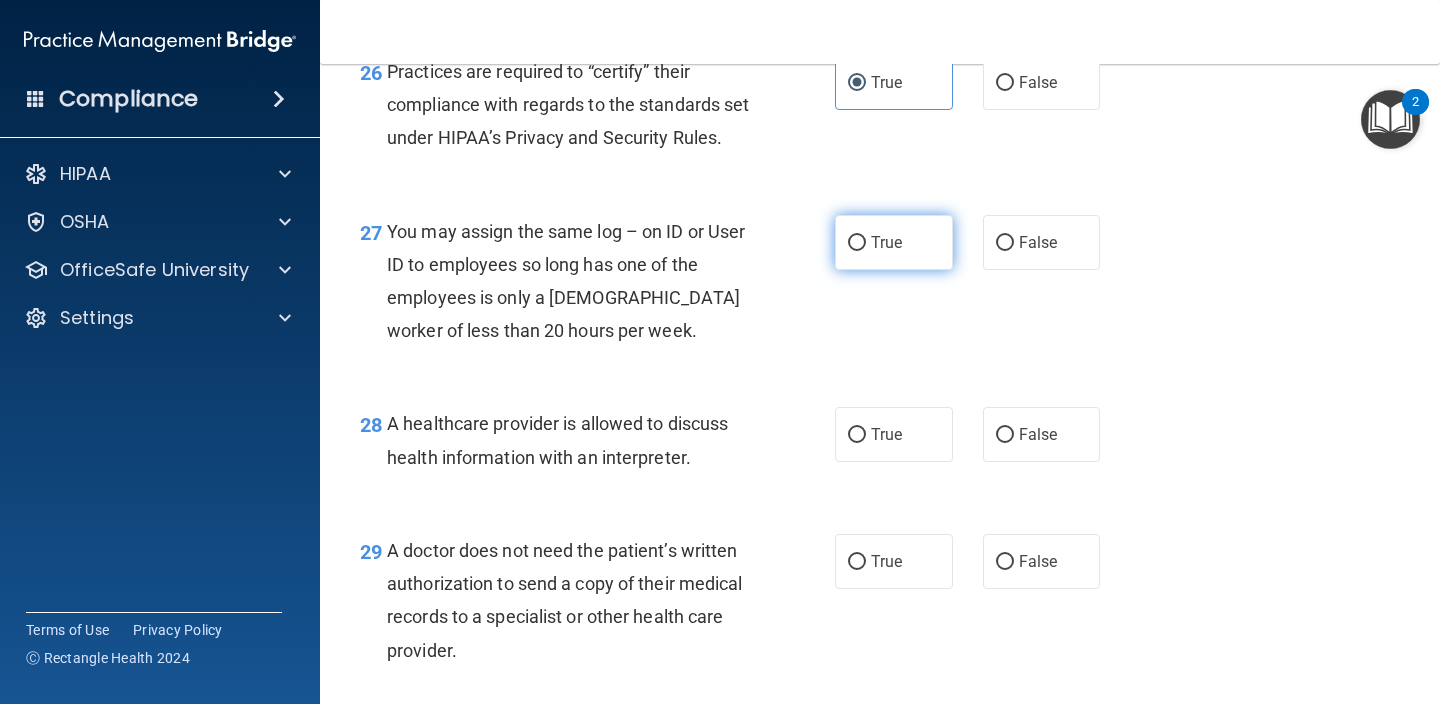 click on "True" at bounding box center [894, 242] 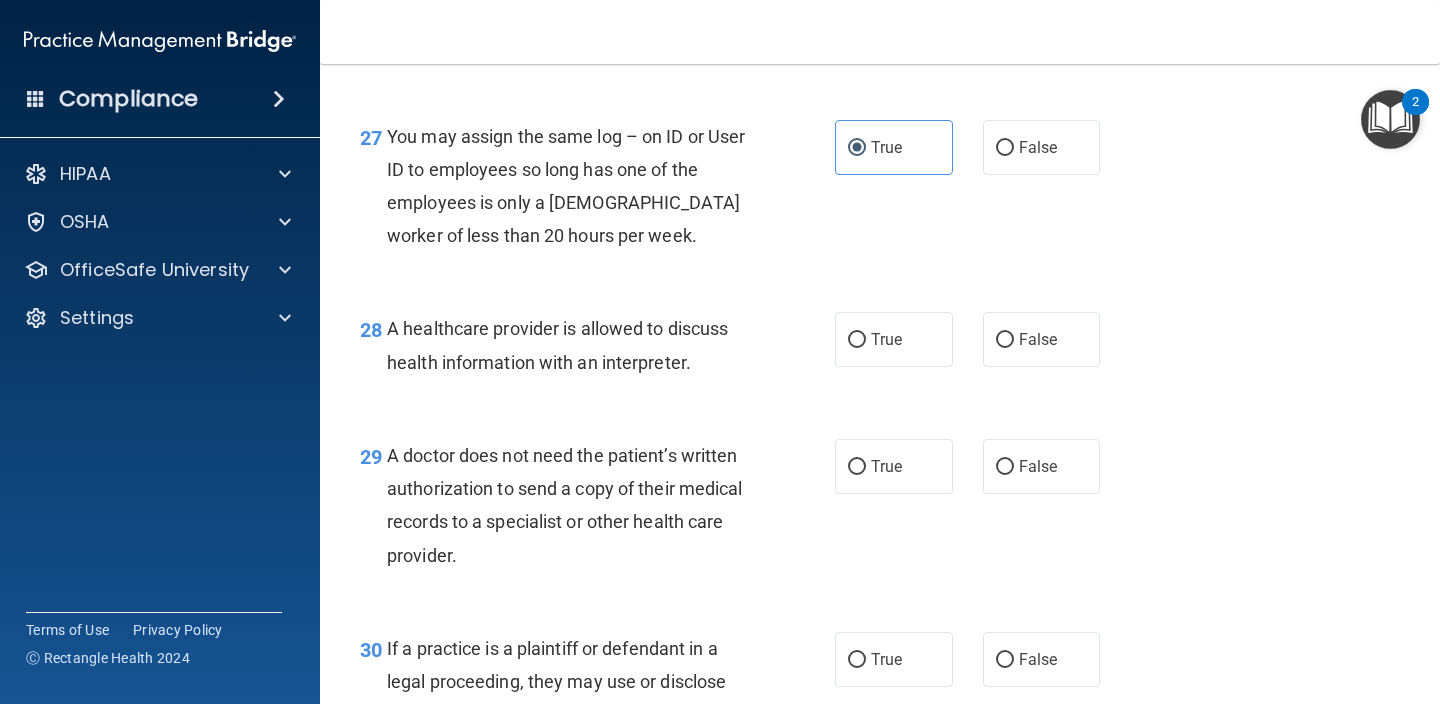 scroll, scrollTop: 4844, scrollLeft: 0, axis: vertical 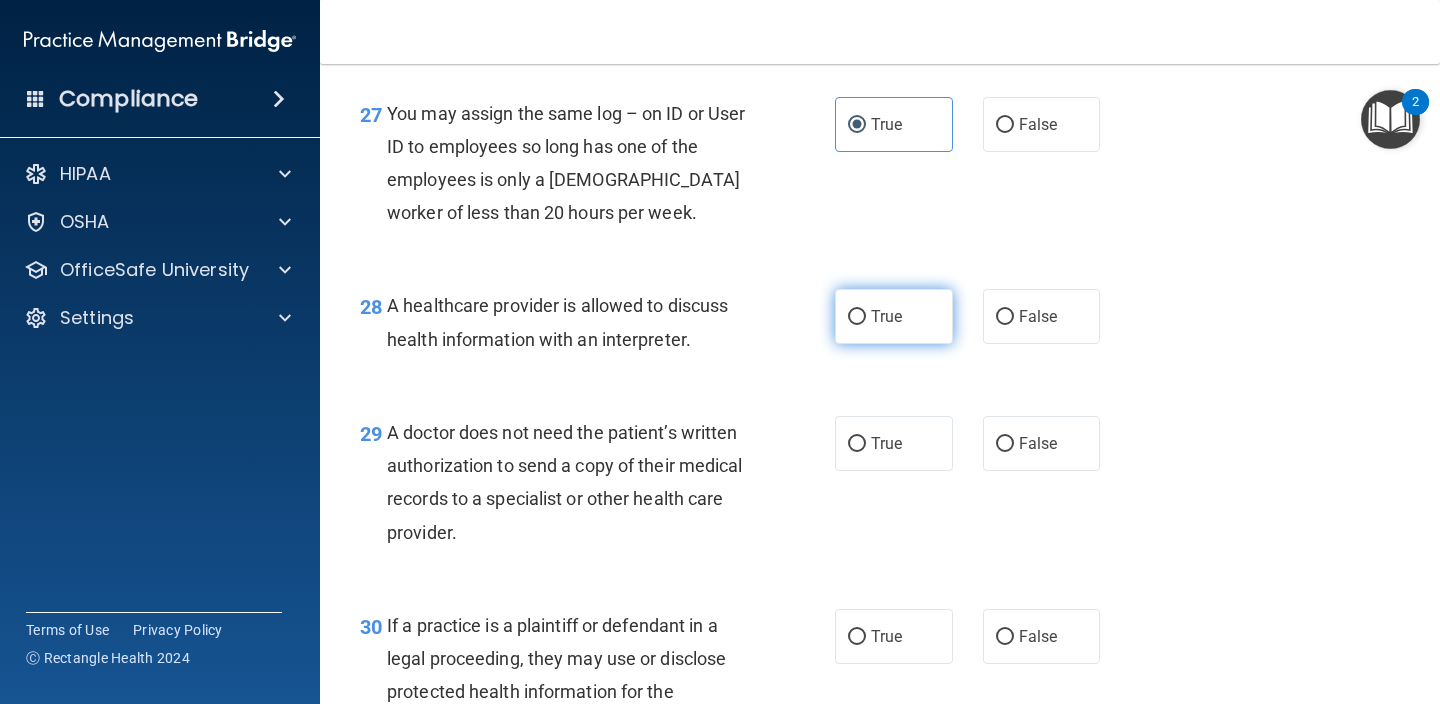 click on "True" at bounding box center [894, 316] 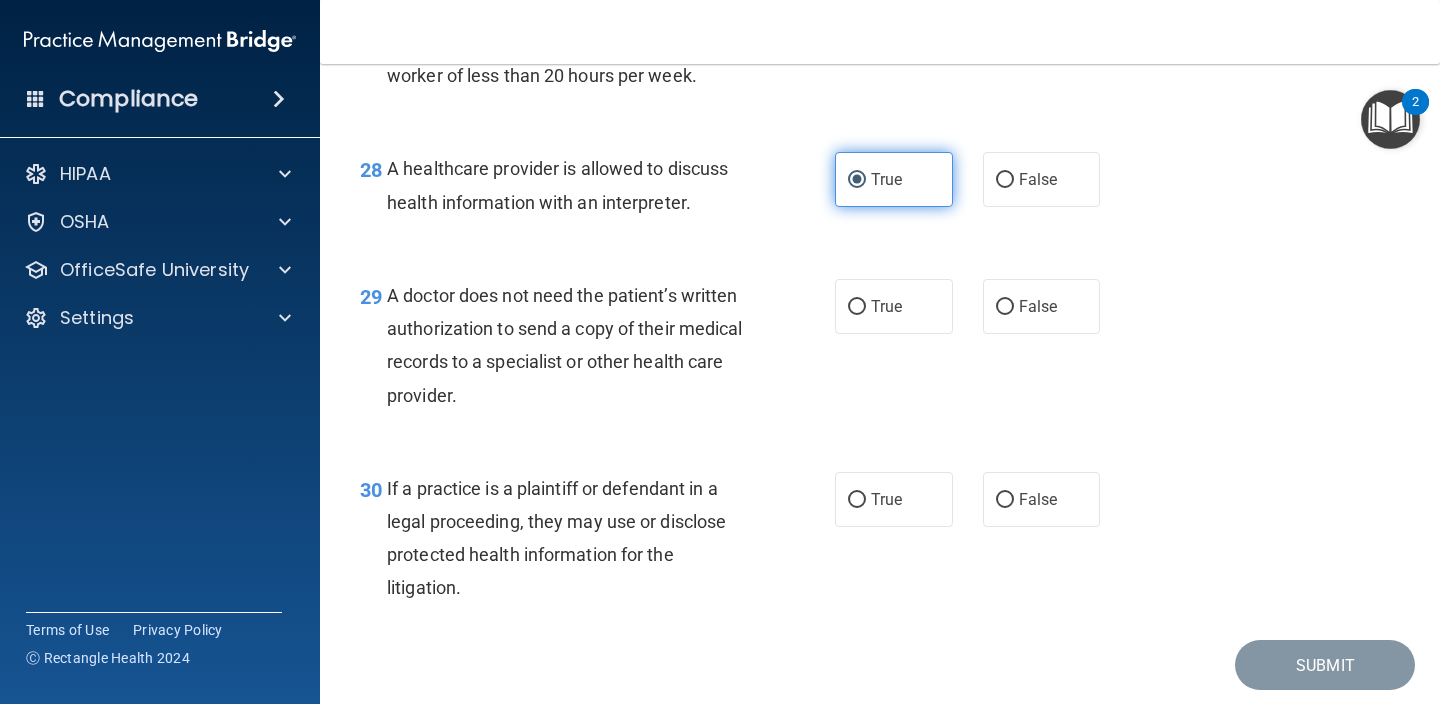 scroll, scrollTop: 4985, scrollLeft: 0, axis: vertical 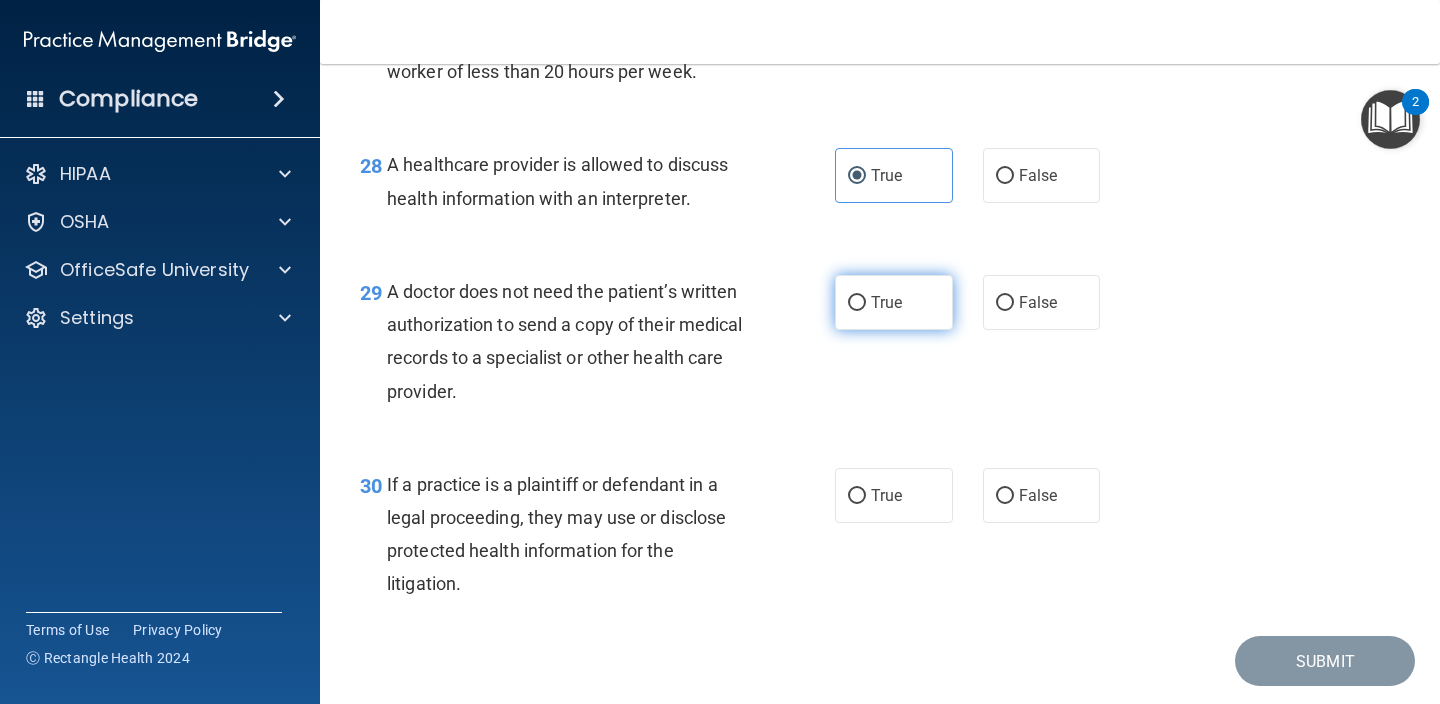 click on "True" at bounding box center (894, 302) 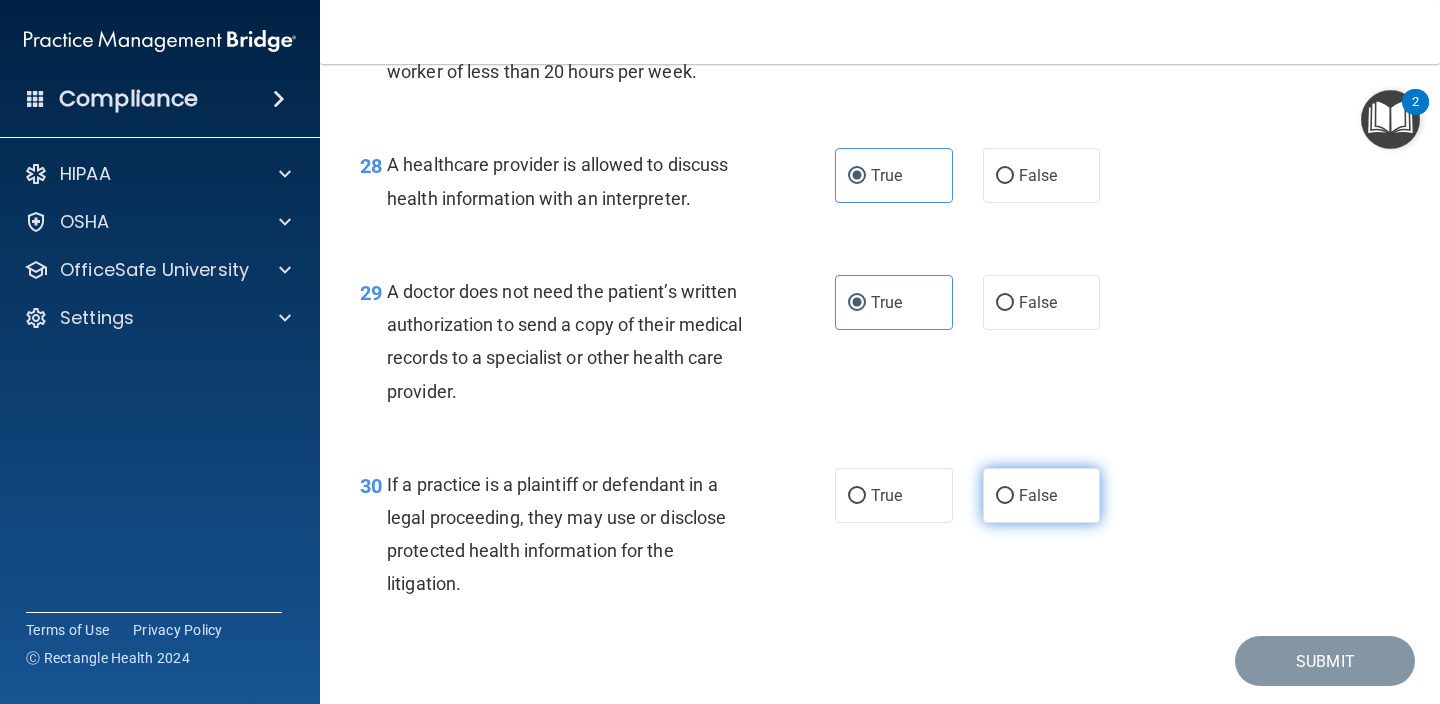 click on "False" at bounding box center [1042, 495] 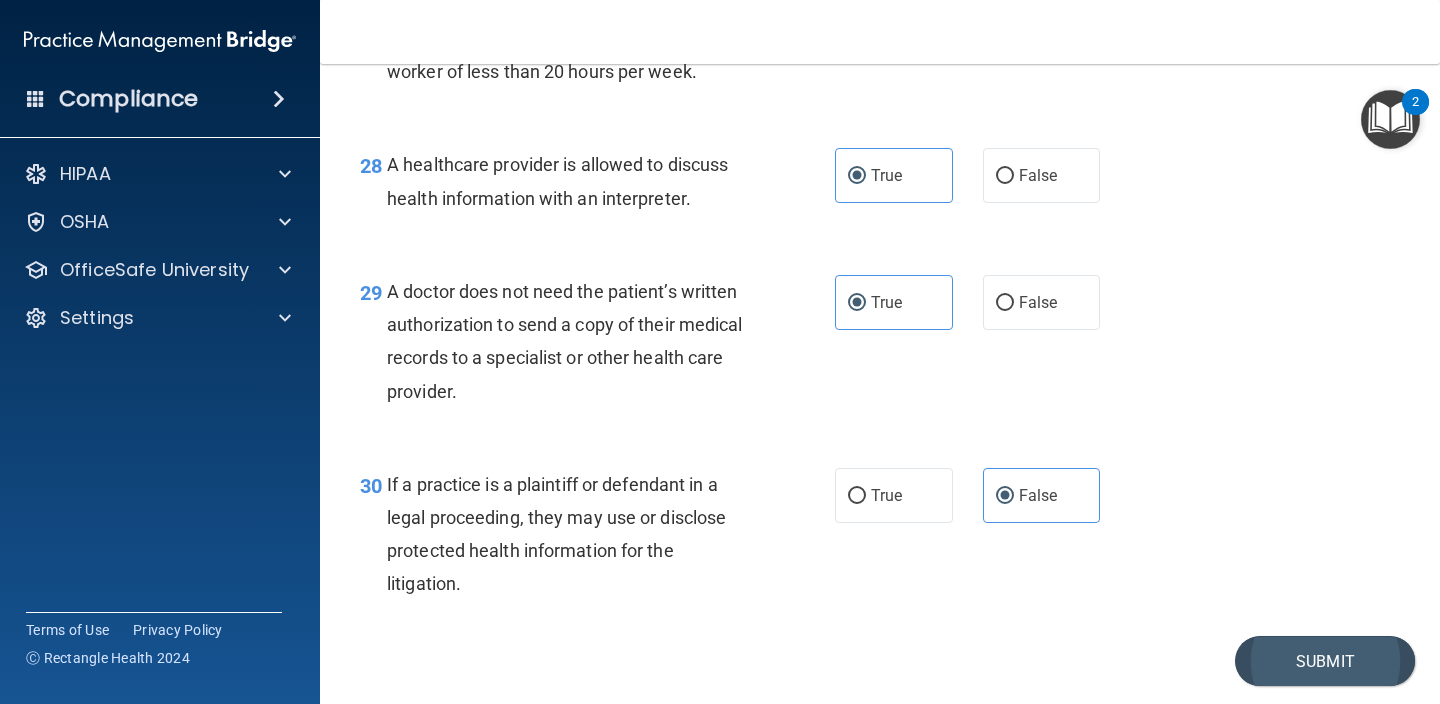 click on "Submit" at bounding box center [1325, 661] 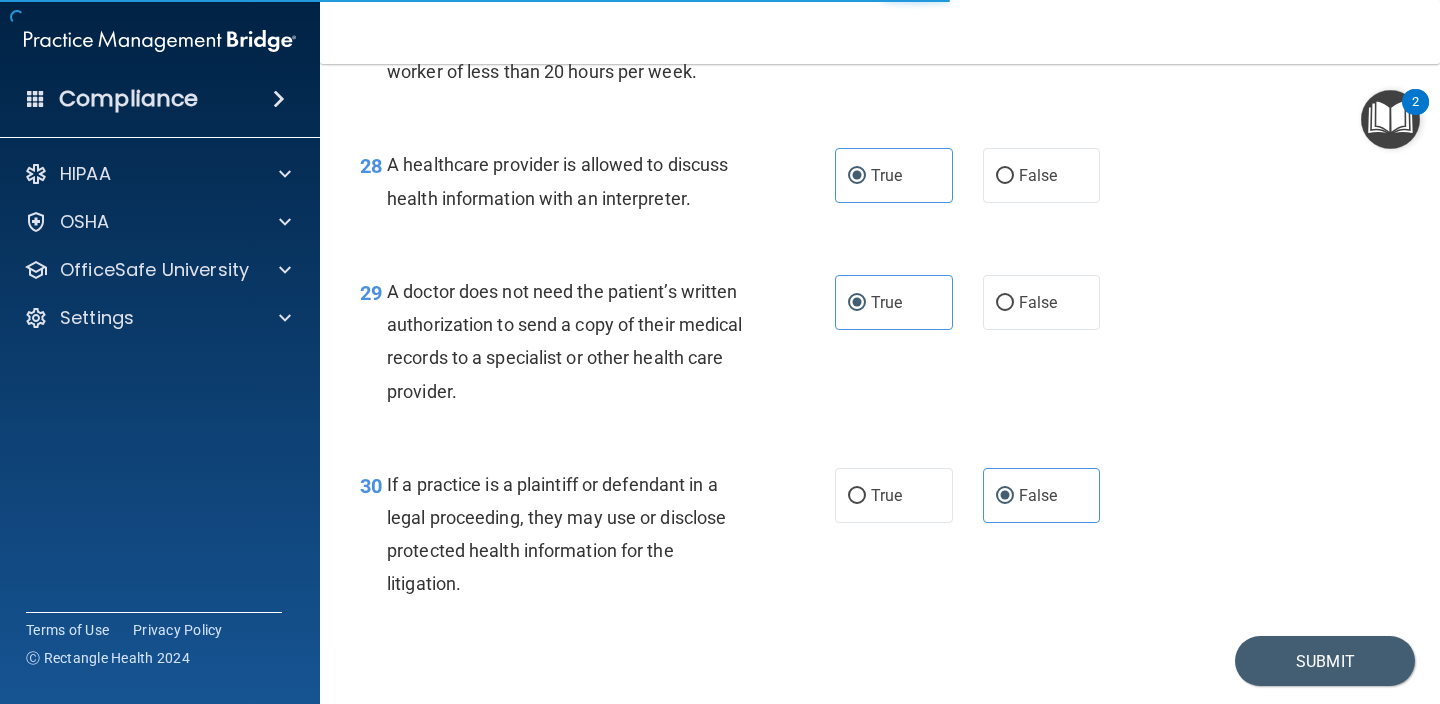 scroll, scrollTop: 0, scrollLeft: 0, axis: both 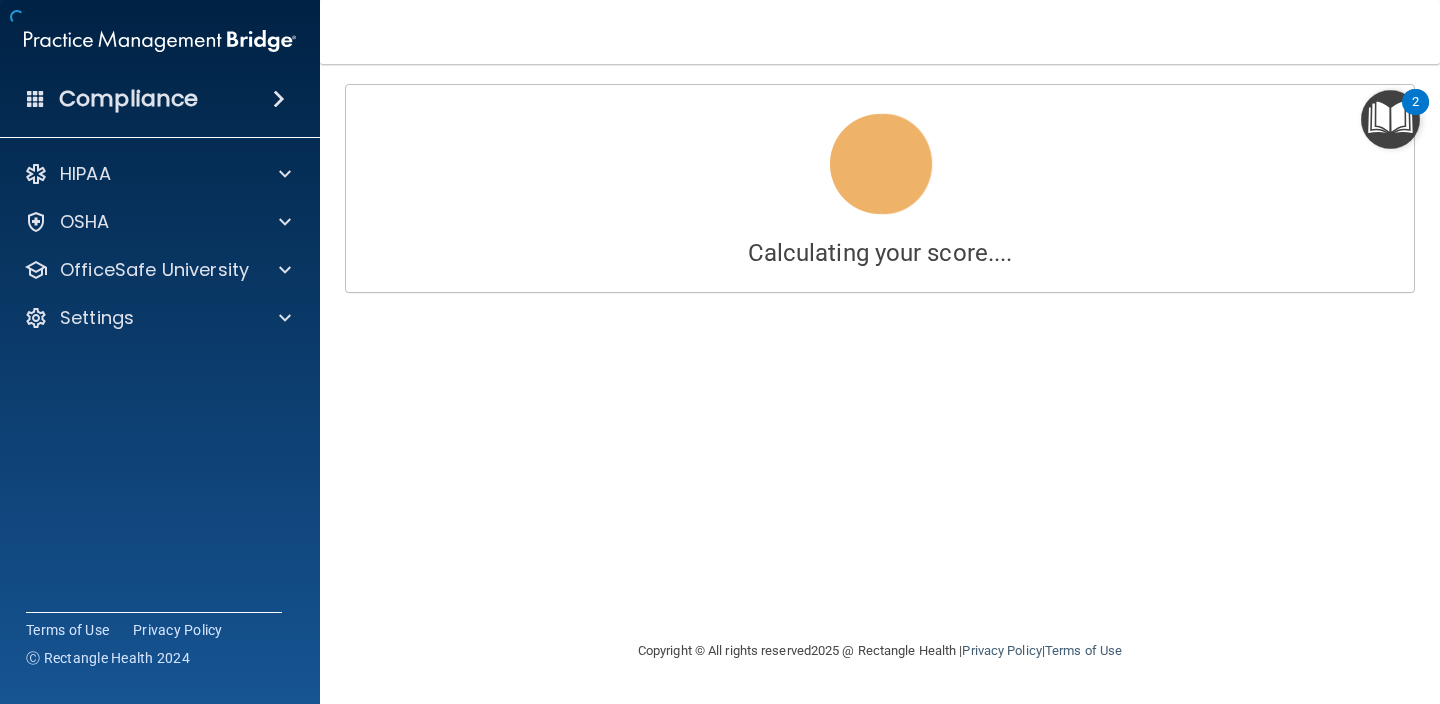drag, startPoint x: 1317, startPoint y: 686, endPoint x: 1304, endPoint y: 696, distance: 16.40122 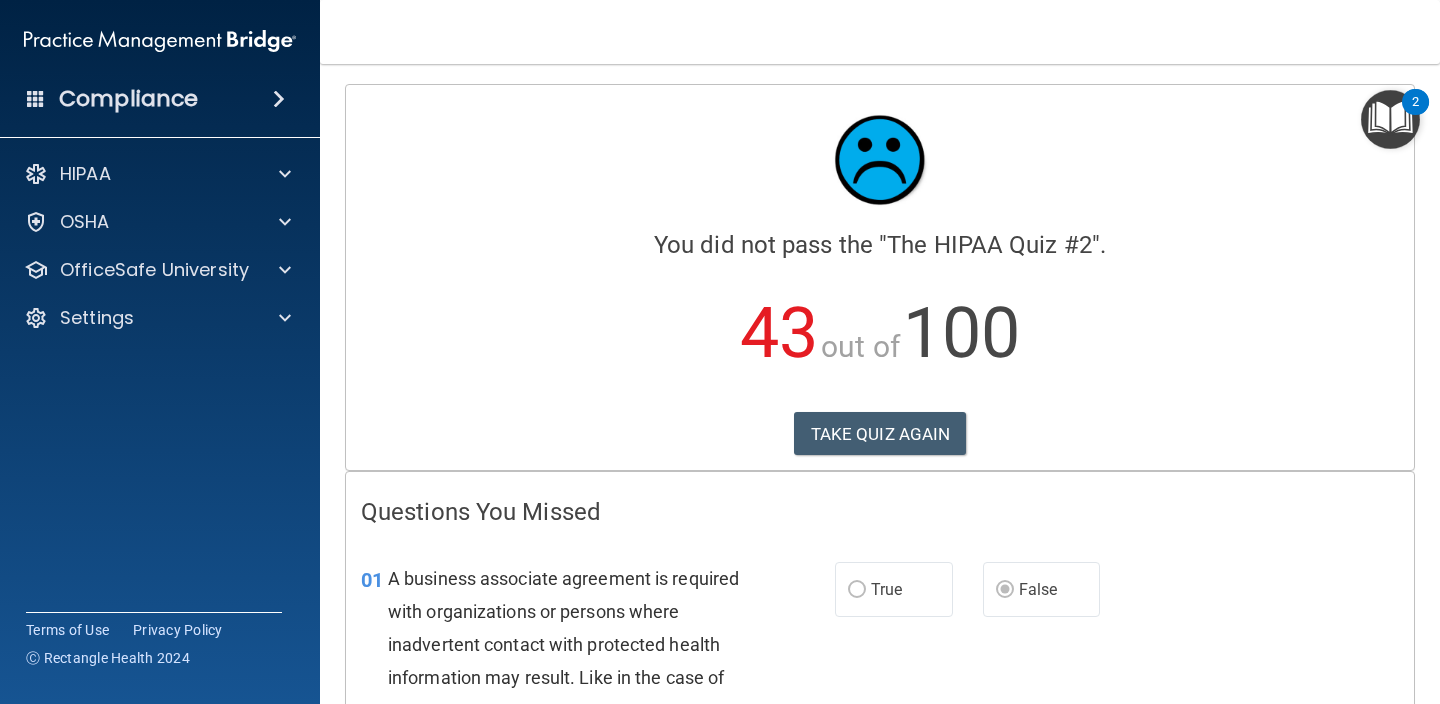 scroll, scrollTop: 0, scrollLeft: 0, axis: both 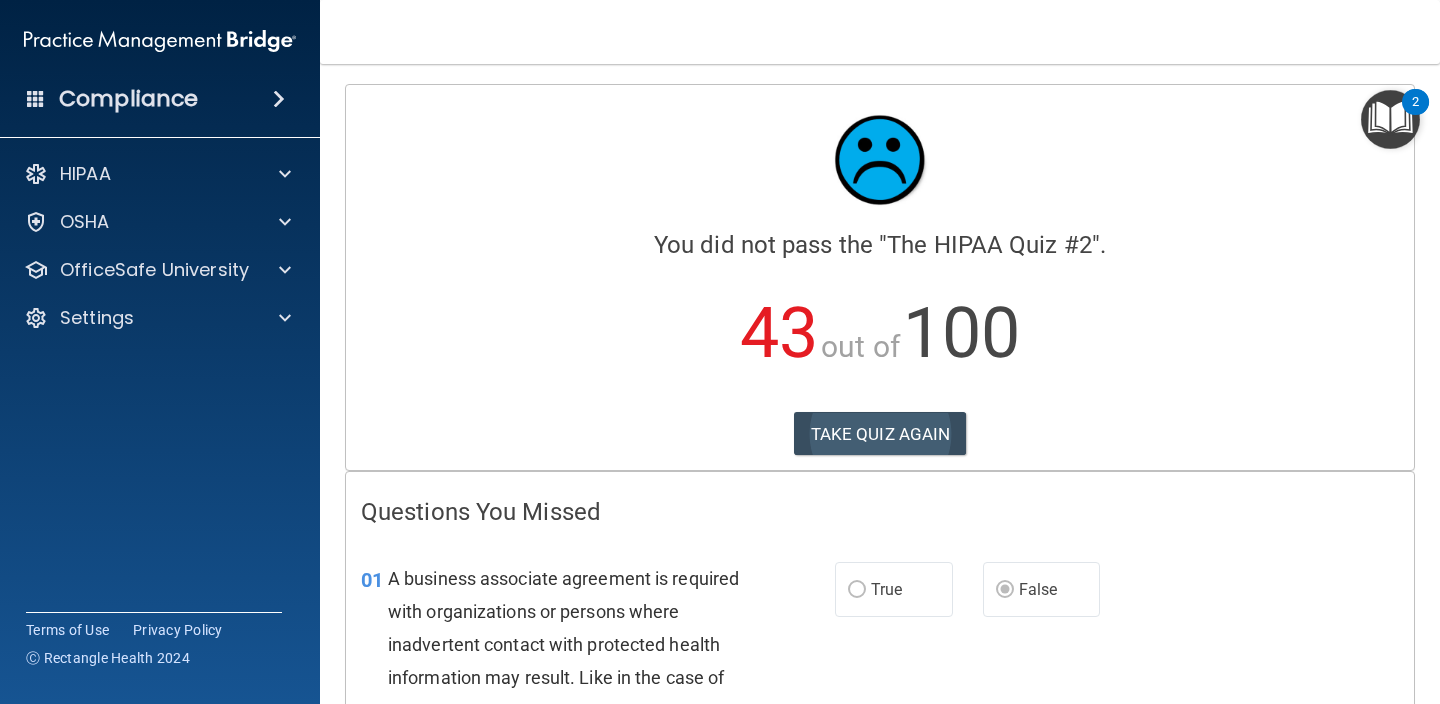 click on "TAKE QUIZ AGAIN" at bounding box center (880, 434) 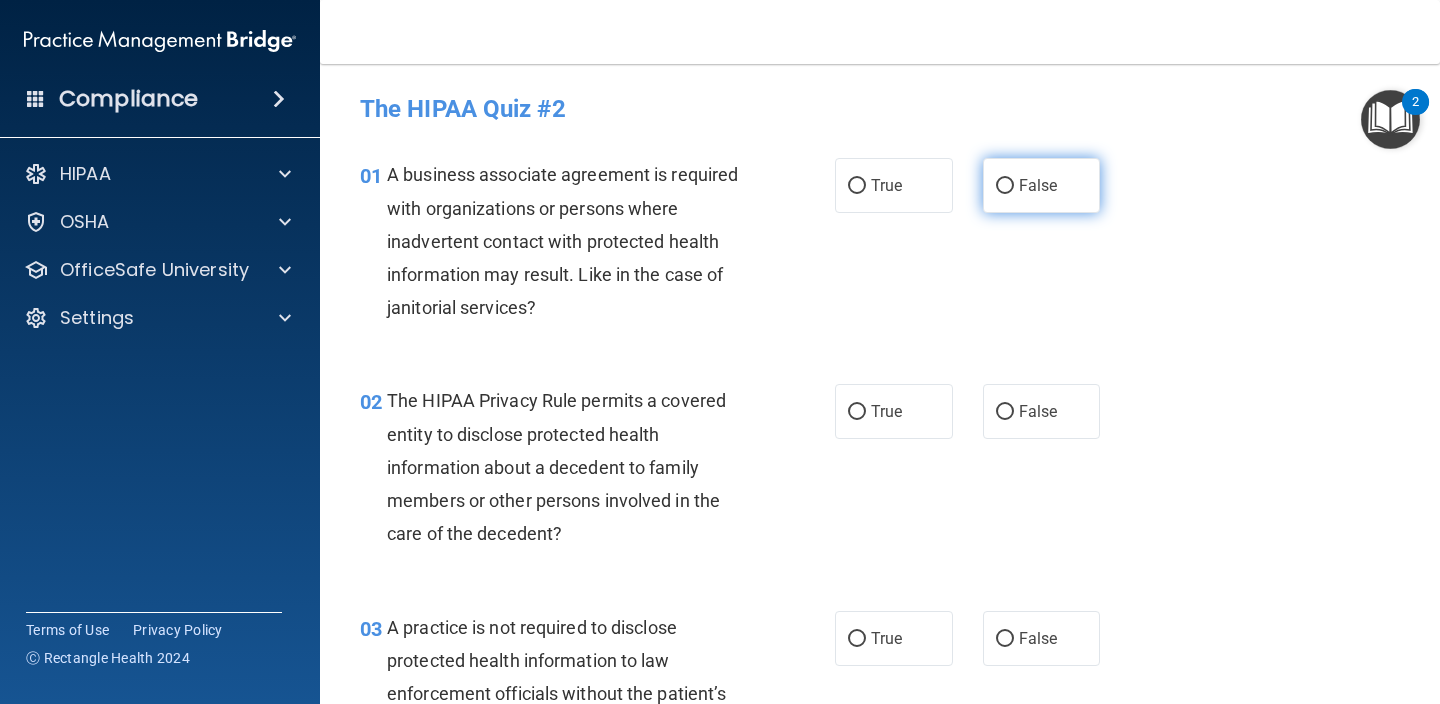 click on "False" at bounding box center [1042, 185] 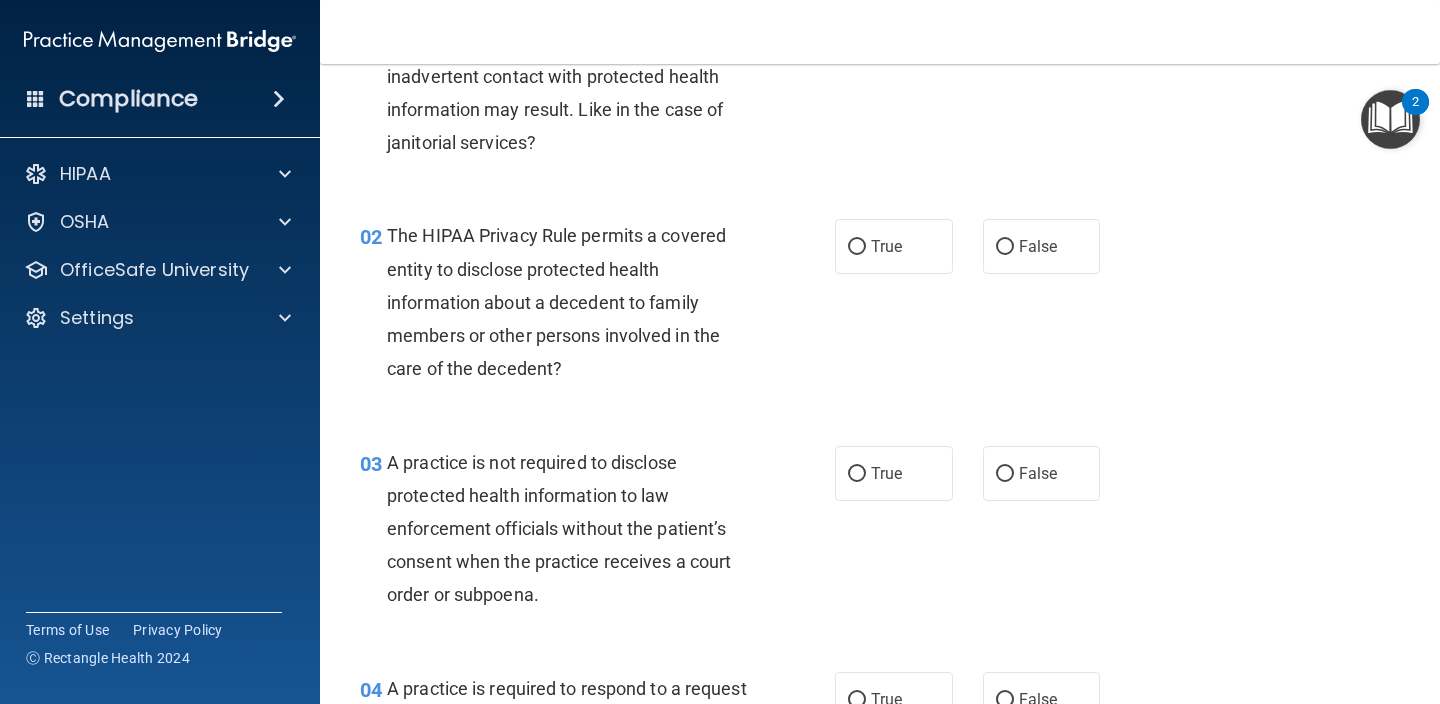 scroll, scrollTop: 167, scrollLeft: 0, axis: vertical 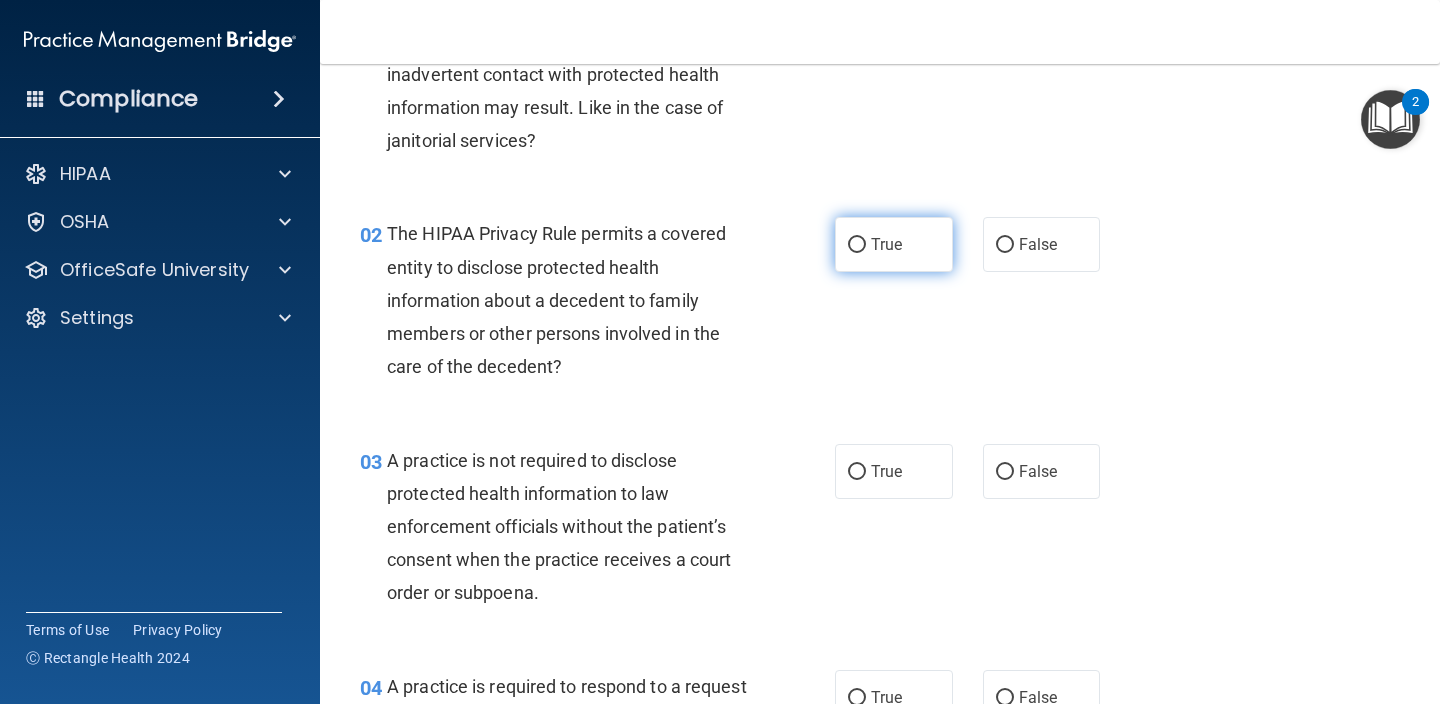 click on "True" at bounding box center (886, 244) 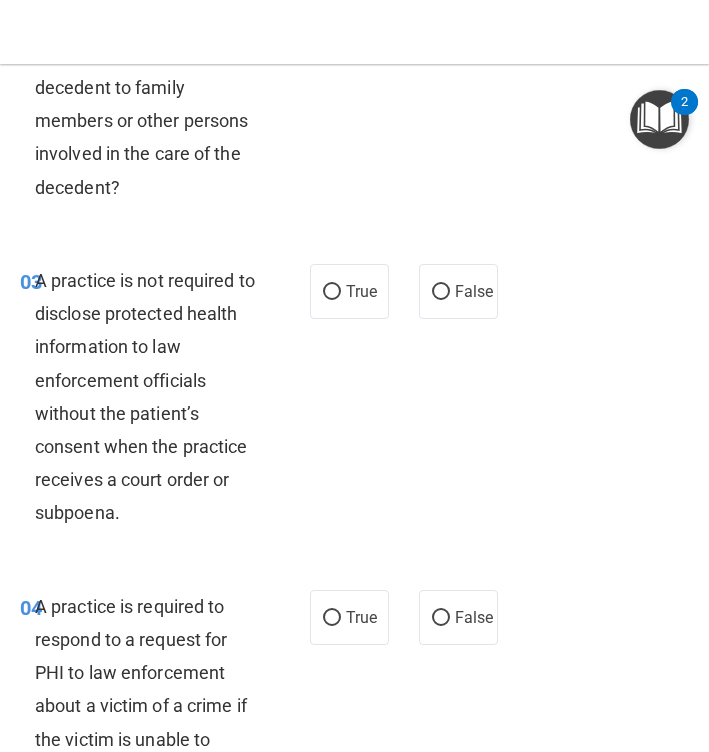 scroll, scrollTop: 641, scrollLeft: 0, axis: vertical 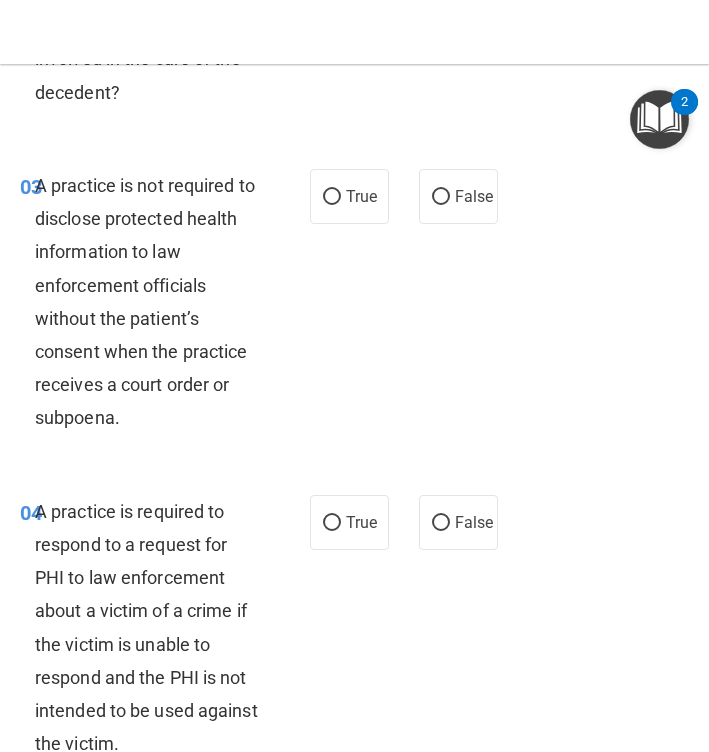 click on "A practice is not required to disclose protected health information to law enforcement officials without the patient’s consent when the practice receives  a court order or subpoena." at bounding box center [145, 302] 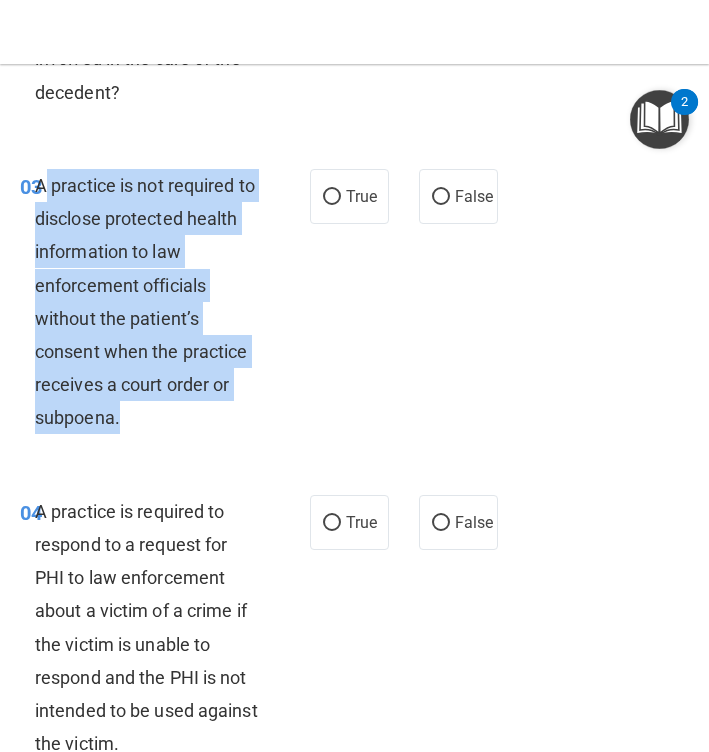 drag, startPoint x: 119, startPoint y: 415, endPoint x: 41, endPoint y: 187, distance: 240.97302 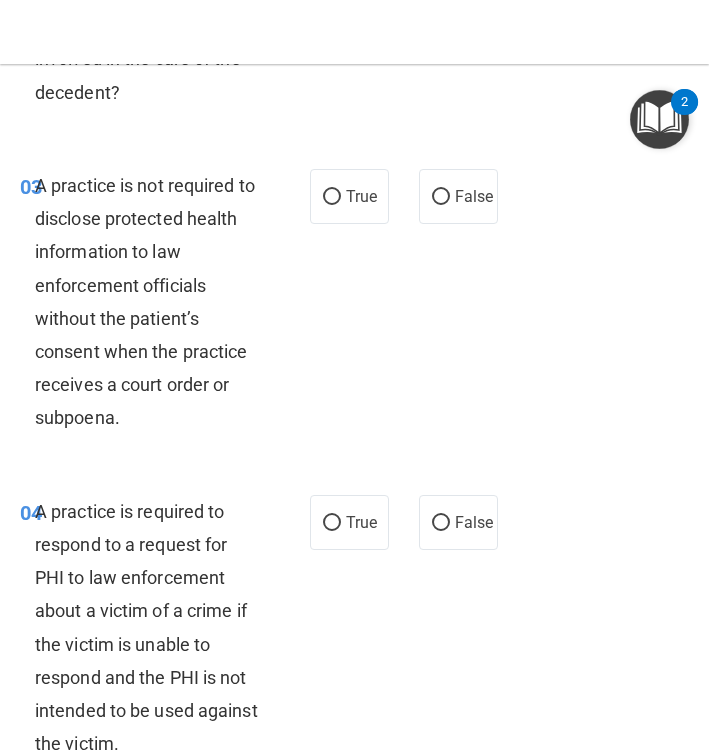 click on "03       A practice is not required to disclose protected health information to law enforcement officials without the patient’s consent when the practice receives  a court order or subpoena.                 True           False" at bounding box center (354, 307) 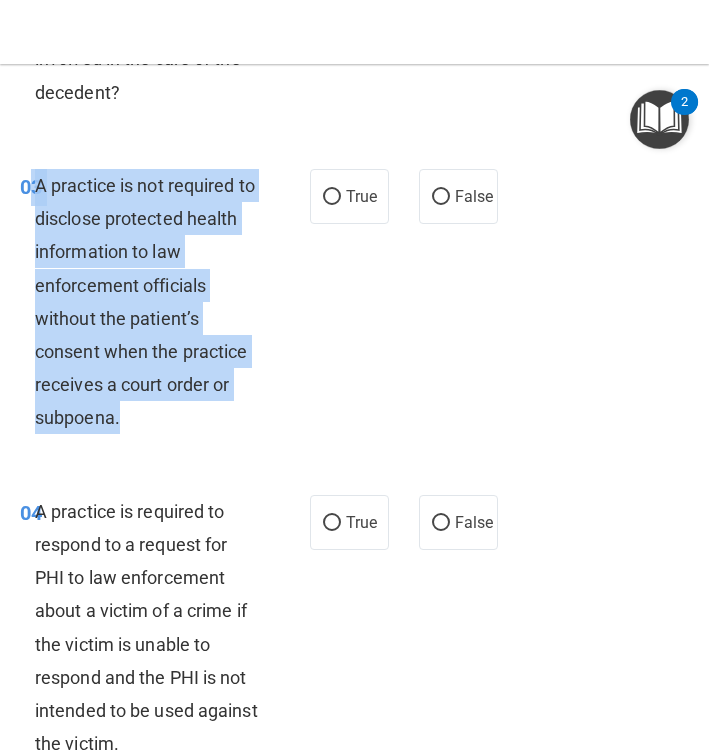 drag, startPoint x: 121, startPoint y: 413, endPoint x: 34, endPoint y: 184, distance: 244.96939 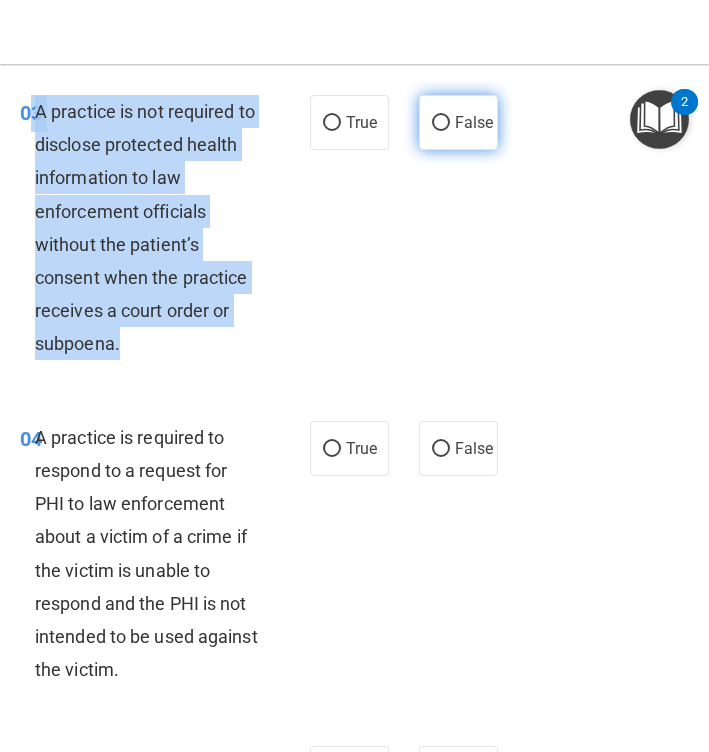 scroll, scrollTop: 716, scrollLeft: 0, axis: vertical 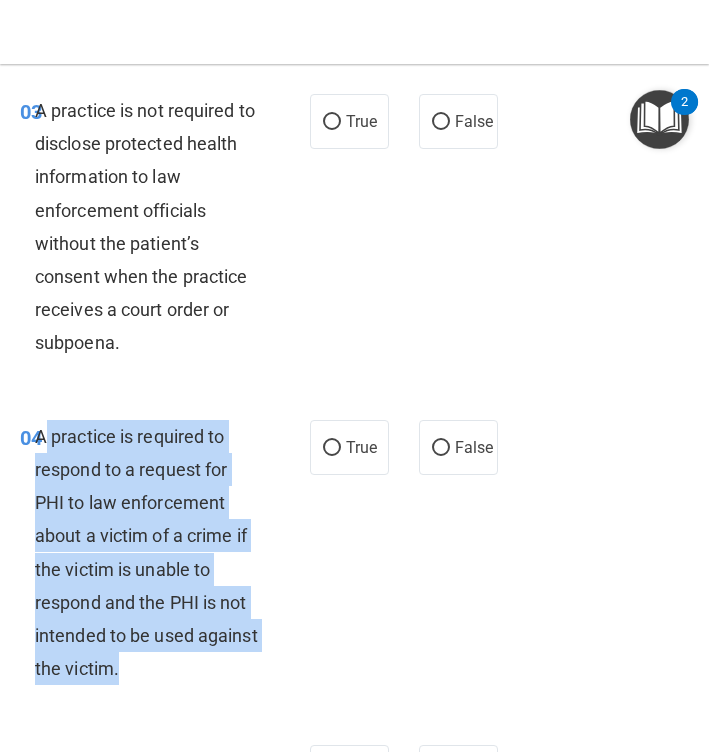 drag, startPoint x: 119, startPoint y: 661, endPoint x: 43, endPoint y: 438, distance: 235.59499 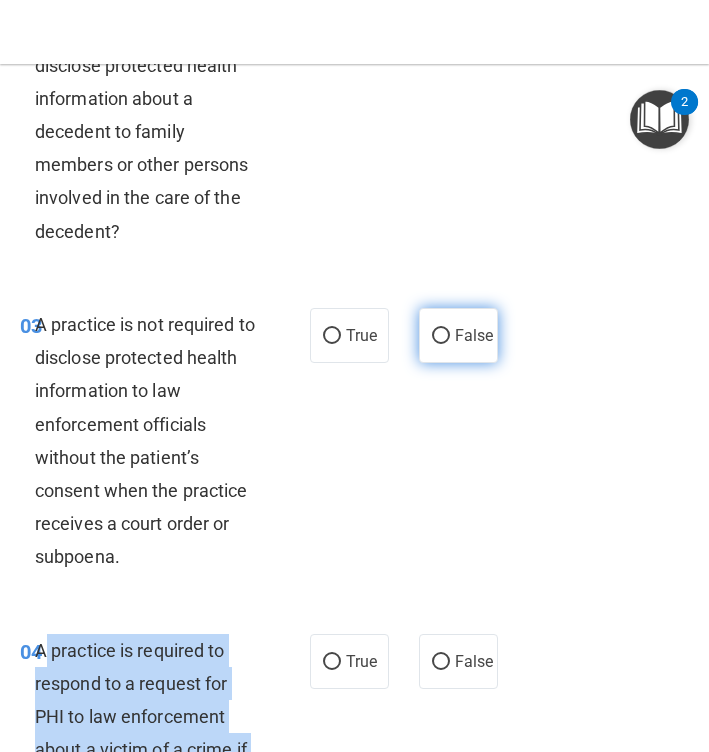 scroll, scrollTop: 505, scrollLeft: 0, axis: vertical 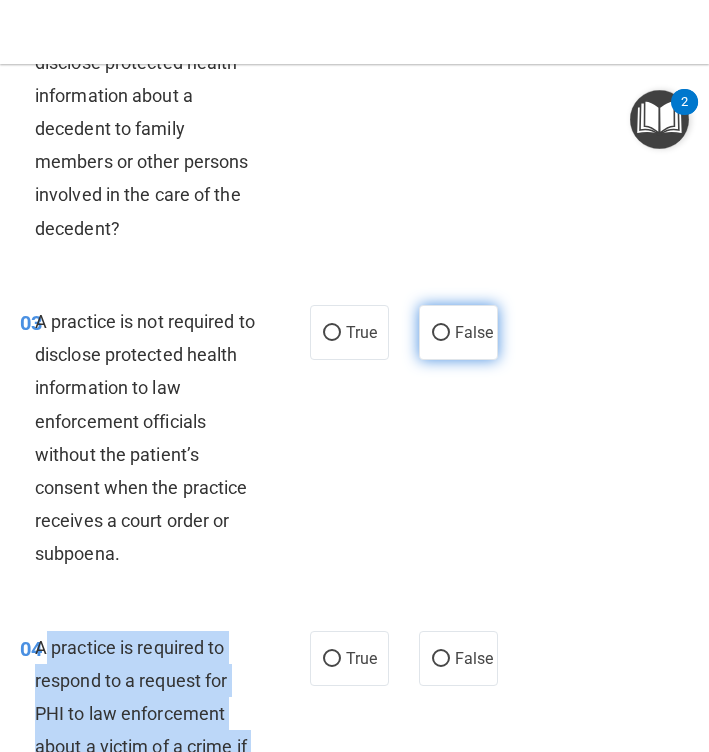 click on "False" at bounding box center (441, 333) 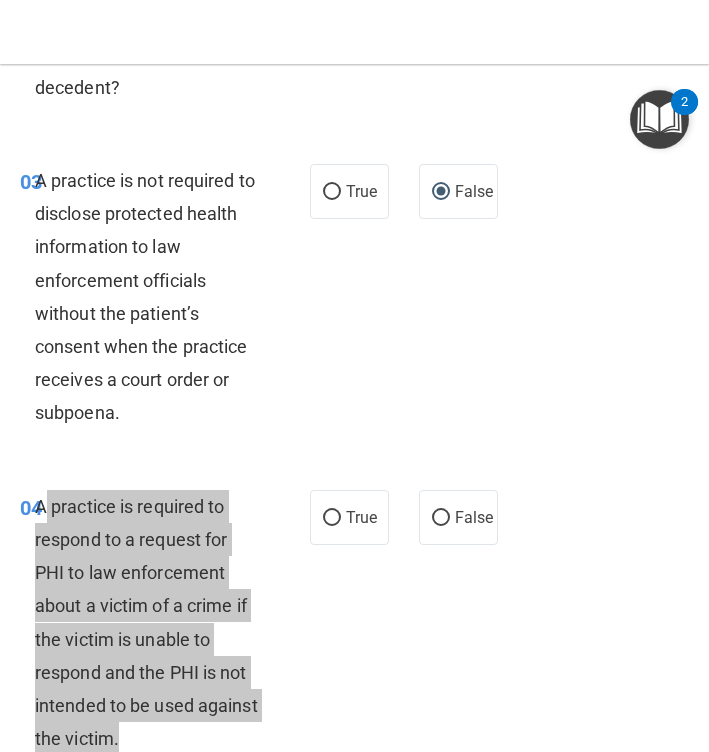 scroll, scrollTop: 648, scrollLeft: 0, axis: vertical 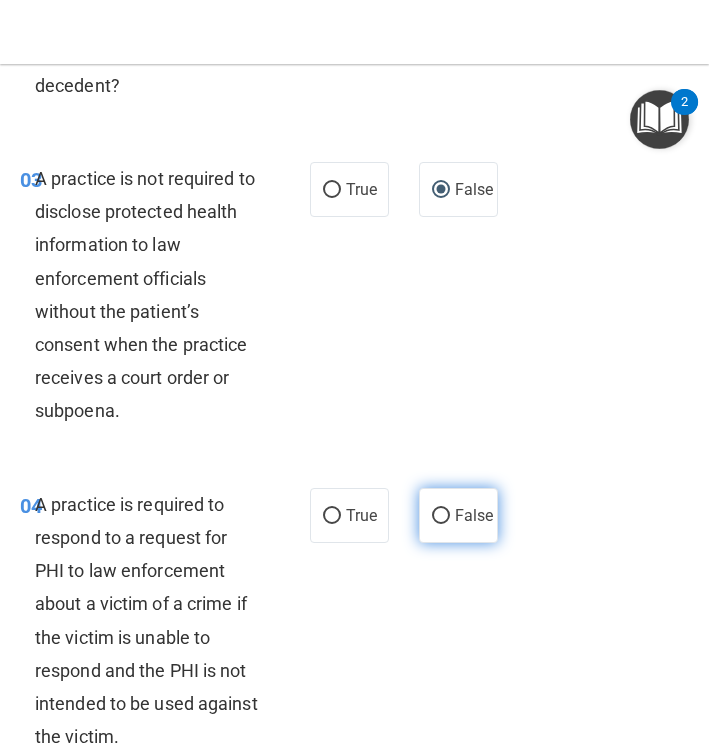 click on "False" at bounding box center [474, 515] 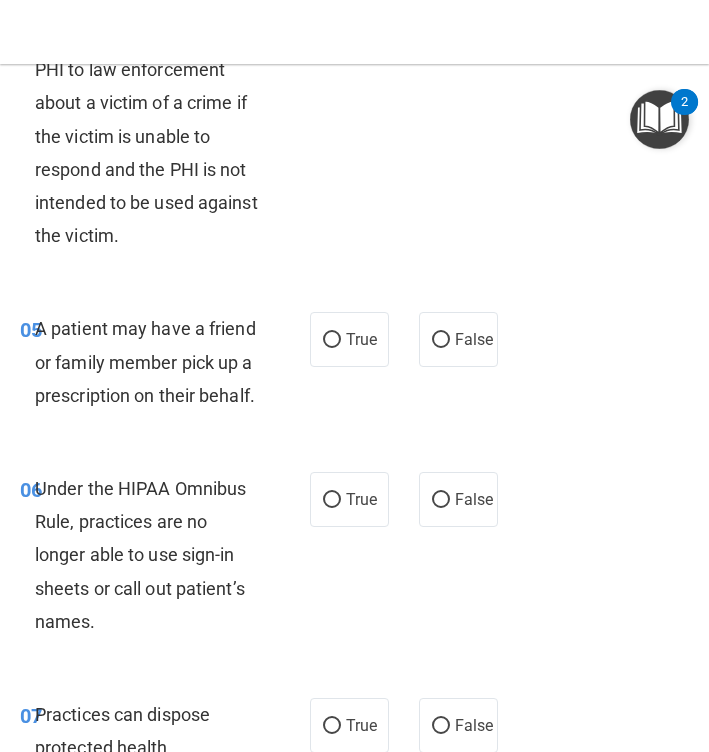 scroll, scrollTop: 1150, scrollLeft: 0, axis: vertical 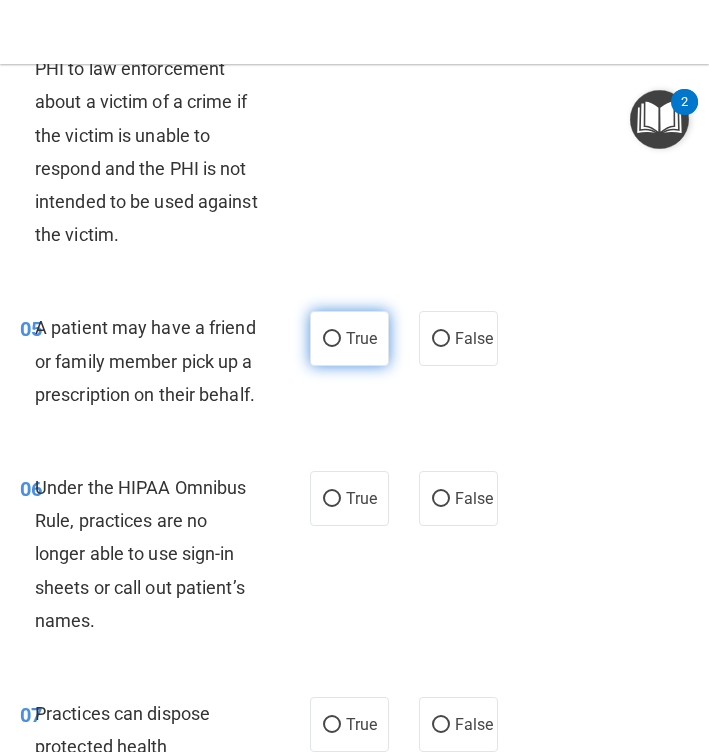 click on "True" at bounding box center (349, 338) 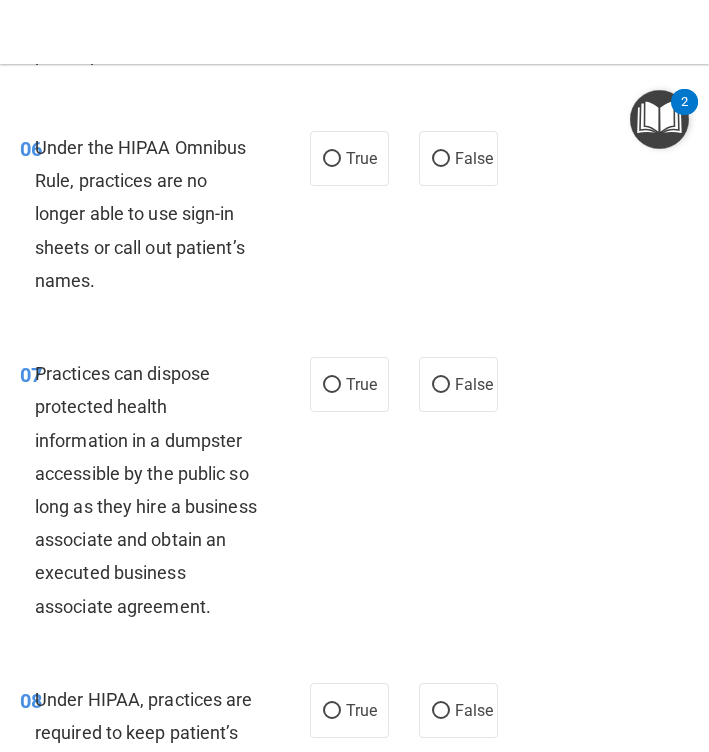 scroll, scrollTop: 1519, scrollLeft: 0, axis: vertical 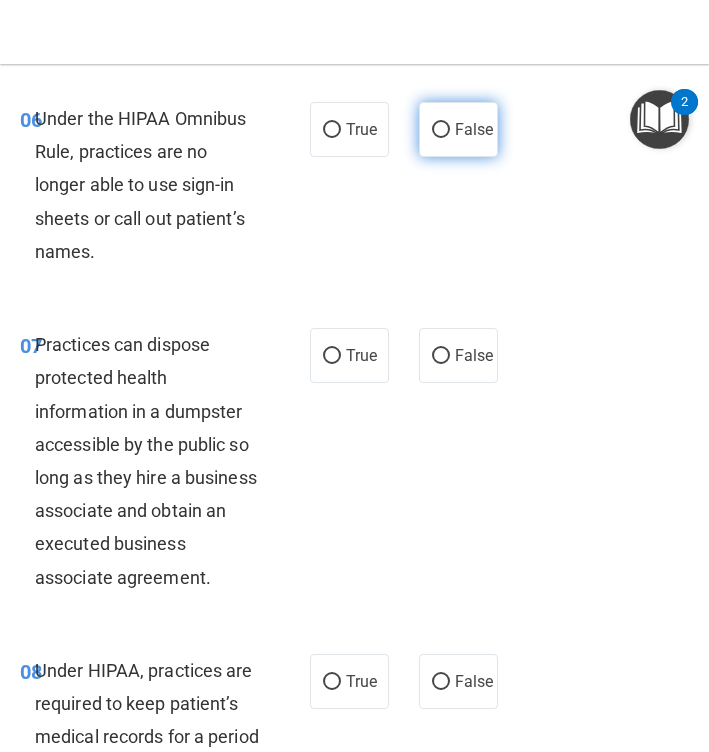 click on "False" at bounding box center (458, 129) 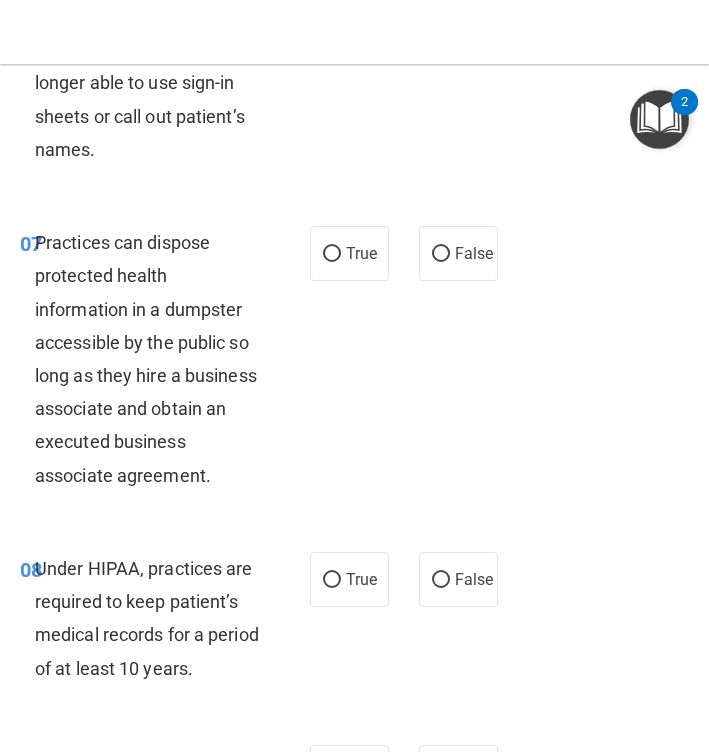 scroll, scrollTop: 1626, scrollLeft: 0, axis: vertical 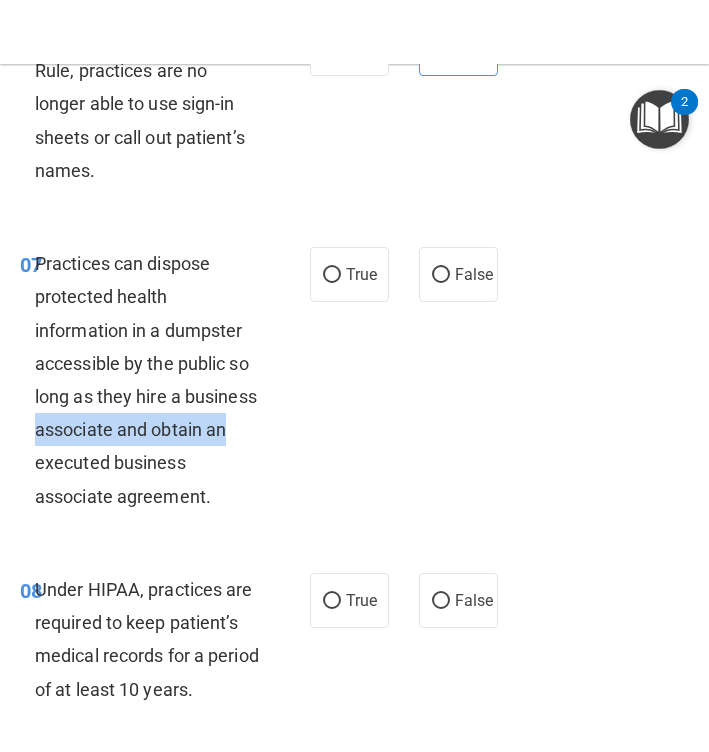 click on "07       Practices can dispose protected health information in a dumpster accessible by the public so long as they hire a business associate and obtain an executed business associate agreement." at bounding box center [165, 385] 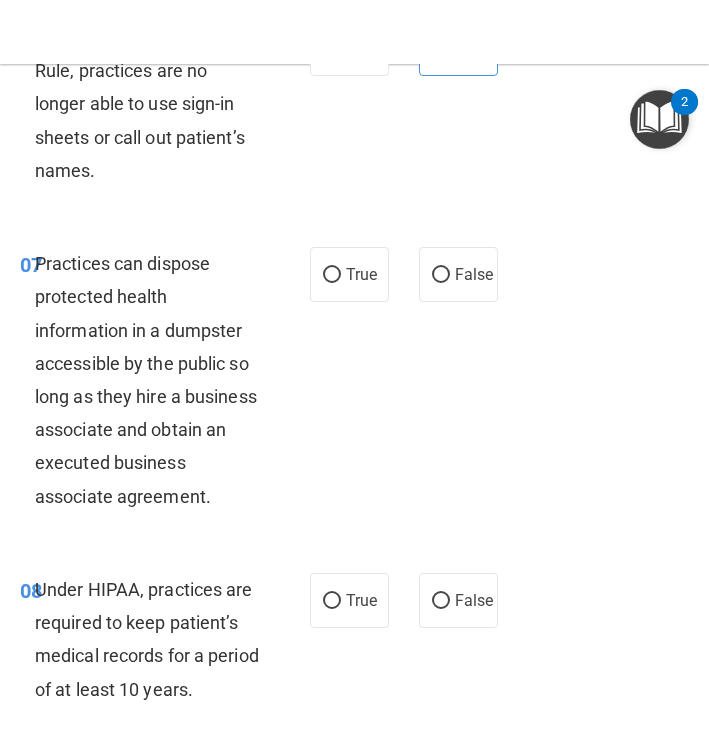 click on "07       Practices can dispose protected health information in a dumpster accessible by the public so long as they hire a business associate and obtain an executed business associate agreement." at bounding box center [165, 385] 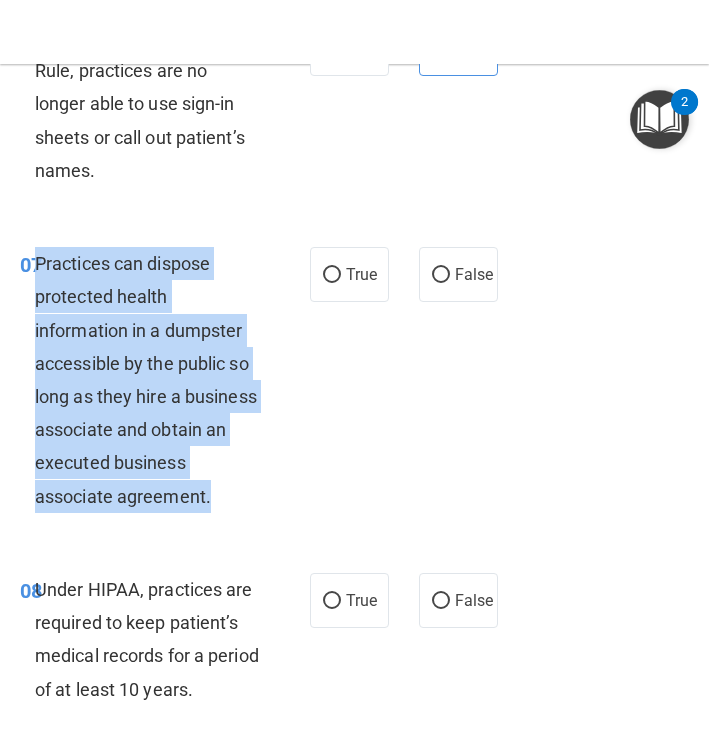 drag, startPoint x: 211, startPoint y: 488, endPoint x: 37, endPoint y: 250, distance: 294.822 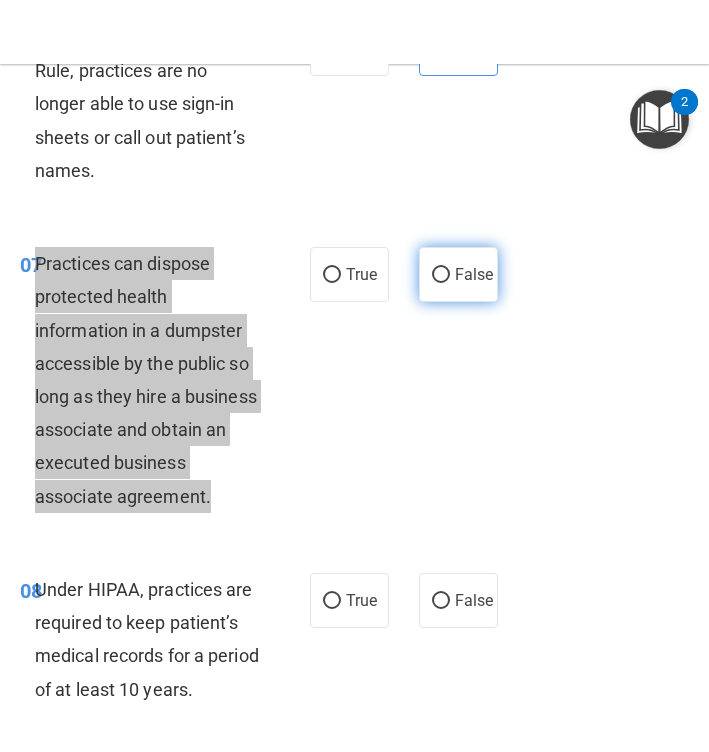 click on "Practices can dispose protected health information in a dumpster accessible by the public so long as they hire a business associate and obtain an executed business associate agreement." at bounding box center (146, 380) 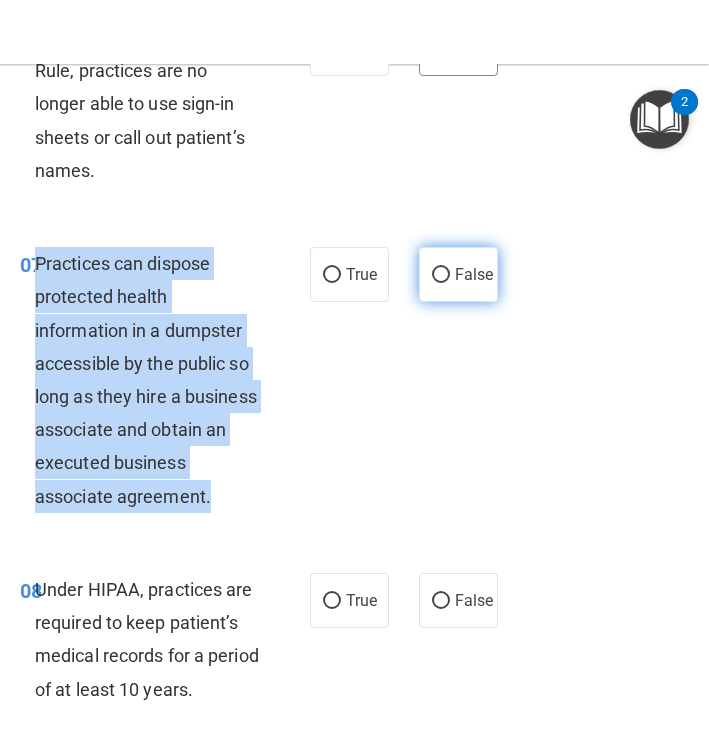 copy on "Practices can dispose protected health information in a dumpster accessible by the public so long as they hire a business associate and obtain an executed business associate agreement." 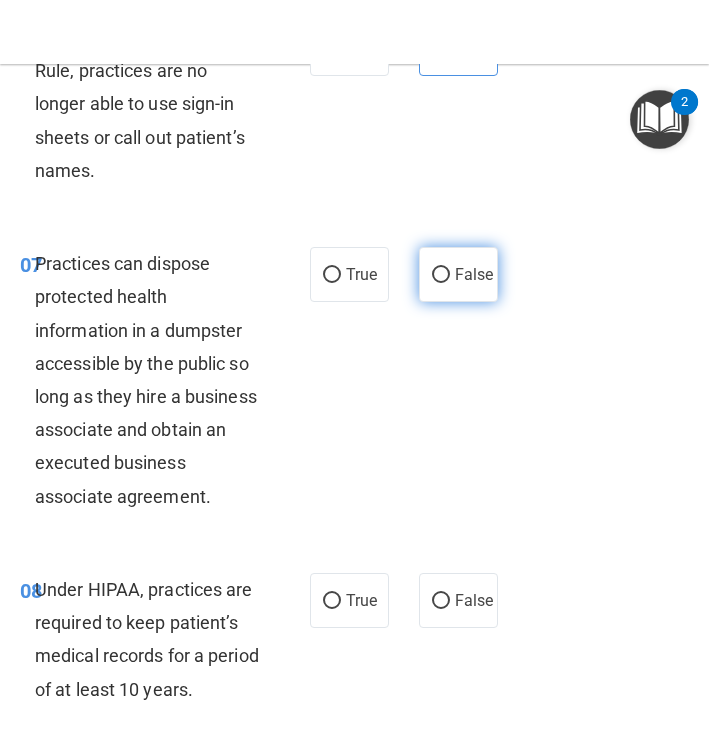 click on "False" at bounding box center (458, 274) 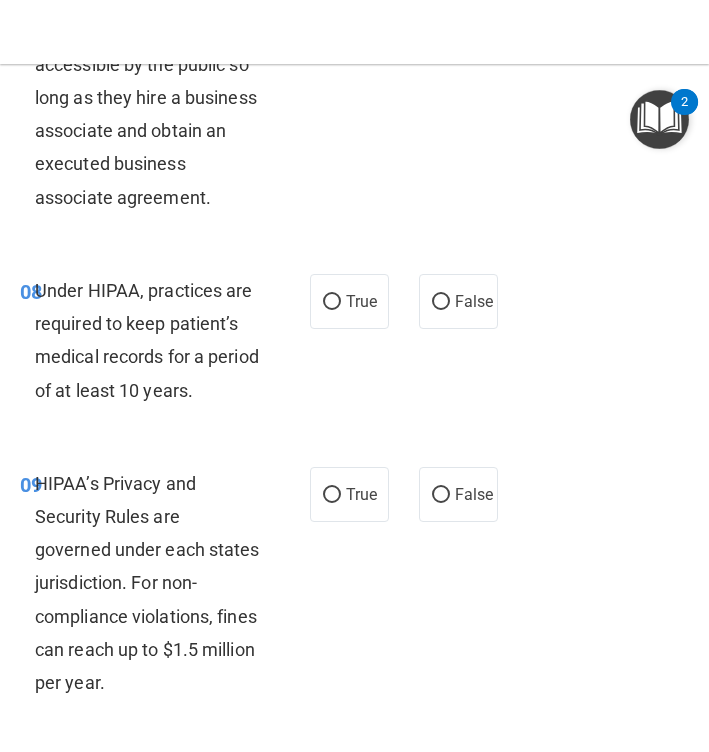 scroll, scrollTop: 1901, scrollLeft: 0, axis: vertical 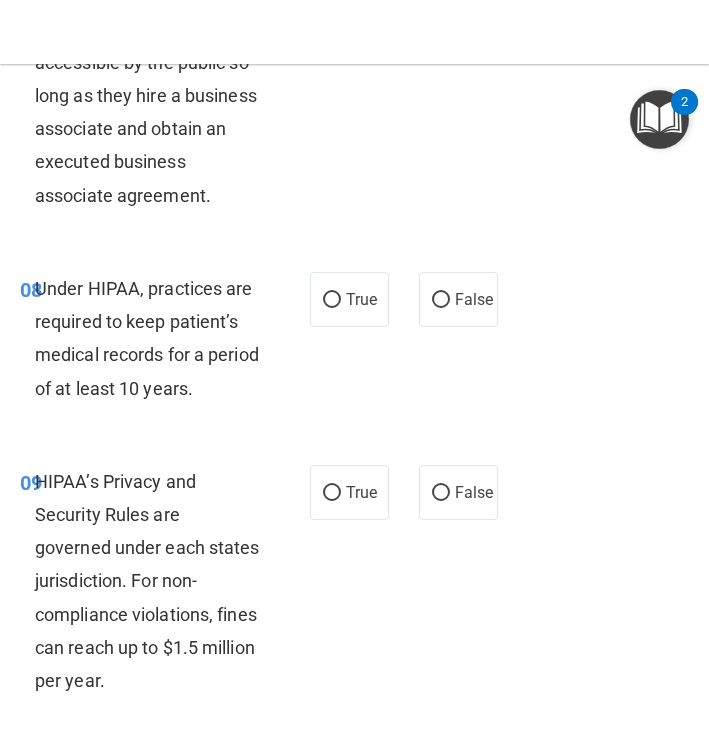 click on "Under HIPAA, practices are required to keep patient’s medical records for a period of at least 10 years." at bounding box center [155, 338] 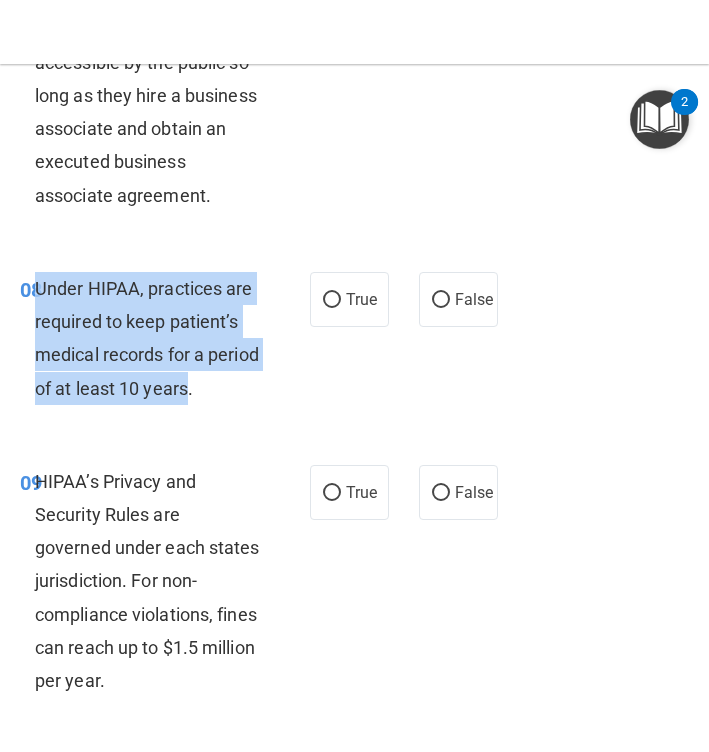 drag, startPoint x: 244, startPoint y: 375, endPoint x: 37, endPoint y: 271, distance: 231.65707 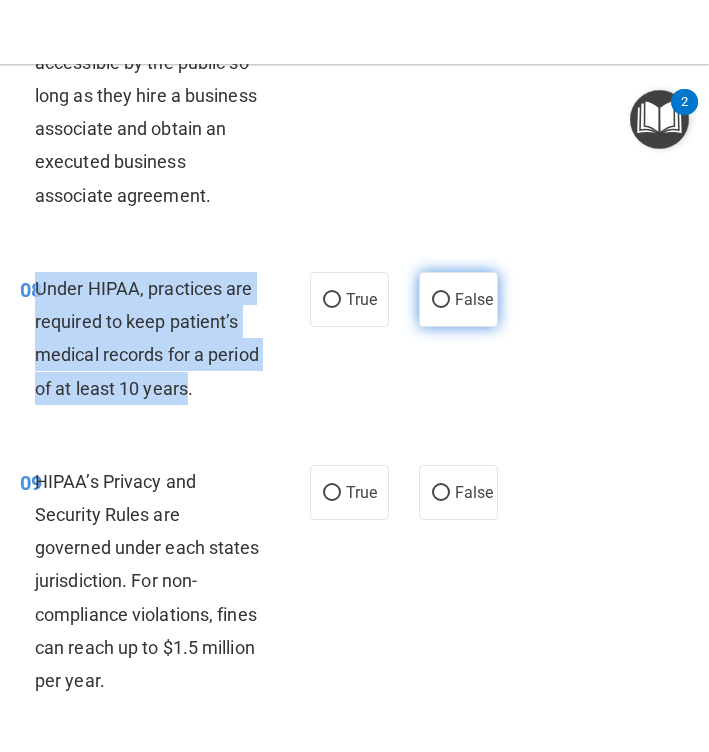 click on "False" at bounding box center [441, 300] 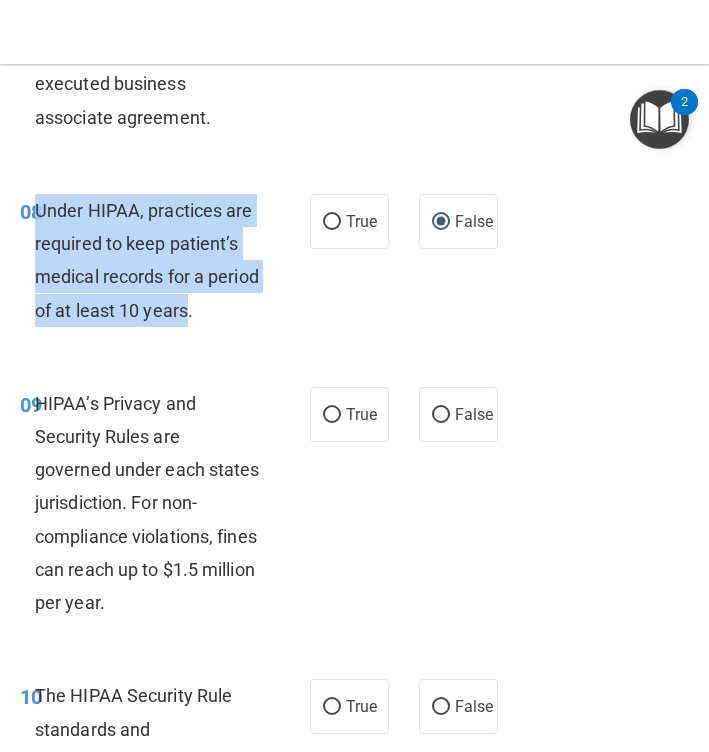 scroll, scrollTop: 1996, scrollLeft: 0, axis: vertical 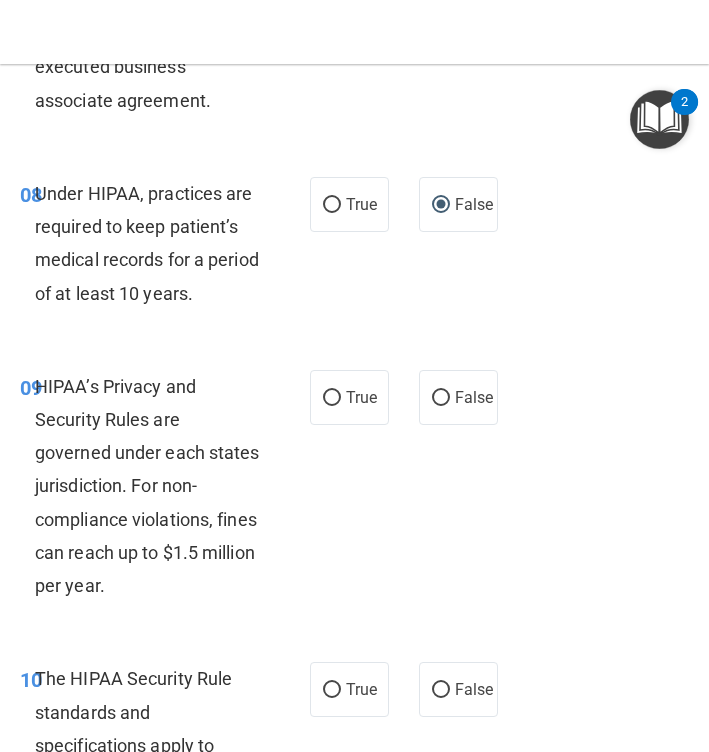 click on "HIPAA’s Privacy and Security Rules are governed under each states jurisdiction.  For non-compliance violations, fines can reach up to $1.5 million per year." at bounding box center (147, 486) 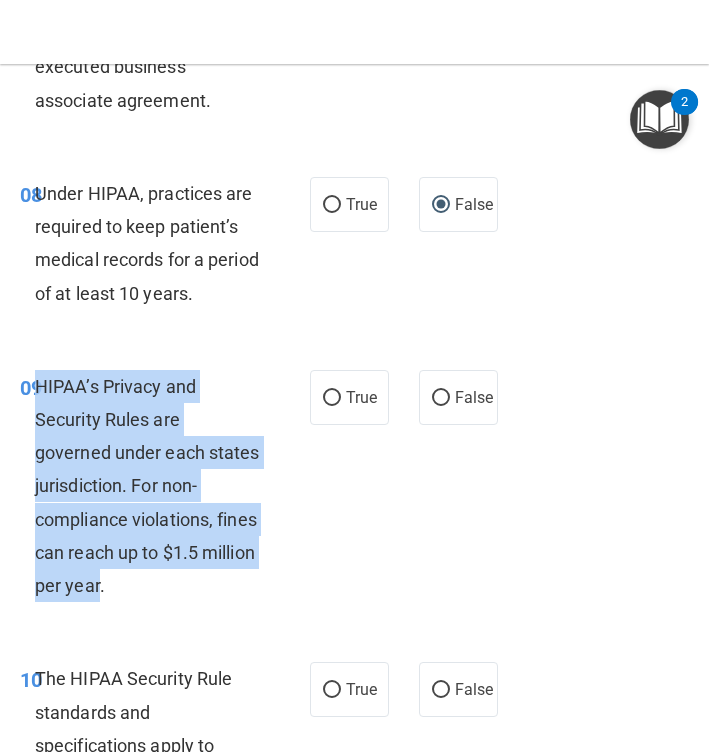 drag, startPoint x: 158, startPoint y: 576, endPoint x: 39, endPoint y: 374, distance: 234.44615 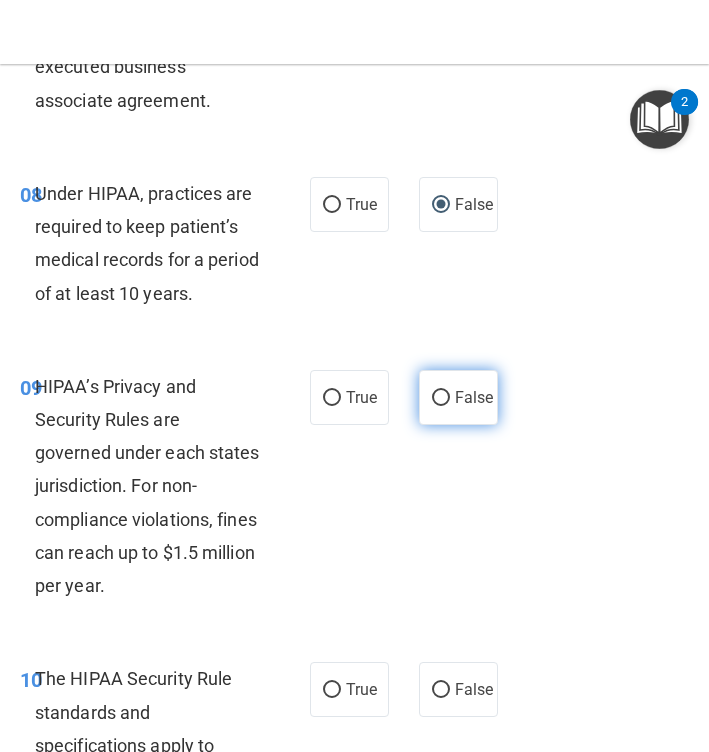 click on "False" at bounding box center (458, 397) 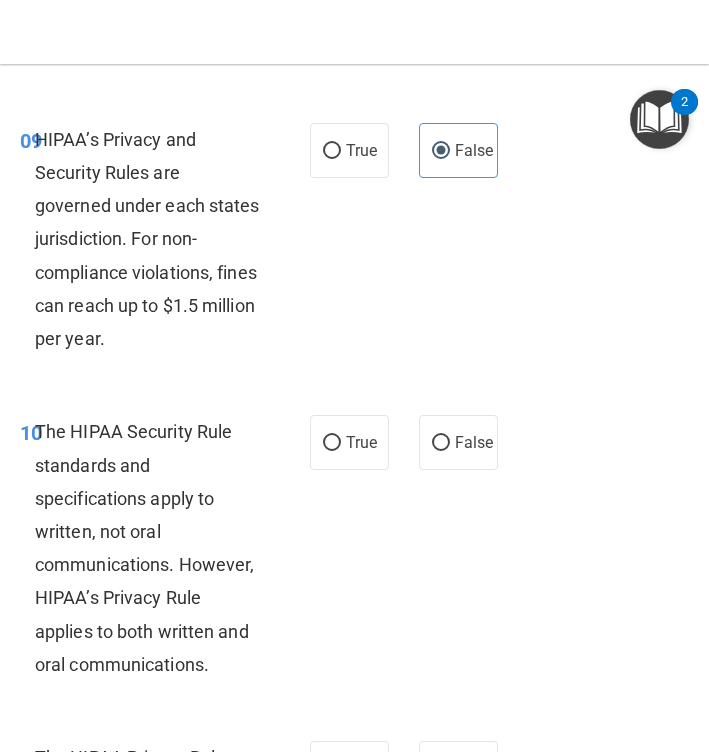 scroll, scrollTop: 2258, scrollLeft: 0, axis: vertical 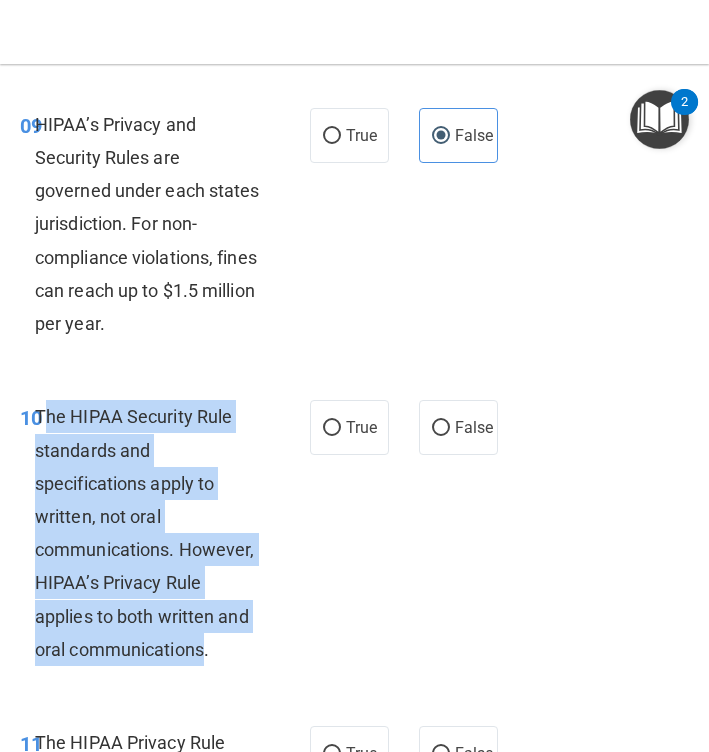 drag, startPoint x: 208, startPoint y: 638, endPoint x: 41, endPoint y: 401, distance: 289.92758 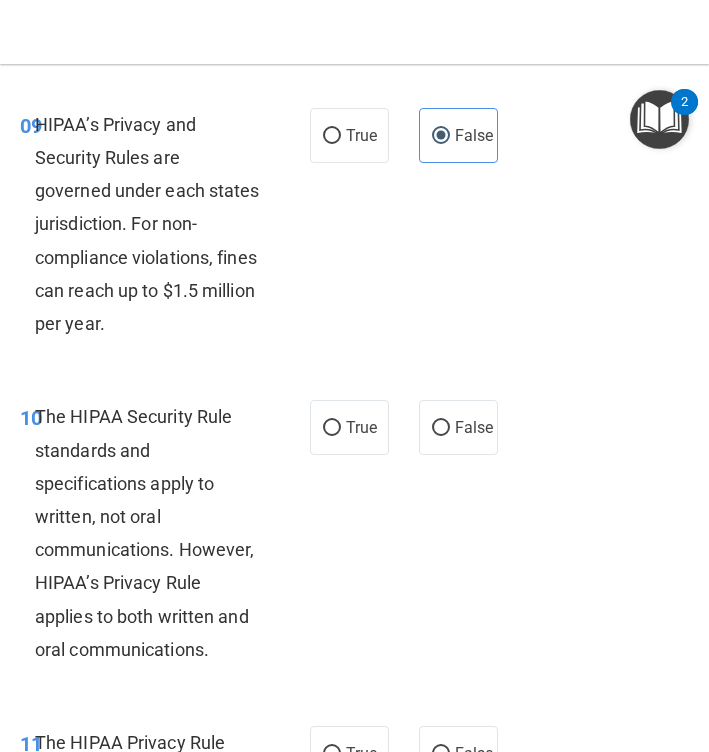 click on "10       The HIPAA Security Rule standards and specifications apply to written, not oral communications. However, HIPAA’s Privacy Rule applies to both written and oral communications." at bounding box center [165, 538] 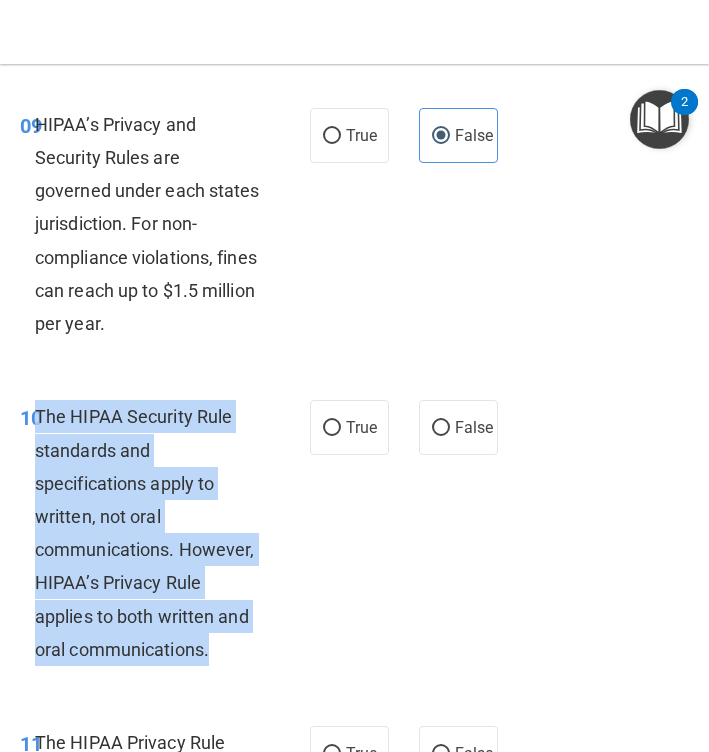 drag, startPoint x: 209, startPoint y: 632, endPoint x: 37, endPoint y: 399, distance: 289.60837 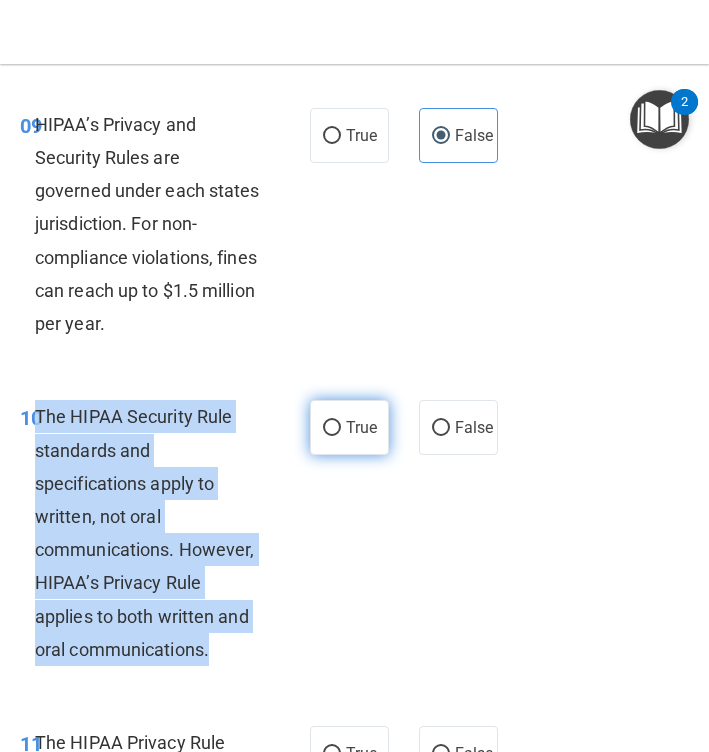 click on "True" at bounding box center (332, 428) 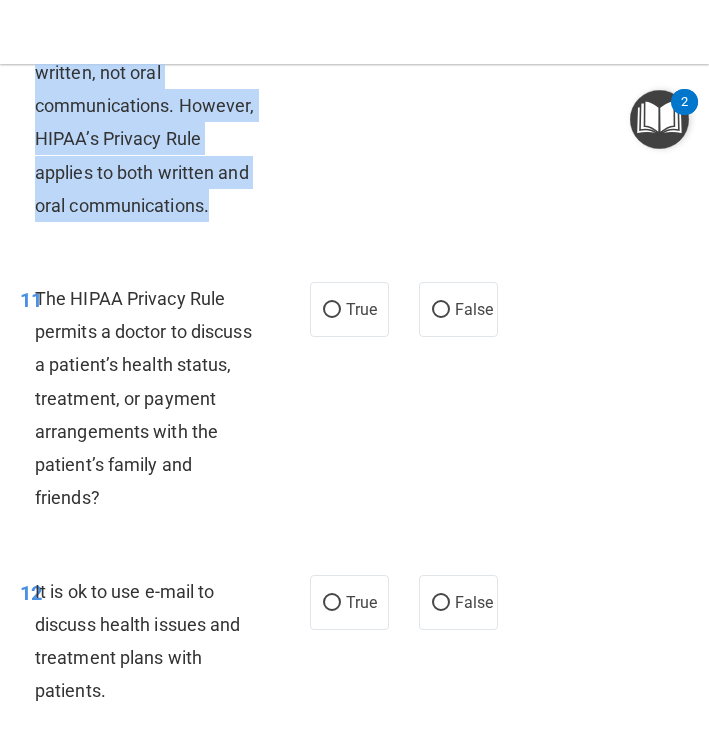 scroll, scrollTop: 2727, scrollLeft: 0, axis: vertical 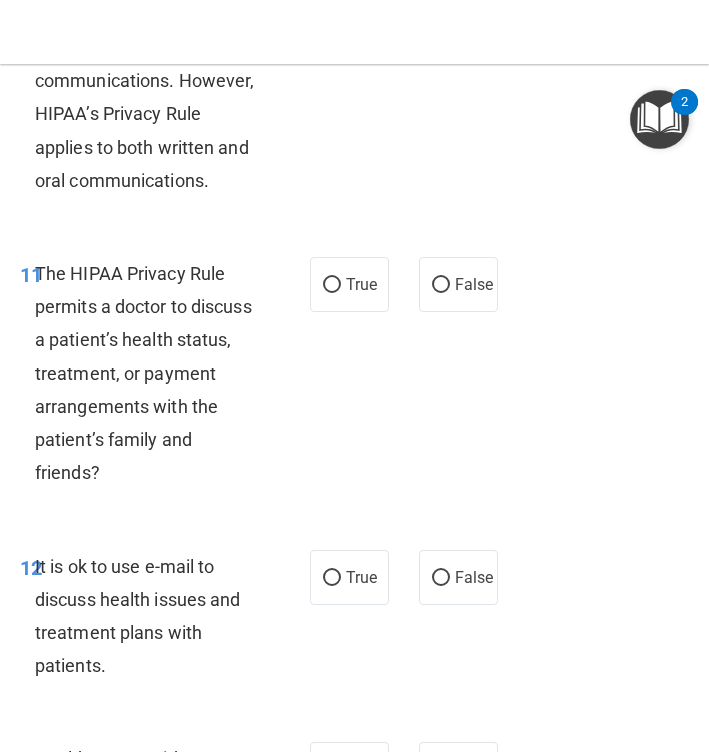 click on "The HIPAA Privacy Rule permits a doctor to discuss a patient’s health status, treatment, or payment arrangements with the patient’s family and friends?" at bounding box center (155, 373) 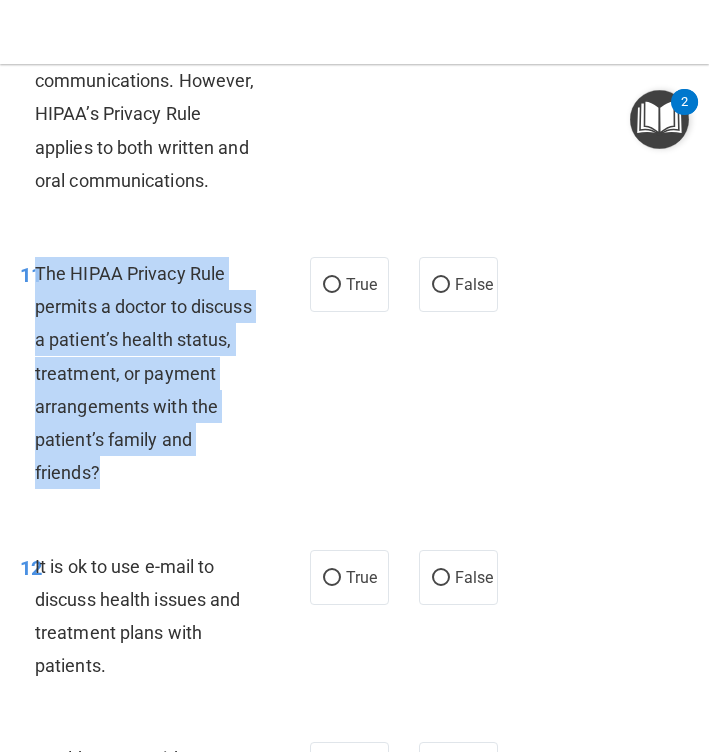 drag, startPoint x: 98, startPoint y: 455, endPoint x: 39, endPoint y: 259, distance: 204.68756 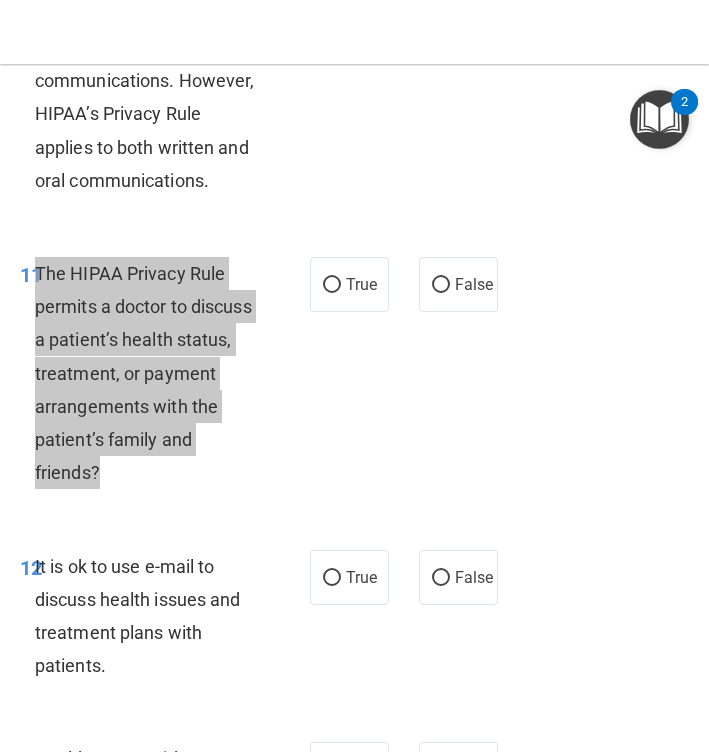 copy on "The HIPAA Privacy Rule permits a doctor to discuss a patient’s health status, treatment, or payment arrangements with the patient’s family and friends?" 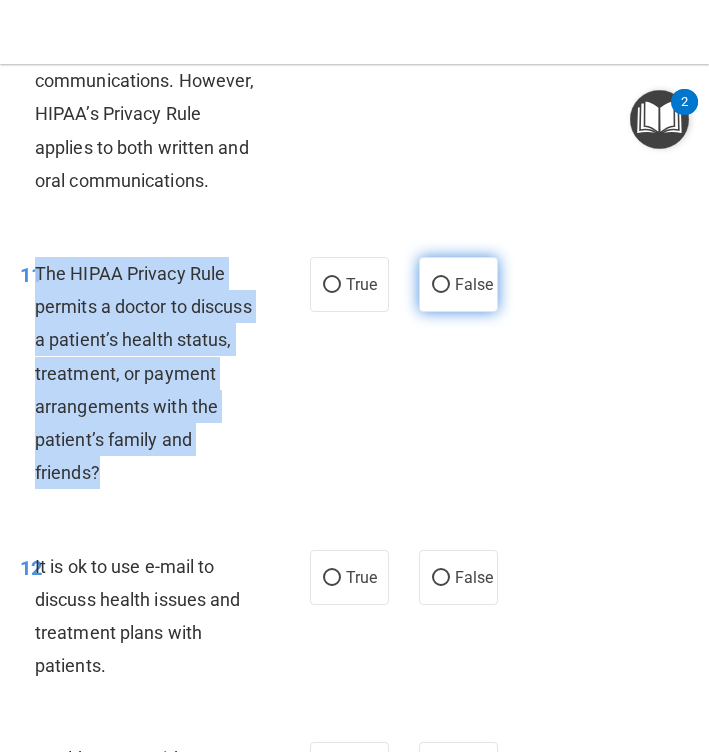 click on "False" at bounding box center [441, 285] 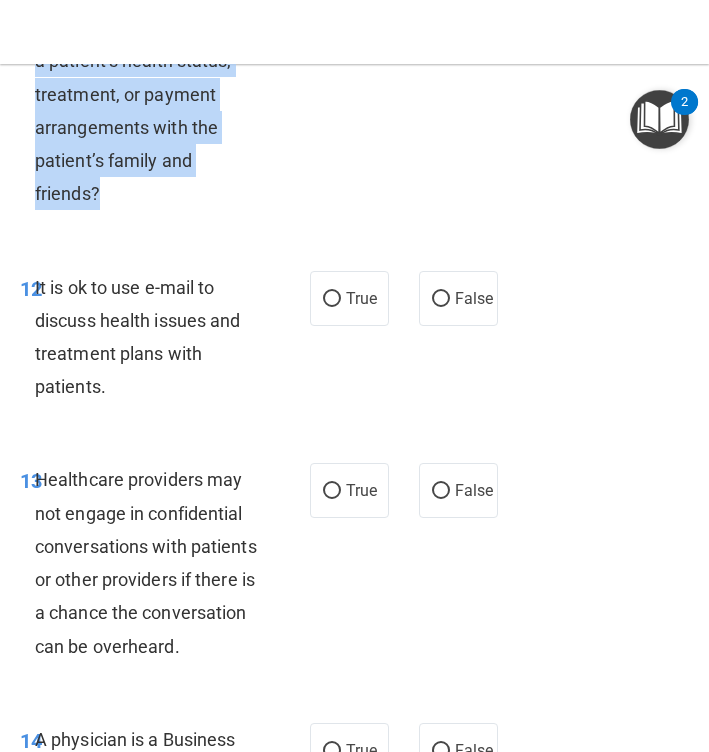 scroll, scrollTop: 3010, scrollLeft: 0, axis: vertical 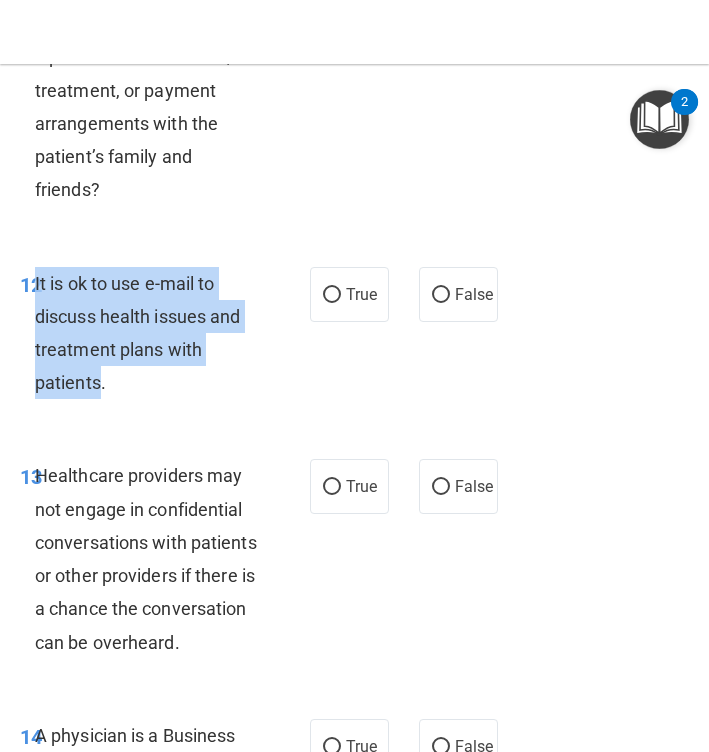 drag, startPoint x: 102, startPoint y: 369, endPoint x: 35, endPoint y: 254, distance: 133.09395 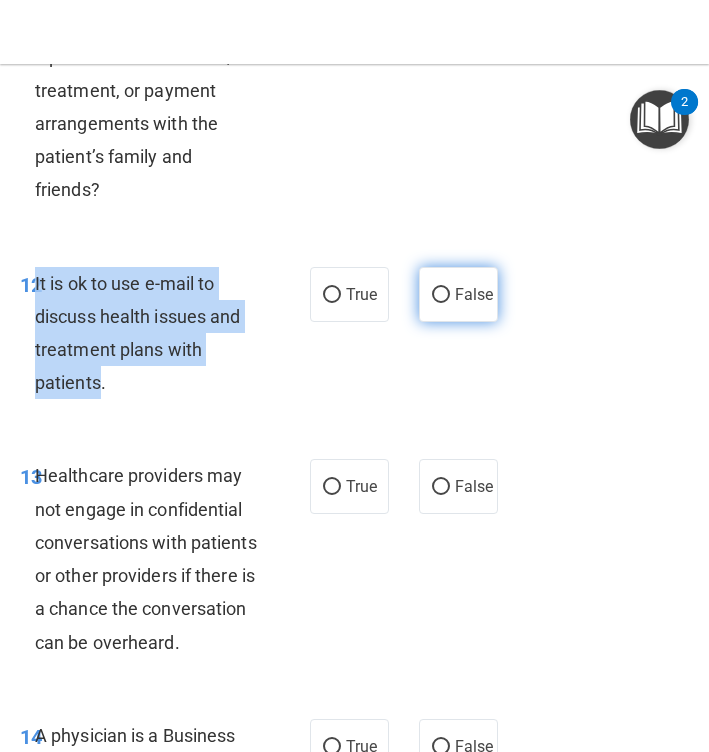 click on "False" at bounding box center [441, 295] 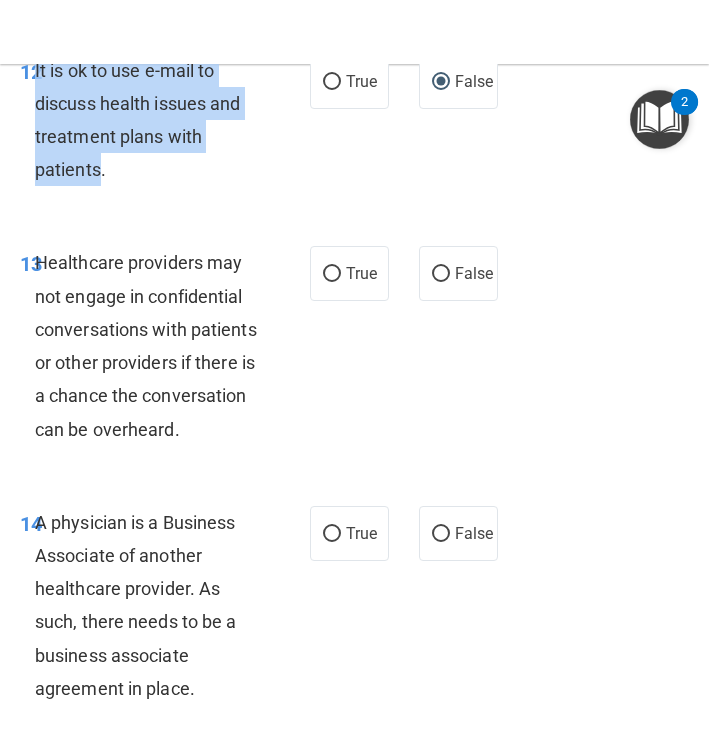 scroll, scrollTop: 3270, scrollLeft: 0, axis: vertical 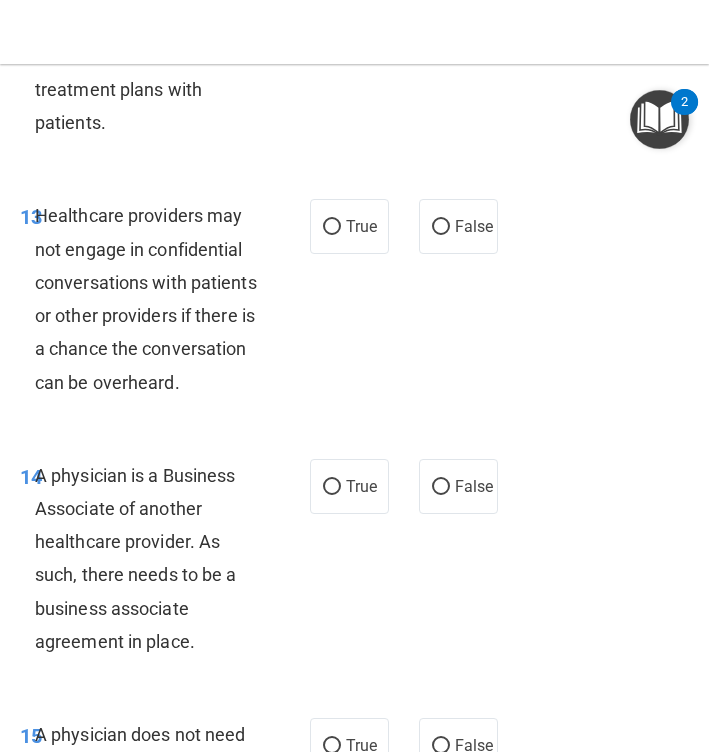 click on "Healthcare providers may not engage in confidential conversations with patients or other providers if there is a chance the conversation can be overheard." at bounding box center (155, 298) 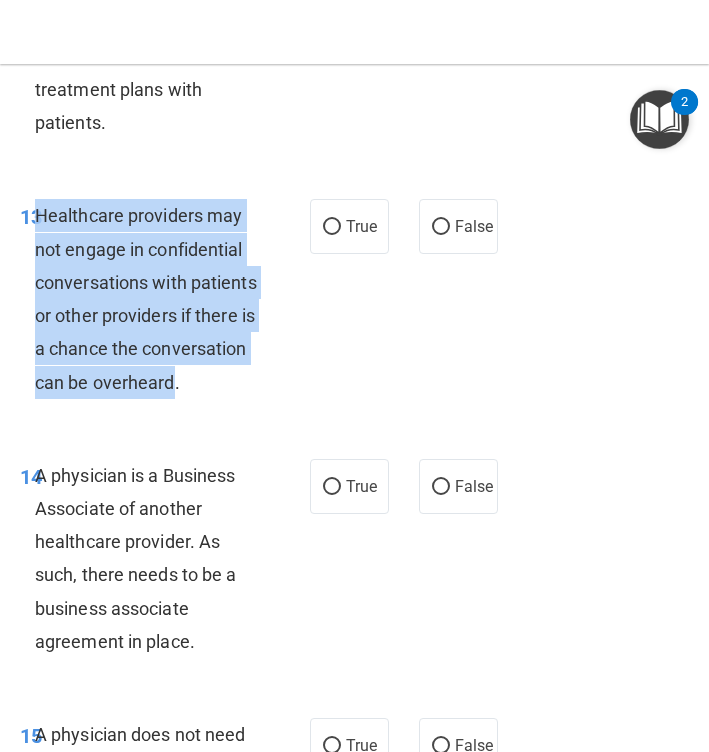 drag, startPoint x: 176, startPoint y: 362, endPoint x: 37, endPoint y: 191, distance: 220.36787 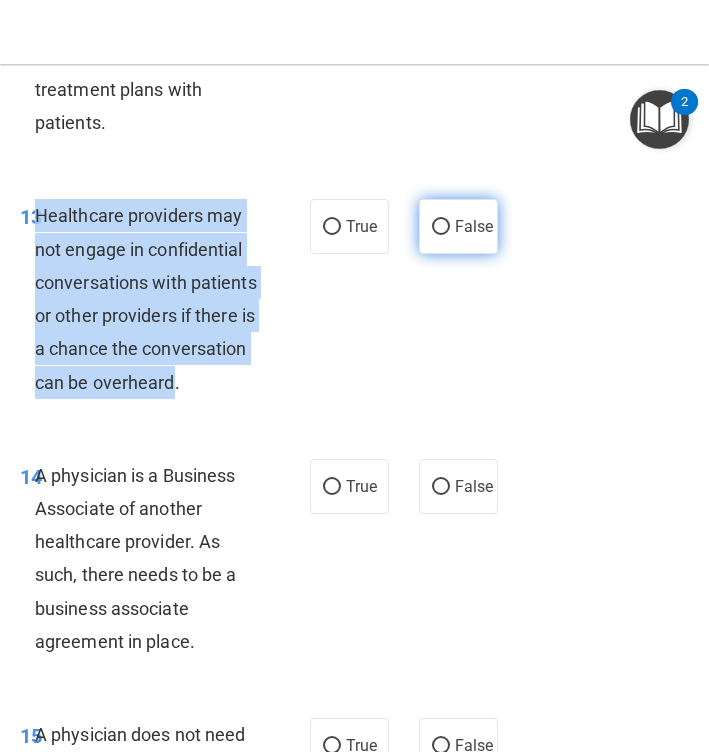 click on "False" at bounding box center (441, 227) 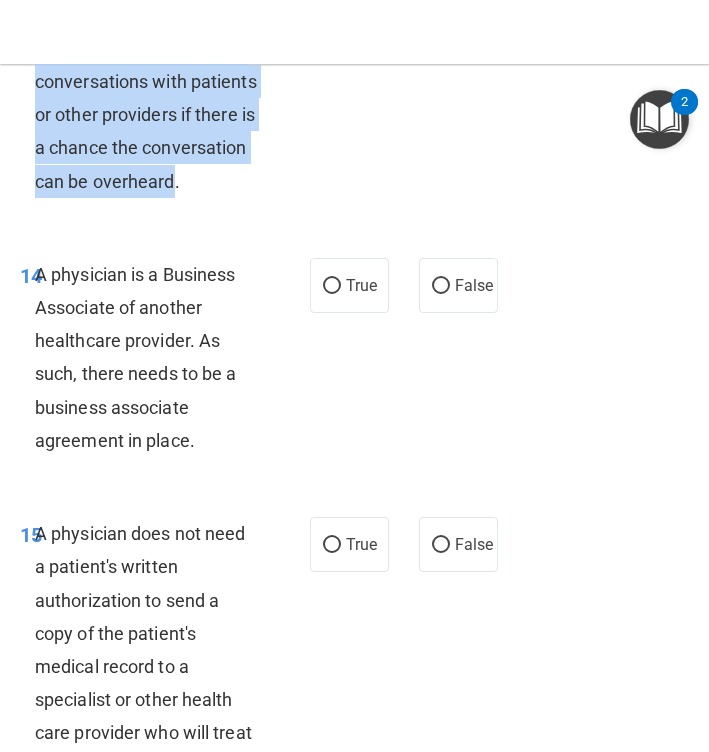 scroll, scrollTop: 3479, scrollLeft: 0, axis: vertical 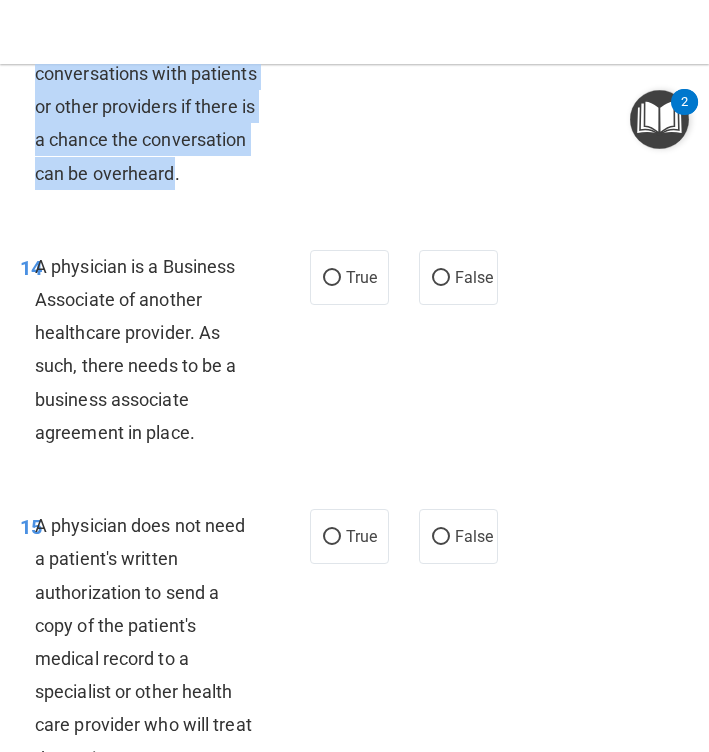drag, startPoint x: 193, startPoint y: 415, endPoint x: 37, endPoint y: 249, distance: 227.79816 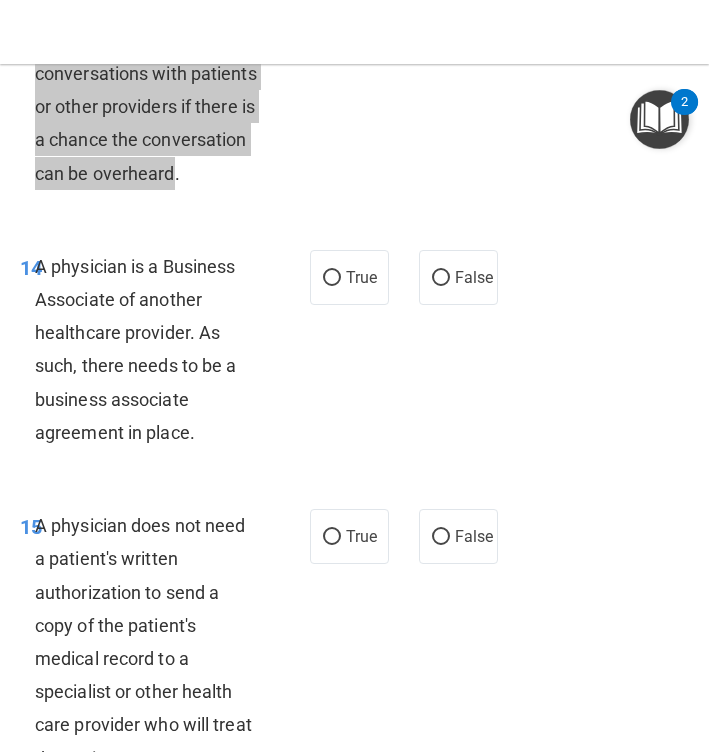 click on "A physician is a Business Associate of another healthcare provider.  As such, there needs to be a business associate agreement in place." at bounding box center (155, 349) 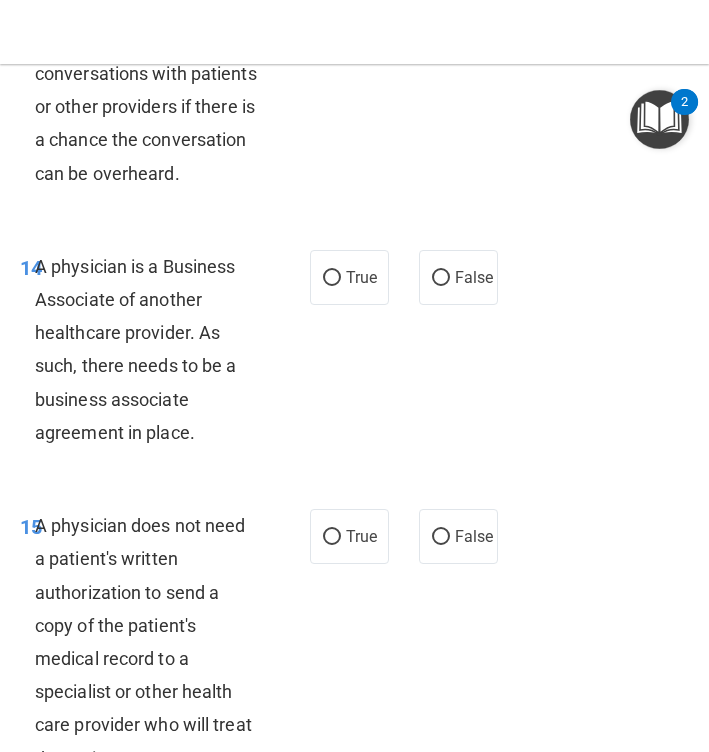 click on "A physician is a Business Associate of another healthcare provider.  As such, there needs to be a business associate agreement in place." at bounding box center (155, 349) 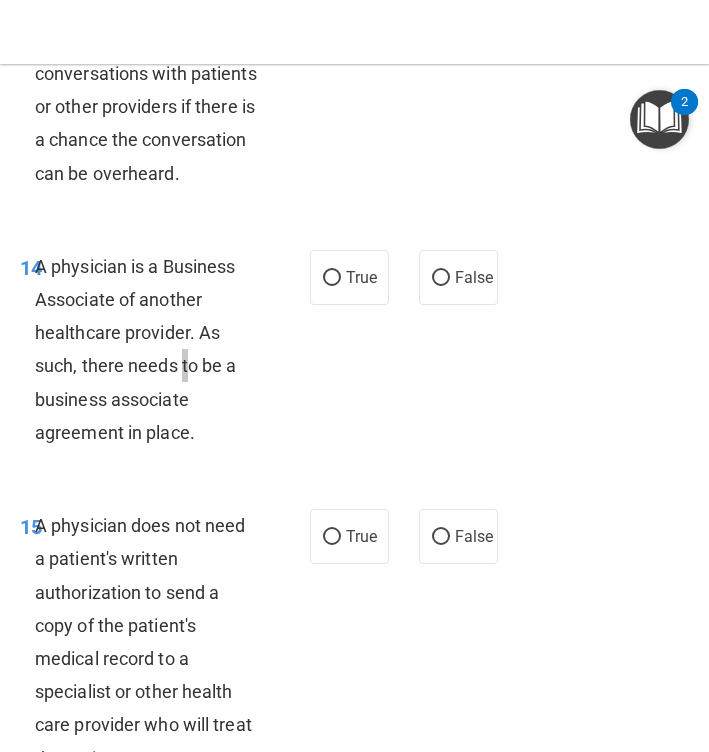 click on "A physician is a Business Associate of another healthcare provider.  As such, there needs to be a business associate agreement in place." at bounding box center (155, 349) 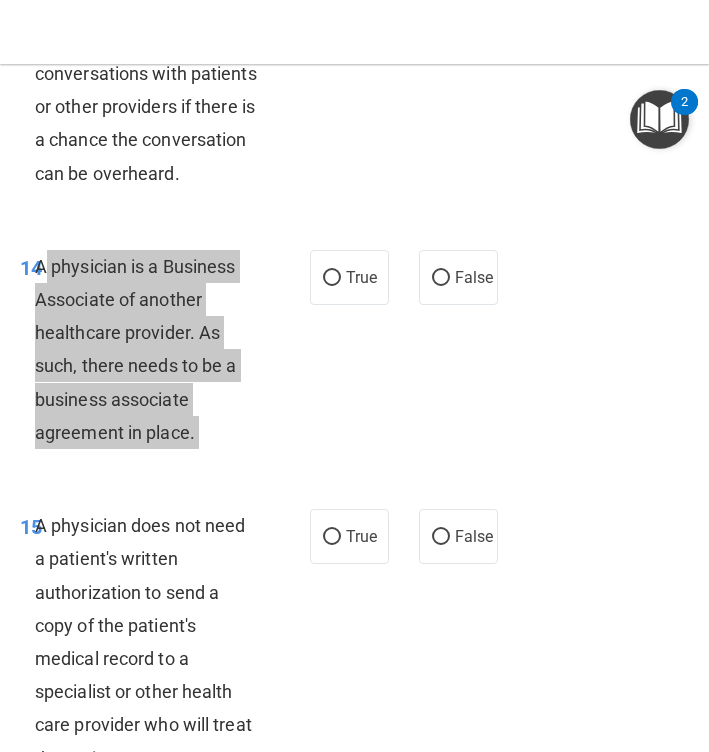 click on "A physician is a Business Associate of another healthcare provider.  As such, there needs to be a business associate agreement in place." at bounding box center (155, 349) 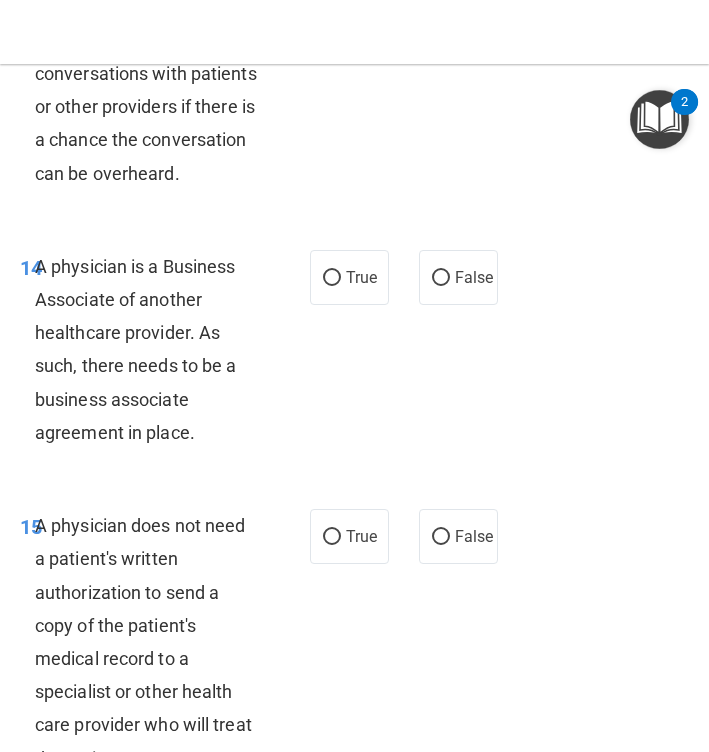 click on "14        A physician is a Business Associate of another healthcare provider.  As such, there needs to be a business associate agreement in place.                 True           False" at bounding box center [354, 354] 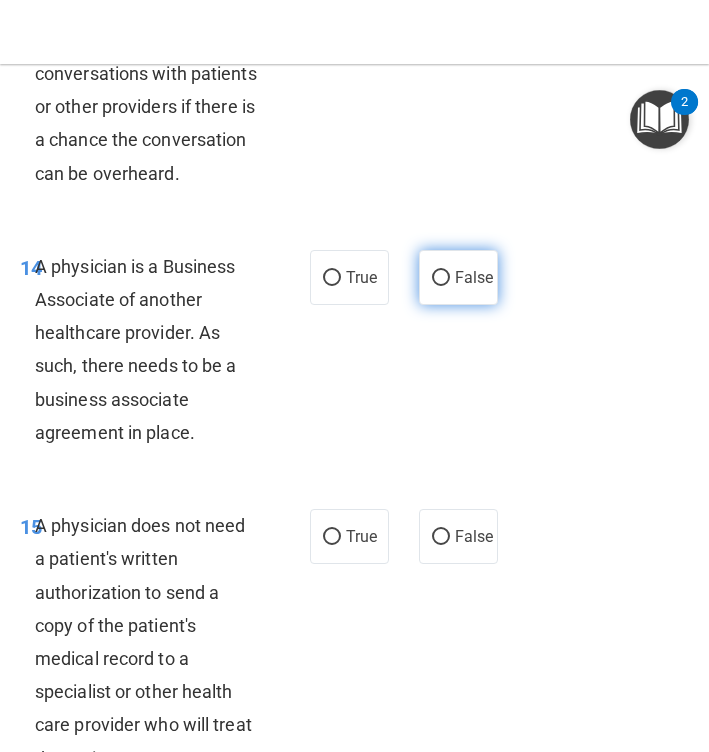 click on "False" at bounding box center [441, 278] 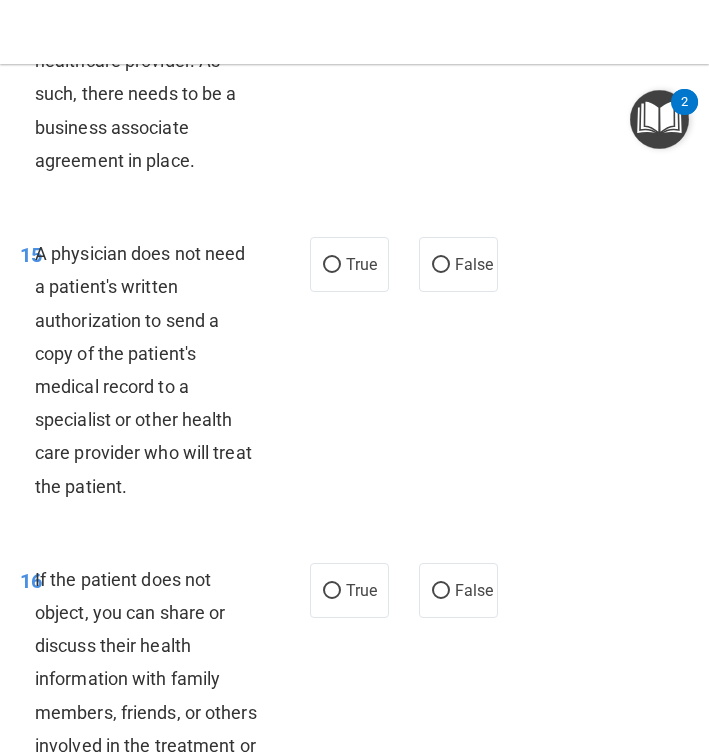 scroll, scrollTop: 3753, scrollLeft: 0, axis: vertical 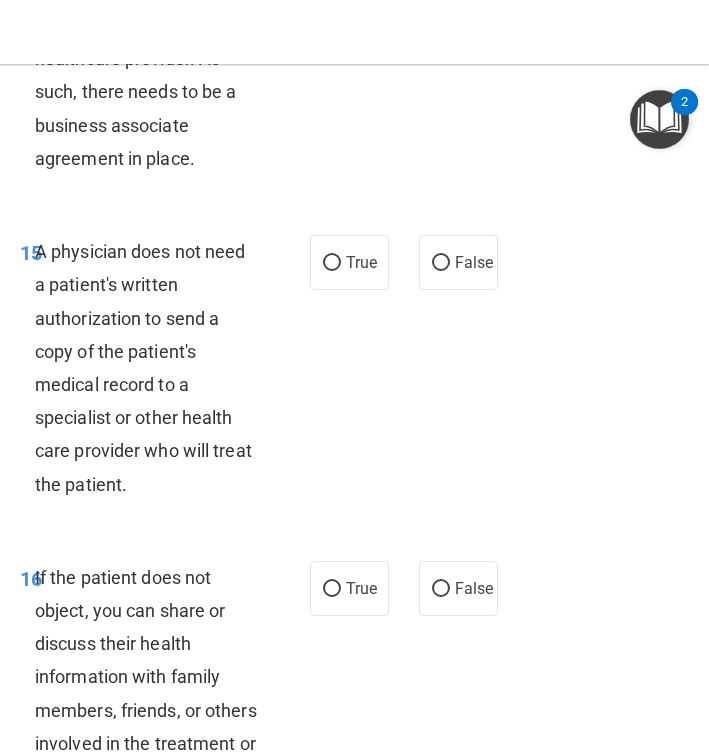 click on "A physician does not need a patient's written authorization to send a copy of the patient's medical record to a specialist or other health care provider who will treat the patient." at bounding box center (155, 368) 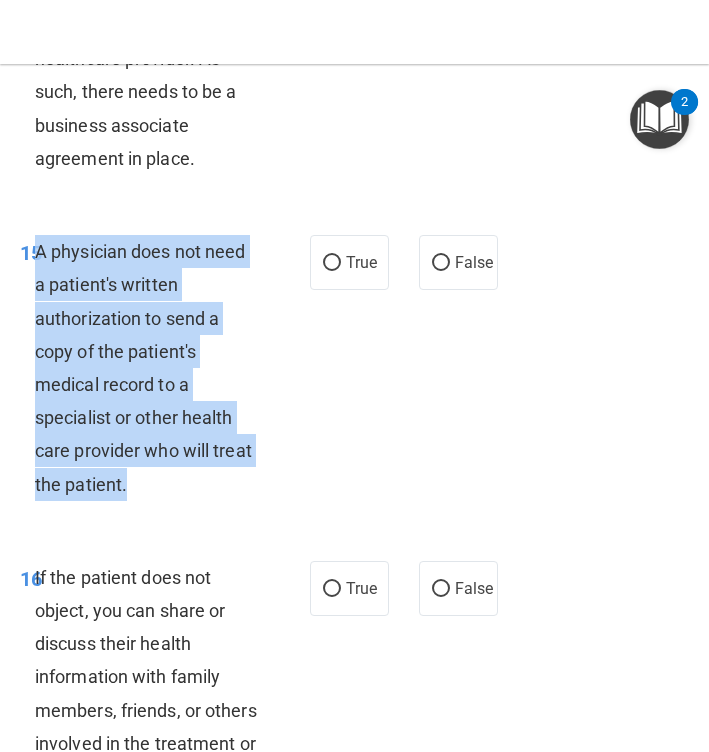 drag, startPoint x: 133, startPoint y: 460, endPoint x: 37, endPoint y: 230, distance: 249.23082 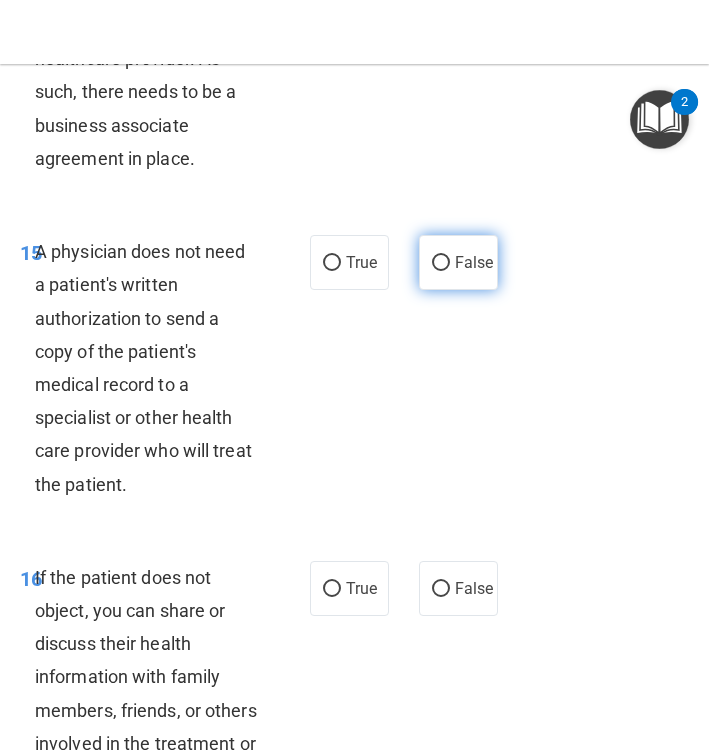 click on "False" at bounding box center (458, 262) 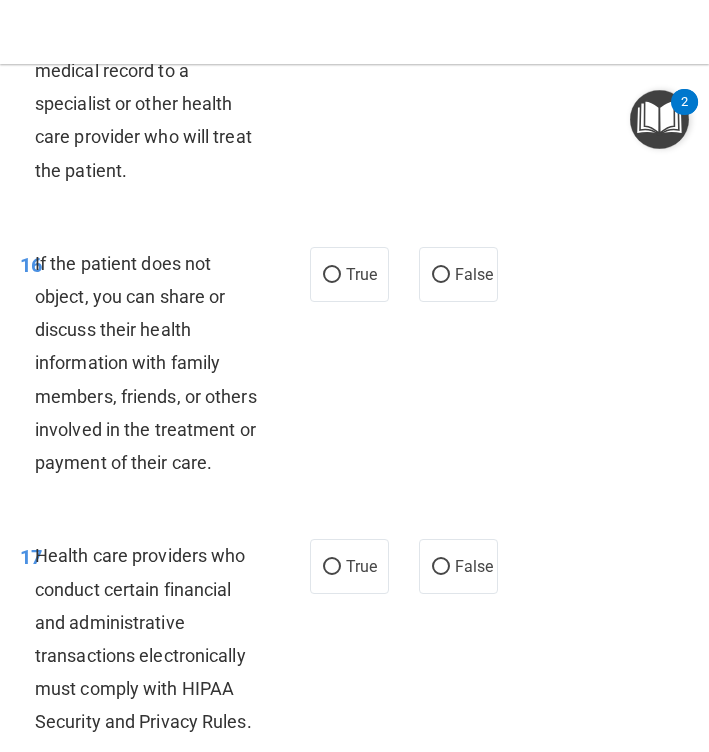 scroll, scrollTop: 4109, scrollLeft: 0, axis: vertical 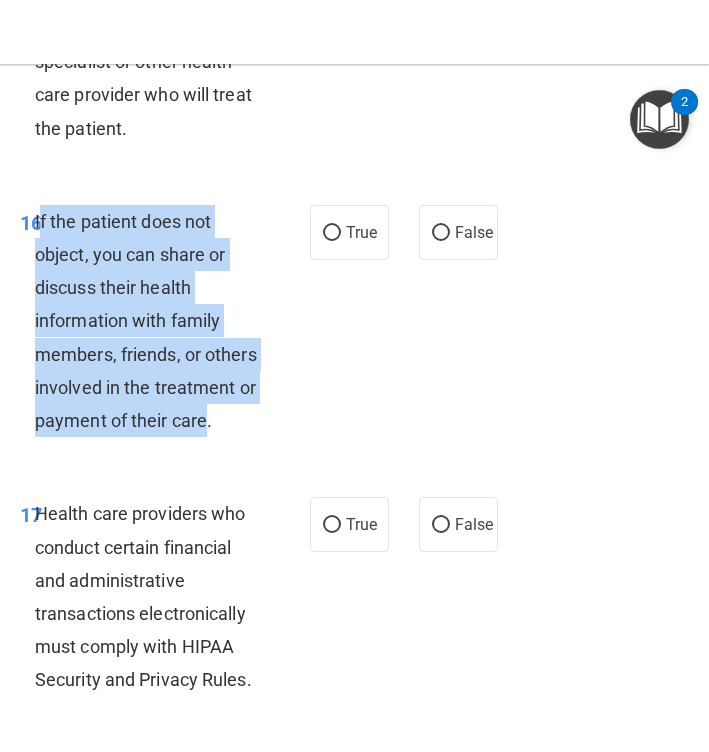 drag, startPoint x: 209, startPoint y: 400, endPoint x: 40, endPoint y: 194, distance: 266.45264 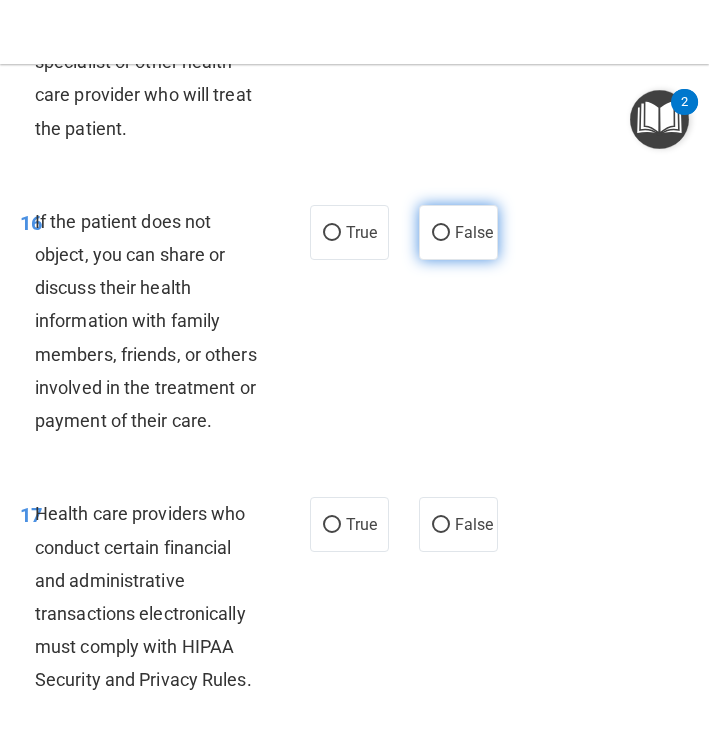 click on "False" at bounding box center (458, 232) 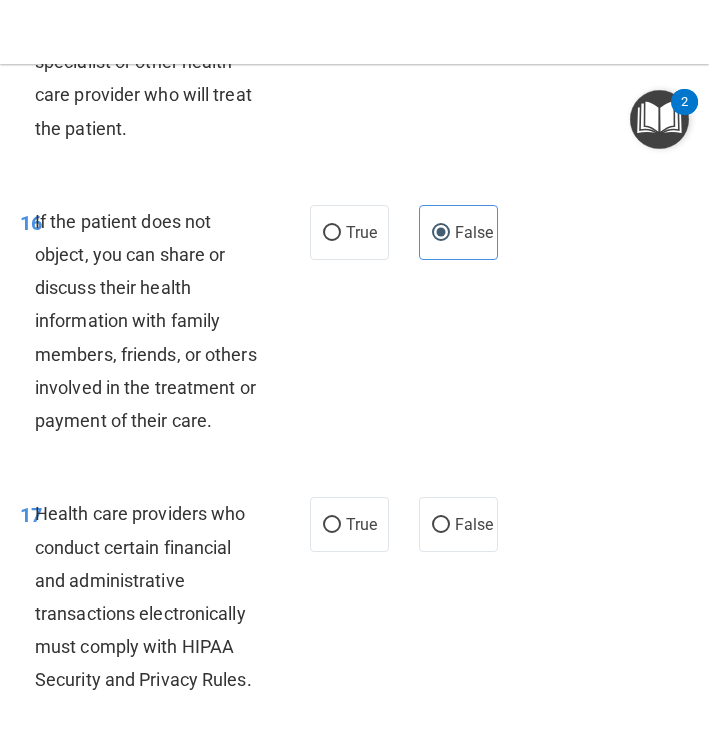 click on "Health care providers who conduct certain financial and administrative transactions electronically must comply with HIPAA Security and Privacy Rules." at bounding box center (143, 596) 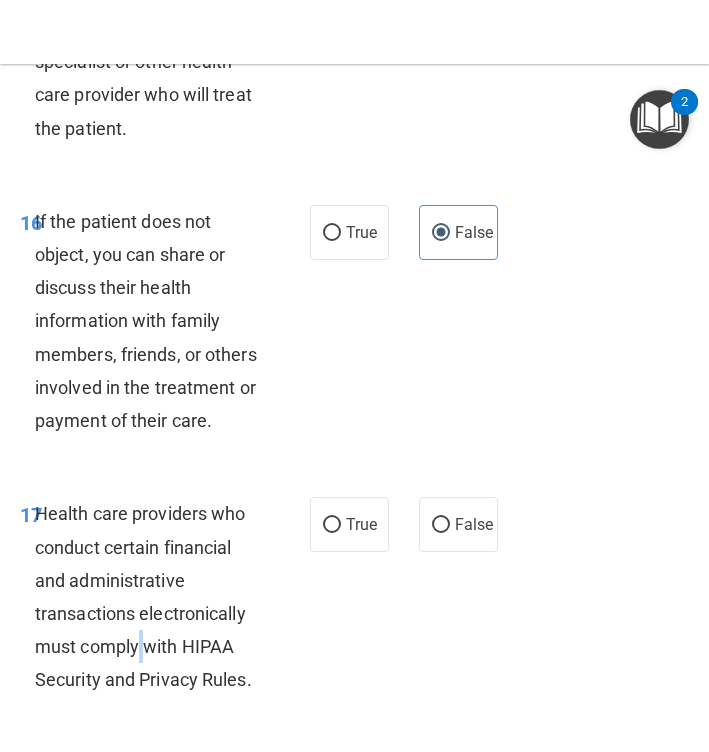 click on "Health care providers who conduct certain financial and administrative transactions electronically must comply with HIPAA Security and Privacy Rules." at bounding box center [143, 596] 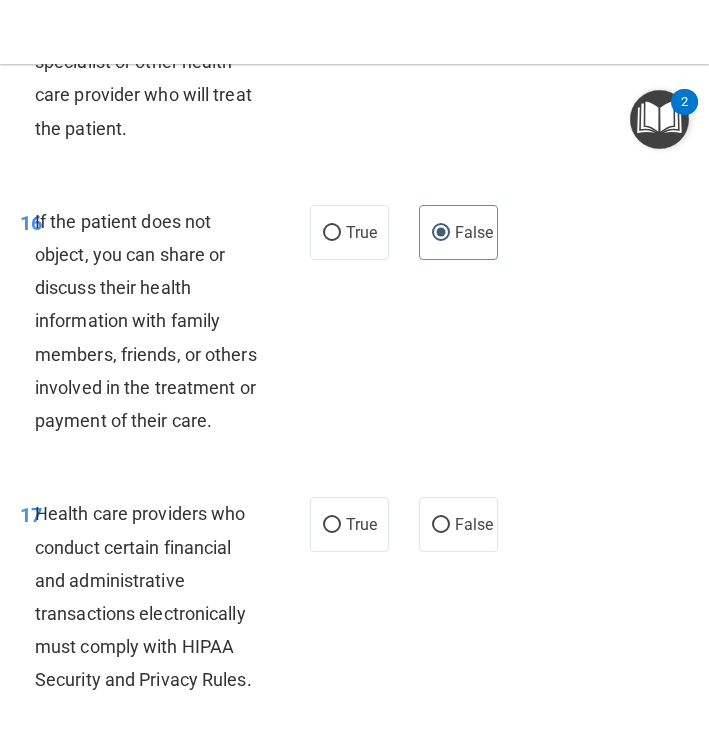 click on "Health care providers who conduct certain financial and administrative transactions electronically must comply with HIPAA Security and Privacy Rules." at bounding box center (155, 596) 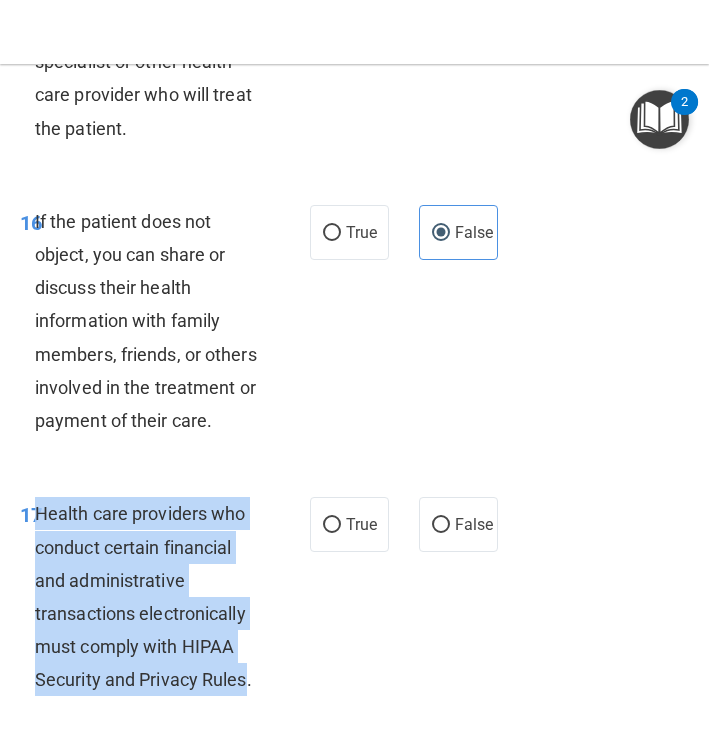 drag, startPoint x: 250, startPoint y: 657, endPoint x: 38, endPoint y: 492, distance: 268.64288 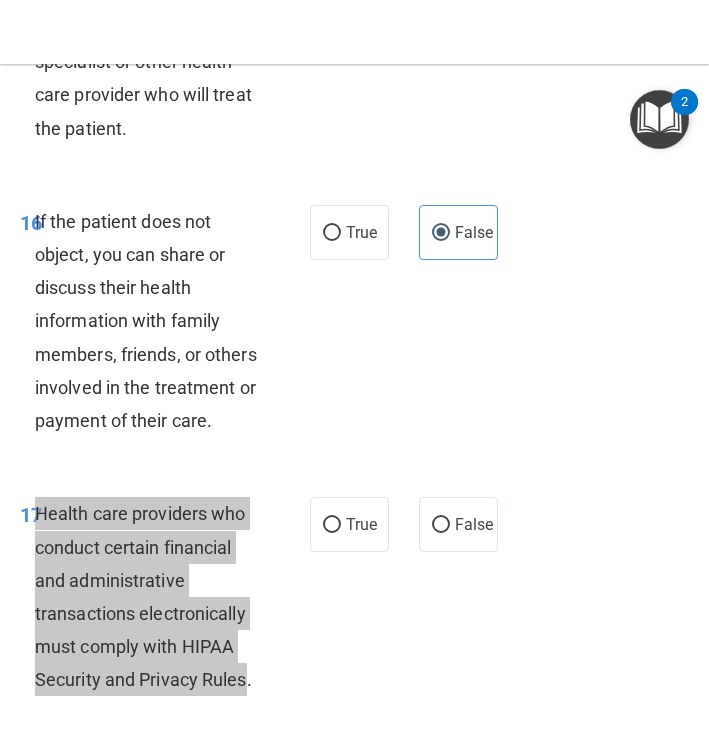 drag, startPoint x: 702, startPoint y: 323, endPoint x: 229, endPoint y: 506, distance: 507.16663 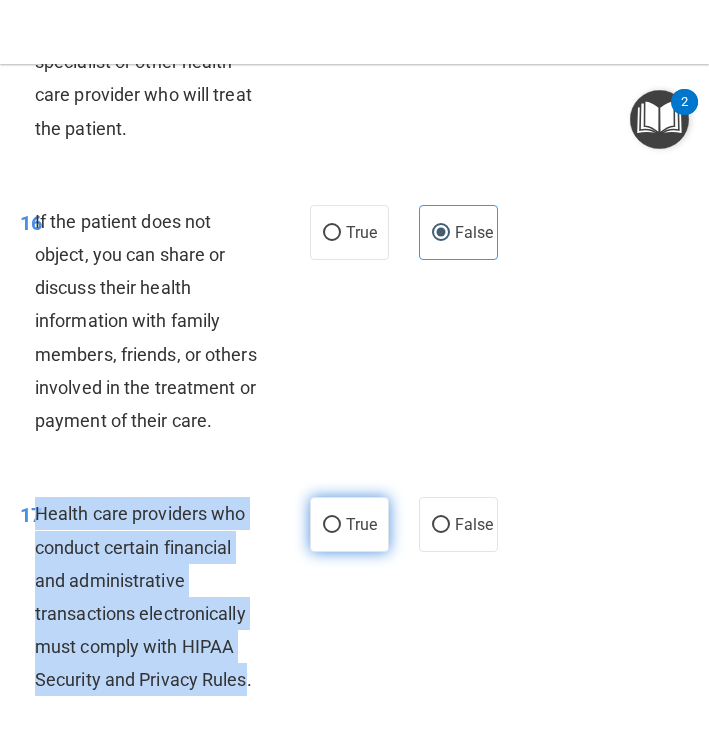 click on "True" at bounding box center (332, 525) 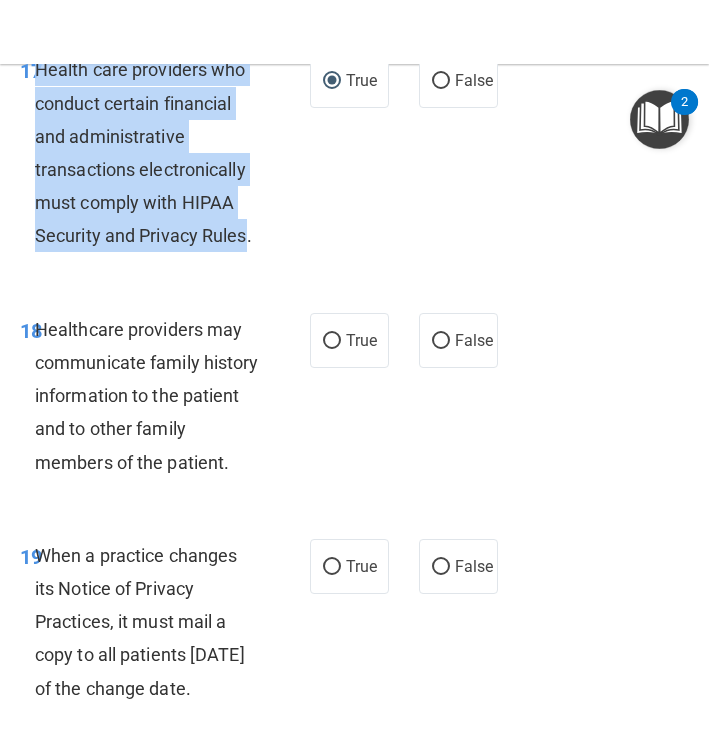scroll, scrollTop: 4559, scrollLeft: 0, axis: vertical 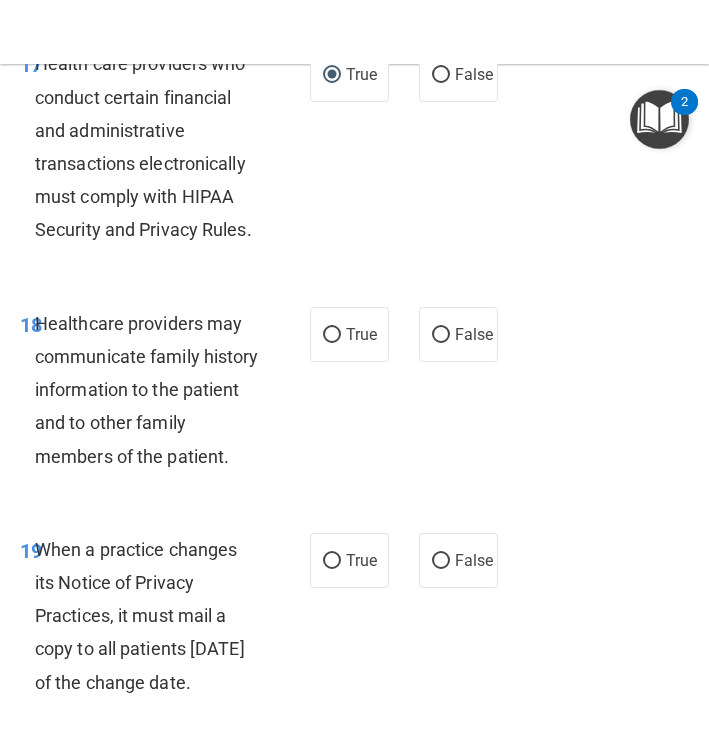 click on "Healthcare providers may communicate family history information to the patient and to other family members of the patient." at bounding box center (147, 390) 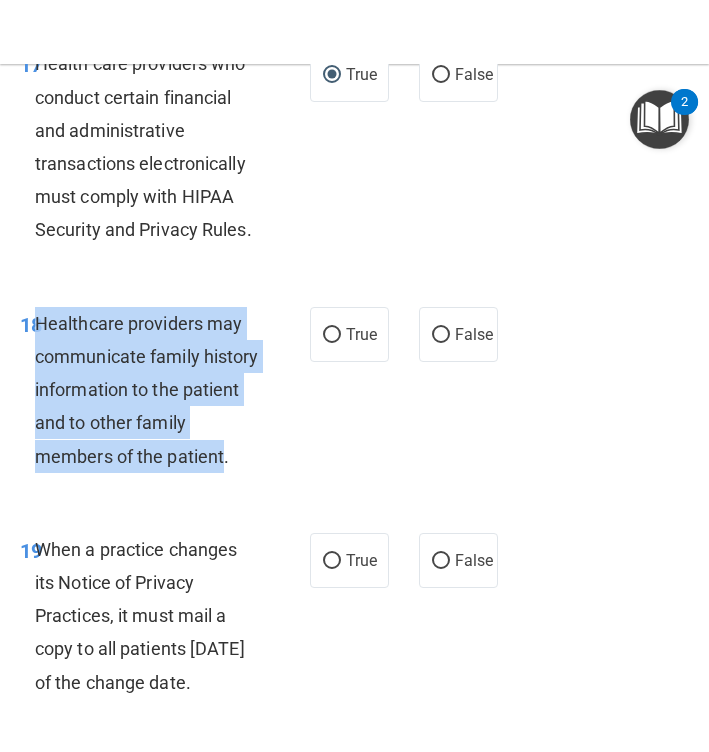 drag, startPoint x: 226, startPoint y: 431, endPoint x: 37, endPoint y: 291, distance: 235.20416 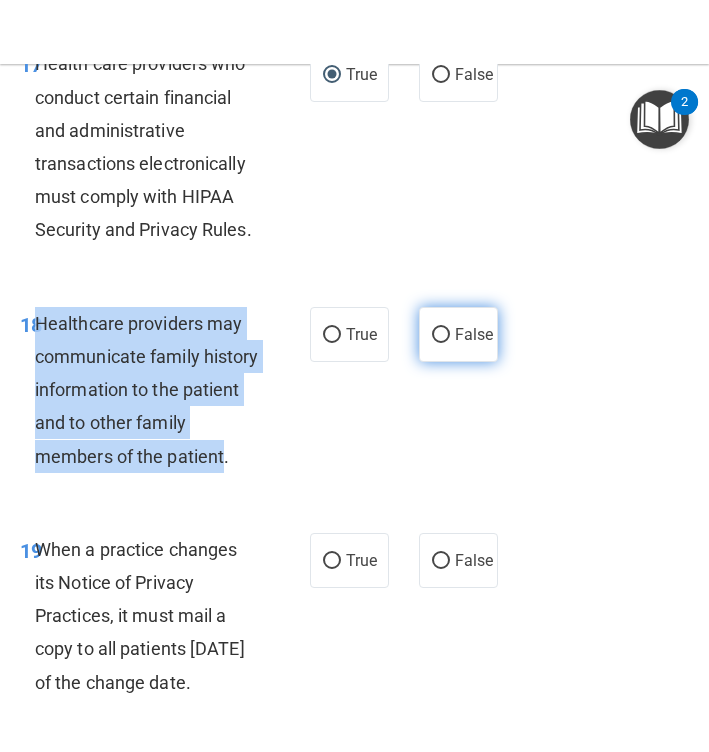 click on "False" at bounding box center [441, 335] 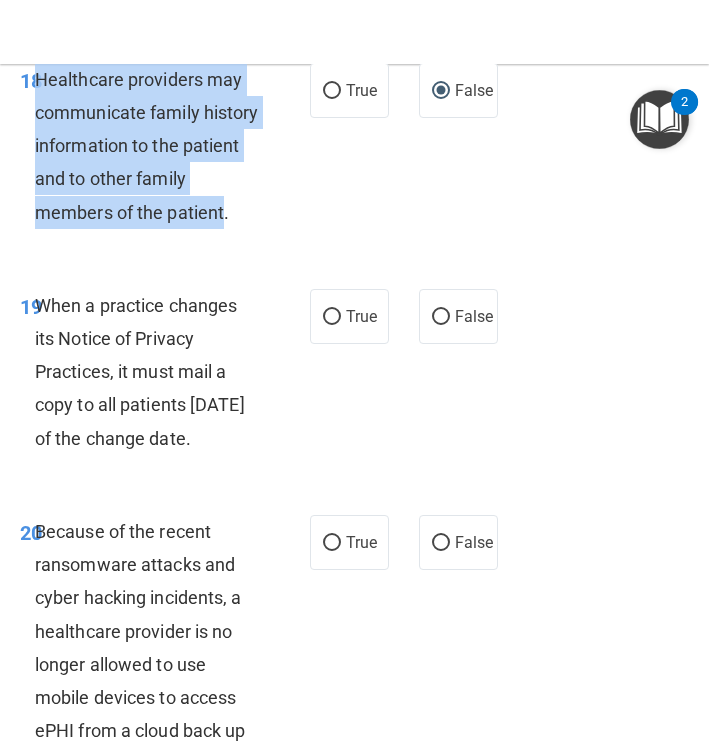 scroll, scrollTop: 4808, scrollLeft: 0, axis: vertical 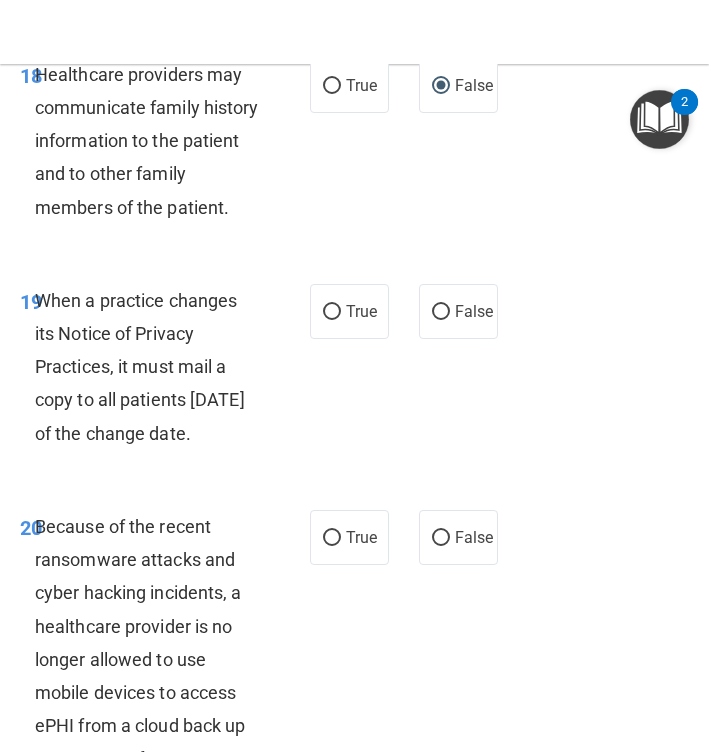 click on "When a practice changes its Notice of Privacy Practices, it must mail a copy to all patients [DATE] of the change date." at bounding box center [155, 367] 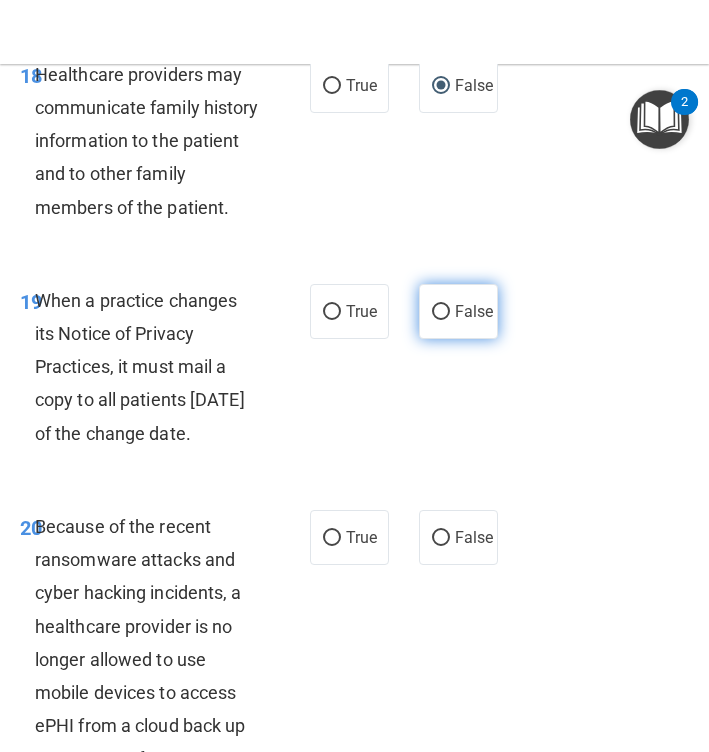 click on "False" at bounding box center (474, 311) 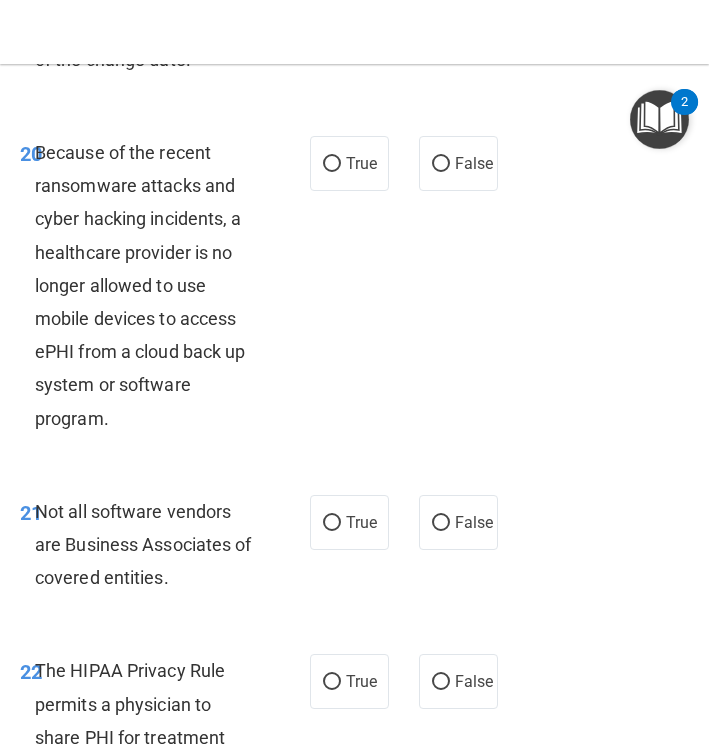 scroll, scrollTop: 5183, scrollLeft: 0, axis: vertical 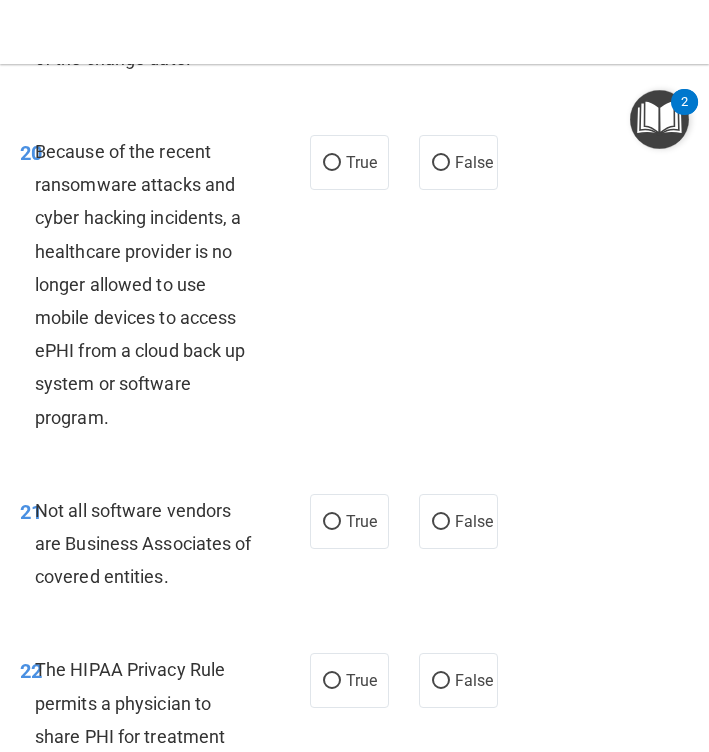 click on "Because of the recent ransomware attacks and cyber hacking incidents, a healthcare provider is no longer allowed to use mobile devices to access ePHI from a cloud back up system or software program." at bounding box center [155, 284] 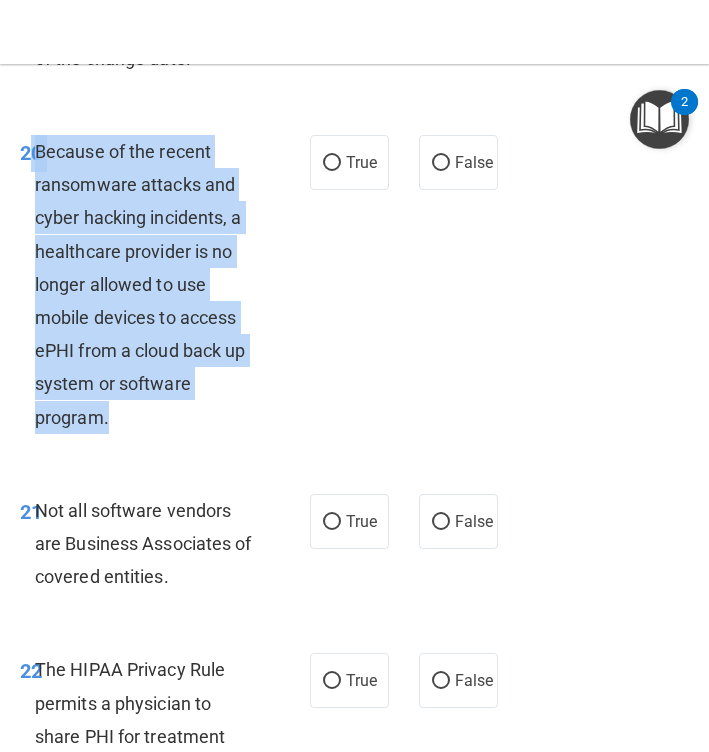 drag, startPoint x: 123, startPoint y: 391, endPoint x: 28, endPoint y: 118, distance: 289.0571 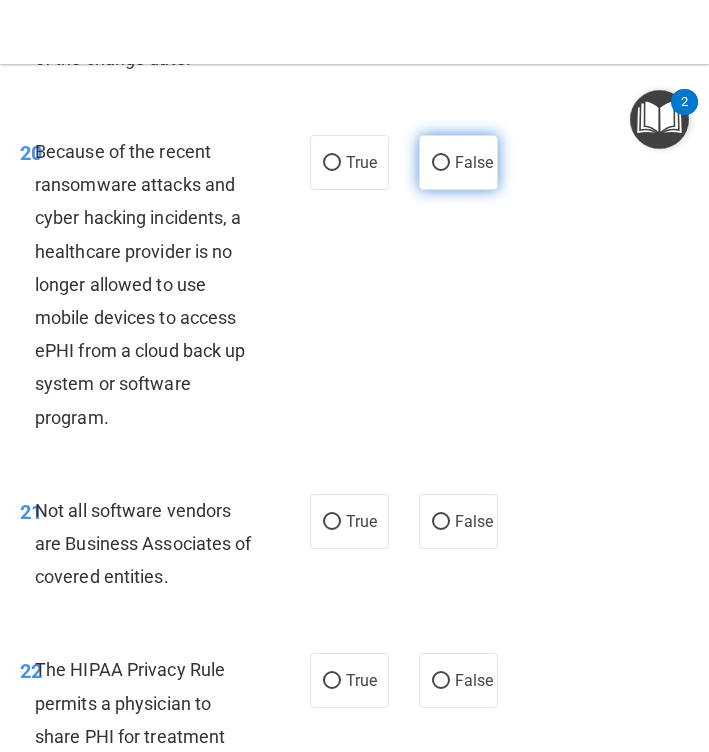 click on "False" at bounding box center [458, 162] 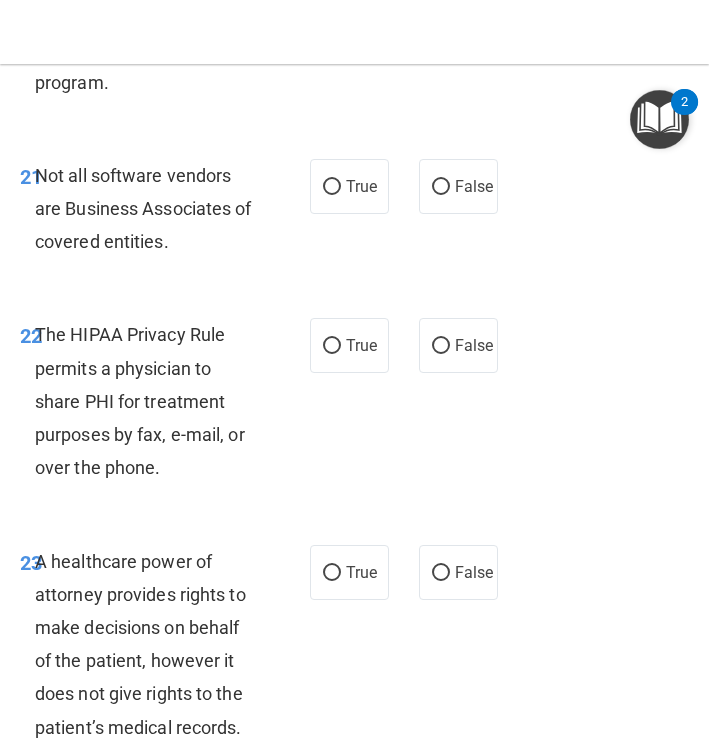 scroll, scrollTop: 5517, scrollLeft: 0, axis: vertical 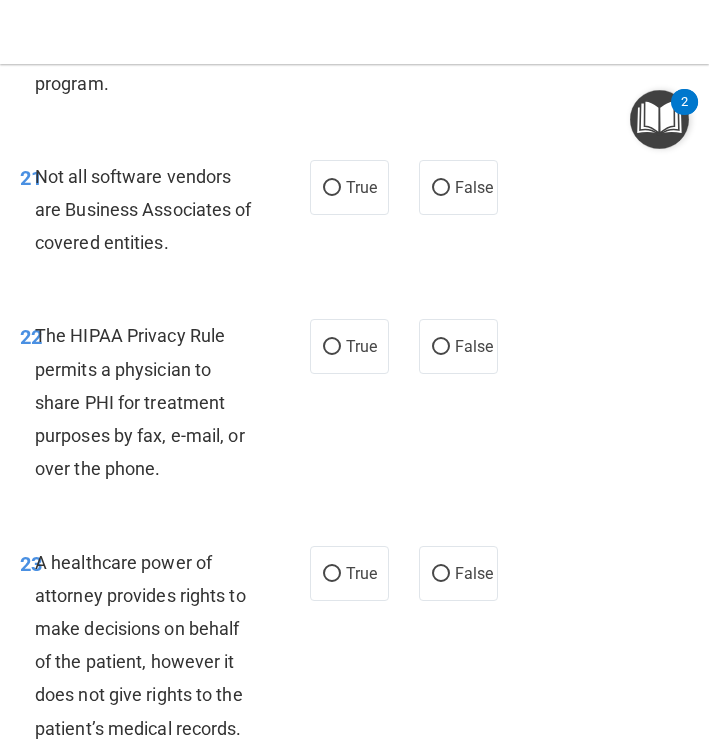 click on "Not all software vendors are Business Associates of covered entities." at bounding box center (155, 210) 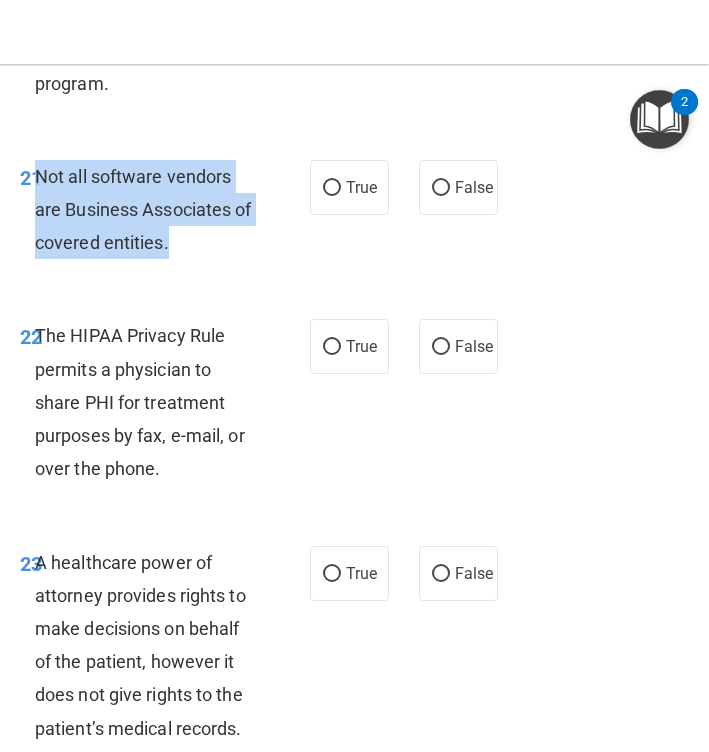 drag, startPoint x: 168, startPoint y: 213, endPoint x: 35, endPoint y: 155, distance: 145.09653 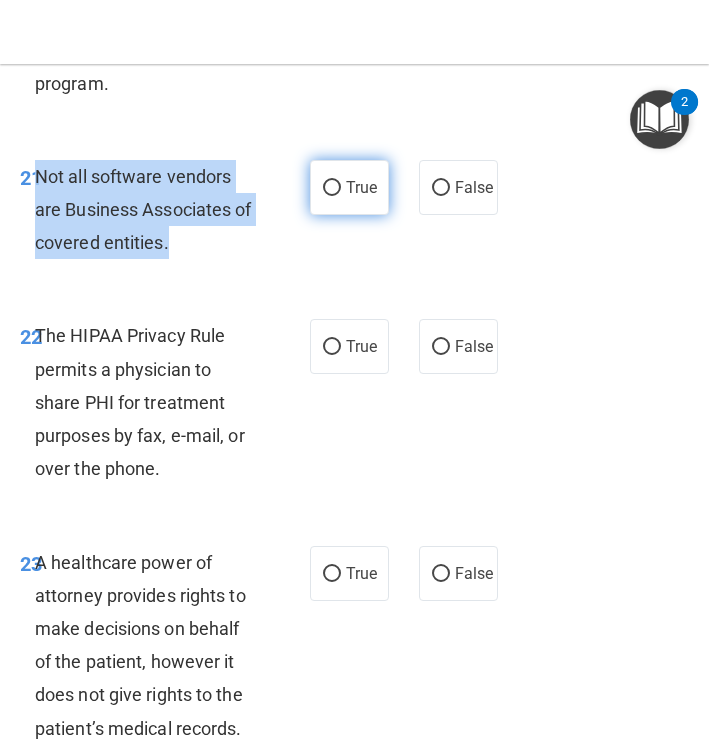click on "True" at bounding box center [332, 188] 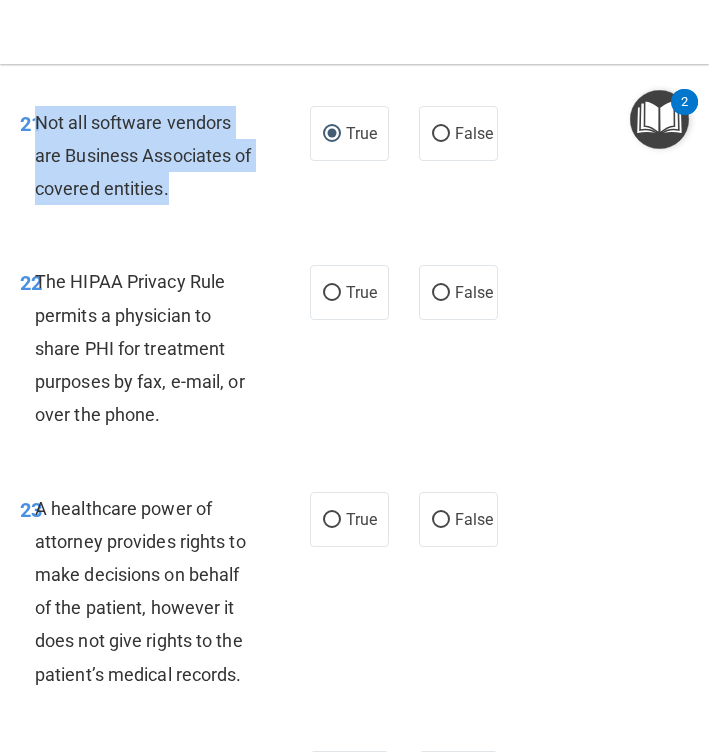 scroll, scrollTop: 5583, scrollLeft: 0, axis: vertical 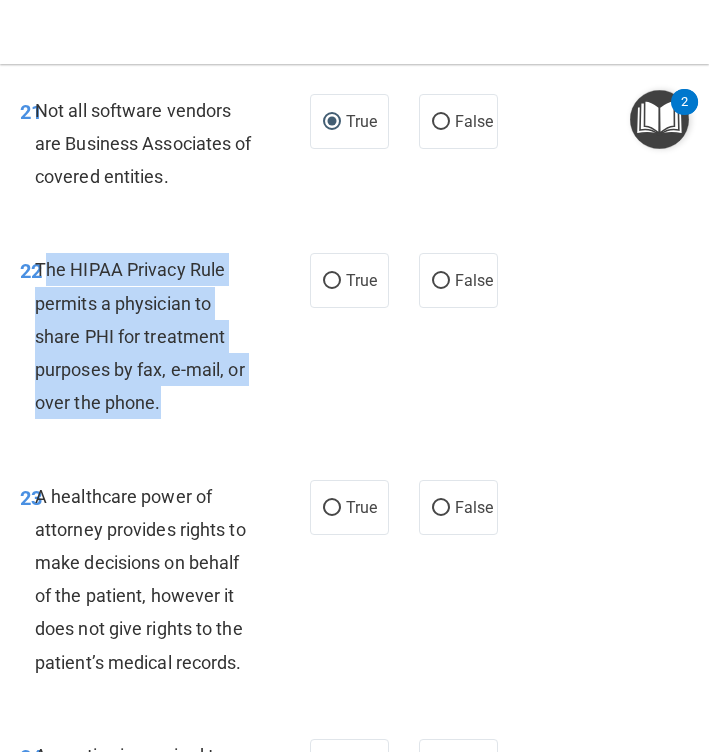 drag, startPoint x: 164, startPoint y: 374, endPoint x: 41, endPoint y: 231, distance: 188.6213 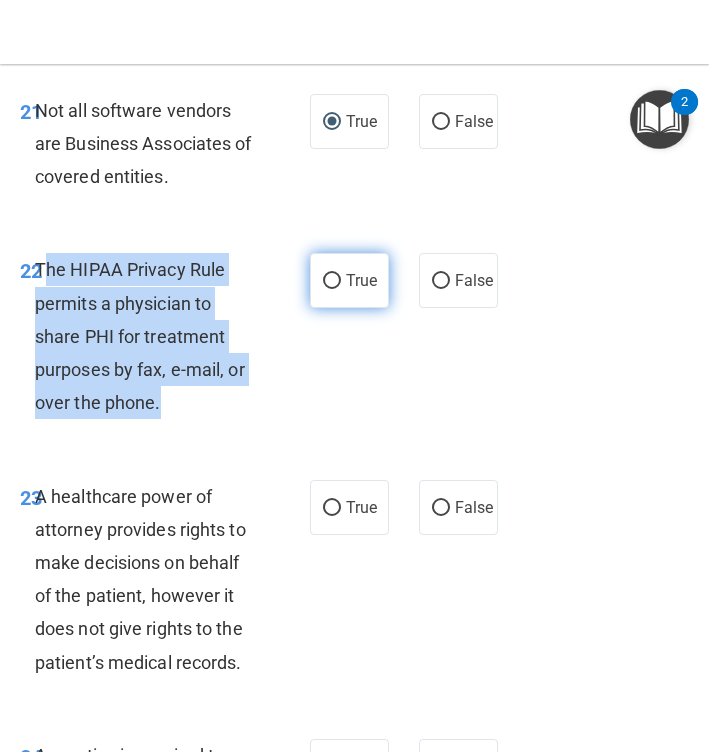 click on "True" at bounding box center [332, 281] 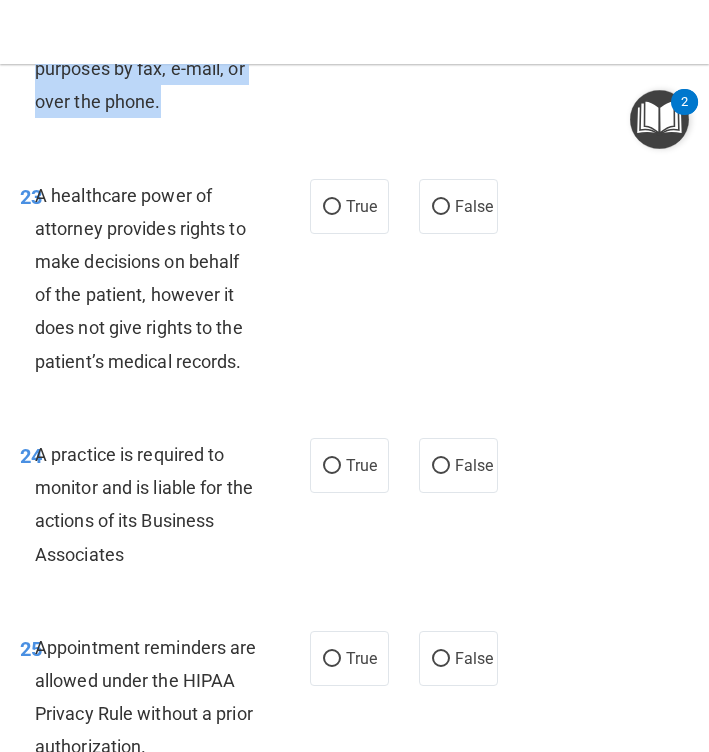 scroll, scrollTop: 5879, scrollLeft: 0, axis: vertical 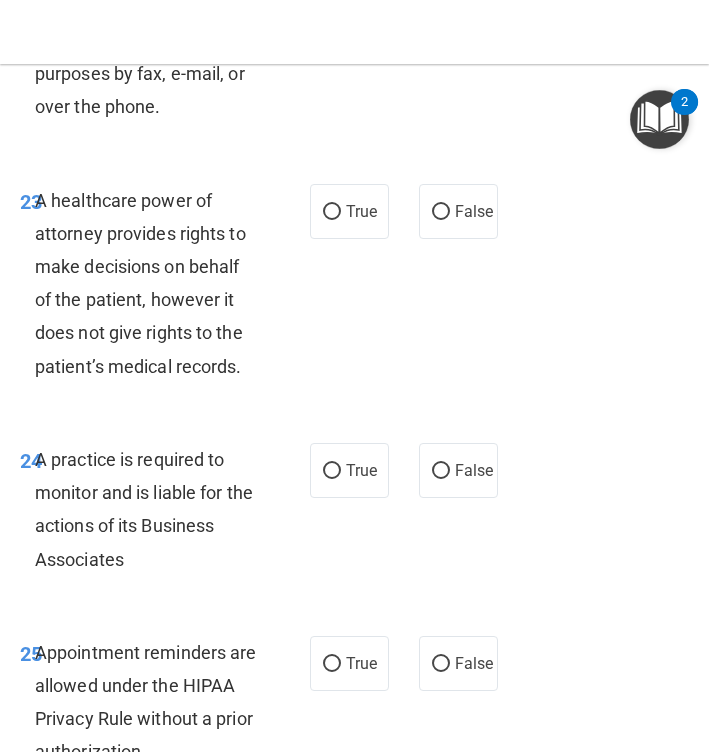 click on "A healthcare power of attorney provides rights to make decisions on behalf of the patient, however it does not give rights to the patient’s medical records." at bounding box center [140, 283] 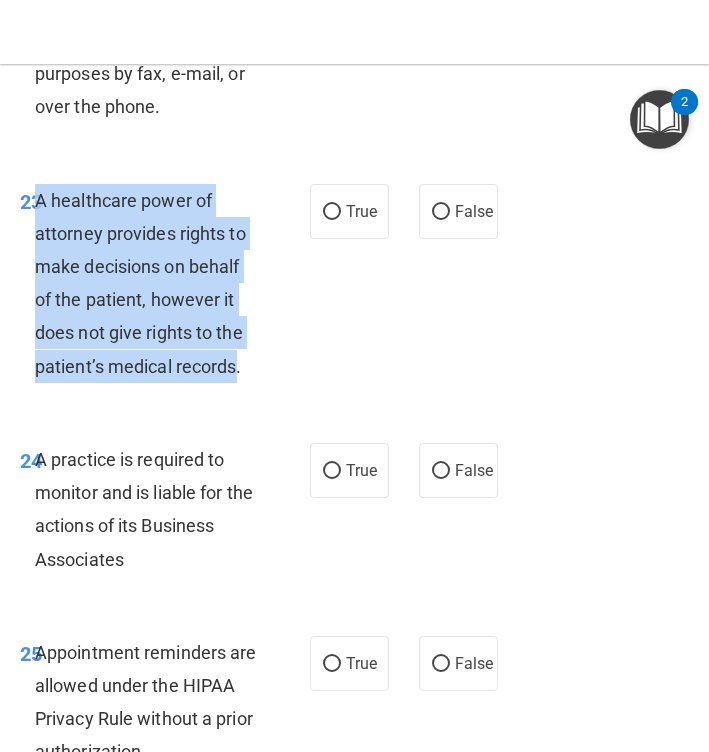 drag, startPoint x: 240, startPoint y: 336, endPoint x: 35, endPoint y: 170, distance: 263.7821 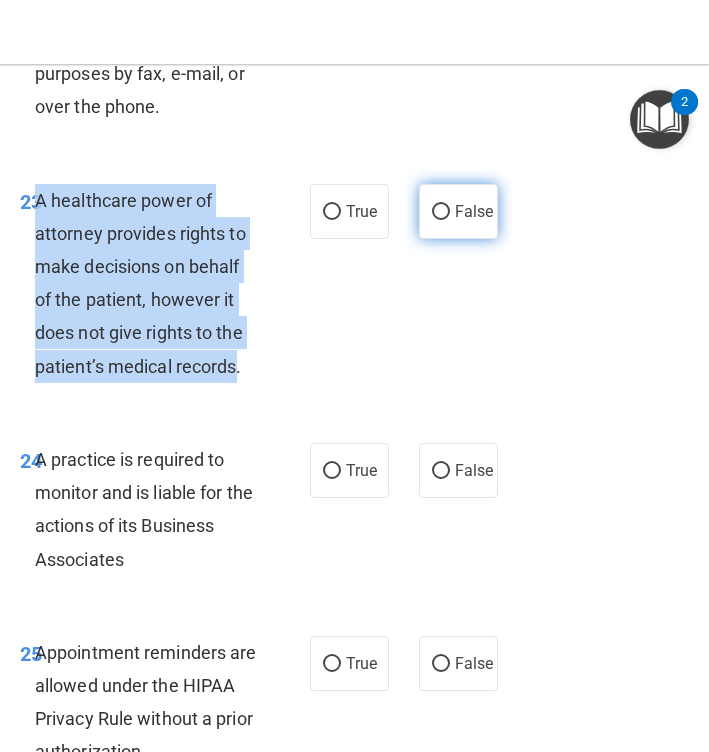 click on "False" at bounding box center (441, 212) 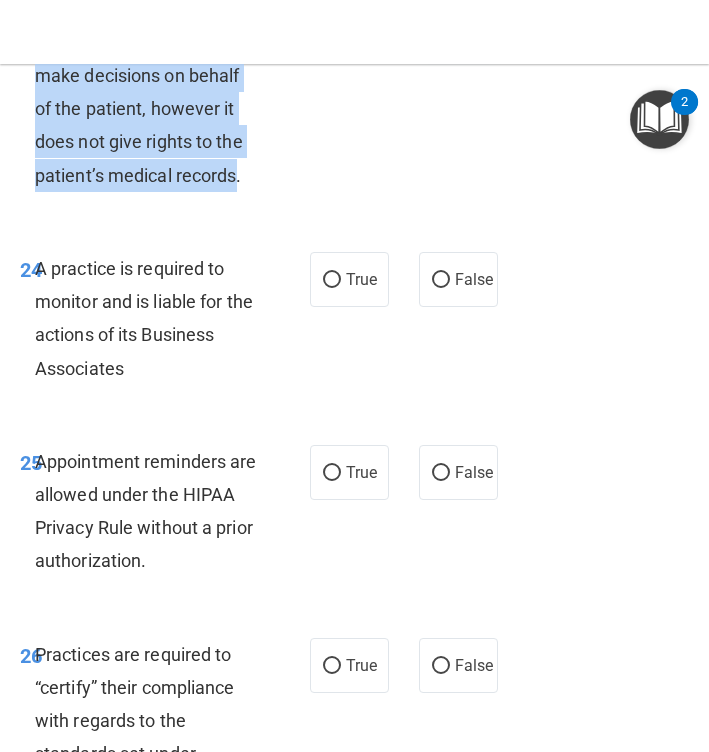 scroll, scrollTop: 6071, scrollLeft: 0, axis: vertical 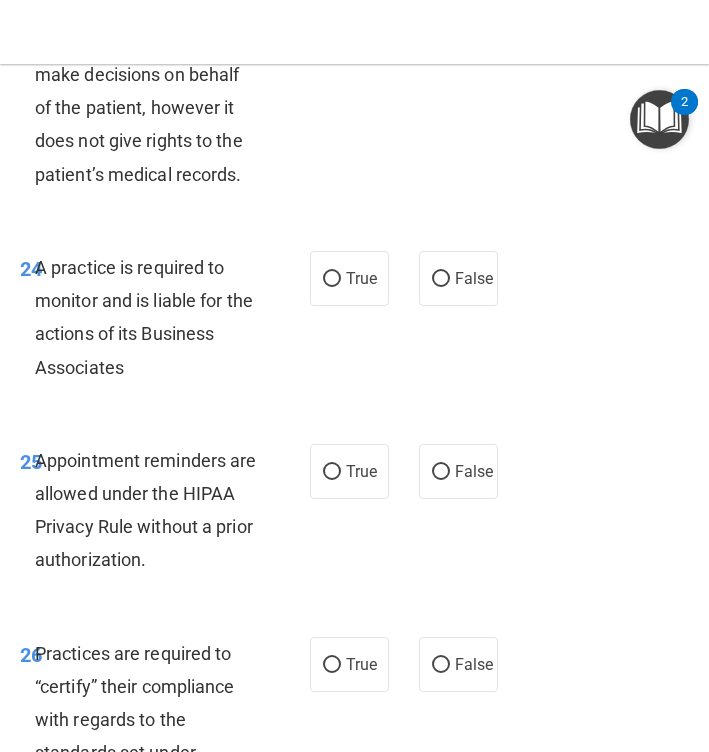 click on "A practice is required to monitor and is liable for the actions of its Business Associates" at bounding box center [155, 317] 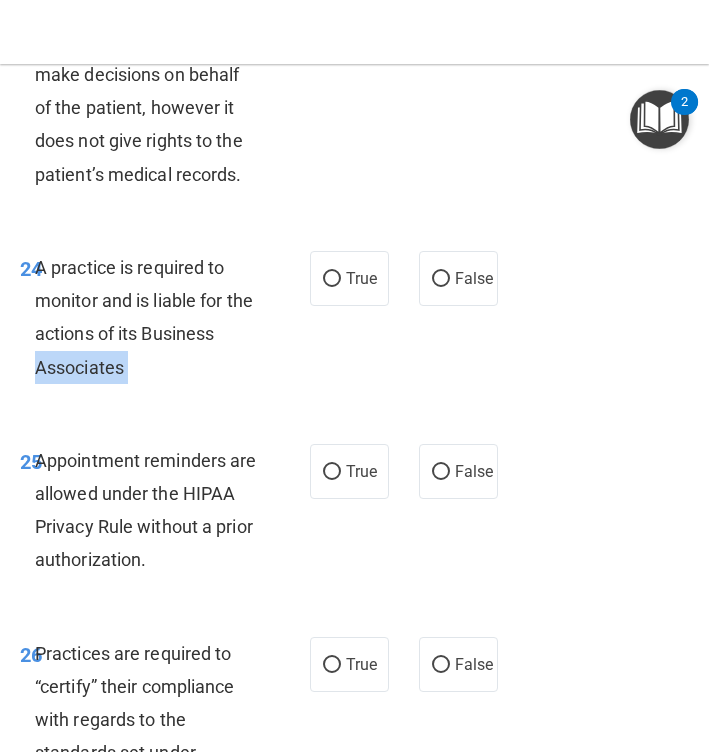 drag, startPoint x: 133, startPoint y: 335, endPoint x: 111, endPoint y: 320, distance: 26.627054 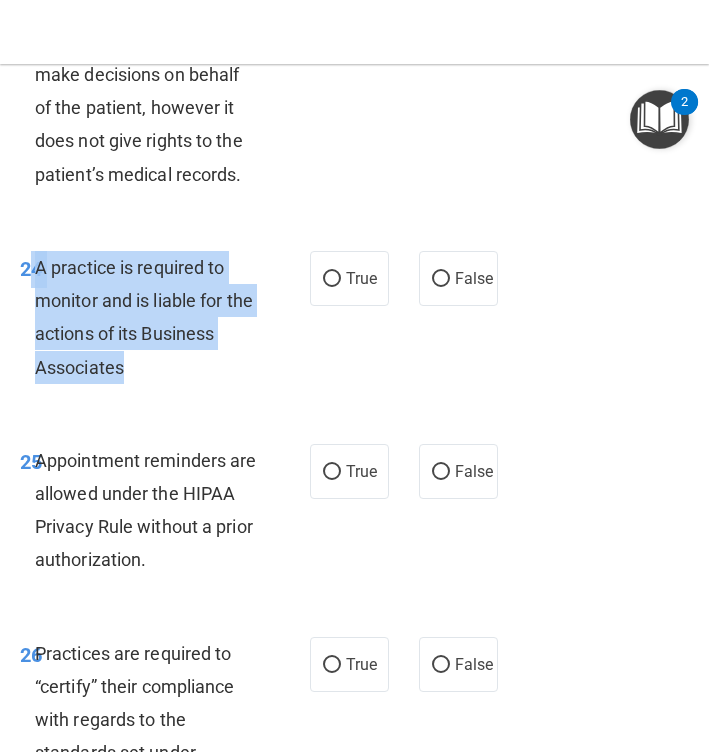 drag, startPoint x: 130, startPoint y: 330, endPoint x: 32, endPoint y: 233, distance: 137.88763 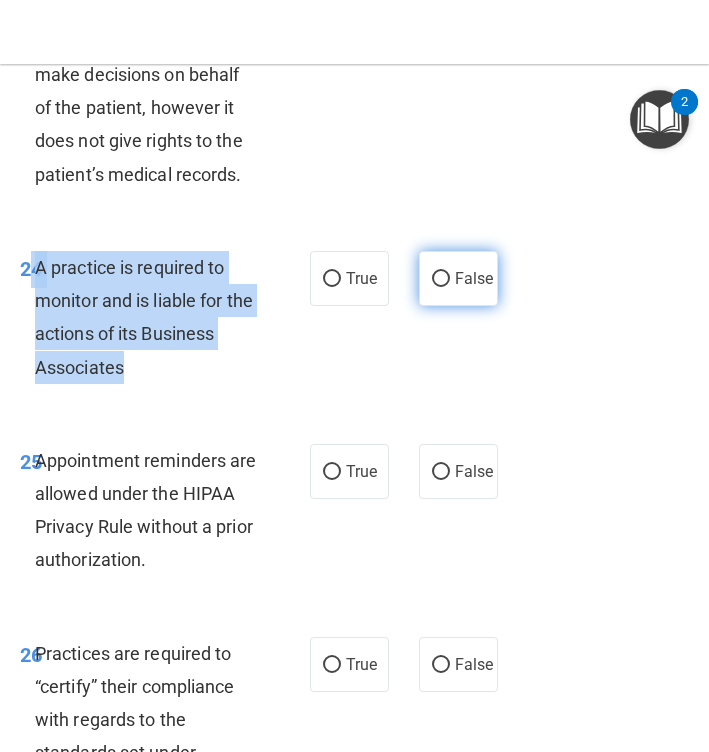 click on "False" at bounding box center (441, 279) 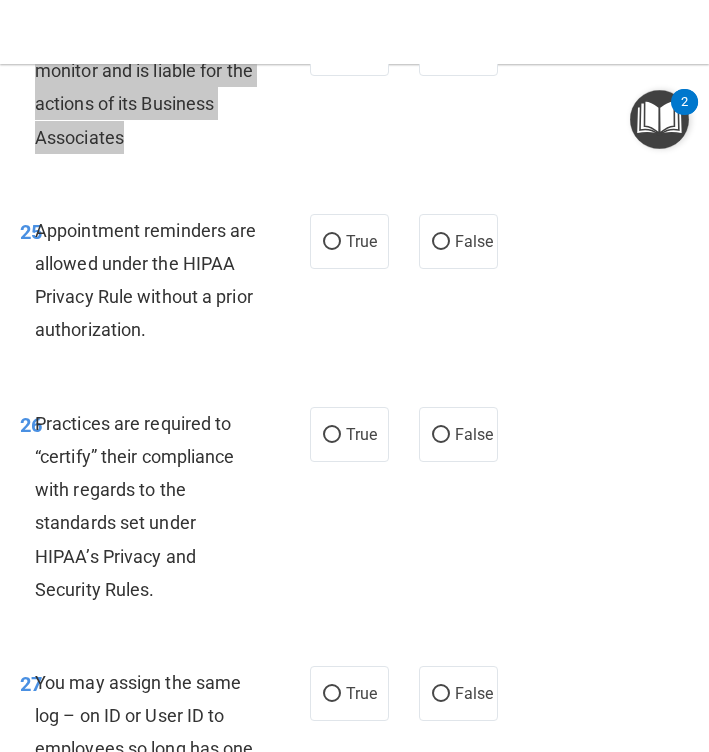 scroll, scrollTop: 6306, scrollLeft: 0, axis: vertical 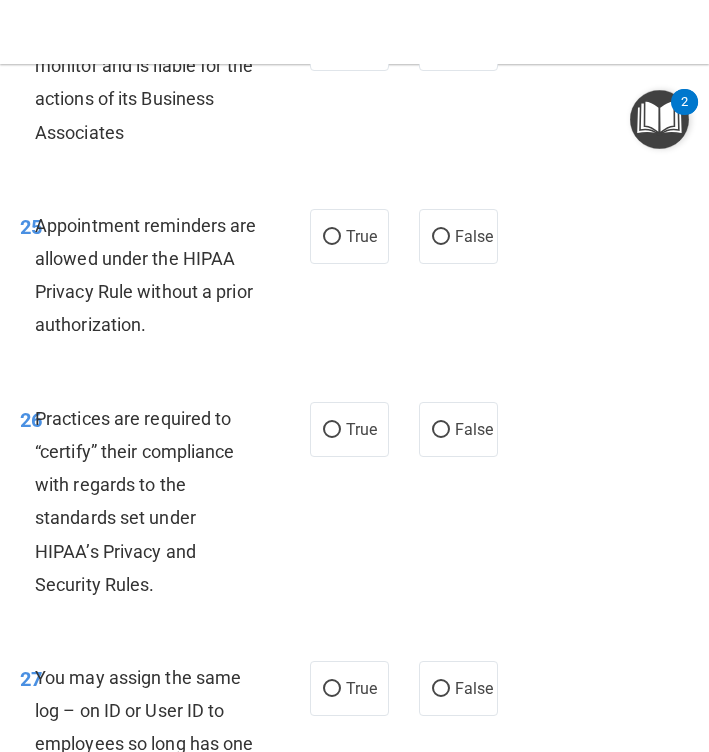 click on "Appointment reminders are allowed under the HIPAA Privacy Rule without a prior authorization." at bounding box center [146, 275] 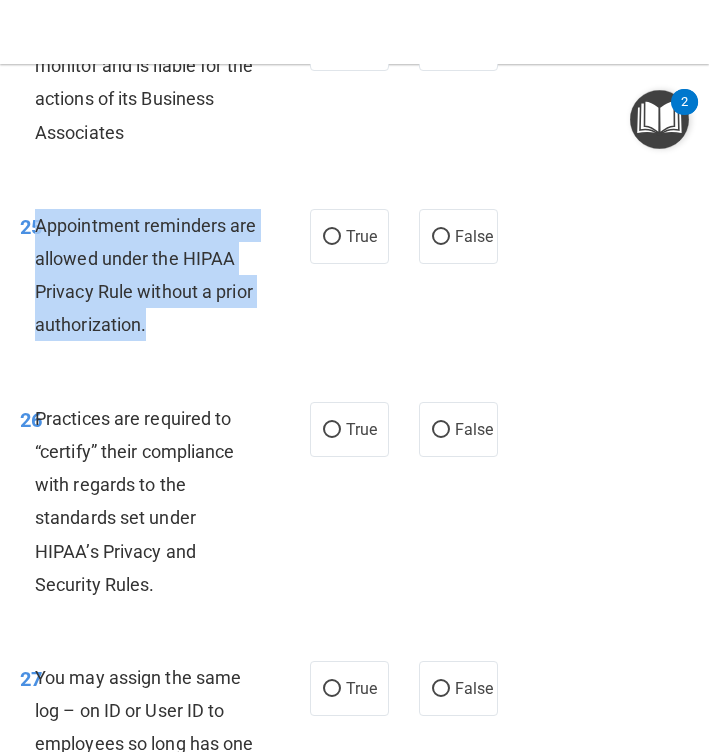 drag, startPoint x: 149, startPoint y: 293, endPoint x: 40, endPoint y: 182, distance: 155.56992 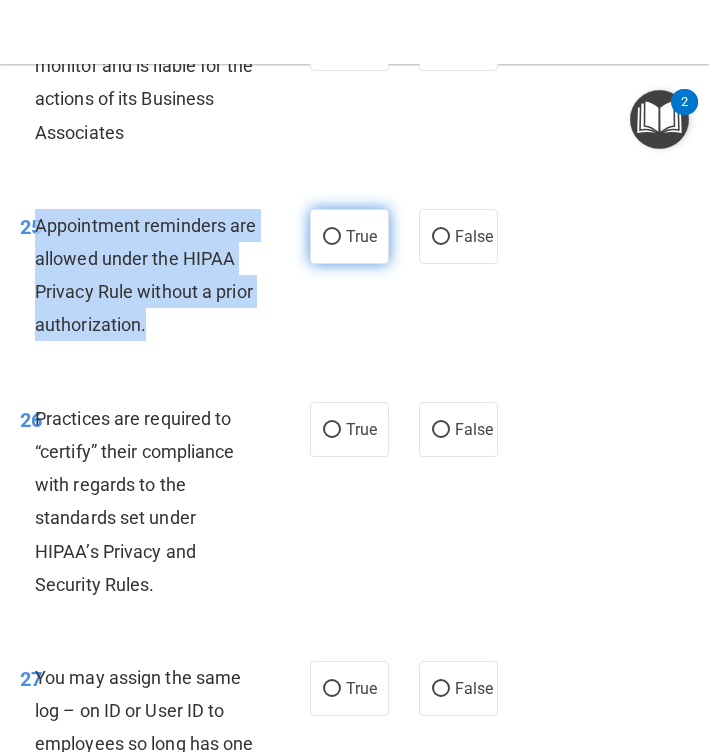 click on "True" at bounding box center (349, 236) 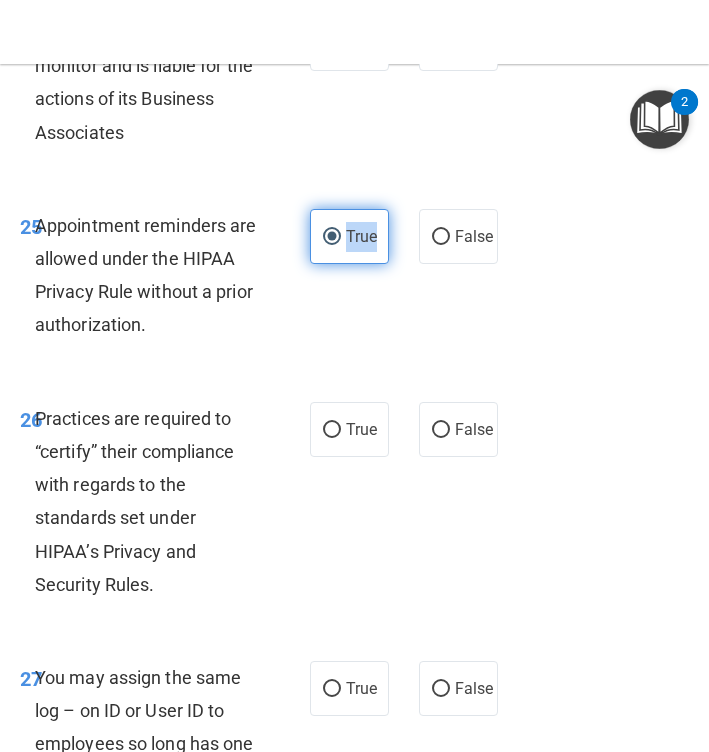 click on "True" at bounding box center (349, 236) 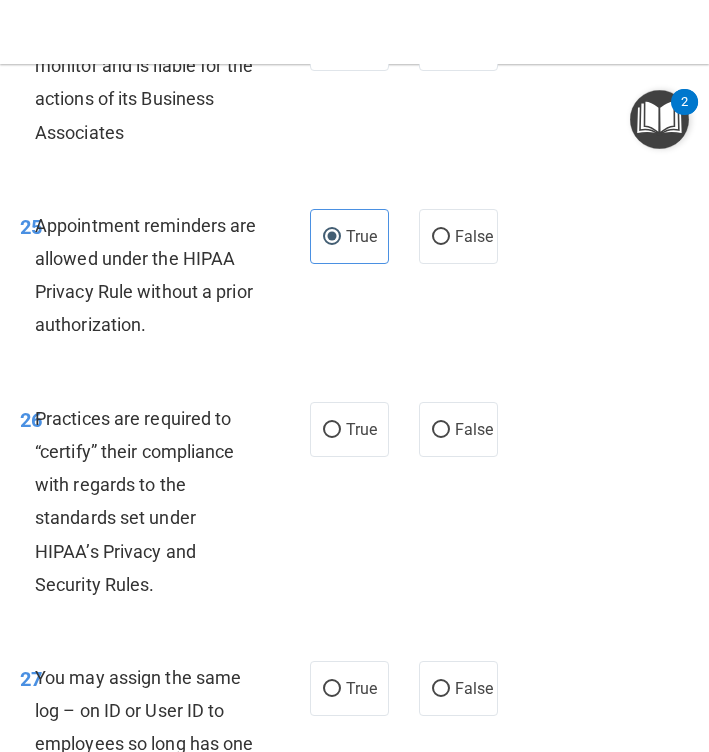 click on "25       Appointment reminders are allowed under the HIPAA Privacy Rule without a prior authorization.                 True           False" at bounding box center [354, 280] 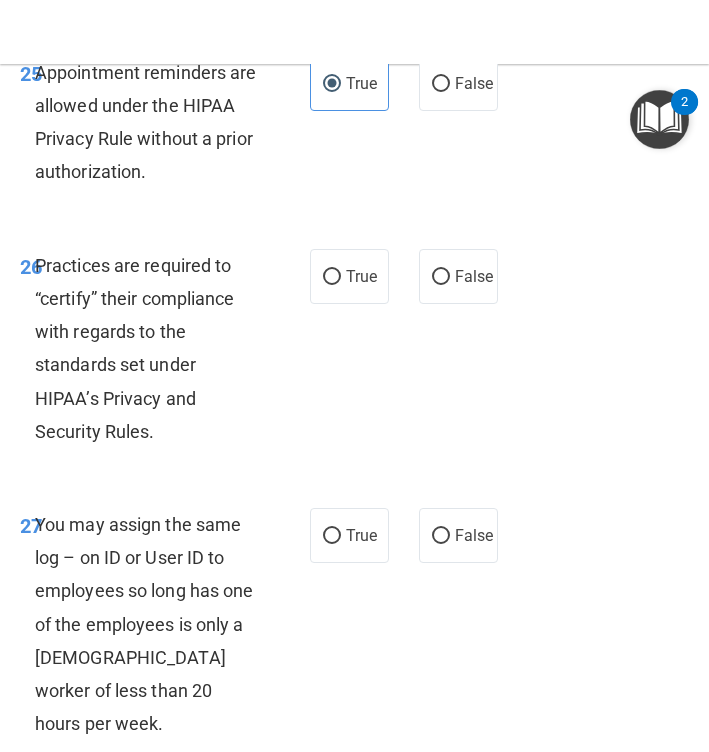 scroll, scrollTop: 6461, scrollLeft: 0, axis: vertical 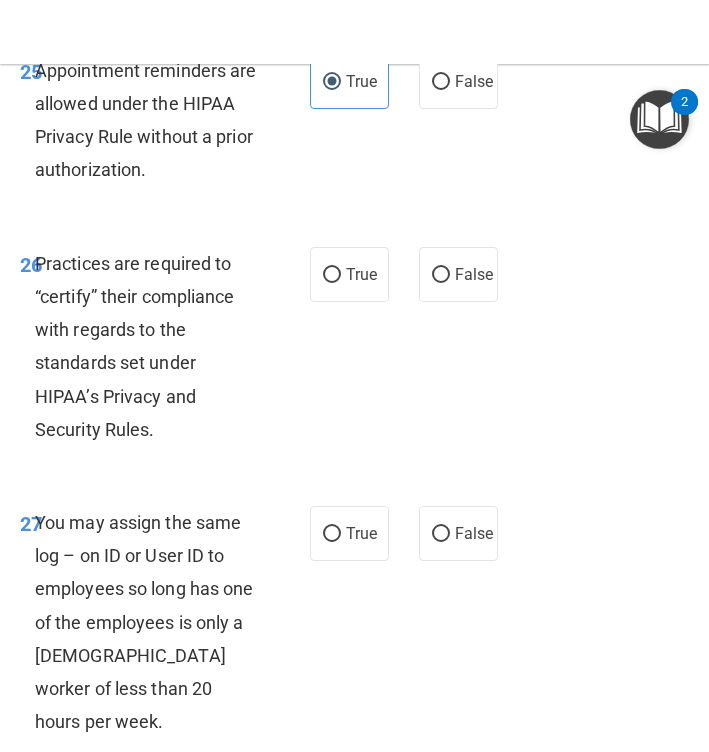 click on "Practices are required to “certify” their compliance with regards to the standards set under HIPAA’s Privacy and Security Rules." at bounding box center [155, 346] 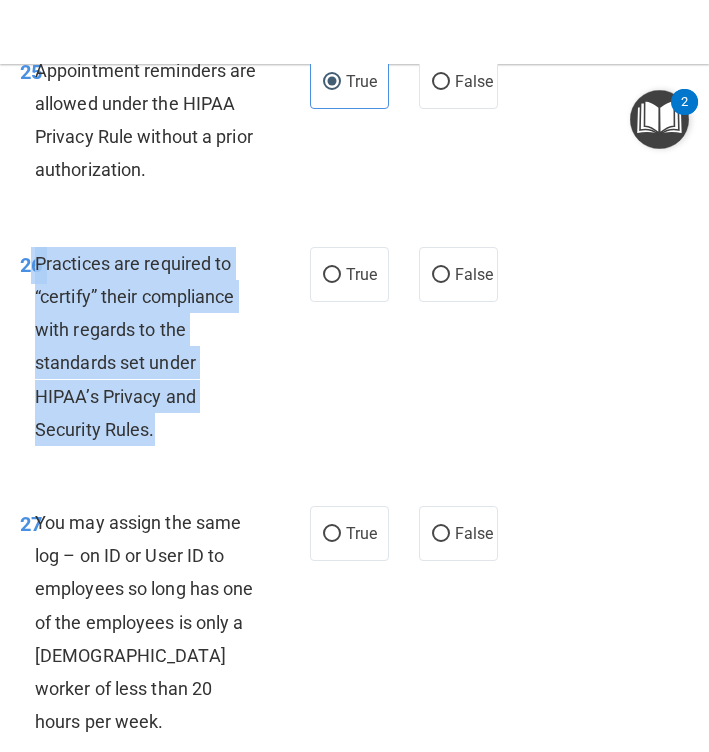 drag, startPoint x: 152, startPoint y: 398, endPoint x: 32, endPoint y: 233, distance: 204.02206 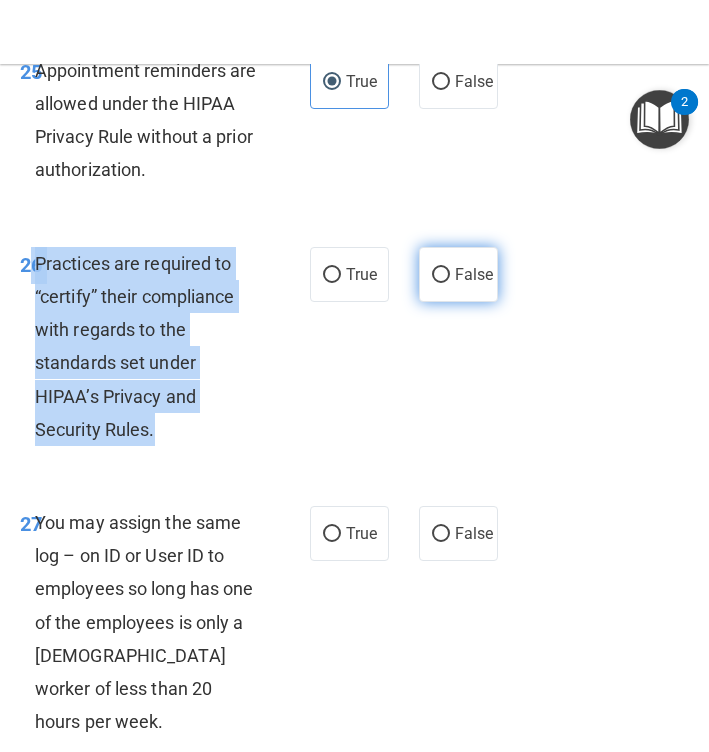 click on "False" at bounding box center (474, 274) 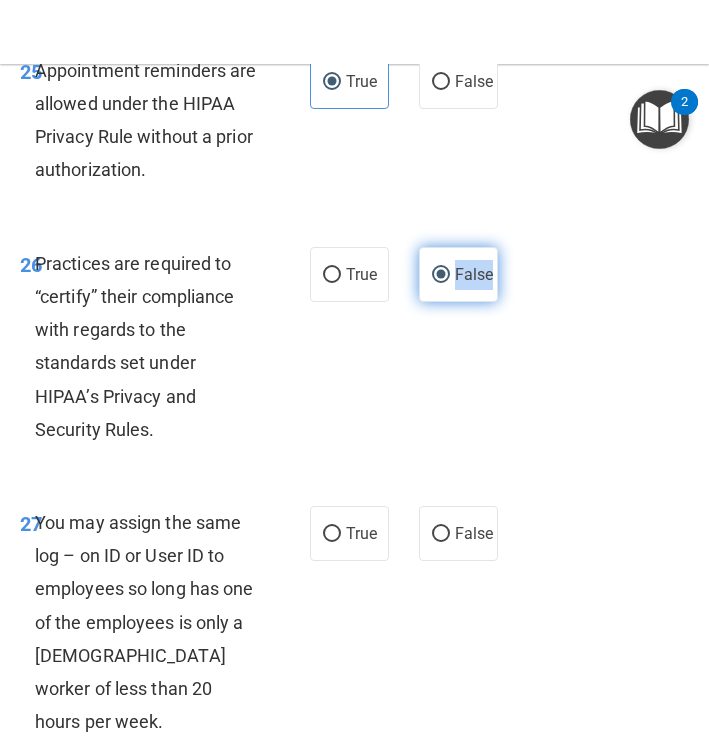 click on "False" at bounding box center [474, 274] 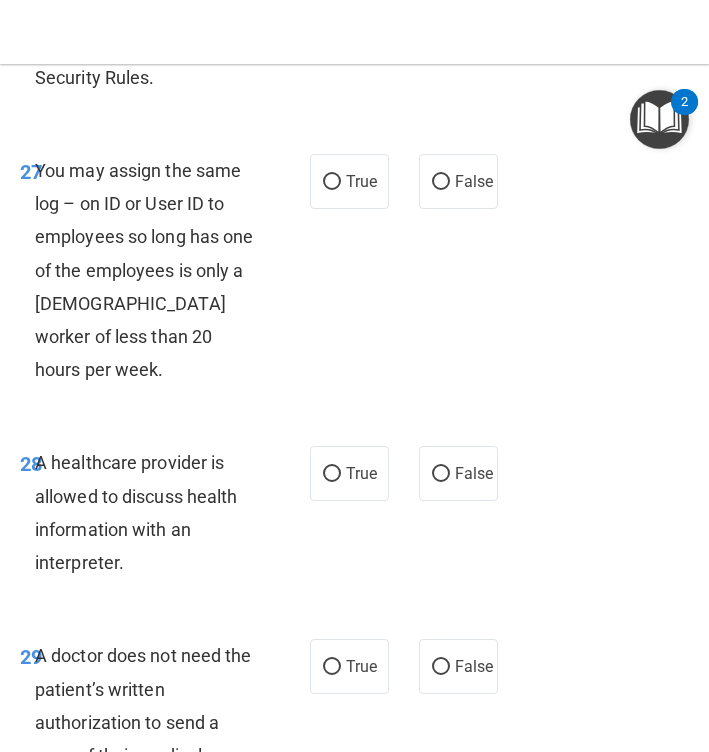 scroll, scrollTop: 6814, scrollLeft: 0, axis: vertical 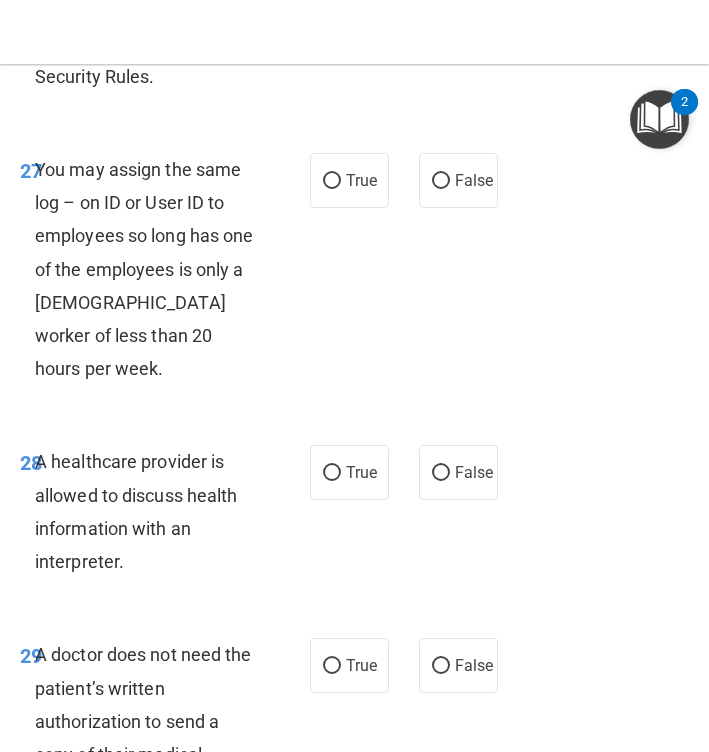 click on "You may assign the same log – on ID or User ID to employees so long has one of the employees is only a [DEMOGRAPHIC_DATA] worker of less than 20 hours per week." at bounding box center (155, 269) 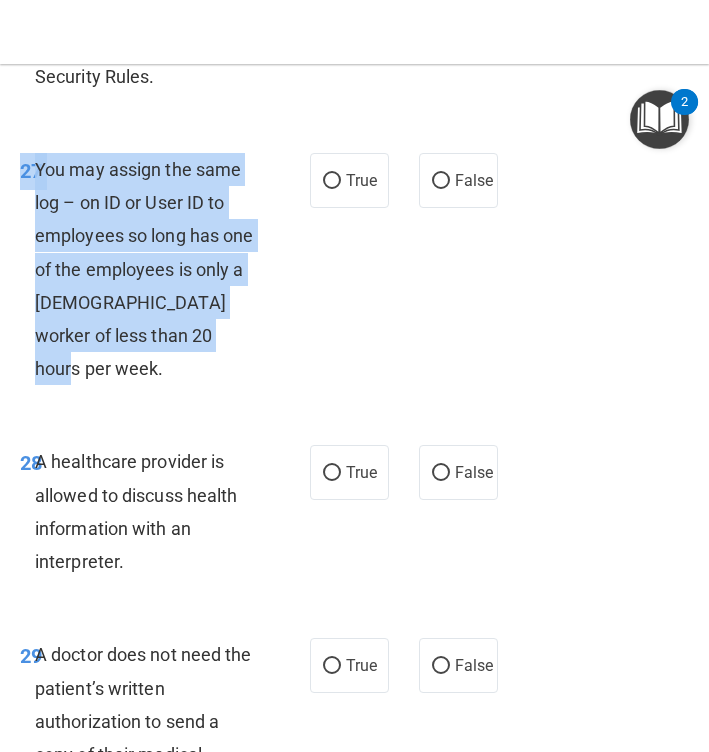 drag, startPoint x: 210, startPoint y: 295, endPoint x: 353, endPoint y: 298, distance: 143.03146 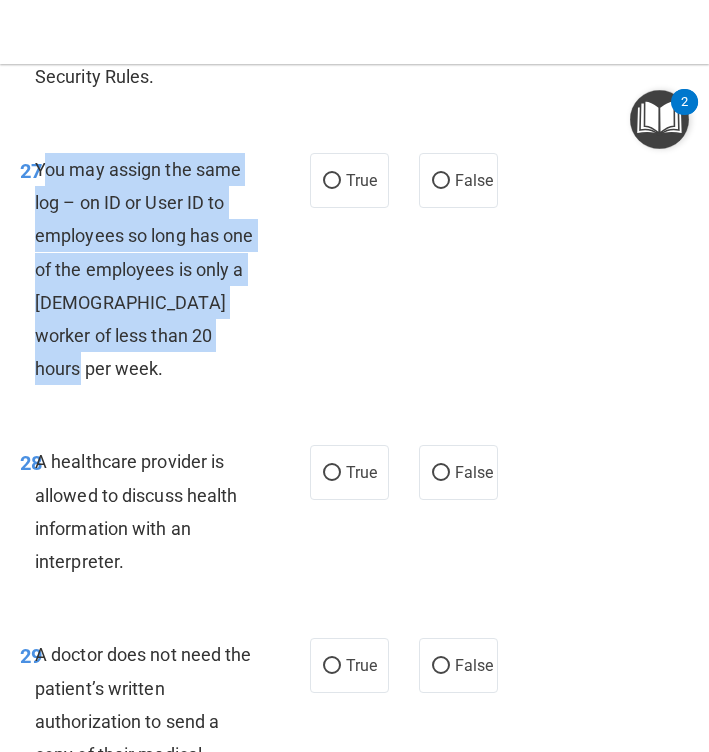 drag, startPoint x: 224, startPoint y: 299, endPoint x: 41, endPoint y: 130, distance: 249.09837 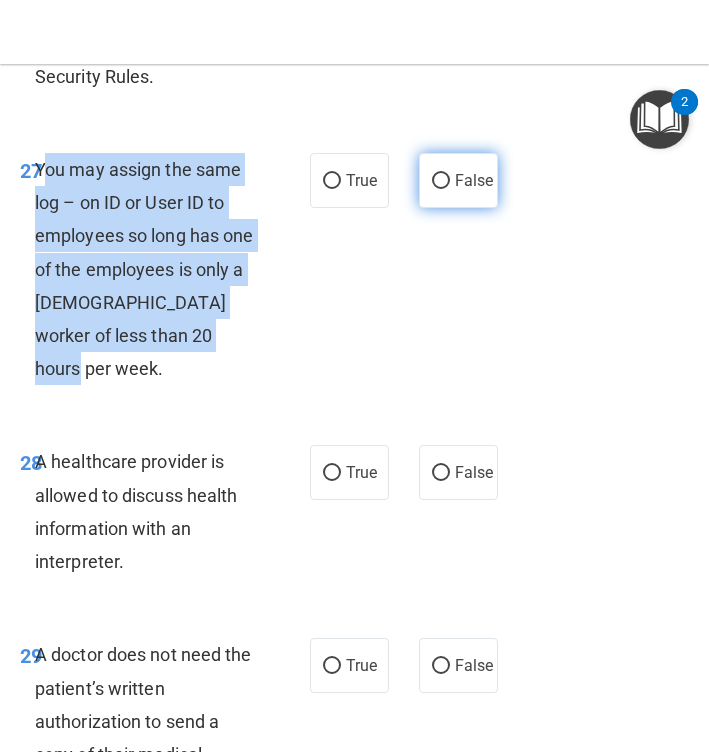 click on "False" at bounding box center (441, 181) 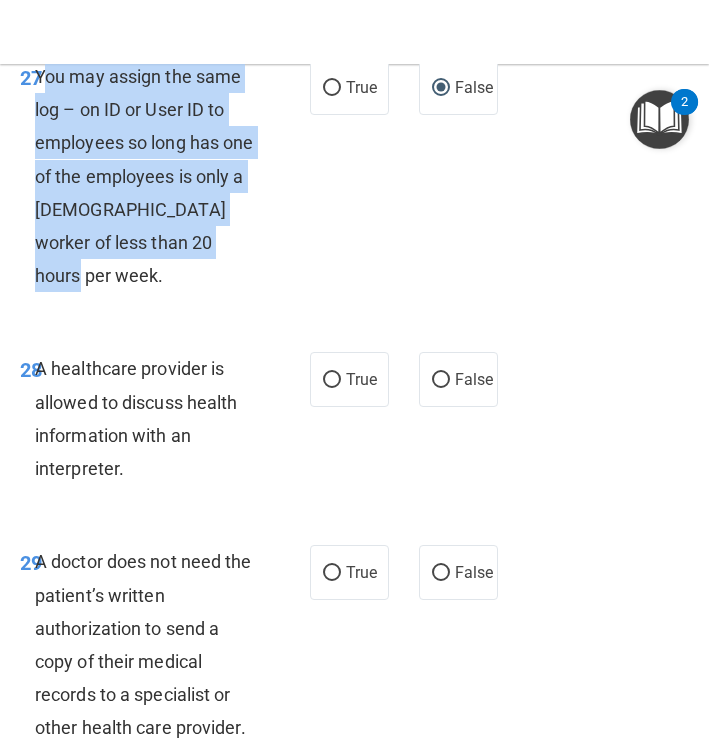 scroll, scrollTop: 6913, scrollLeft: 0, axis: vertical 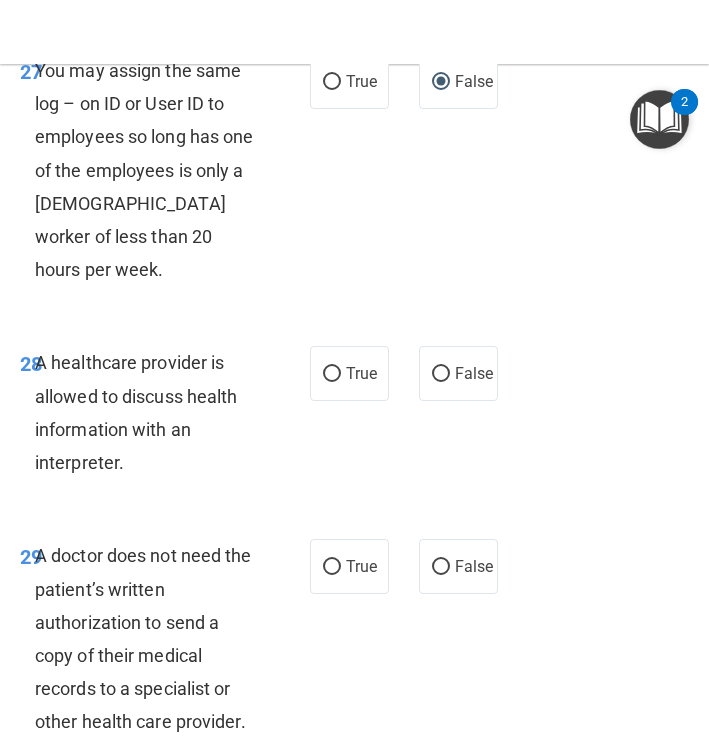 click on "A healthcare provider is allowed to discuss health information with an interpreter." at bounding box center (155, 412) 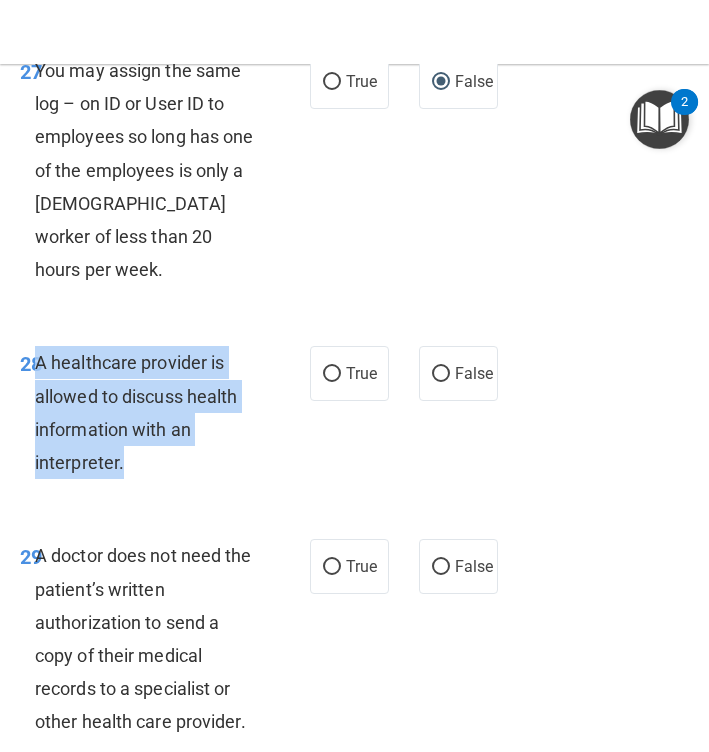 drag, startPoint x: 122, startPoint y: 391, endPoint x: 40, endPoint y: 287, distance: 132.43866 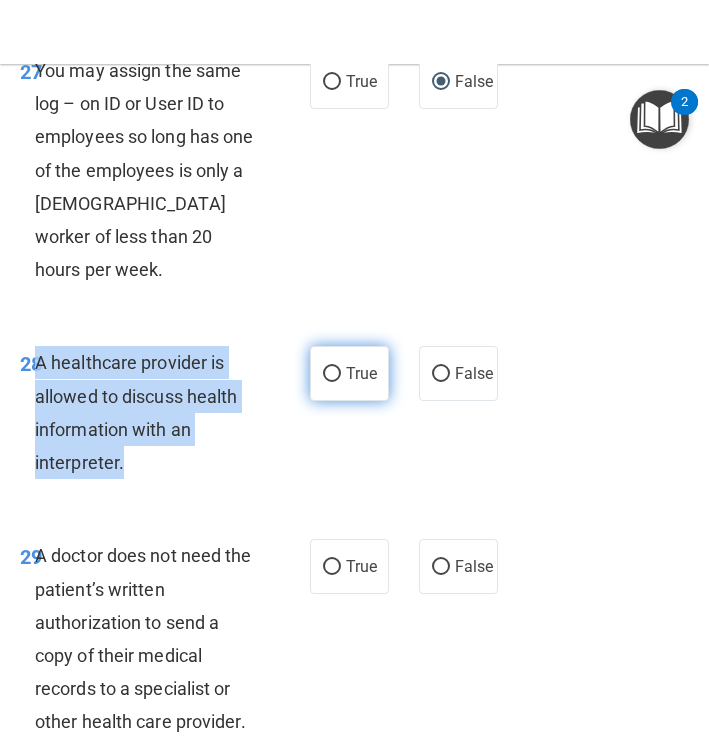 click on "True" at bounding box center (332, 374) 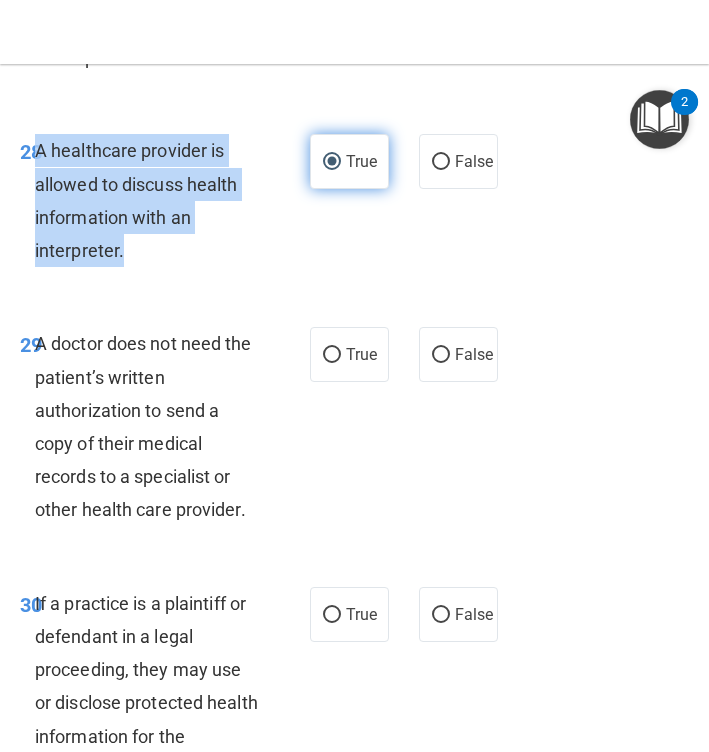 scroll, scrollTop: 7162, scrollLeft: 0, axis: vertical 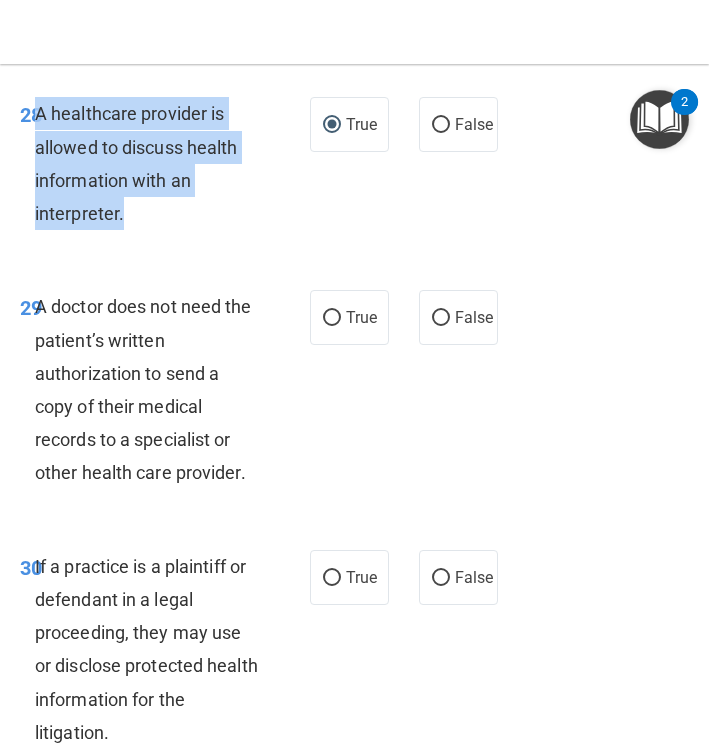drag, startPoint x: 247, startPoint y: 393, endPoint x: 231, endPoint y: 391, distance: 16.124516 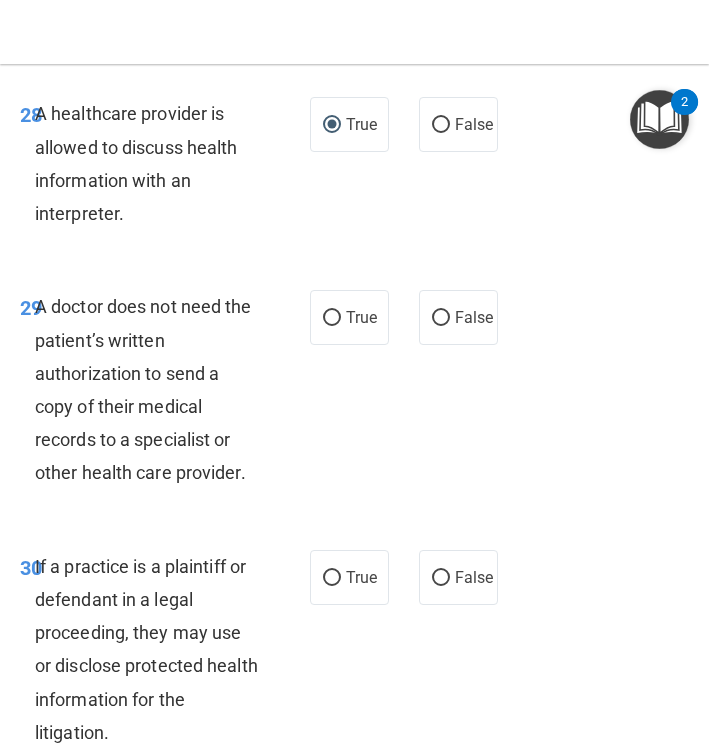 drag, startPoint x: 244, startPoint y: 399, endPoint x: 37, endPoint y: 242, distance: 259.80377 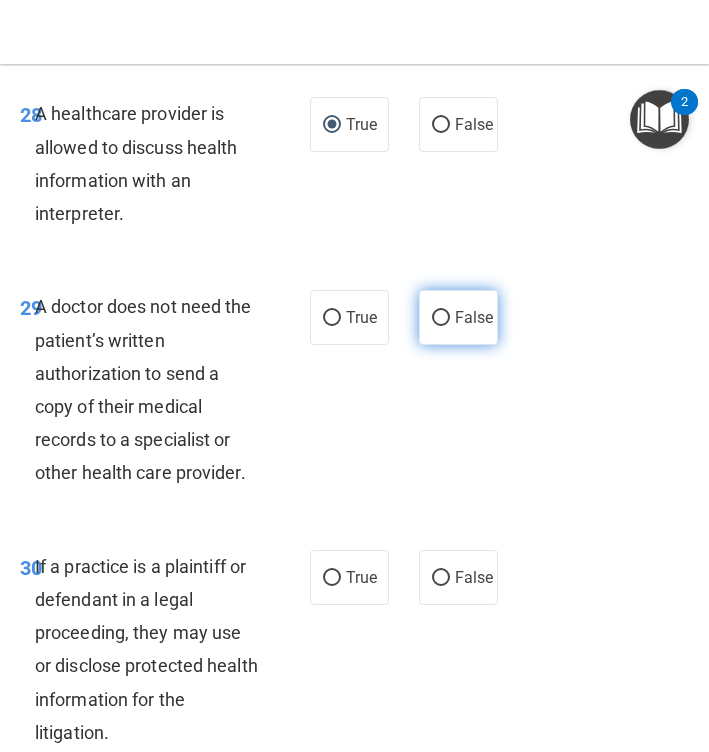 click on "False" at bounding box center (441, 318) 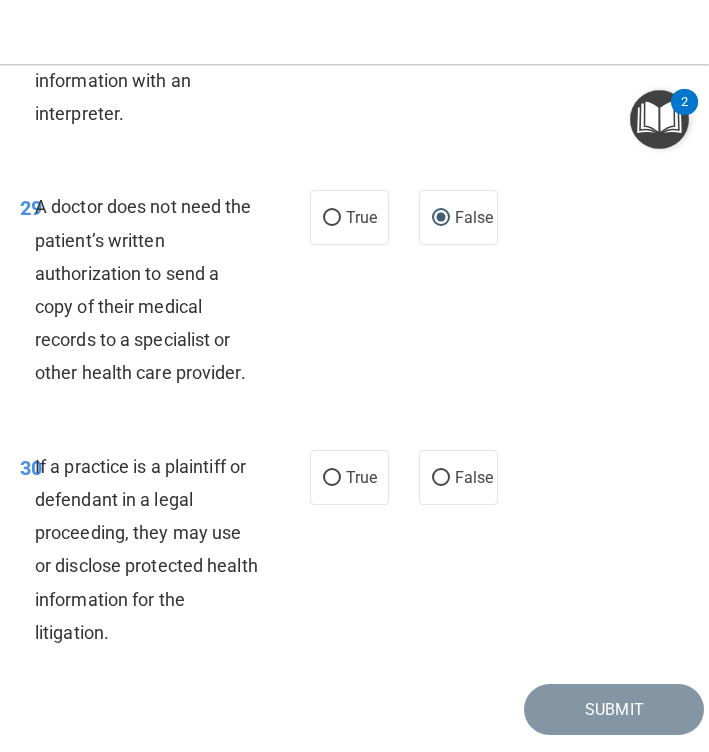 scroll, scrollTop: 7251, scrollLeft: 0, axis: vertical 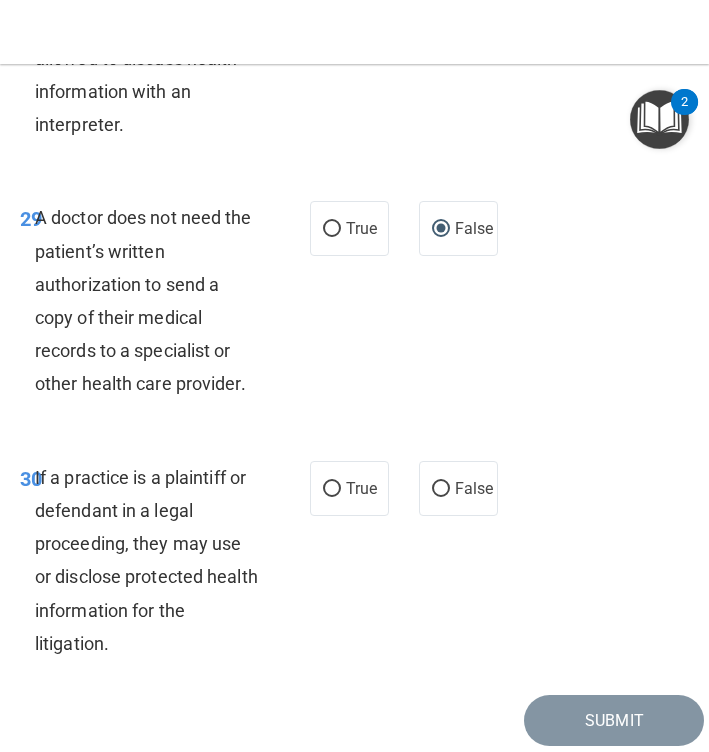 click on "If a practice is a plaintiff or defendant in a legal proceeding, they may use or disclose protected health information for the litigation." at bounding box center (155, 560) 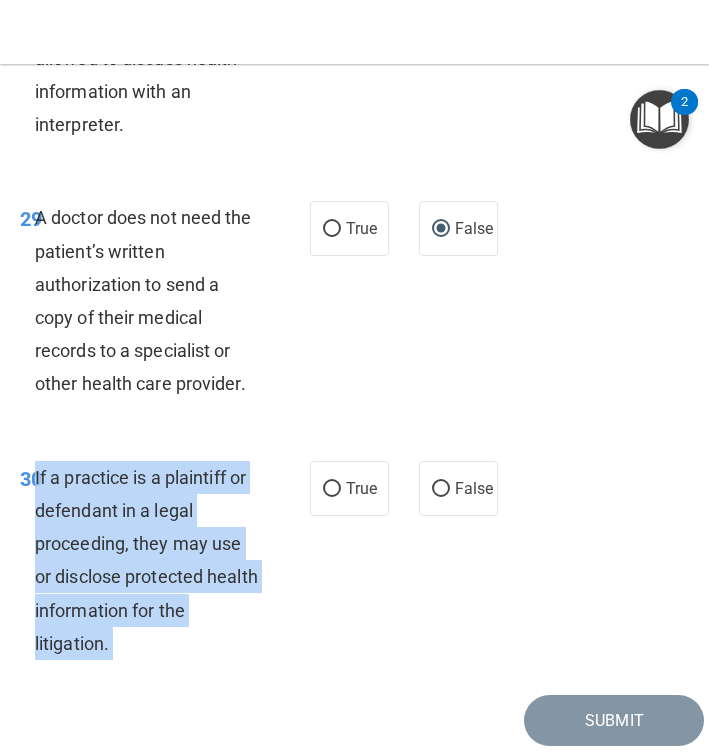 click on "If a practice is a plaintiff or defendant in a legal proceeding, they may use or disclose protected health information for the litigation." at bounding box center (155, 560) 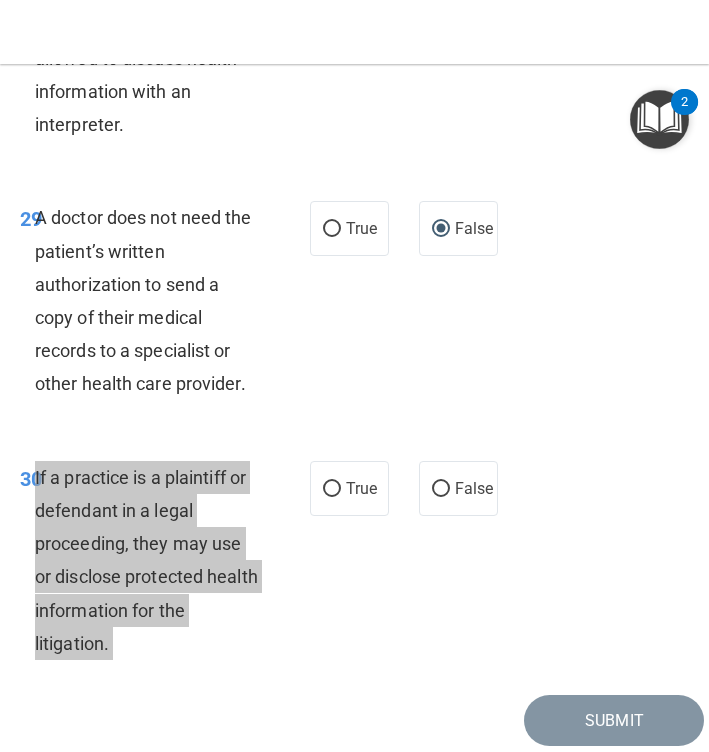 click on "True" at bounding box center [332, 489] 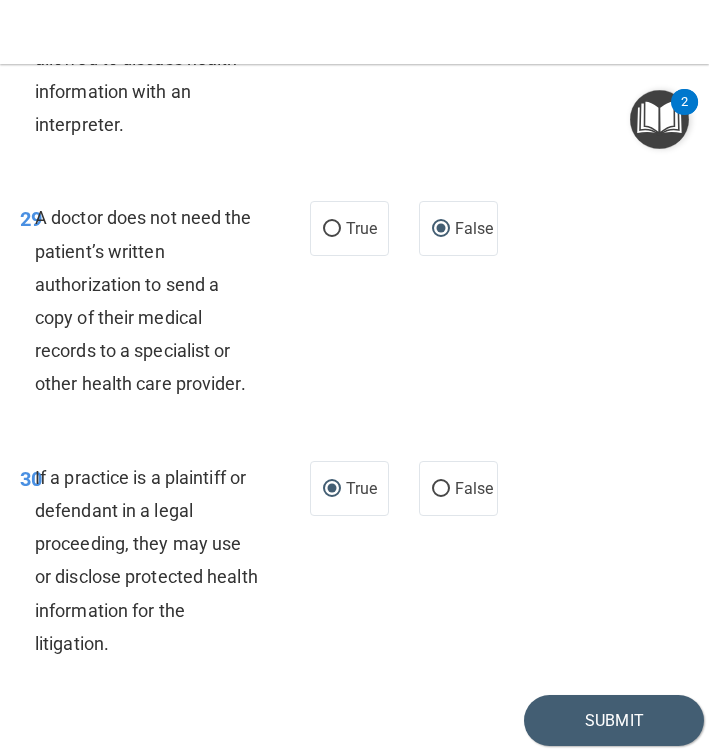 click on "30       If a practice is a plaintiff or defendant in a legal proceeding, they may use or disclose protected health information for the litigation.                 True           False" at bounding box center (354, 565) 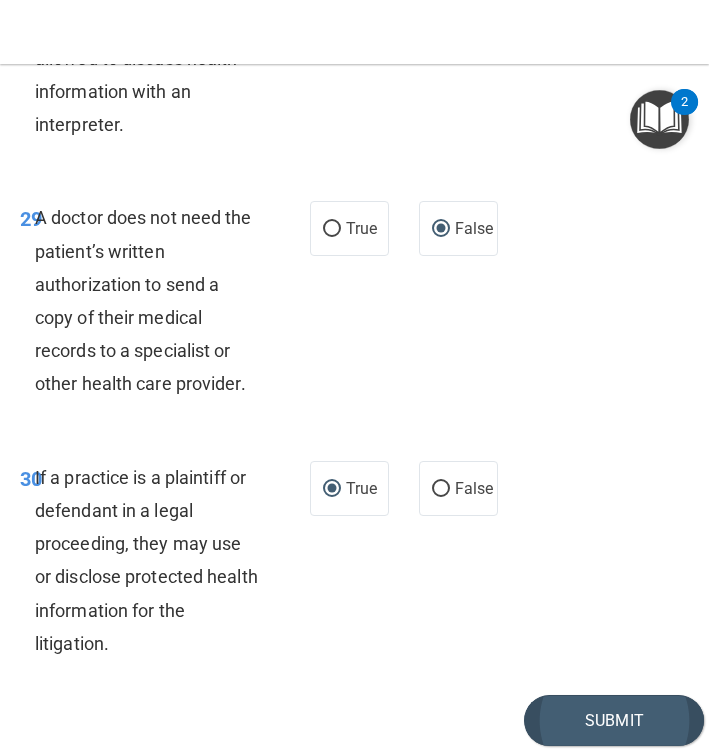 click on "Submit" at bounding box center (614, 720) 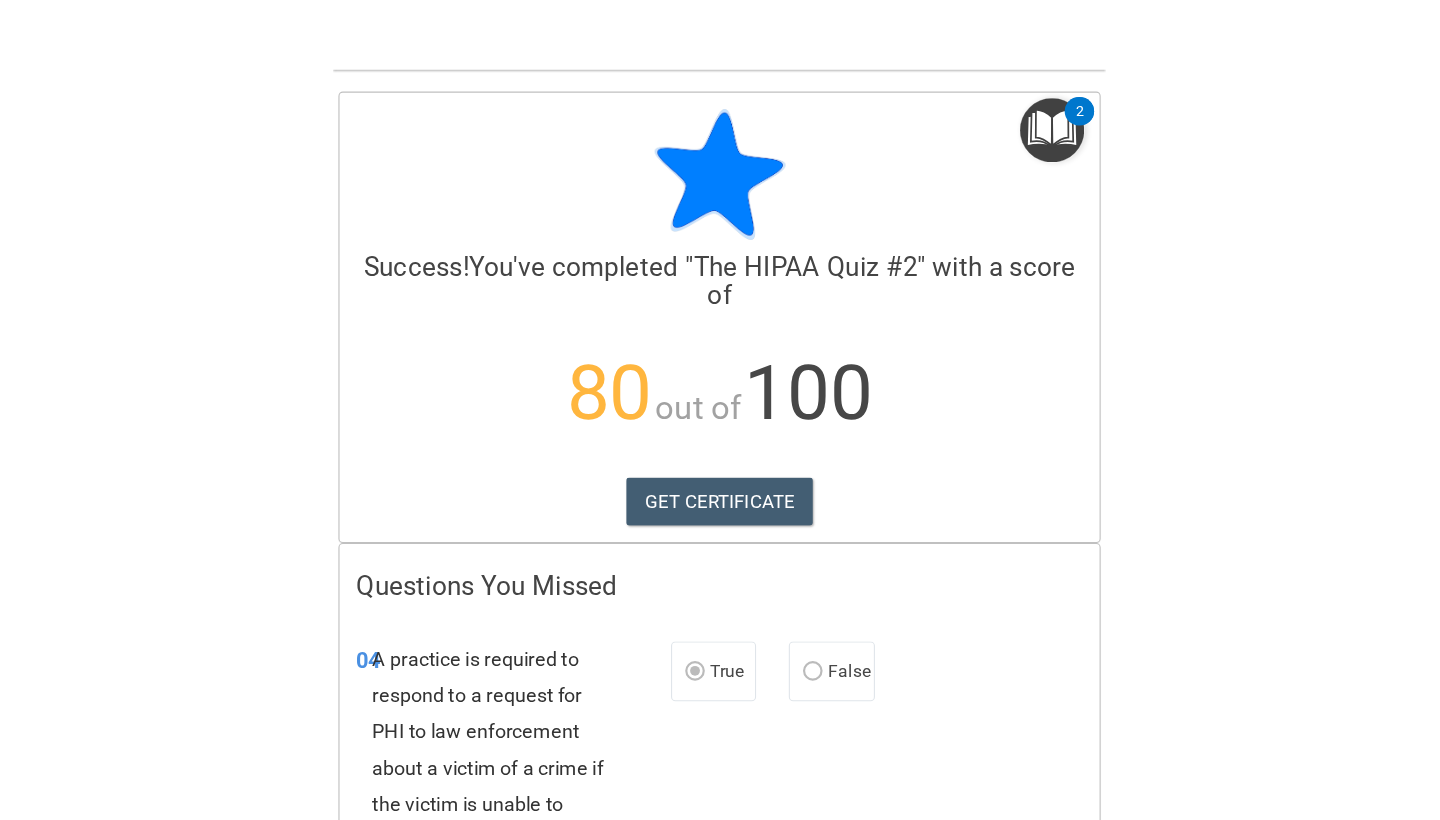 scroll, scrollTop: 0, scrollLeft: 0, axis: both 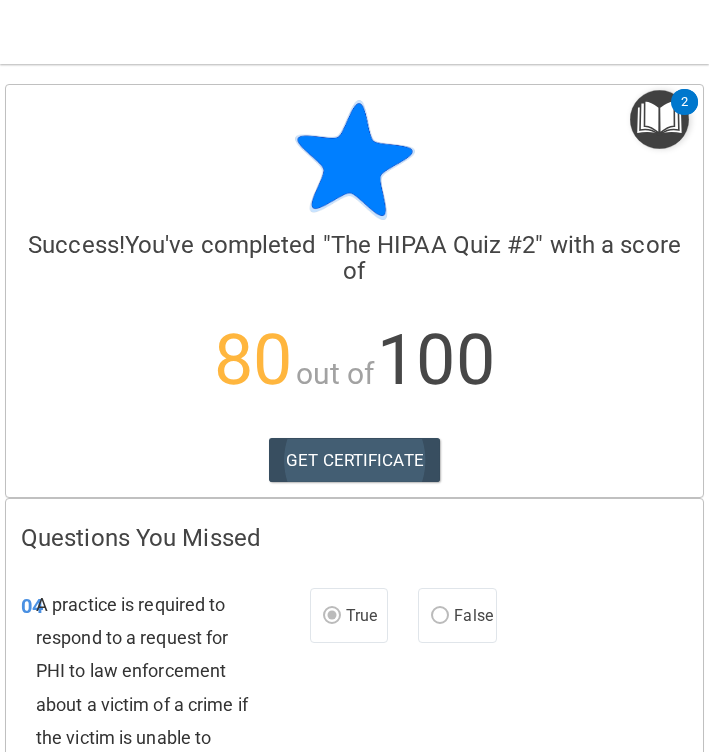 click on "GET CERTIFICATE" at bounding box center (354, 460) 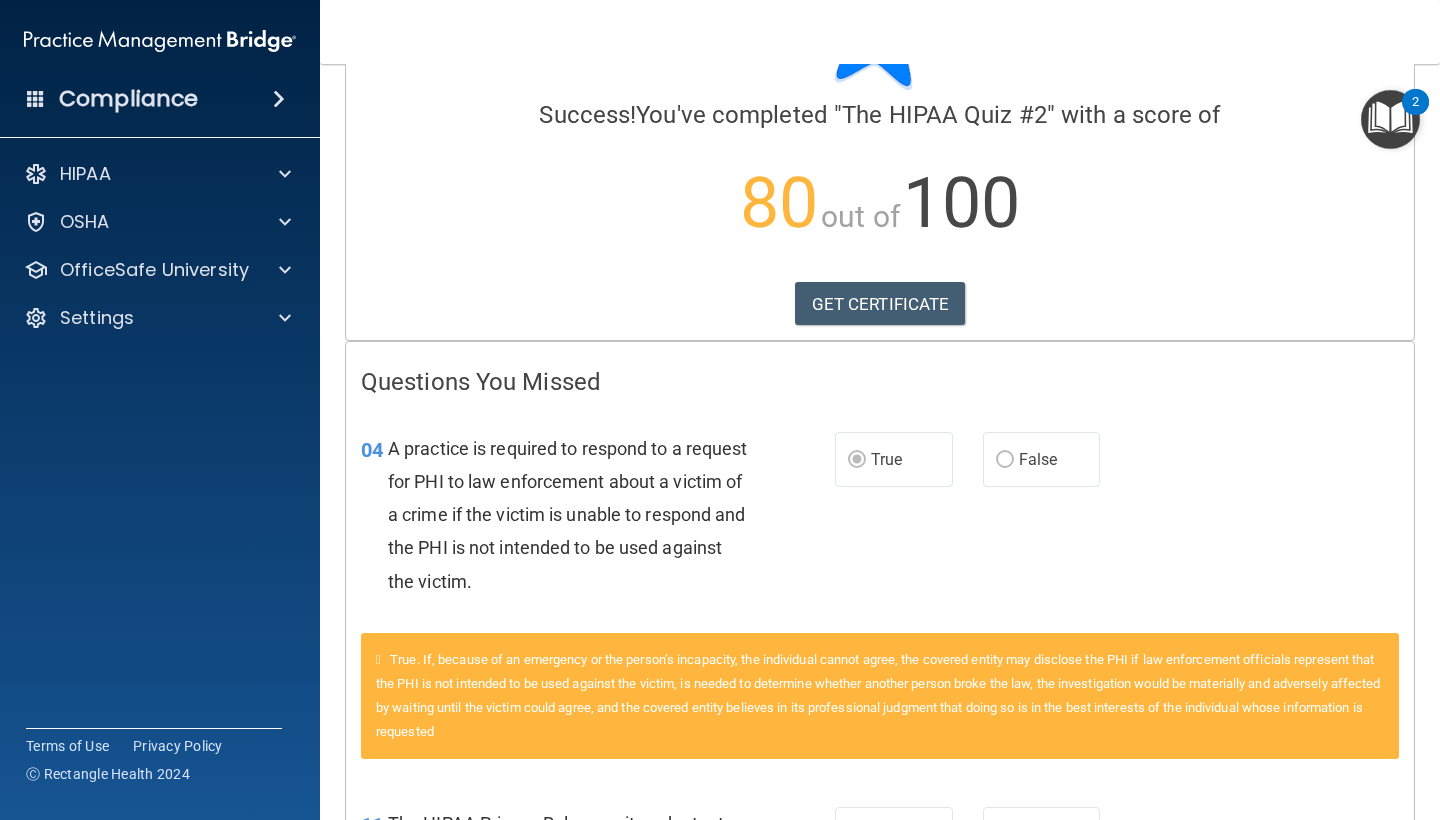 scroll, scrollTop: 0, scrollLeft: 0, axis: both 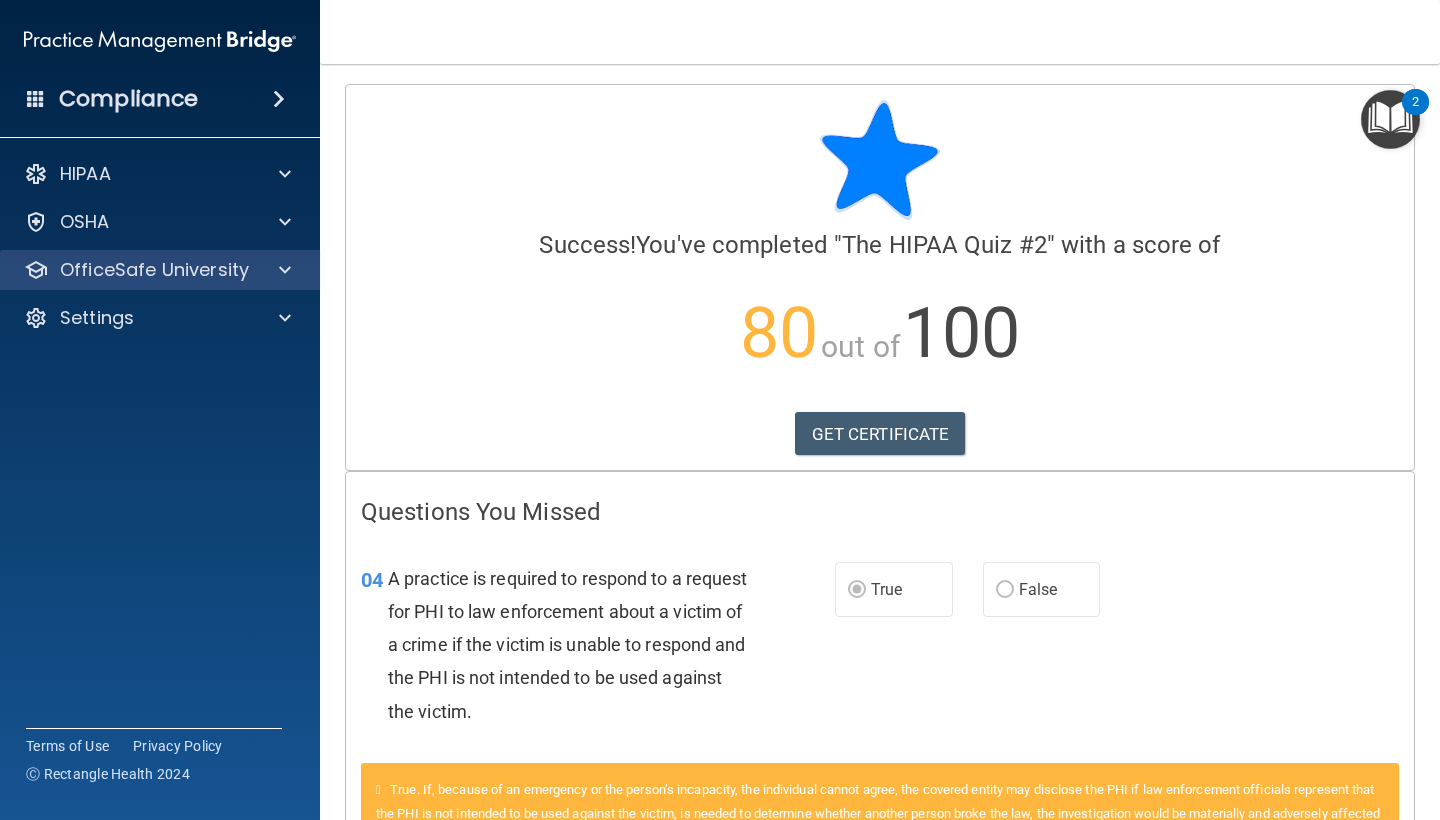 click on "OfficeSafe University" at bounding box center (154, 270) 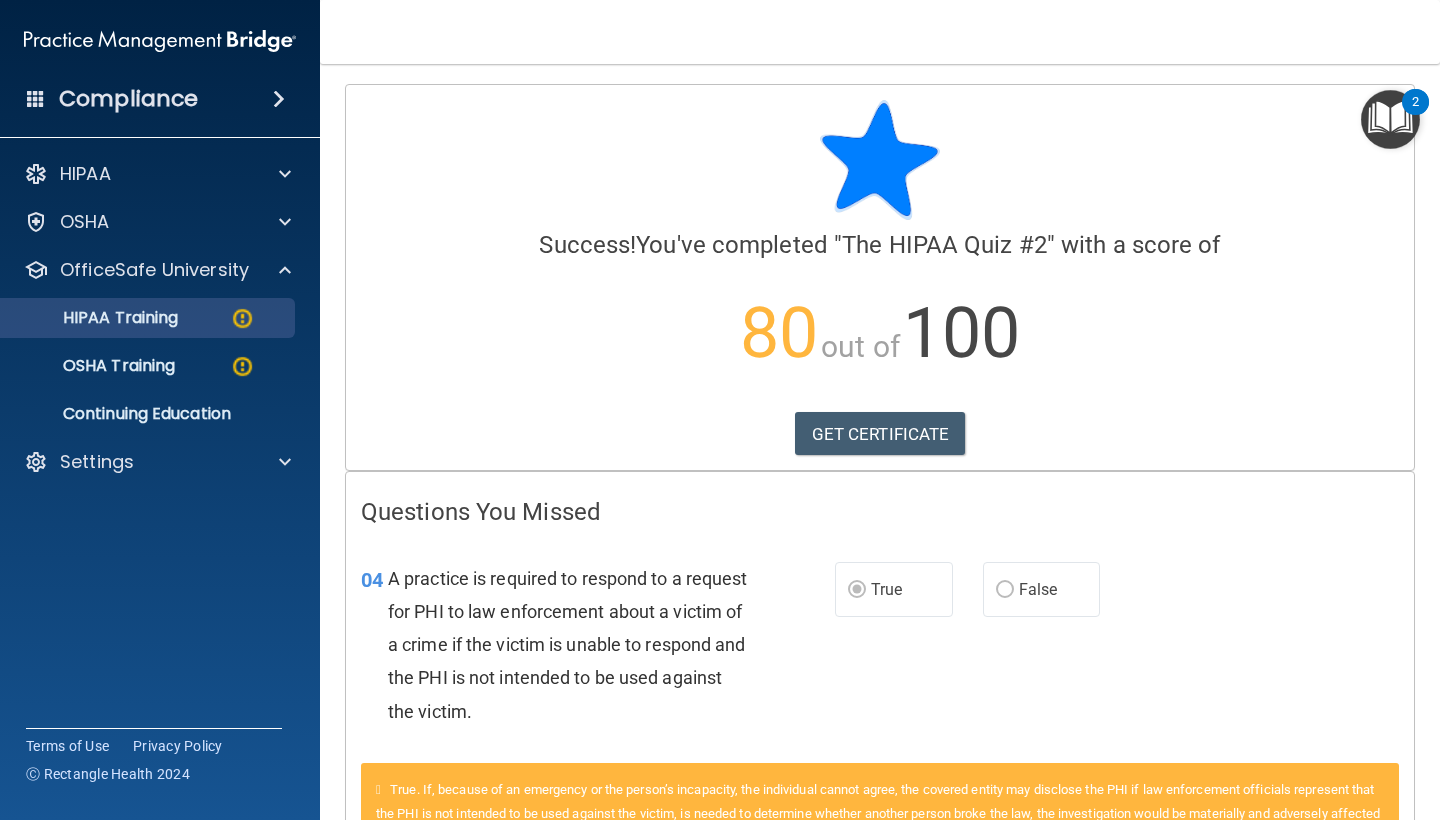 click on "HIPAA Training" at bounding box center [149, 318] 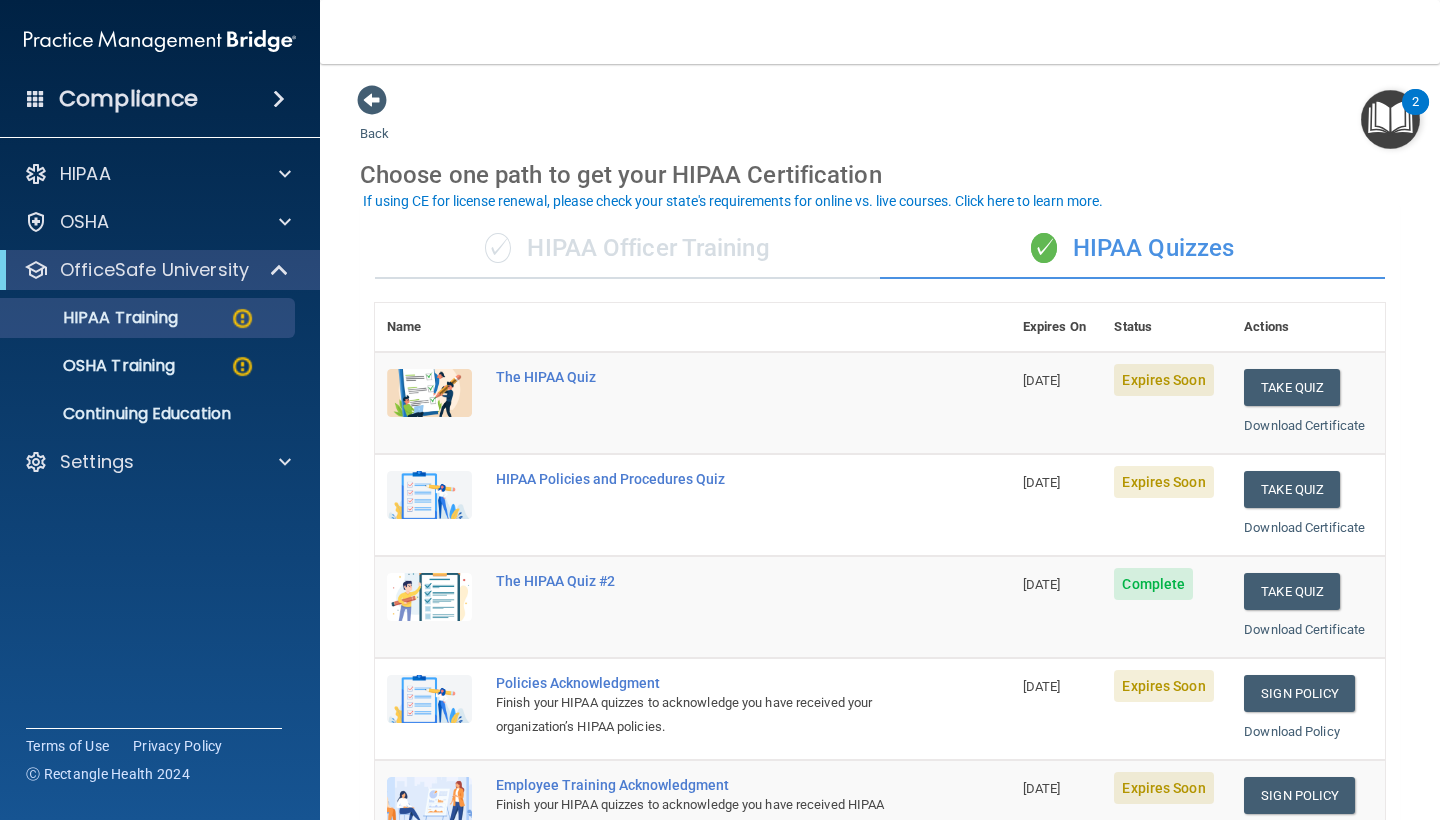 click on "✓   HIPAA Officer Training" at bounding box center [627, 249] 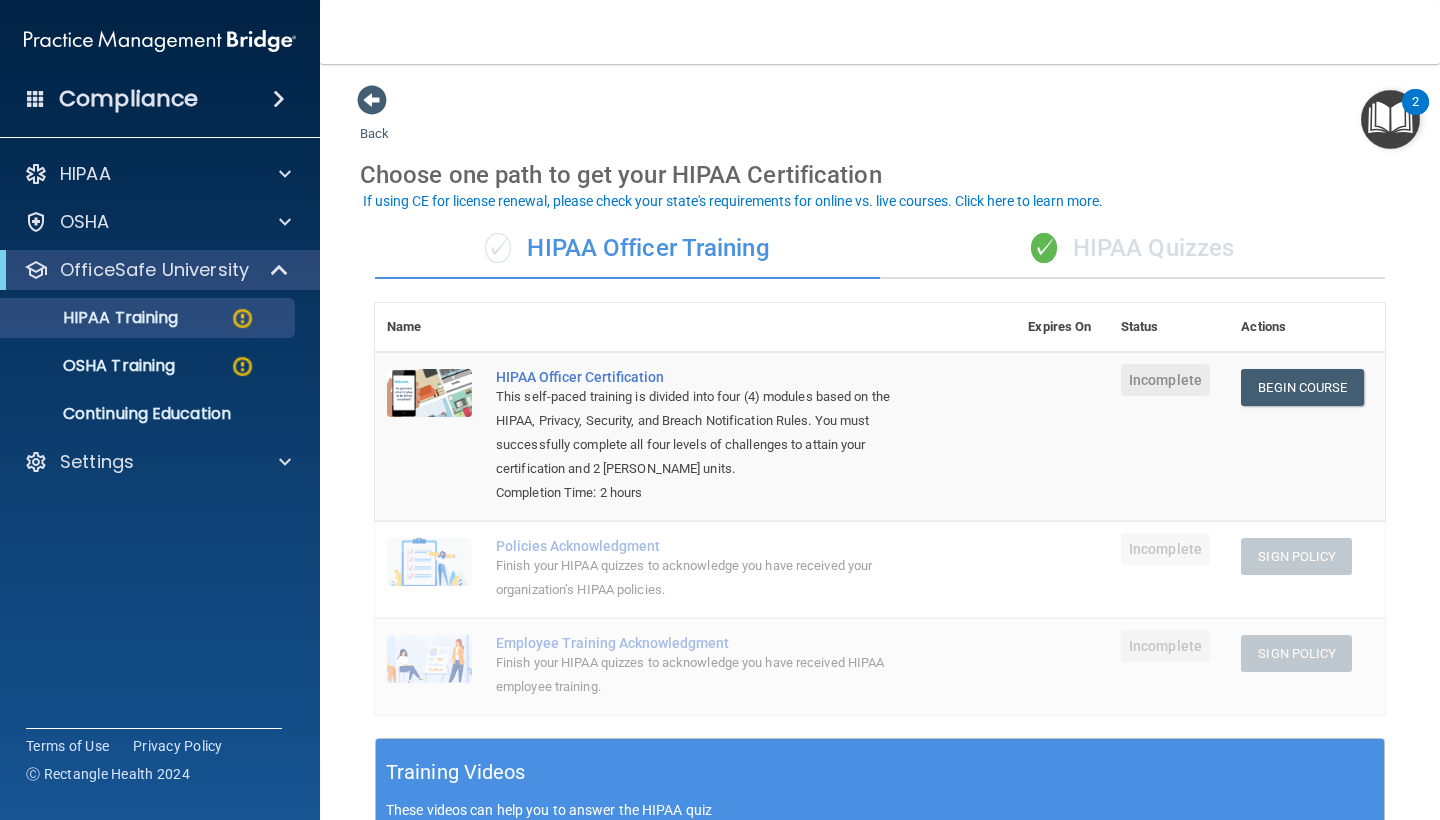 click on "✓   HIPAA Quizzes" at bounding box center [1132, 249] 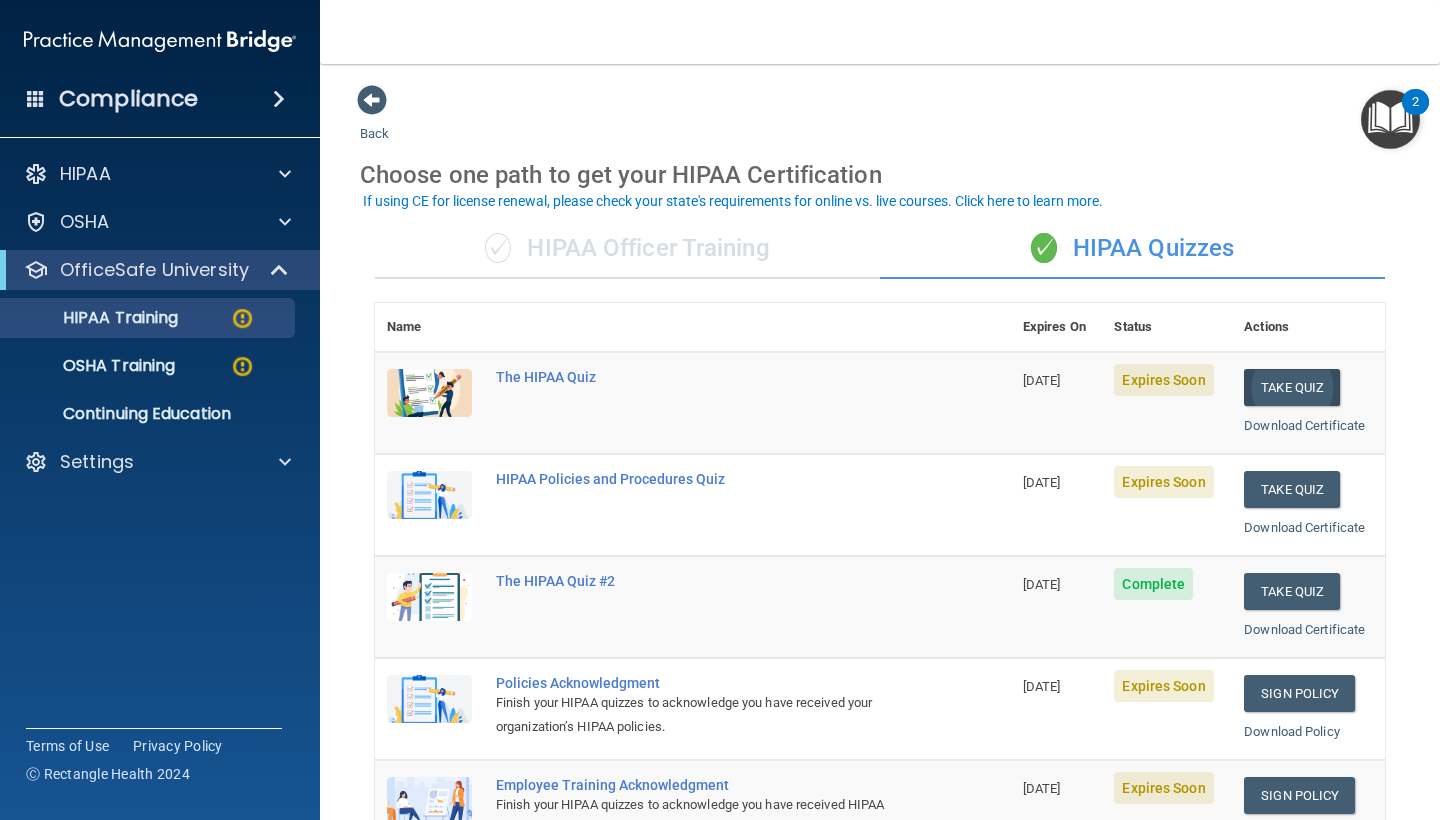 click on "Take Quiz" at bounding box center [1292, 387] 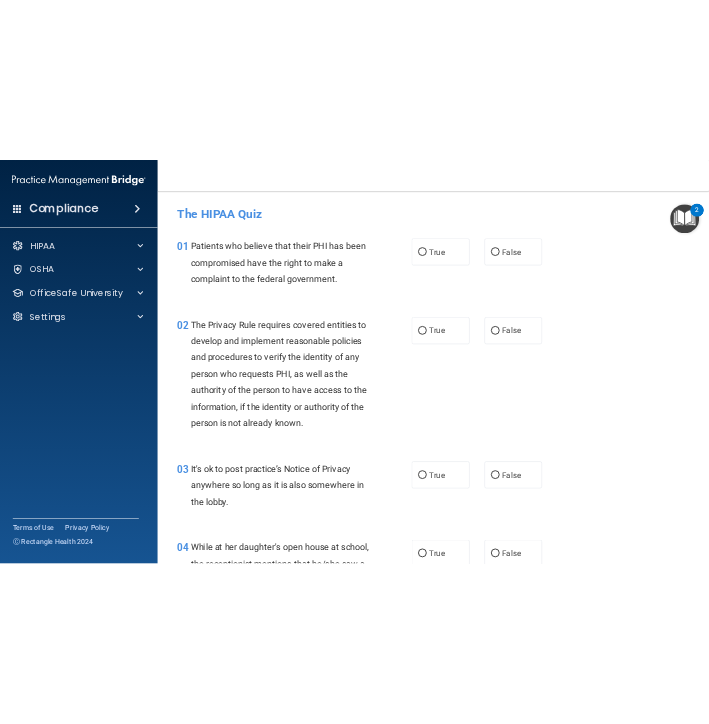 scroll, scrollTop: 0, scrollLeft: 0, axis: both 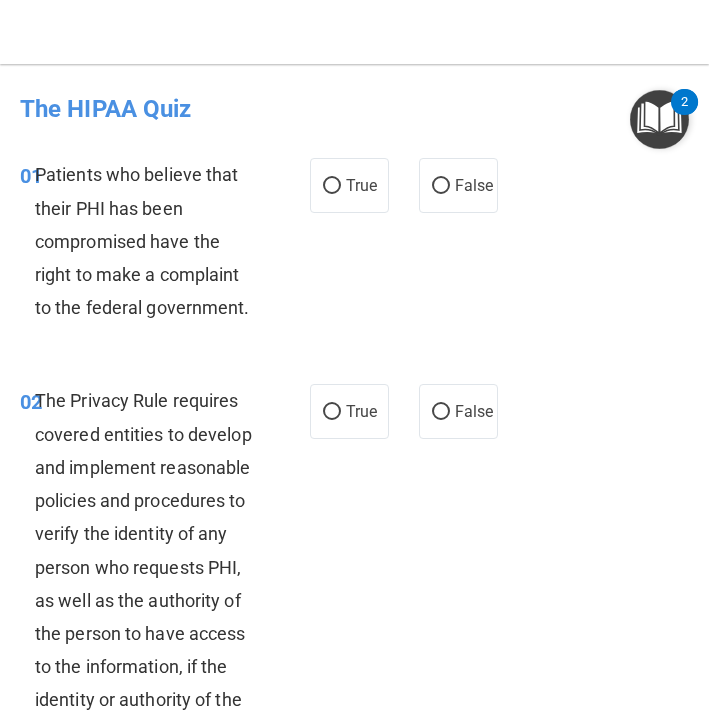 click on "Patients who believe that their PHI has been compromised have the right to make a complaint to the federal government." at bounding box center (142, 241) 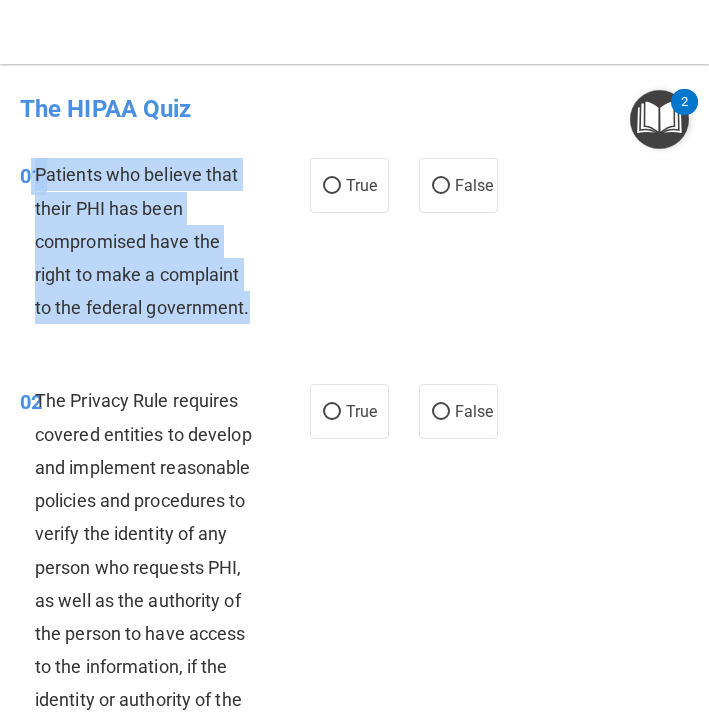 drag, startPoint x: 246, startPoint y: 305, endPoint x: 30, endPoint y: 159, distance: 260.71442 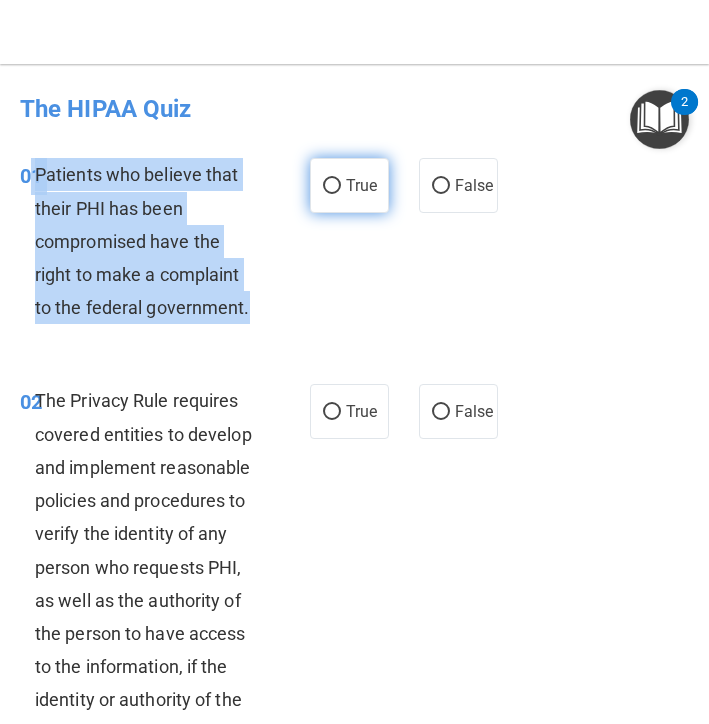 click on "True" at bounding box center (332, 186) 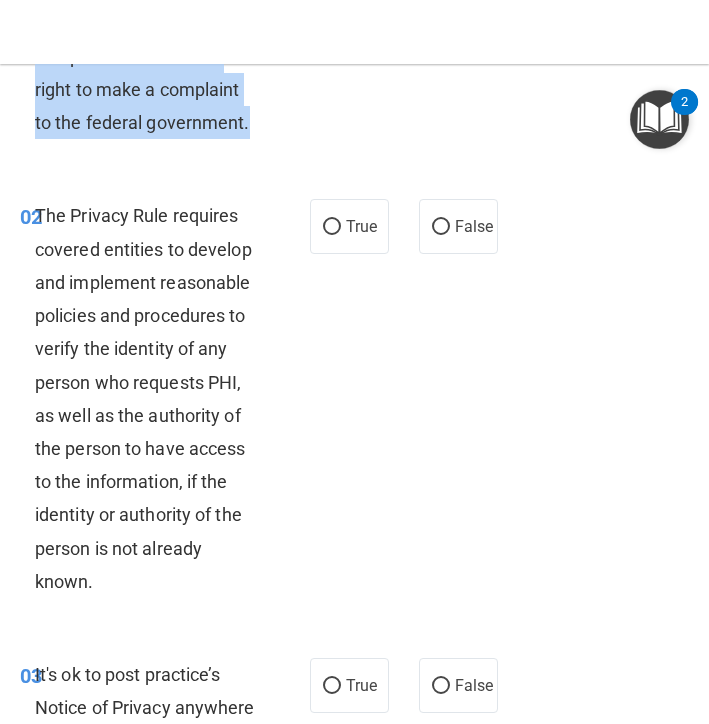 scroll, scrollTop: 190, scrollLeft: 0, axis: vertical 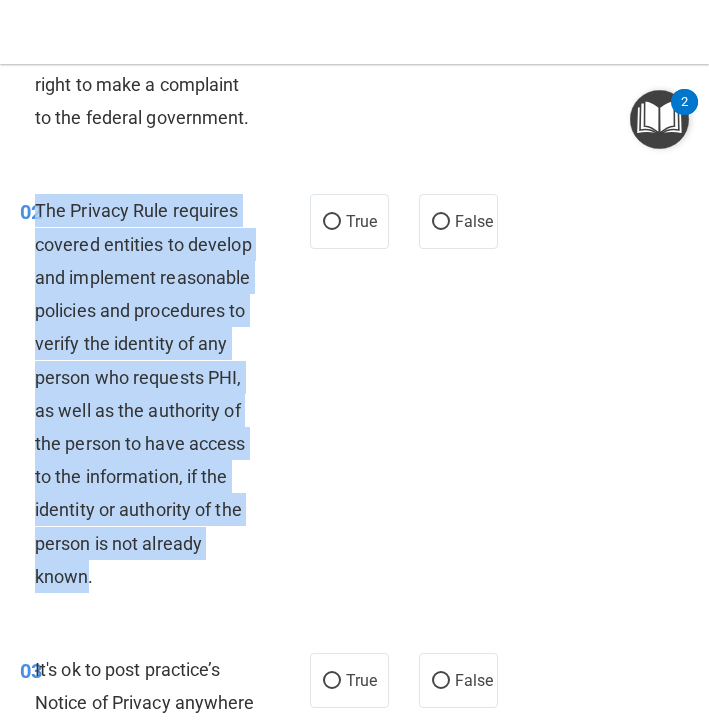 drag, startPoint x: 90, startPoint y: 571, endPoint x: 37, endPoint y: 205, distance: 369.81754 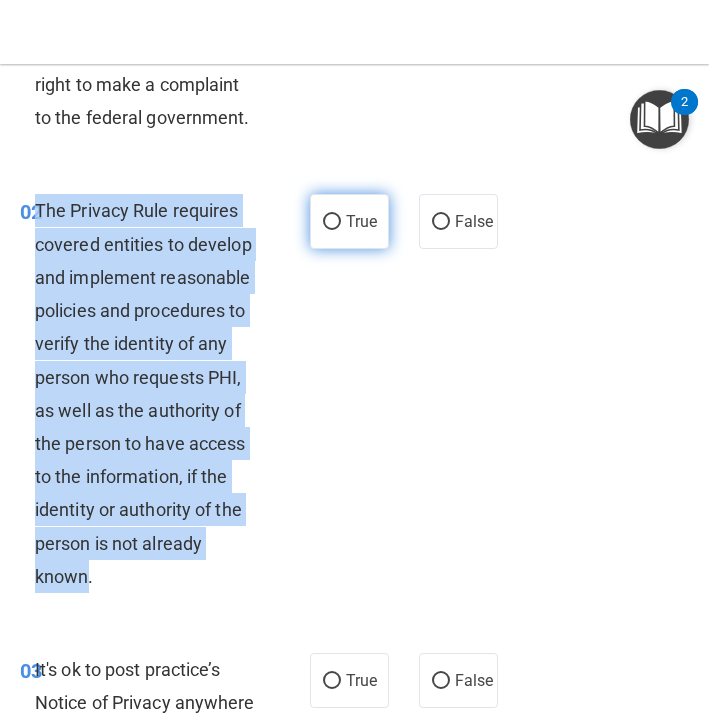 click on "True" at bounding box center [361, 221] 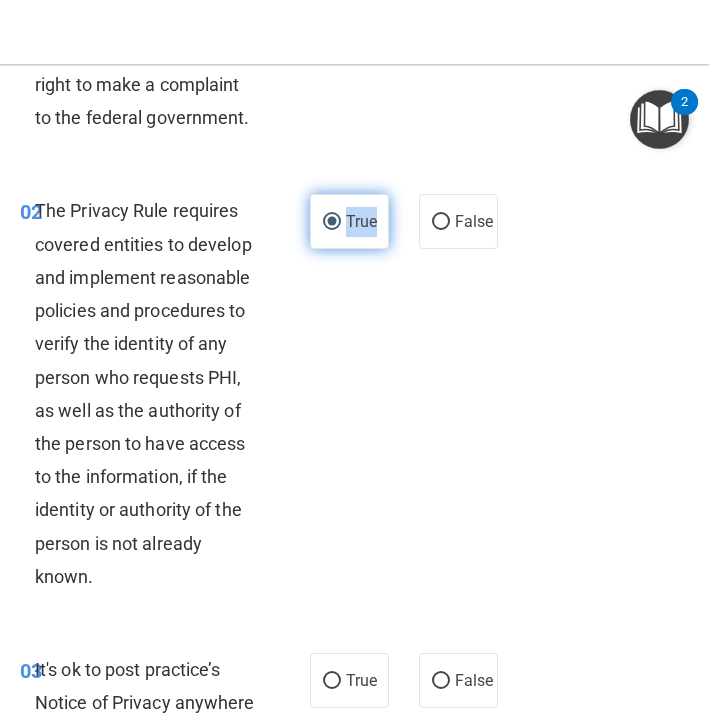 click on "True" at bounding box center (361, 221) 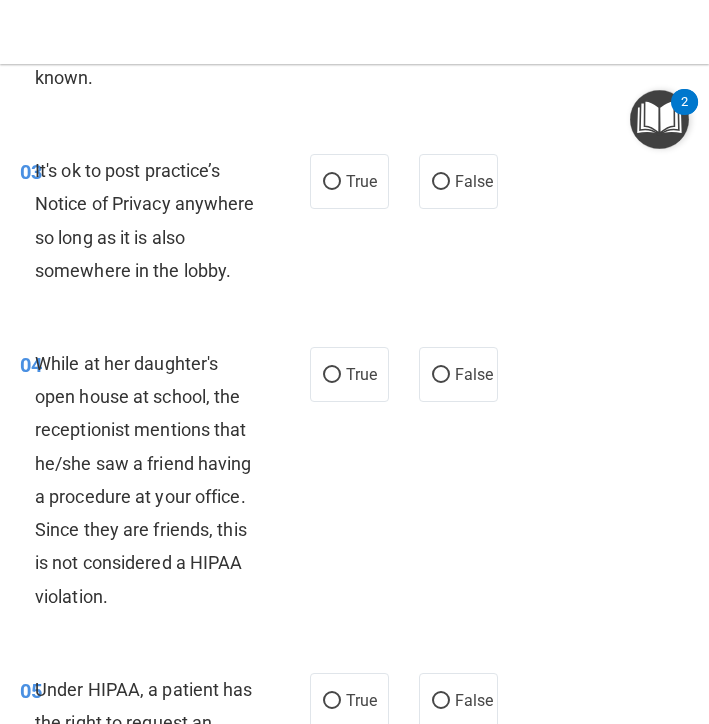 scroll, scrollTop: 730, scrollLeft: 0, axis: vertical 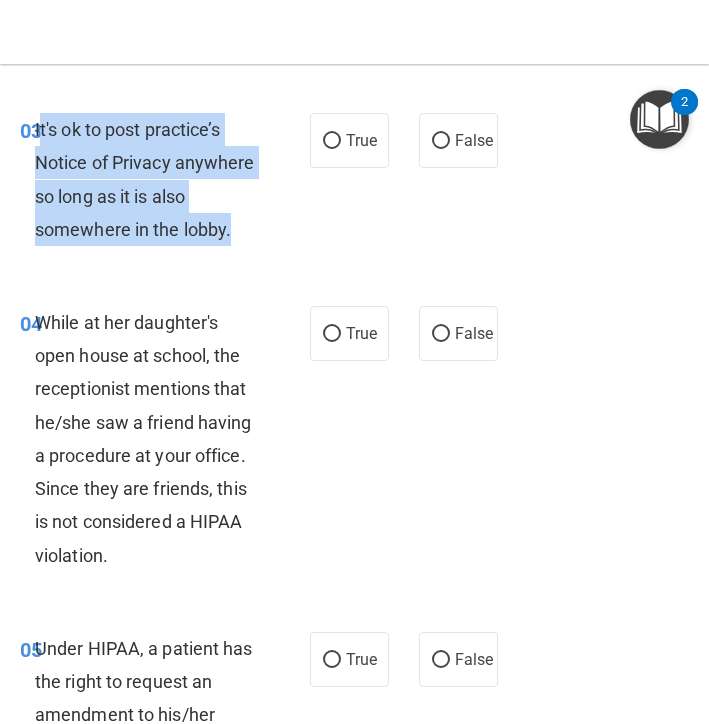 drag, startPoint x: 234, startPoint y: 222, endPoint x: 38, endPoint y: 129, distance: 216.94469 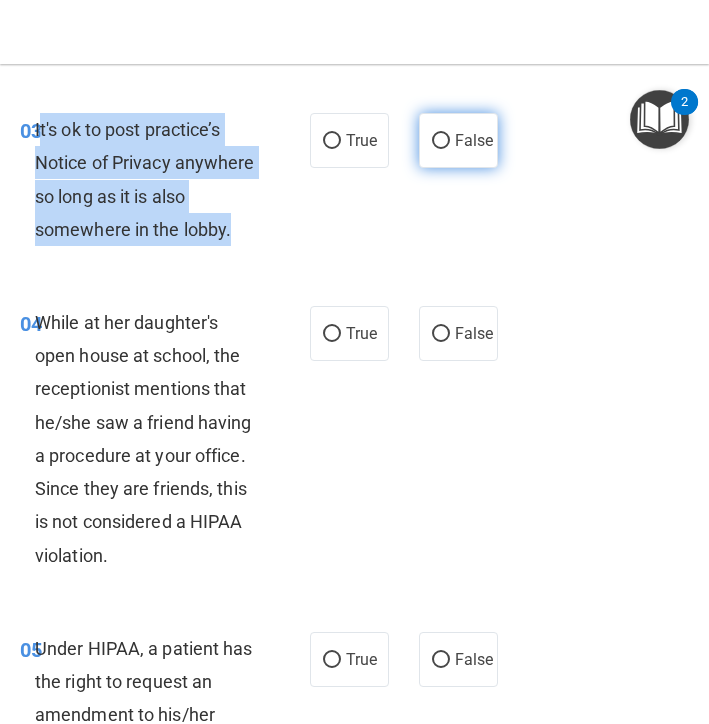 click on "False" at bounding box center (441, 141) 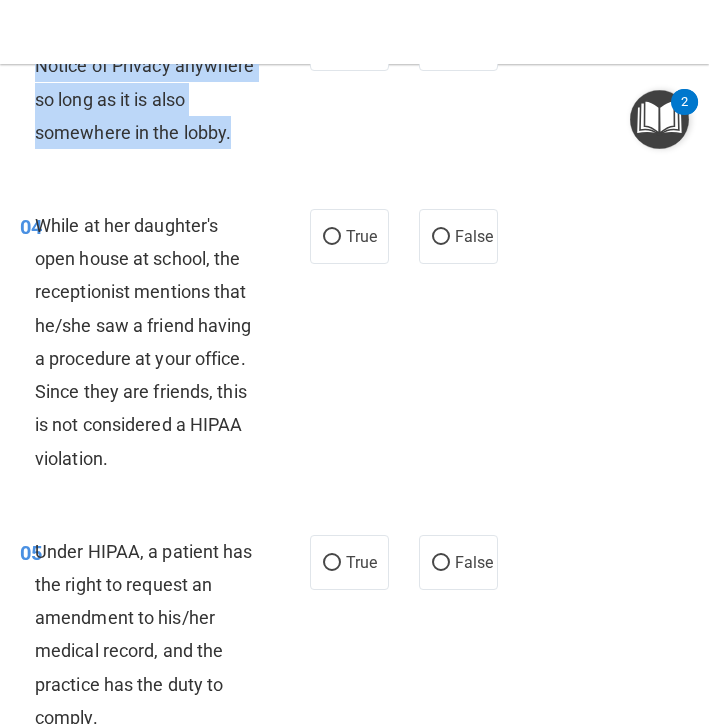 scroll, scrollTop: 828, scrollLeft: 0, axis: vertical 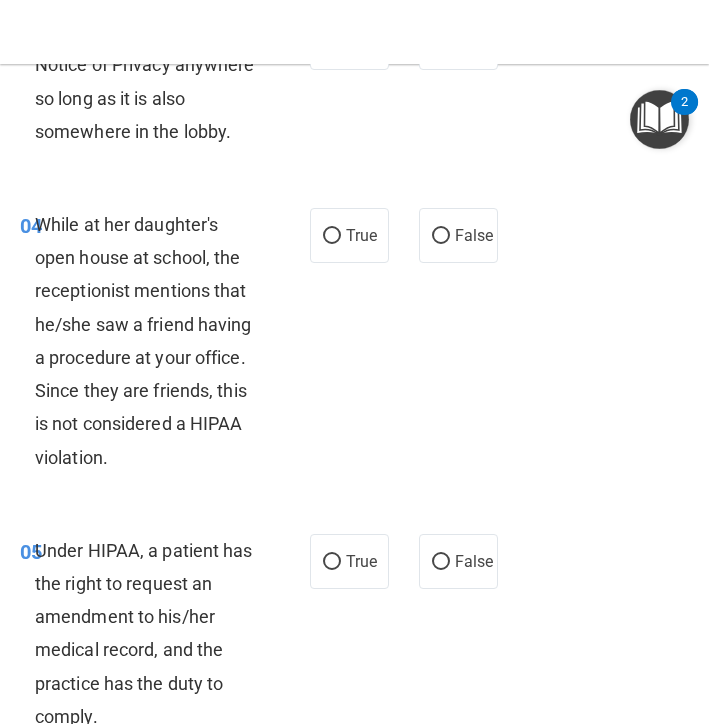 click on "While at her daughter's open house at school, the receptionist mentions that he/she saw a friend having a procedure at your office.  Since they are friends, this is not considered a HIPAA violation." at bounding box center [155, 341] 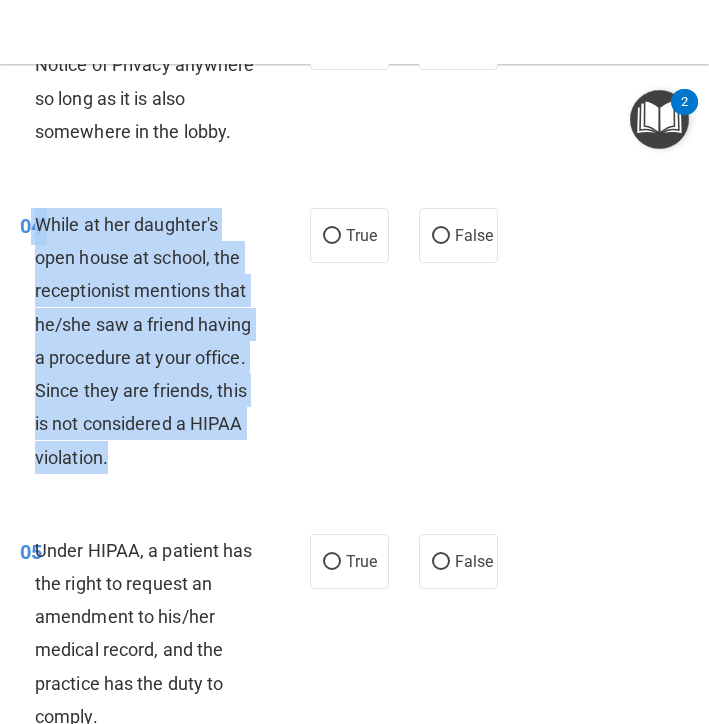 drag, startPoint x: 107, startPoint y: 452, endPoint x: 32, endPoint y: 216, distance: 247.63077 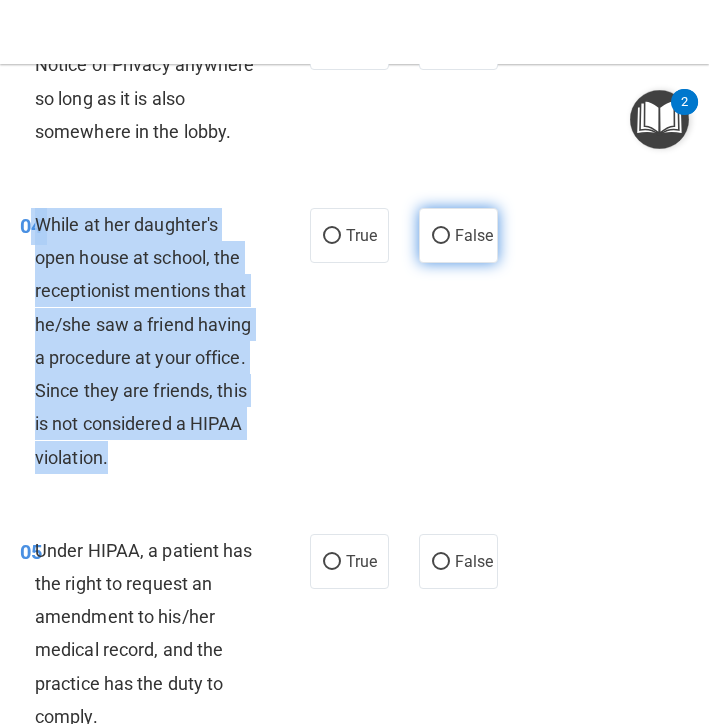 click on "False" at bounding box center [441, 236] 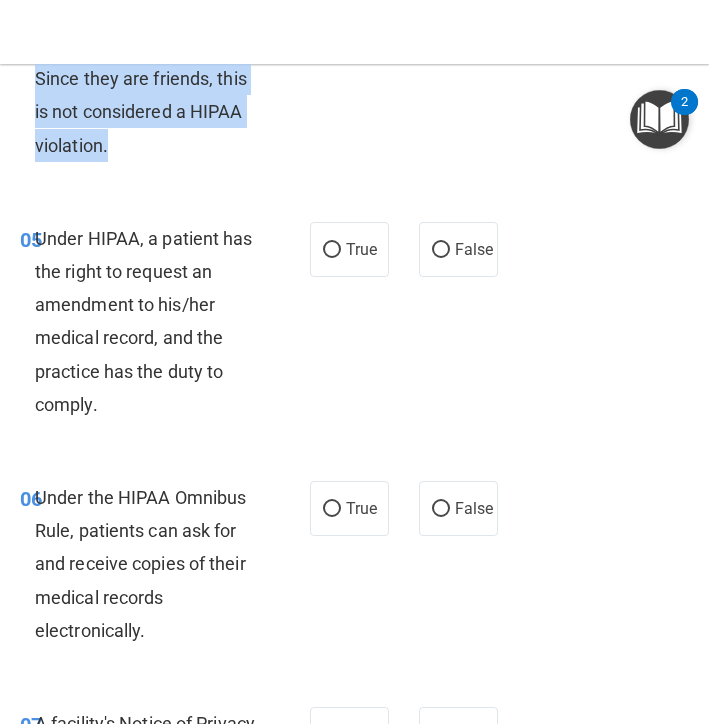 scroll, scrollTop: 1144, scrollLeft: 0, axis: vertical 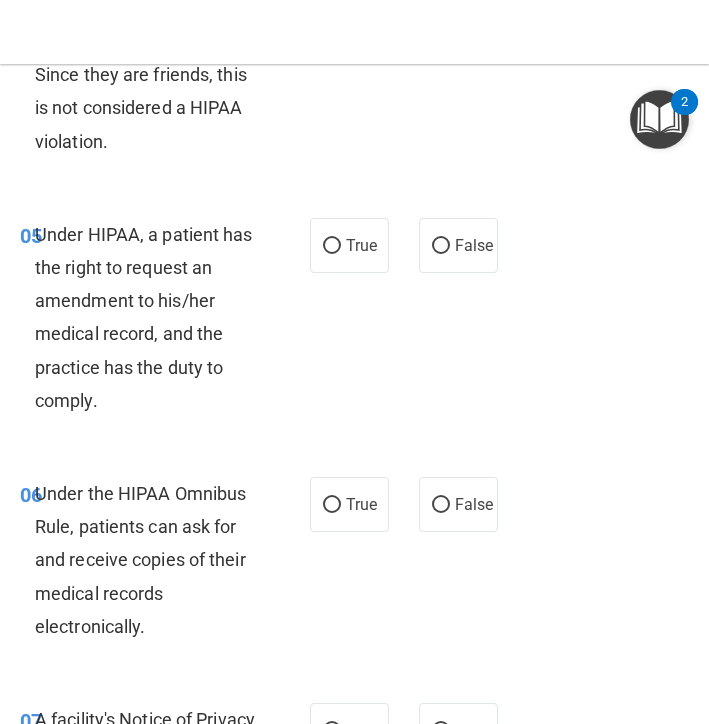 click on "Under HIPAA, a patient has the right to request an amendment to his/her medical record, and the practice has the duty to comply." at bounding box center (144, 317) 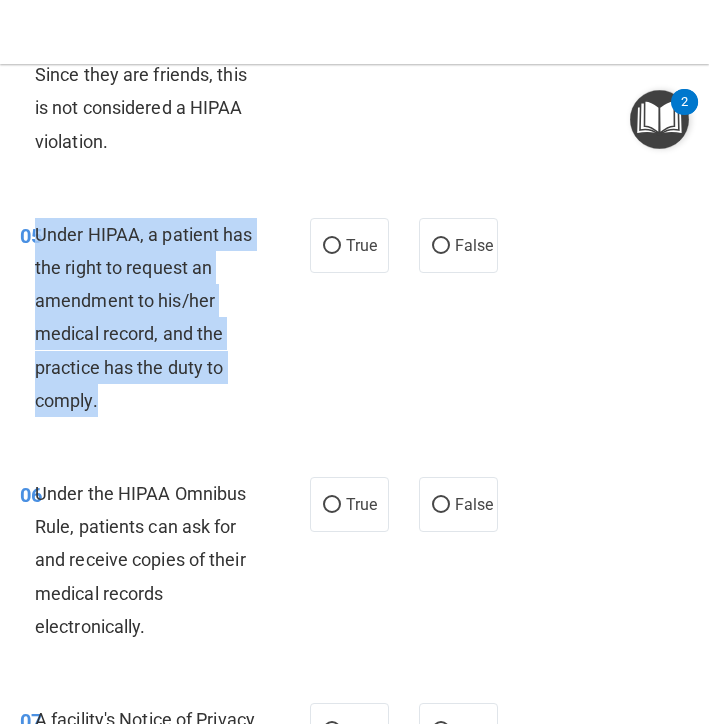drag, startPoint x: 97, startPoint y: 391, endPoint x: 38, endPoint y: 223, distance: 178.05898 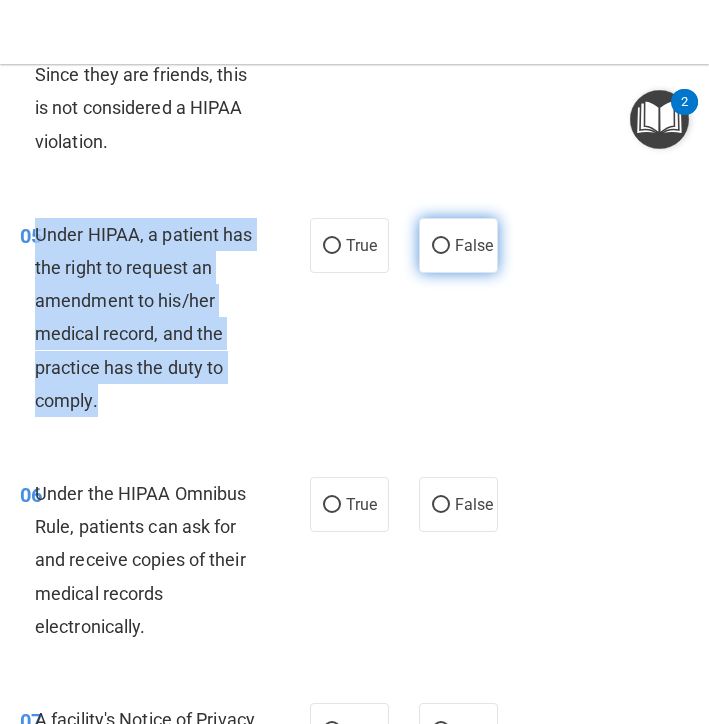click on "False" at bounding box center (441, 246) 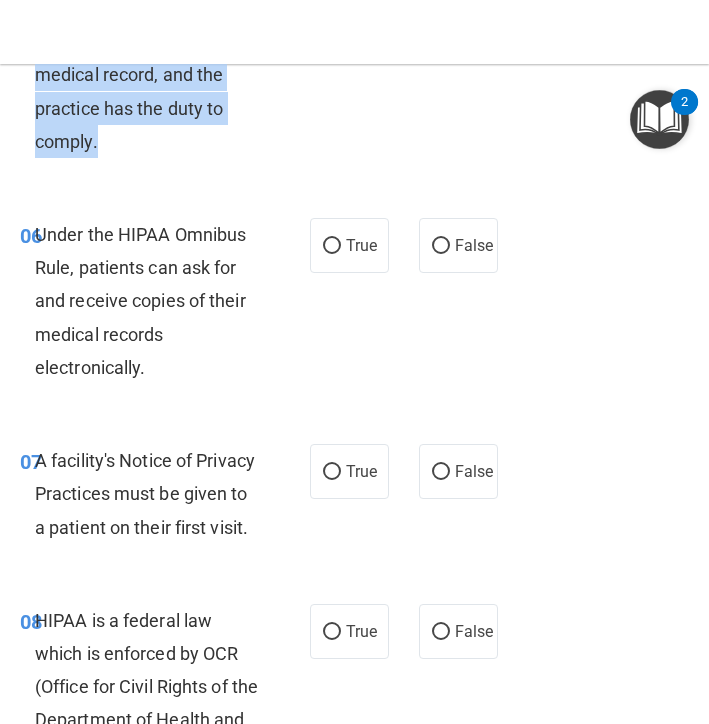 scroll, scrollTop: 1404, scrollLeft: 0, axis: vertical 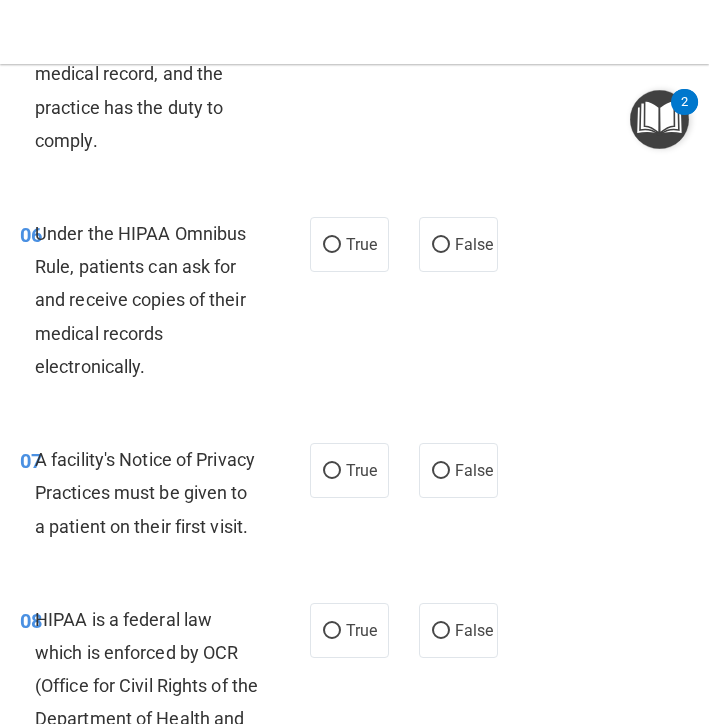 click on "Under the HIPAA Omnibus Rule, patients can ask for and receive copies of their medical records electronically." at bounding box center (155, 300) 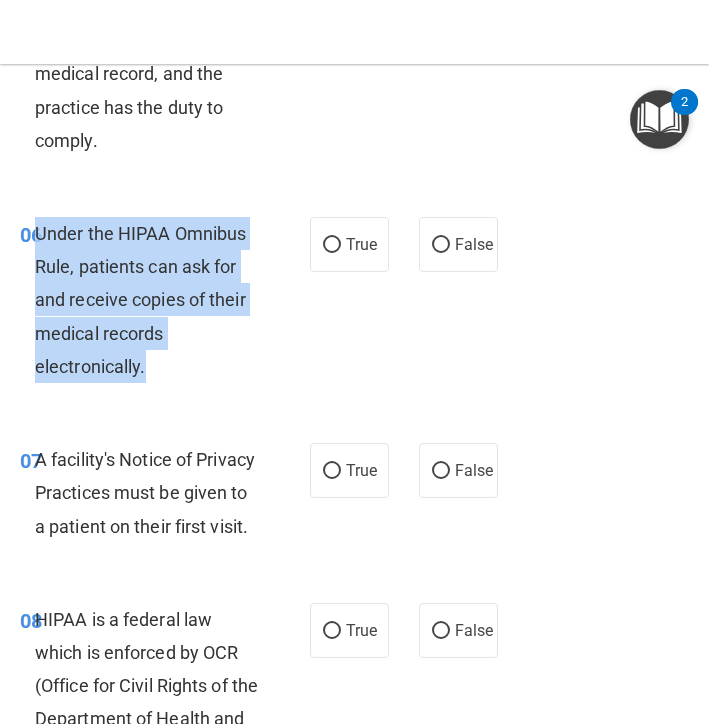 drag, startPoint x: 148, startPoint y: 357, endPoint x: 38, endPoint y: 219, distance: 176.47662 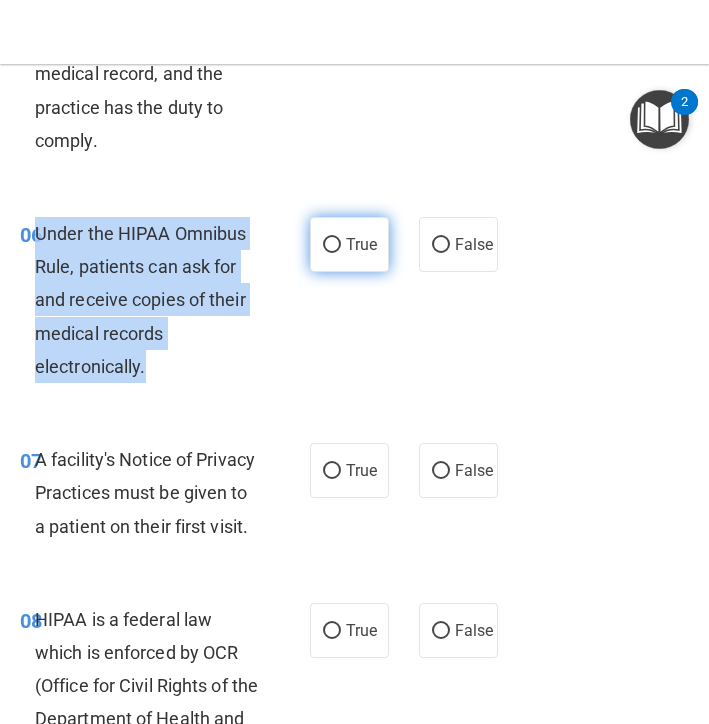 click on "True" at bounding box center [332, 245] 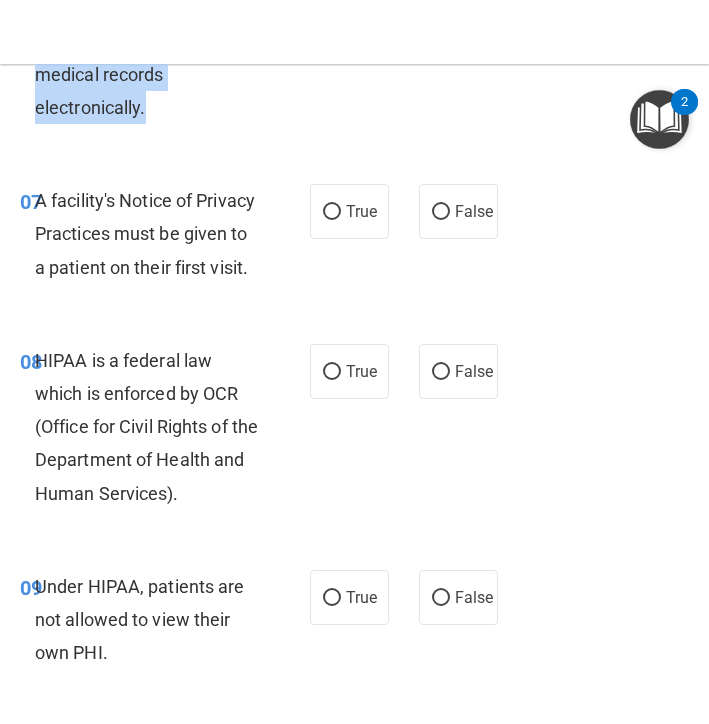 scroll, scrollTop: 1664, scrollLeft: 0, axis: vertical 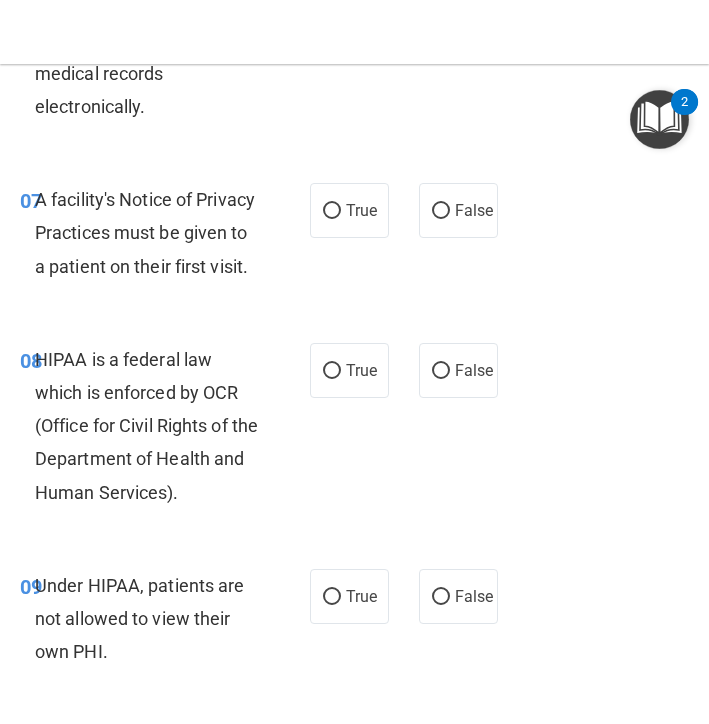 click on "A facility's Notice of Privacy Practices must be given to a patient on their first visit." at bounding box center (145, 232) 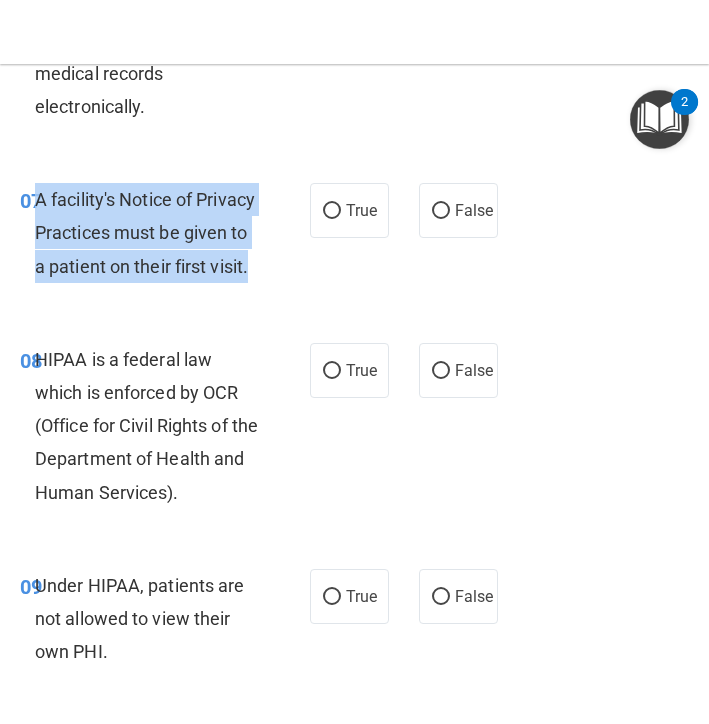 drag, startPoint x: 249, startPoint y: 259, endPoint x: 37, endPoint y: 183, distance: 225.21101 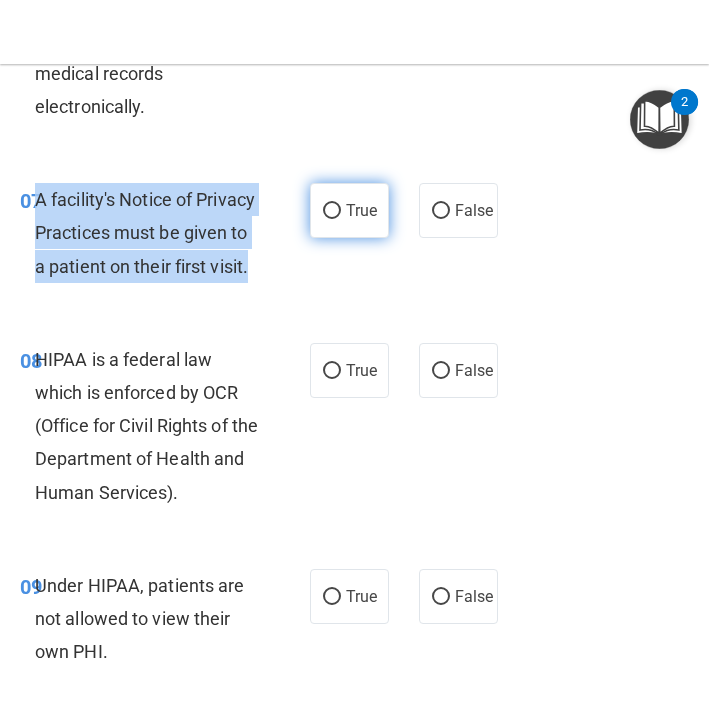 click on "True" at bounding box center (361, 210) 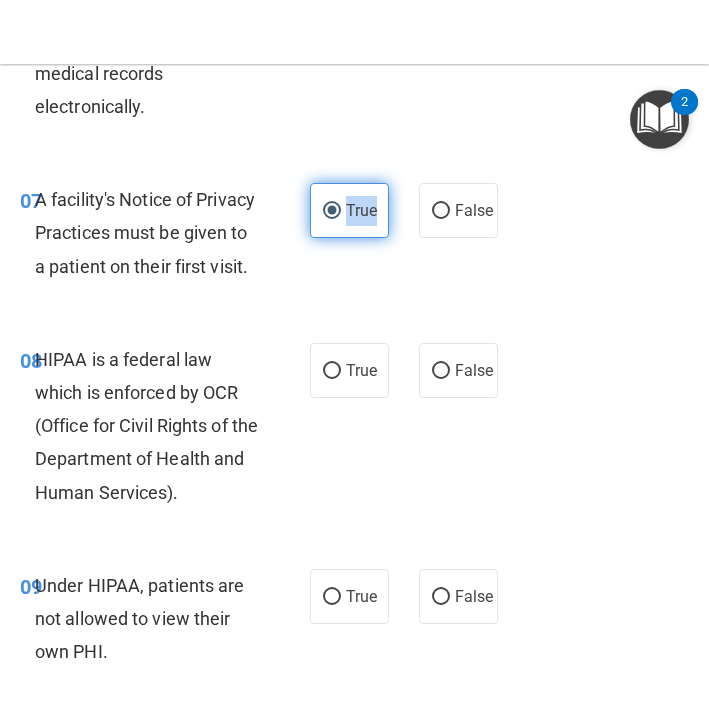 click on "True" at bounding box center (361, 210) 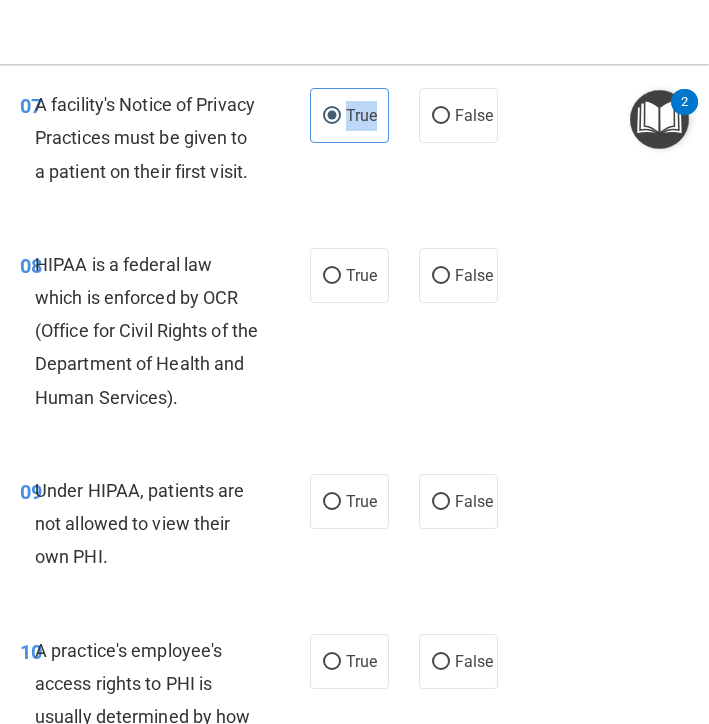 scroll, scrollTop: 1774, scrollLeft: 0, axis: vertical 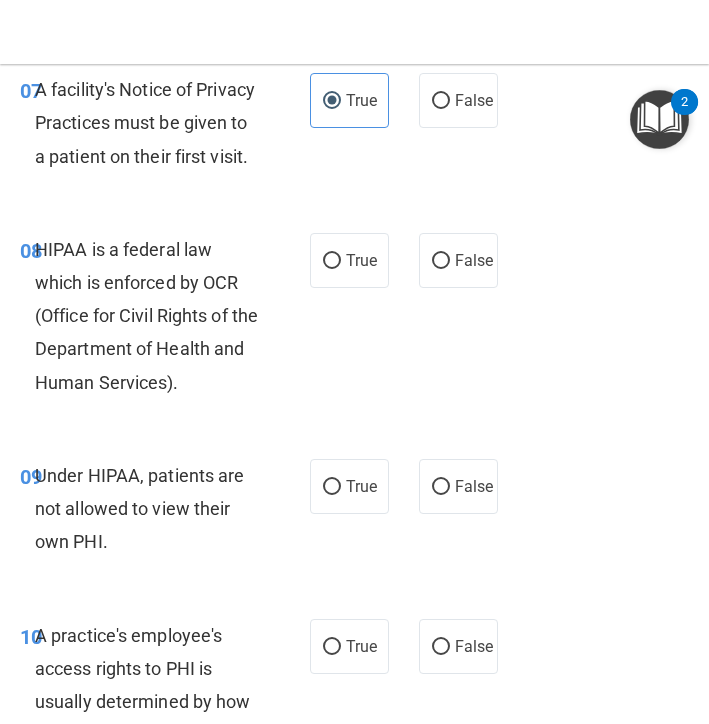click on "HIPAA is a federal law which is enforced by OCR (Office for Civil Rights of the Department of Health and Human Services)." at bounding box center (155, 316) 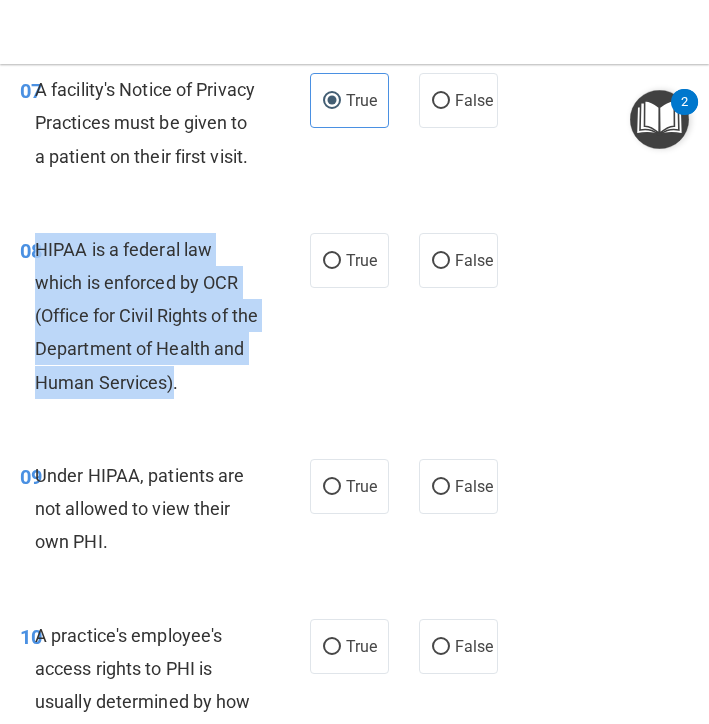 drag, startPoint x: 210, startPoint y: 371, endPoint x: 38, endPoint y: 230, distance: 222.40729 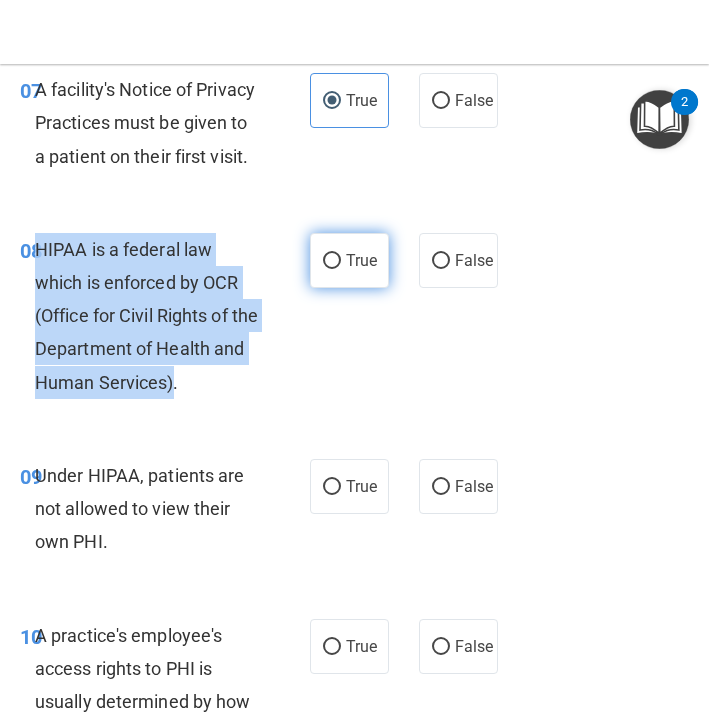 click on "True" at bounding box center (332, 261) 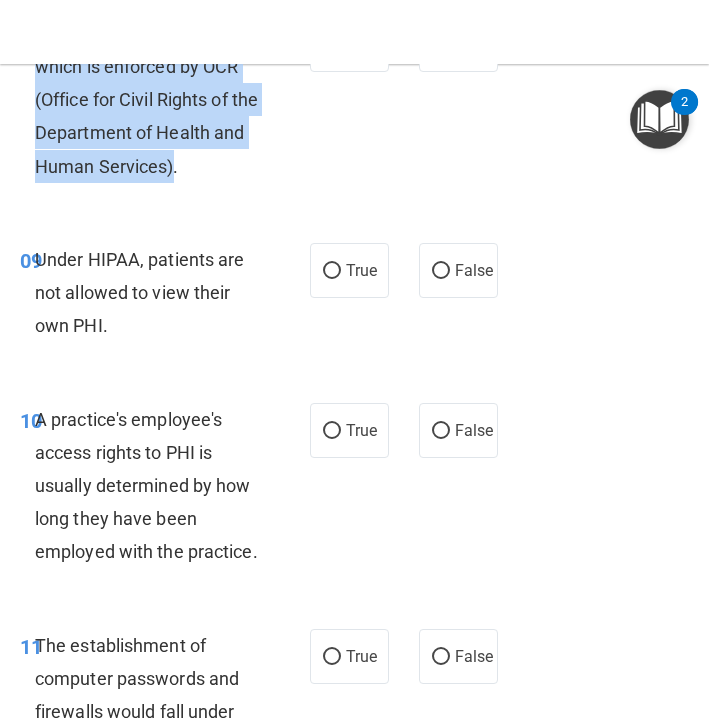 scroll, scrollTop: 2011, scrollLeft: 0, axis: vertical 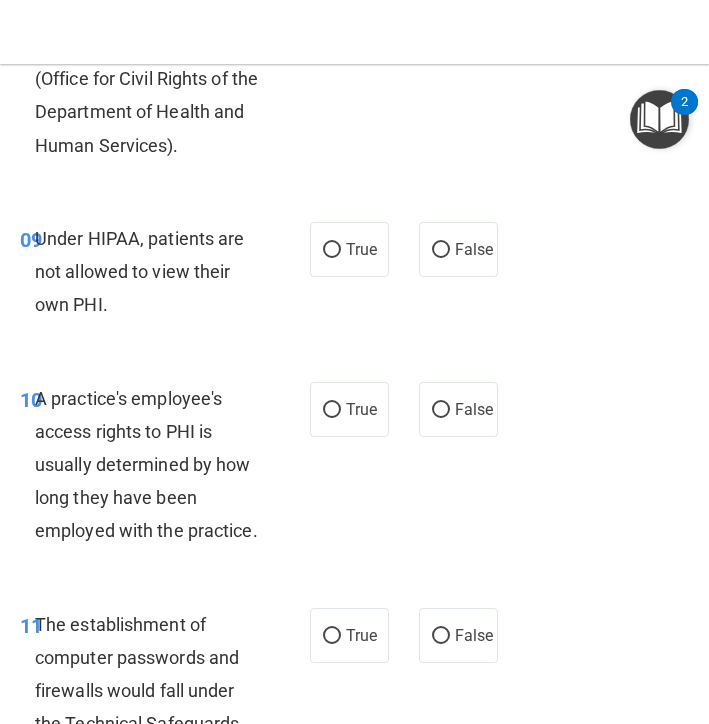 click on "Under HIPAA, patients are not allowed to view their own PHI." at bounding box center [155, 272] 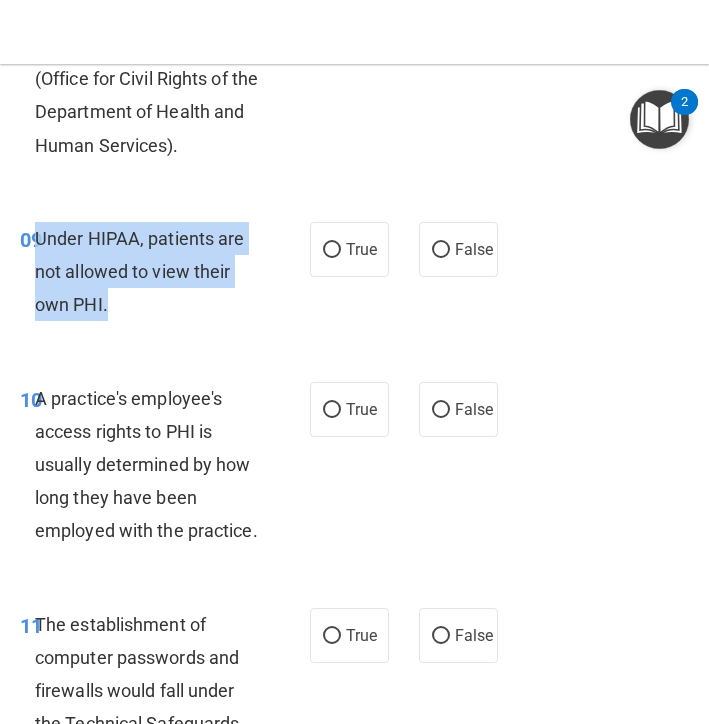 drag, startPoint x: 107, startPoint y: 294, endPoint x: 39, endPoint y: 225, distance: 96.87621 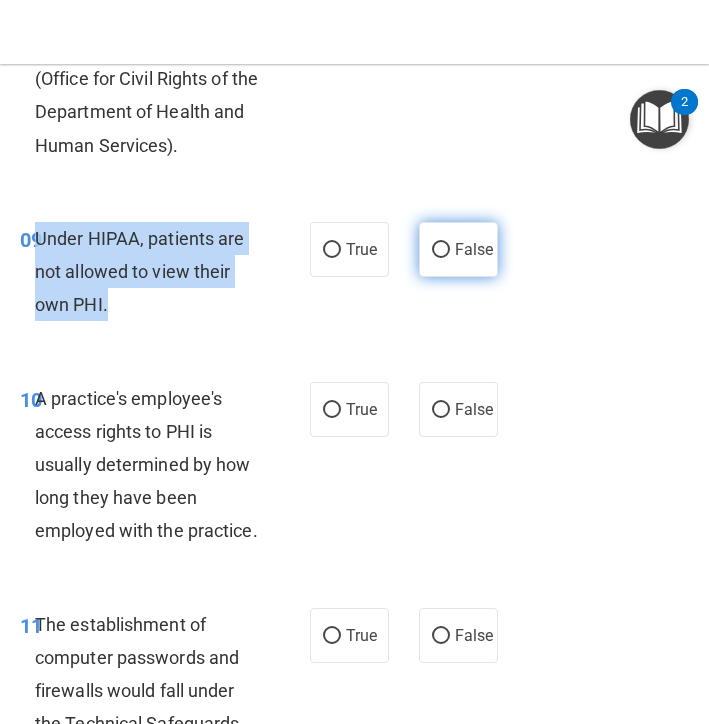 click on "False" at bounding box center [441, 250] 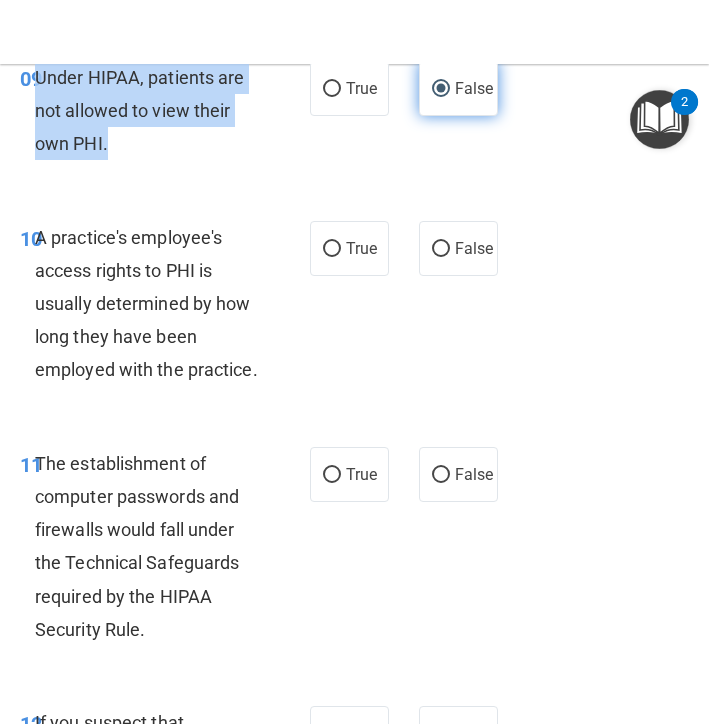 scroll, scrollTop: 2186, scrollLeft: 0, axis: vertical 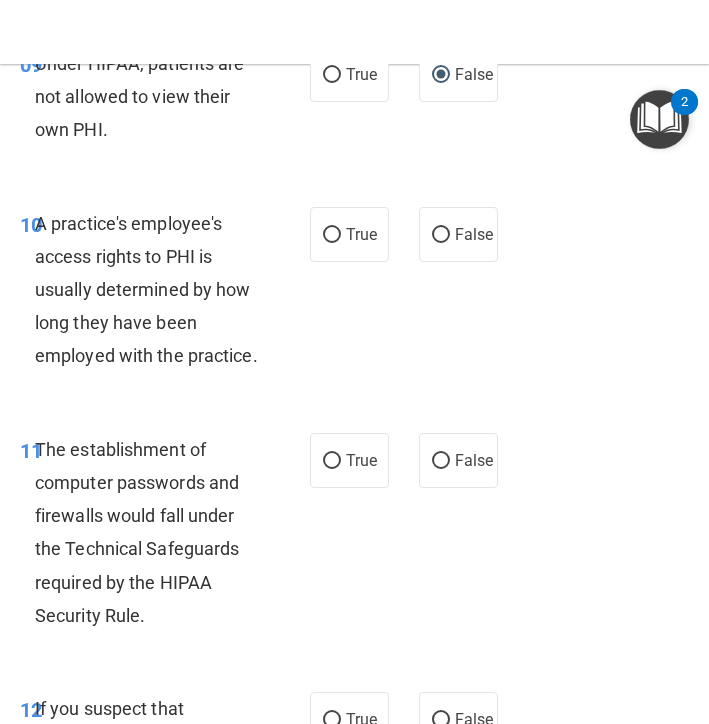 click on "A practice's employee's access rights to PHI is usually determined by how long they have been employed with the practice." at bounding box center (155, 290) 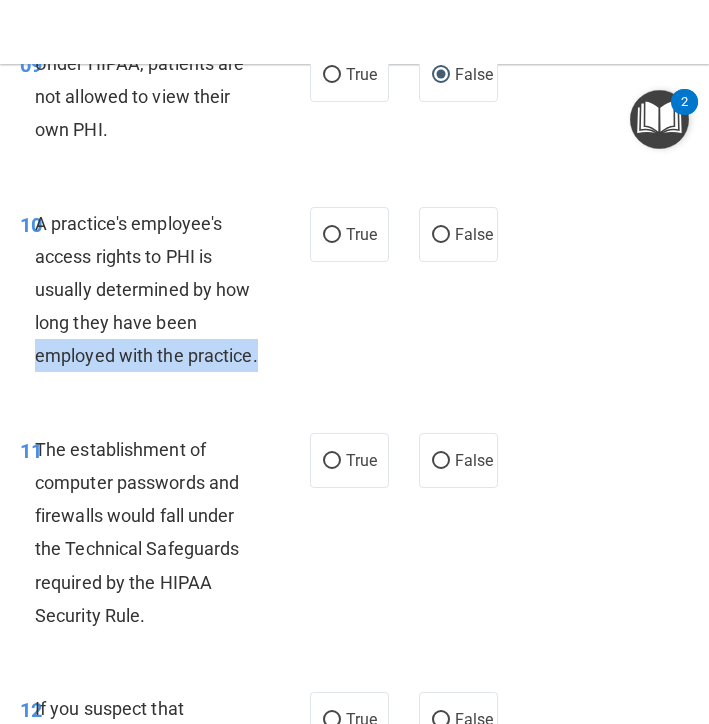 drag, startPoint x: 257, startPoint y: 343, endPoint x: 196, endPoint y: 317, distance: 66.309875 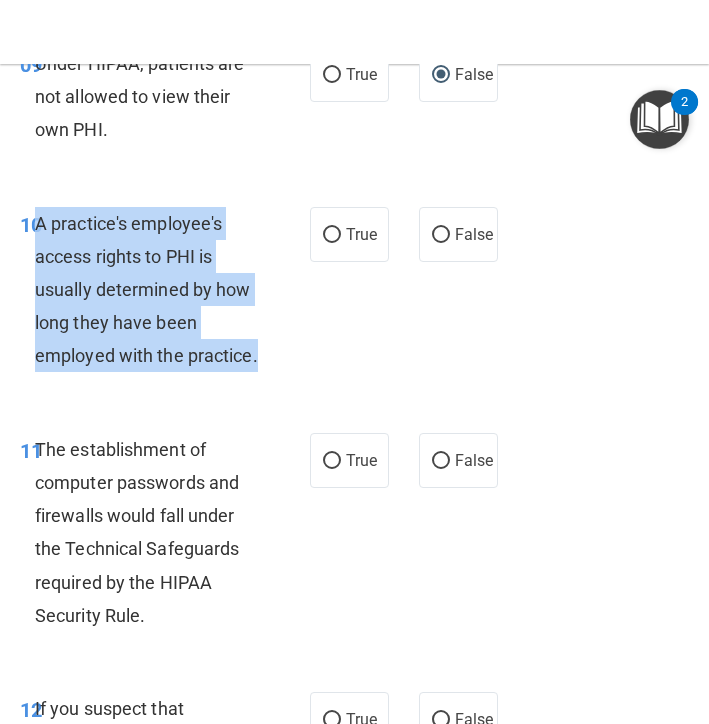 drag, startPoint x: 255, startPoint y: 345, endPoint x: 39, endPoint y: 207, distance: 256.3201 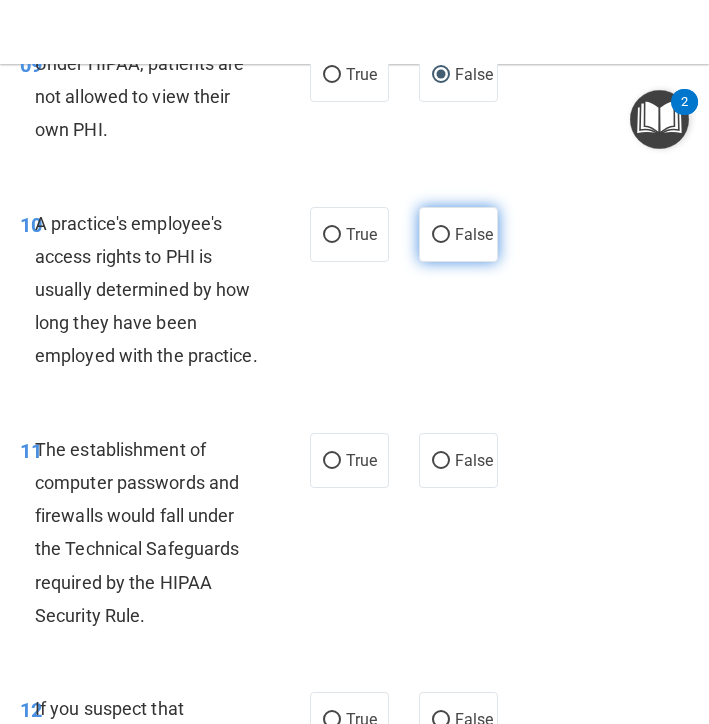click on "False" at bounding box center (474, 234) 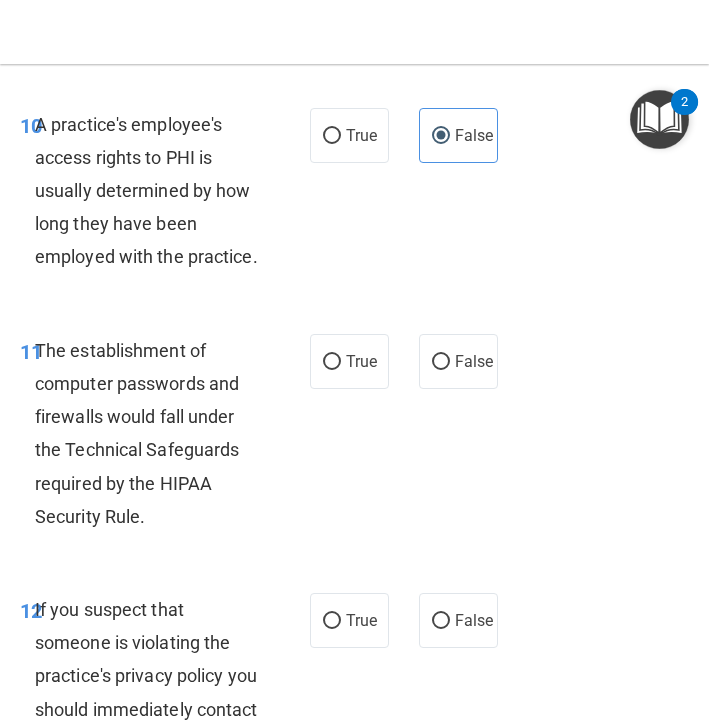 scroll, scrollTop: 2306, scrollLeft: 0, axis: vertical 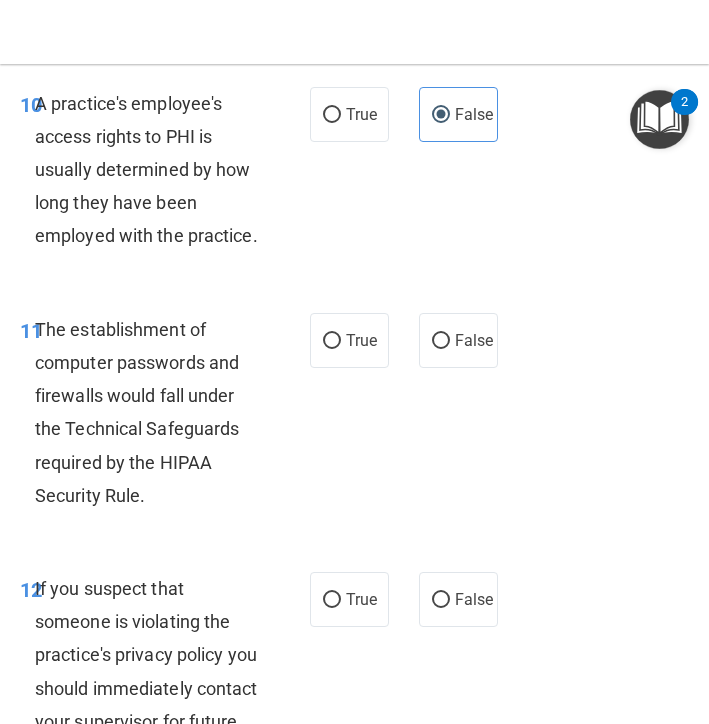 click on "The establishment of computer passwords and firewalls would fall under the Technical Safeguards required by the HIPAA Security Rule." at bounding box center (155, 412) 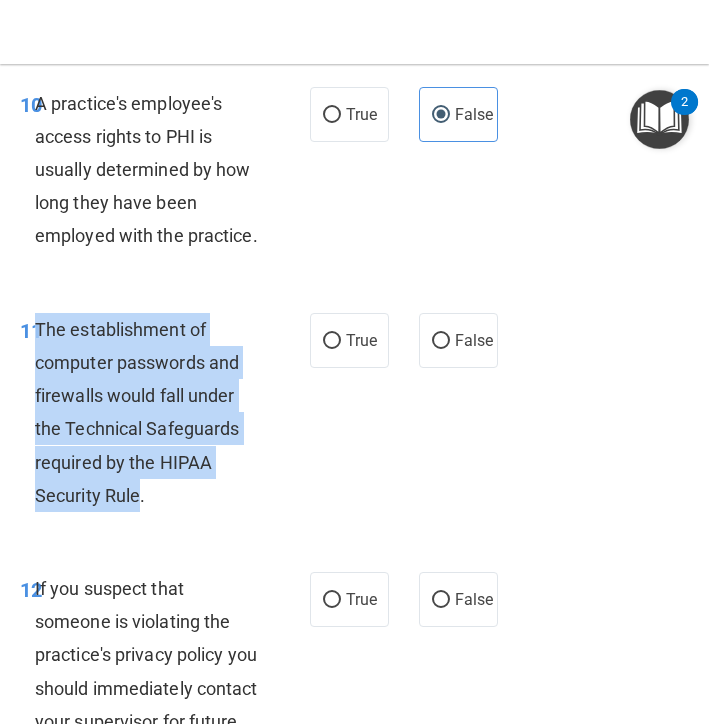 drag, startPoint x: 137, startPoint y: 479, endPoint x: 39, endPoint y: 314, distance: 191.90883 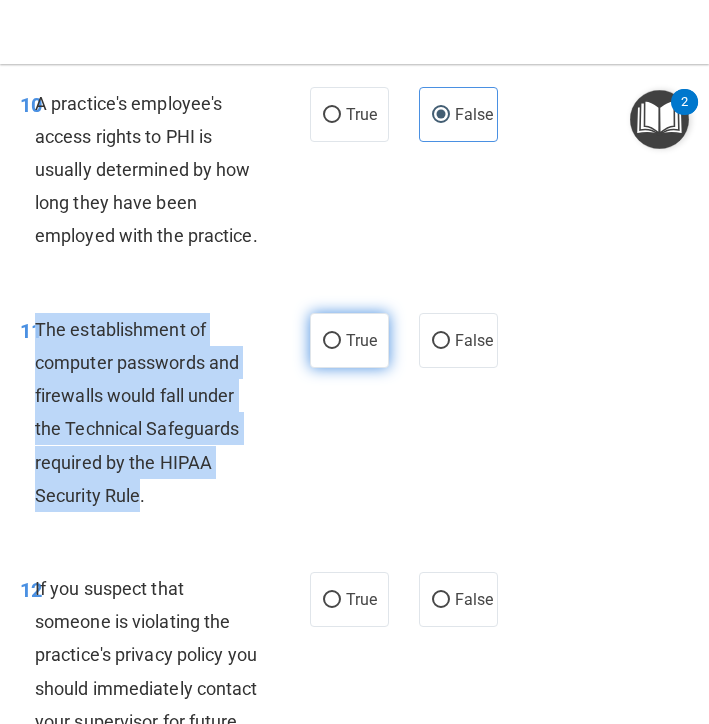 click on "True" at bounding box center [332, 341] 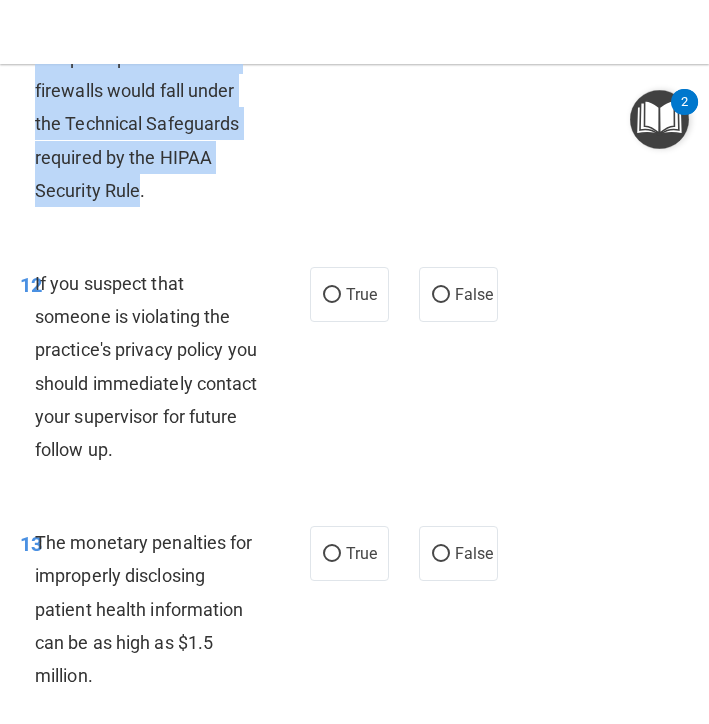 scroll, scrollTop: 2616, scrollLeft: 0, axis: vertical 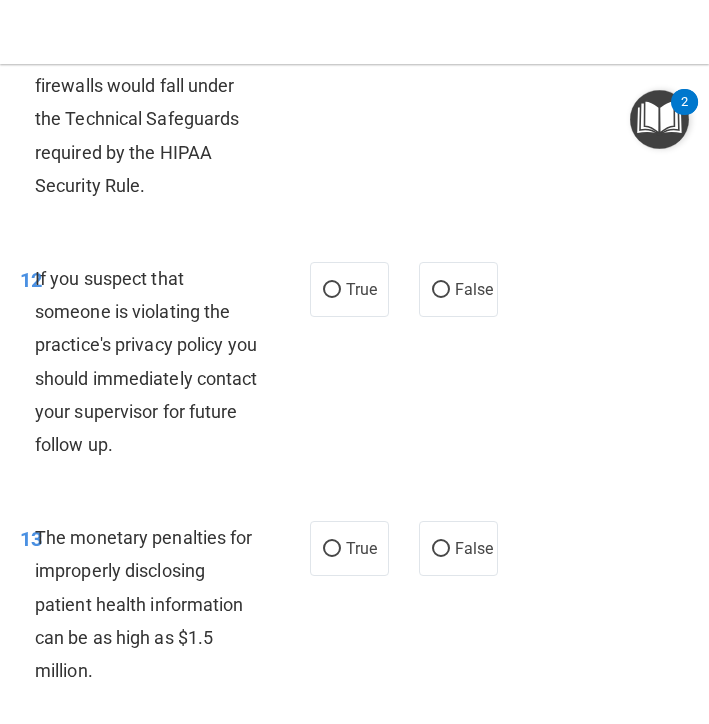 click on "If you suspect that someone is violating the practice's privacy policy you should immediately contact your supervisor for future follow up." at bounding box center (155, 361) 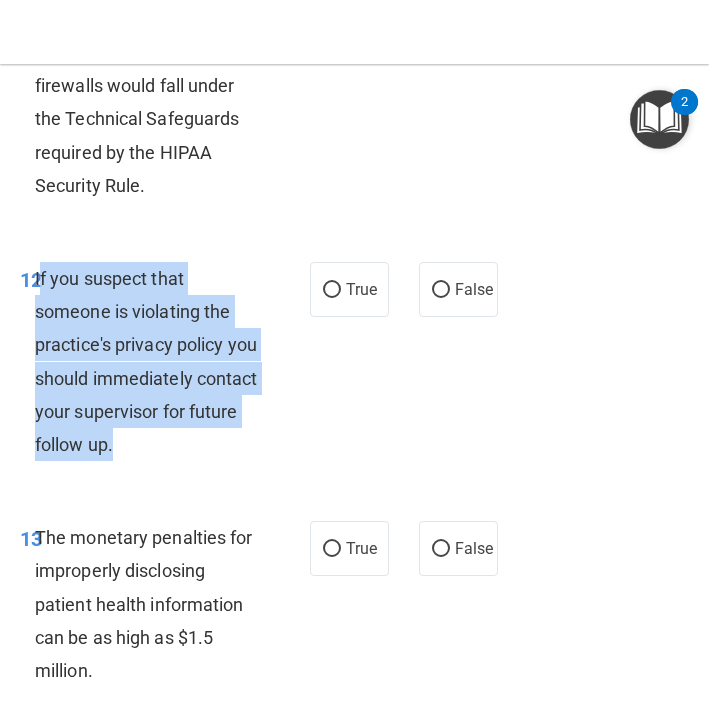 drag, startPoint x: 165, startPoint y: 432, endPoint x: 39, endPoint y: 261, distance: 212.40762 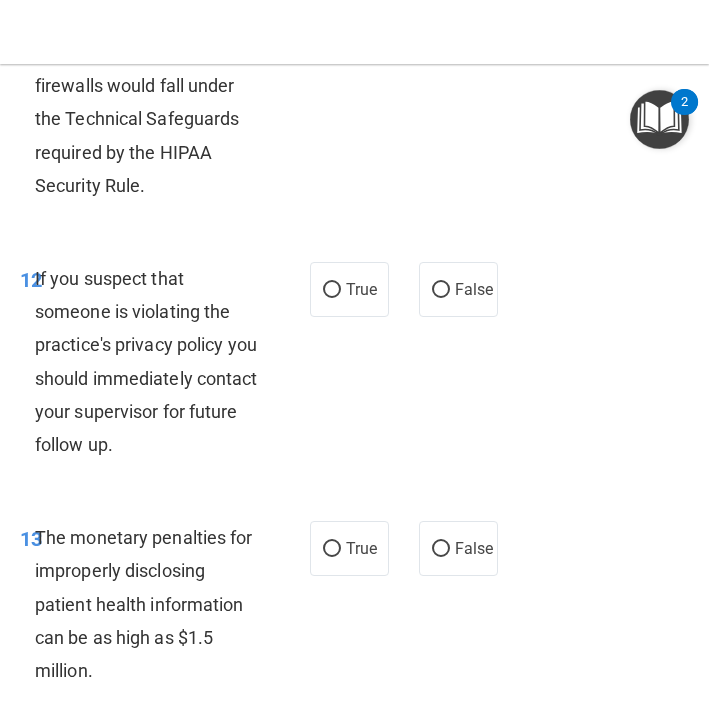 click on "If you suspect that someone is violating the practice's privacy policy you should immediately contact your supervisor for future follow up." at bounding box center (155, 361) 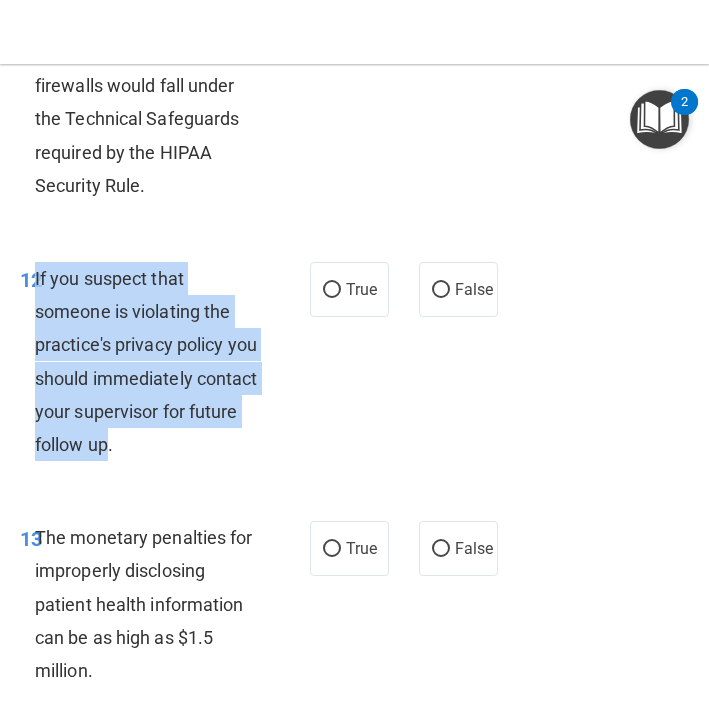 drag, startPoint x: 164, startPoint y: 427, endPoint x: 36, endPoint y: 267, distance: 204.89998 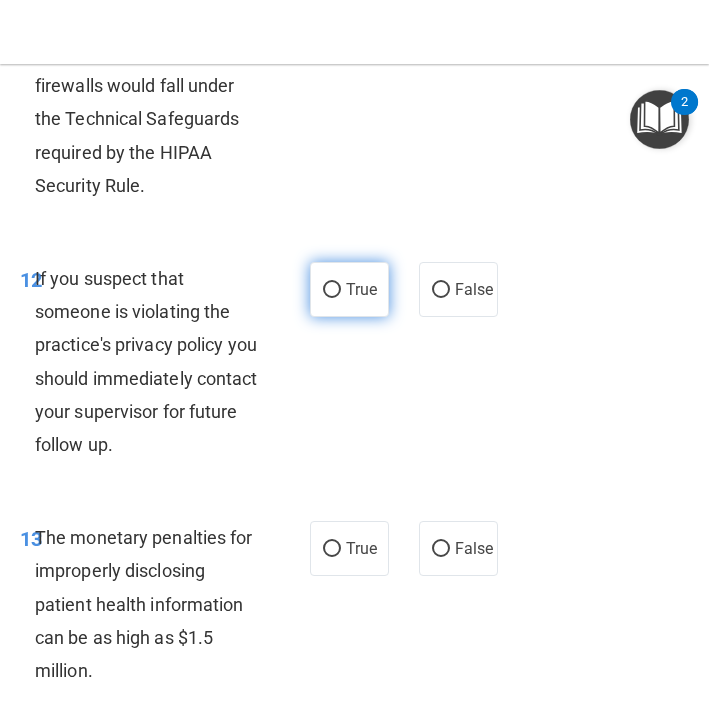 click on "True" at bounding box center (361, 289) 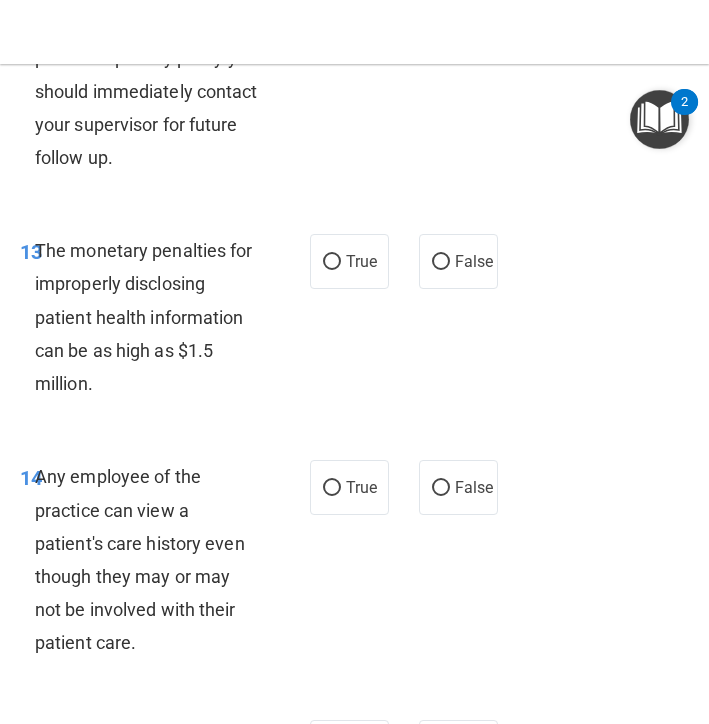 scroll, scrollTop: 2907, scrollLeft: 0, axis: vertical 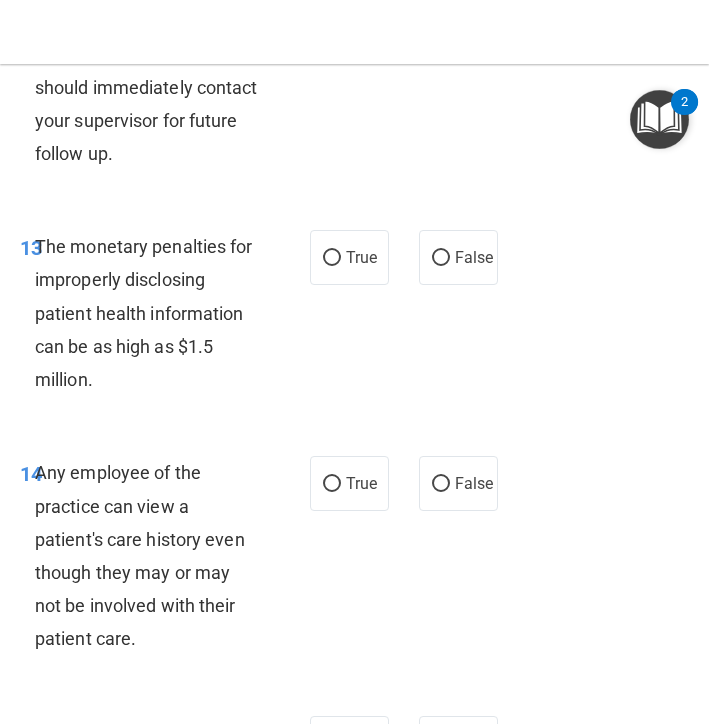 click on "The monetary penalties for improperly disclosing patient health information can be as high as $1.5 million." at bounding box center [155, 313] 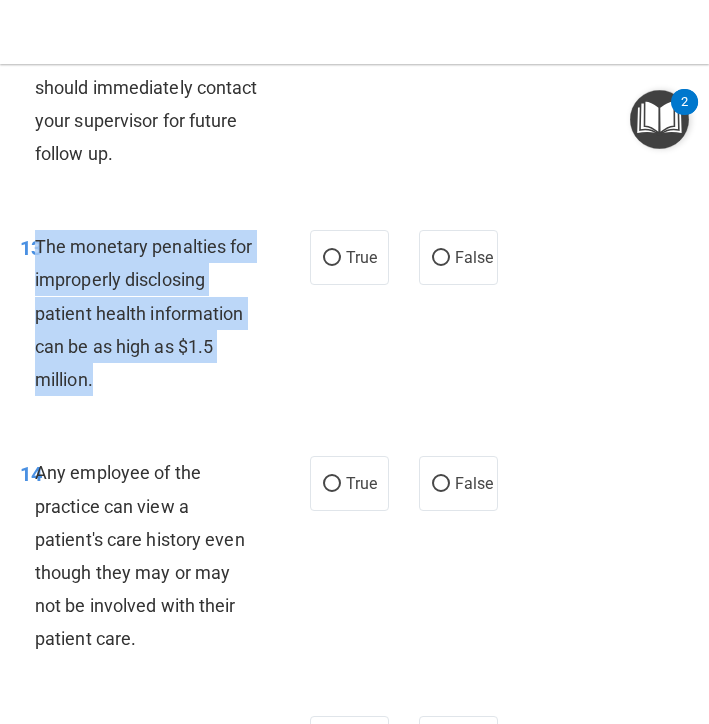 drag, startPoint x: 93, startPoint y: 358, endPoint x: 40, endPoint y: 232, distance: 136.69308 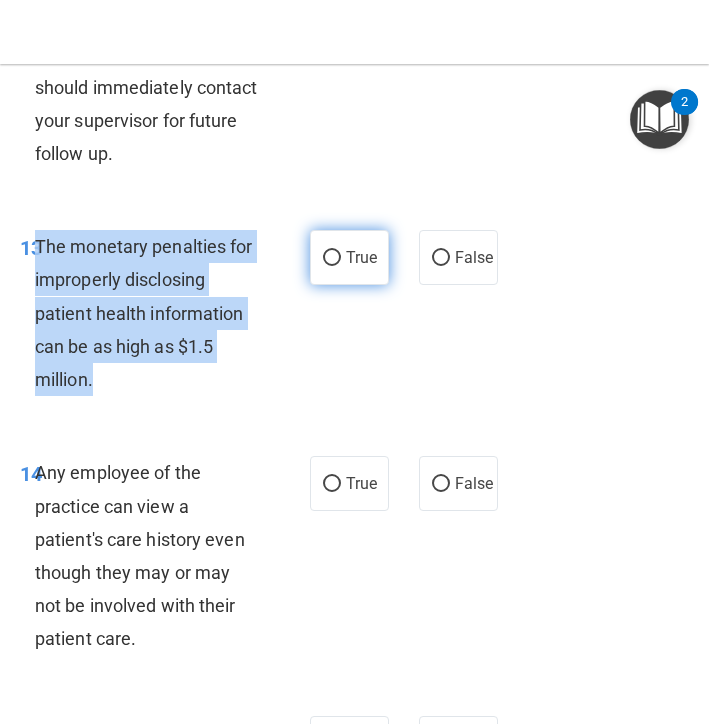 click on "True" at bounding box center (332, 258) 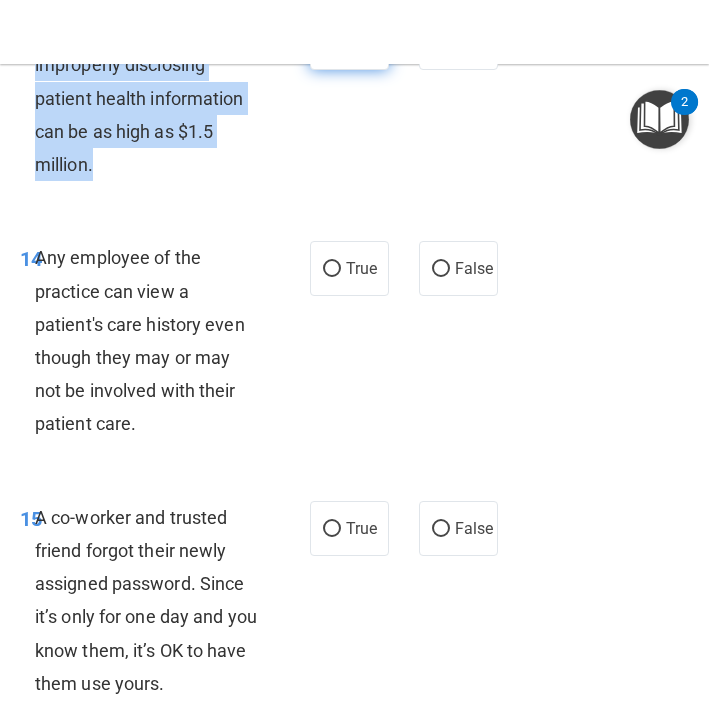 scroll, scrollTop: 3123, scrollLeft: 0, axis: vertical 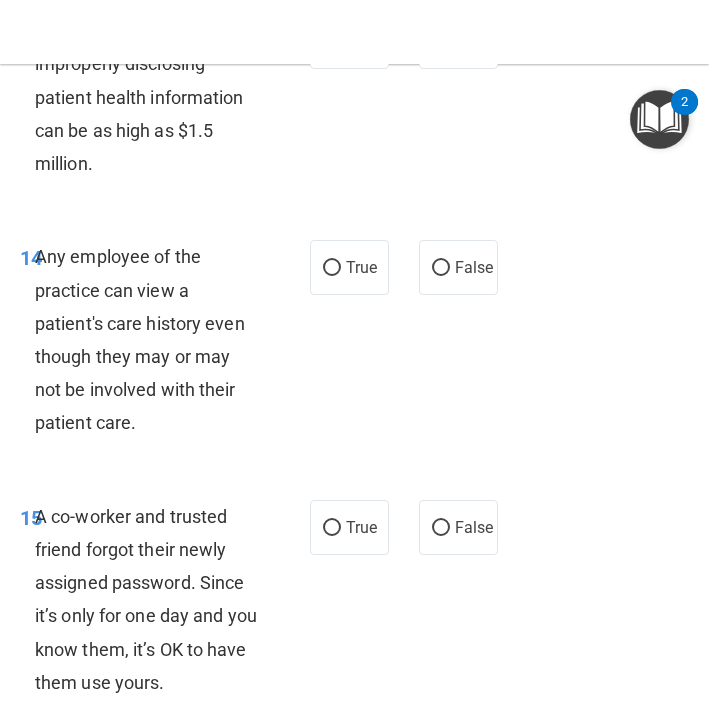 click on "Any employee of the practice can view a patient's care history even though they may or may not be involved with their patient care." at bounding box center [155, 339] 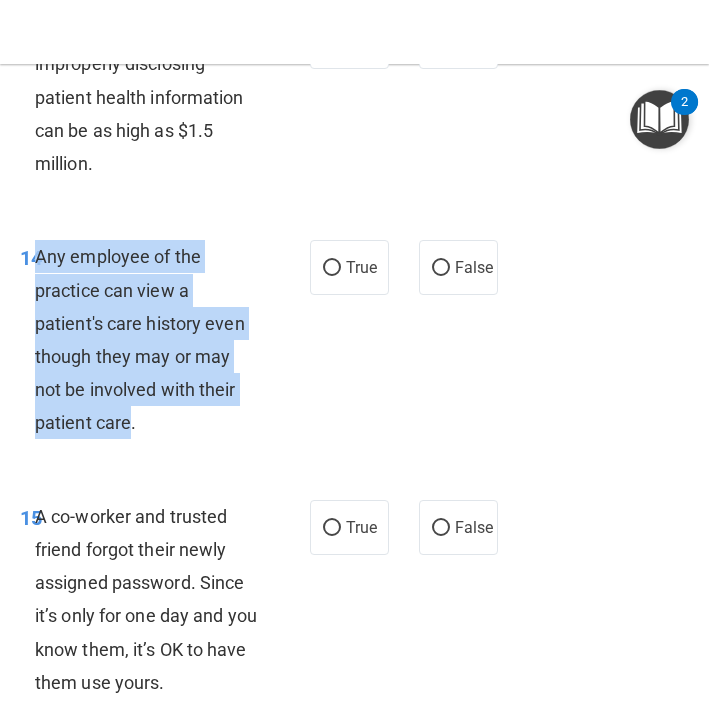 drag, startPoint x: 133, startPoint y: 405, endPoint x: 37, endPoint y: 238, distance: 192.62659 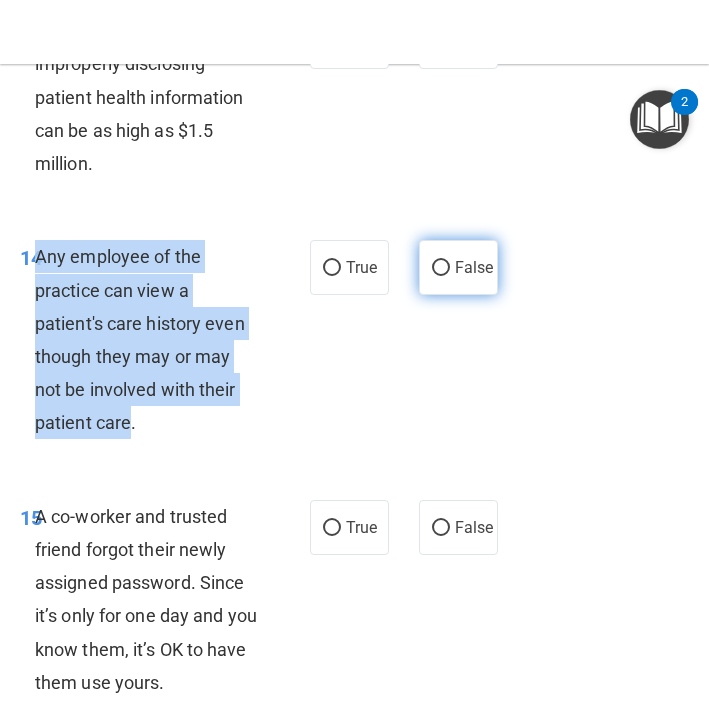 click on "False" at bounding box center [441, 268] 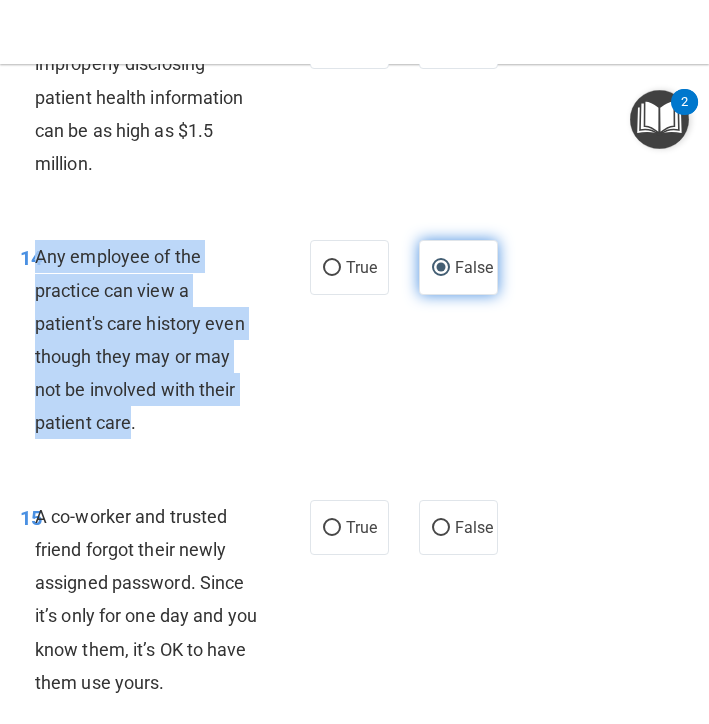 click on "False" at bounding box center (441, 268) 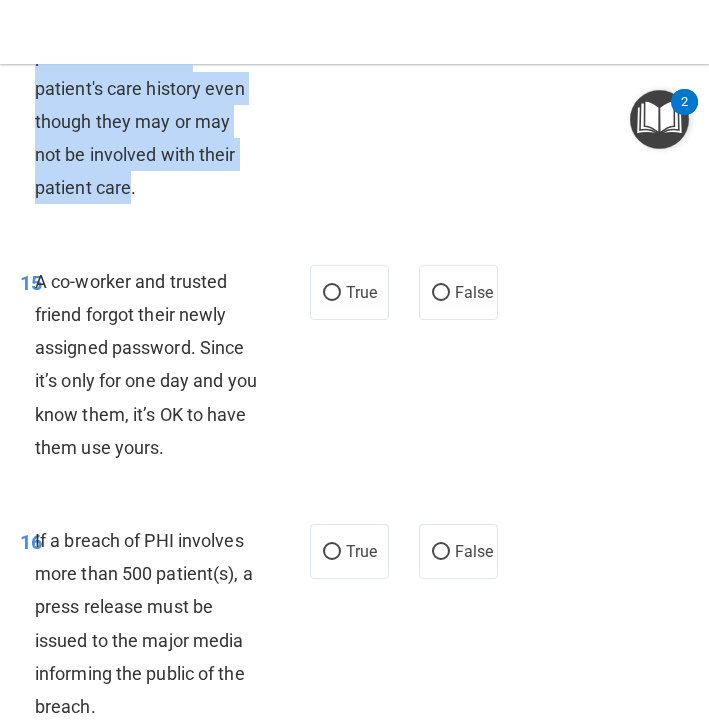scroll, scrollTop: 3360, scrollLeft: 0, axis: vertical 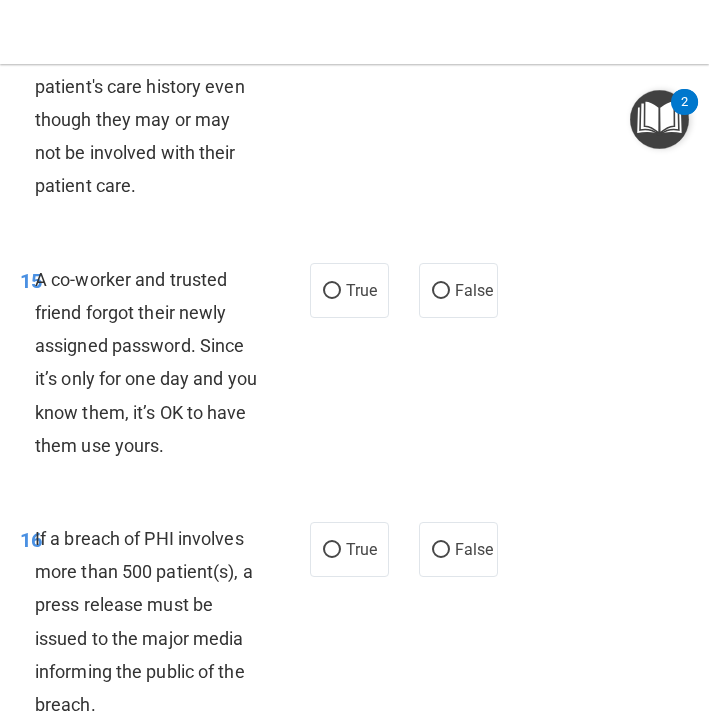click on "A co-worker and trusted friend forgot their newly assigned password. Since it’s only for one day and you know them, it’s OK to have them use yours." at bounding box center (155, 362) 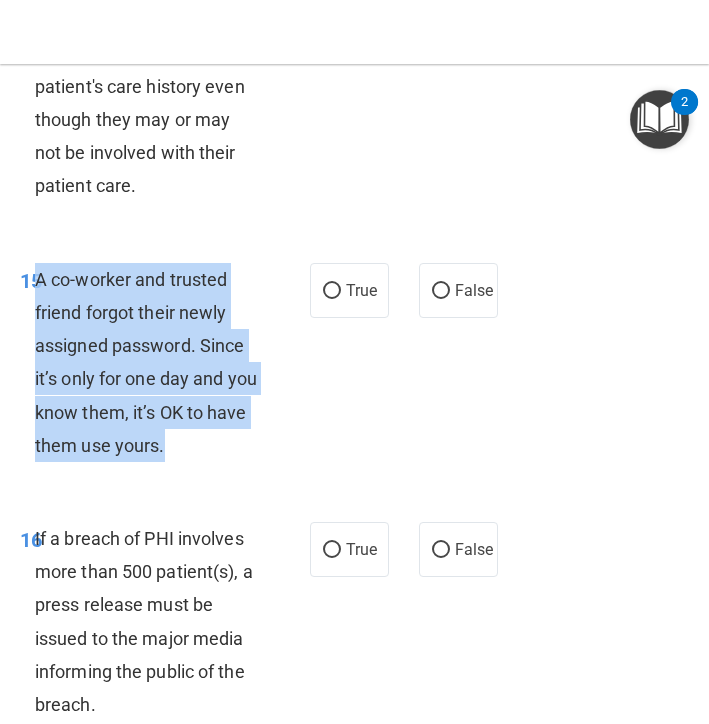 drag, startPoint x: 163, startPoint y: 426, endPoint x: 38, endPoint y: 264, distance: 204.61916 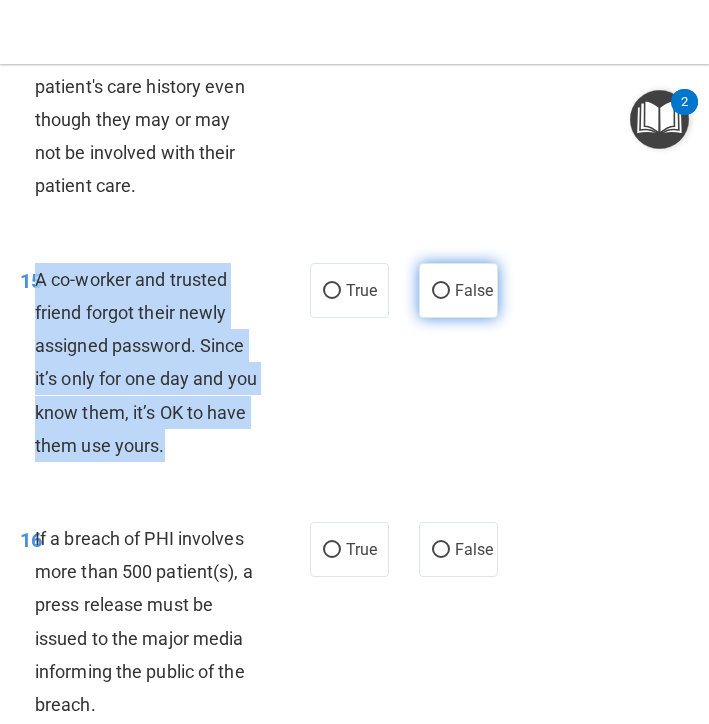 click on "False" at bounding box center (441, 291) 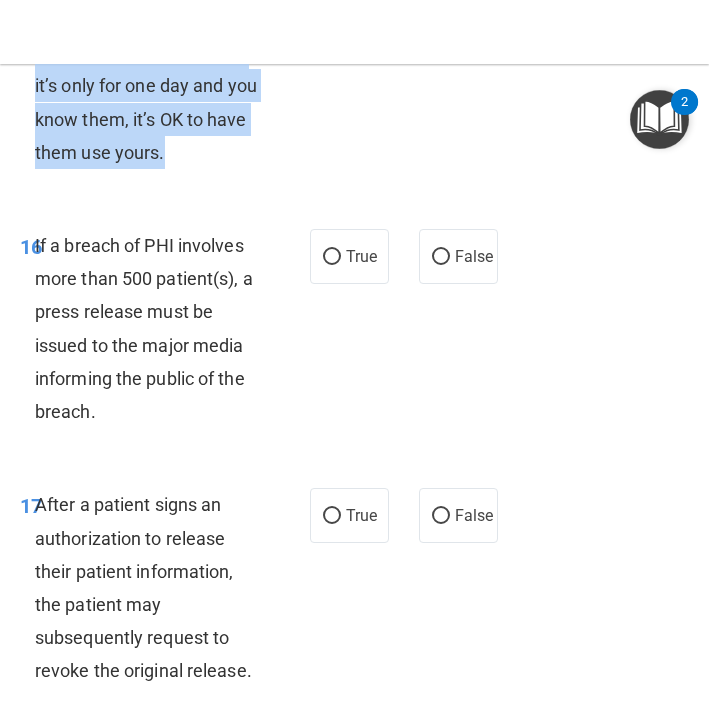 scroll, scrollTop: 3655, scrollLeft: 0, axis: vertical 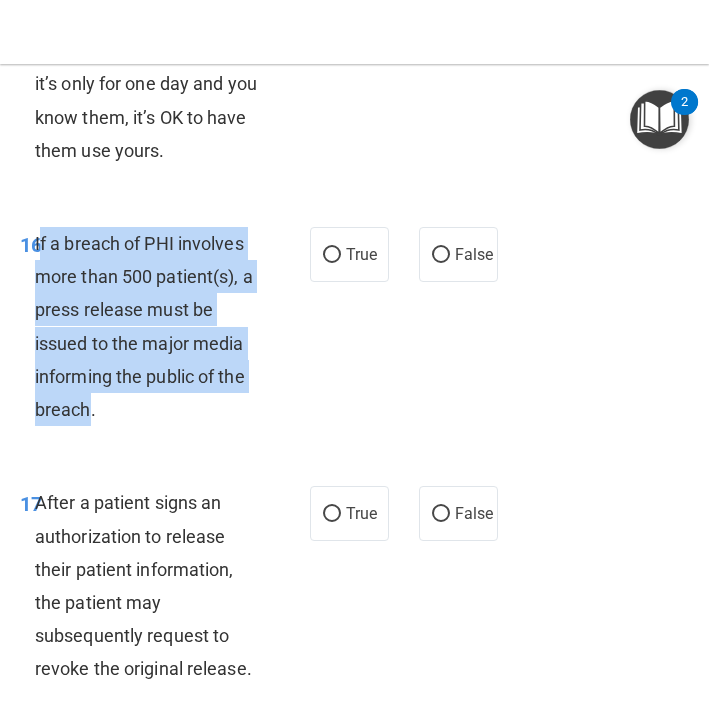 drag, startPoint x: 89, startPoint y: 387, endPoint x: 41, endPoint y: 232, distance: 162.26213 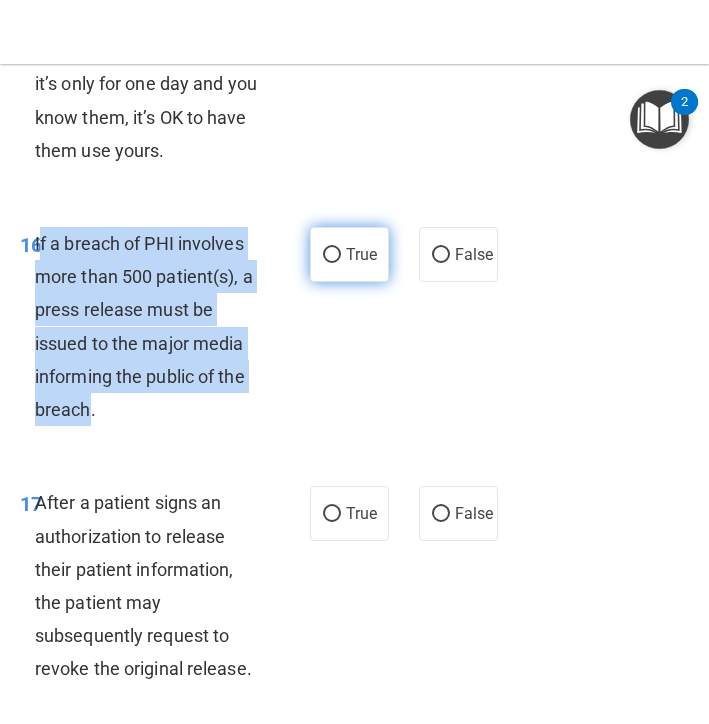 click on "True" at bounding box center [361, 254] 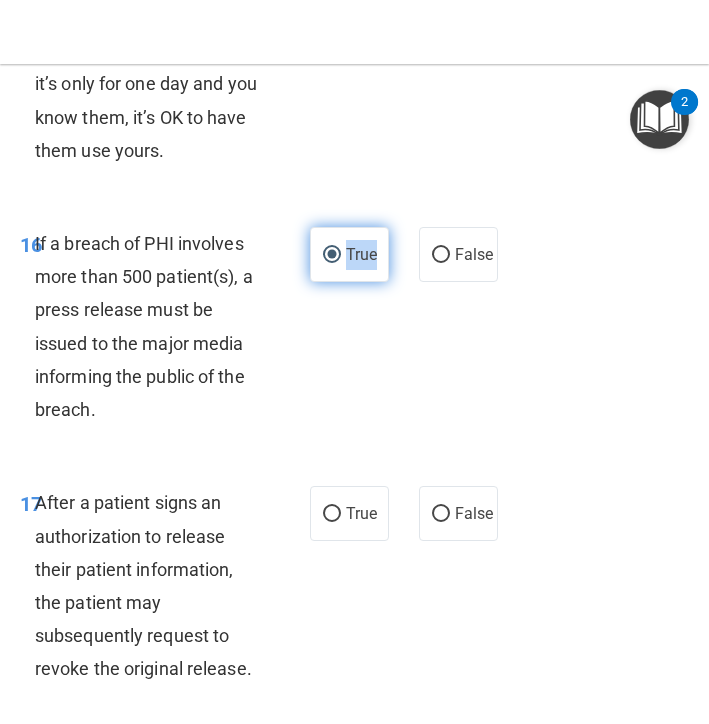 click on "True" at bounding box center [361, 254] 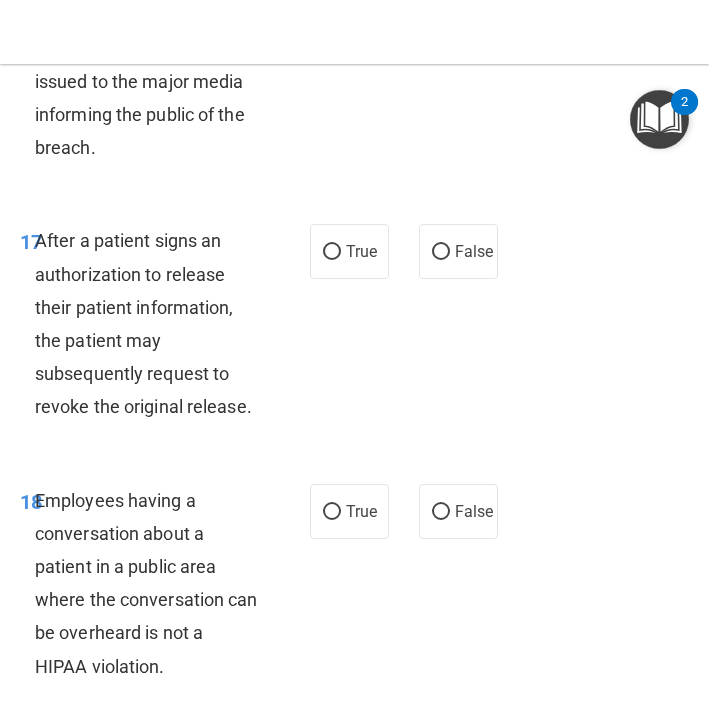 scroll, scrollTop: 3925, scrollLeft: 0, axis: vertical 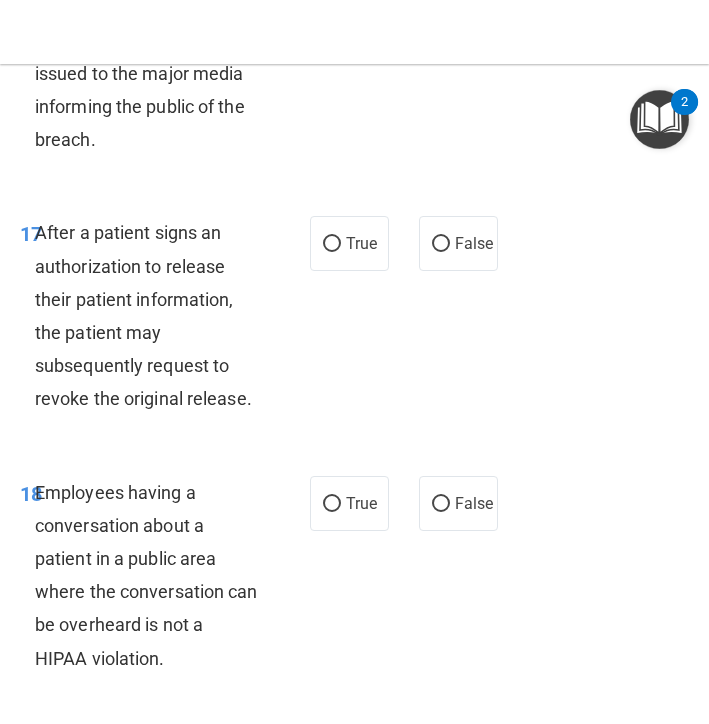 click on "After a patient signs an authorization to release their patient information, the patient may subsequently request to revoke the original release." at bounding box center [143, 315] 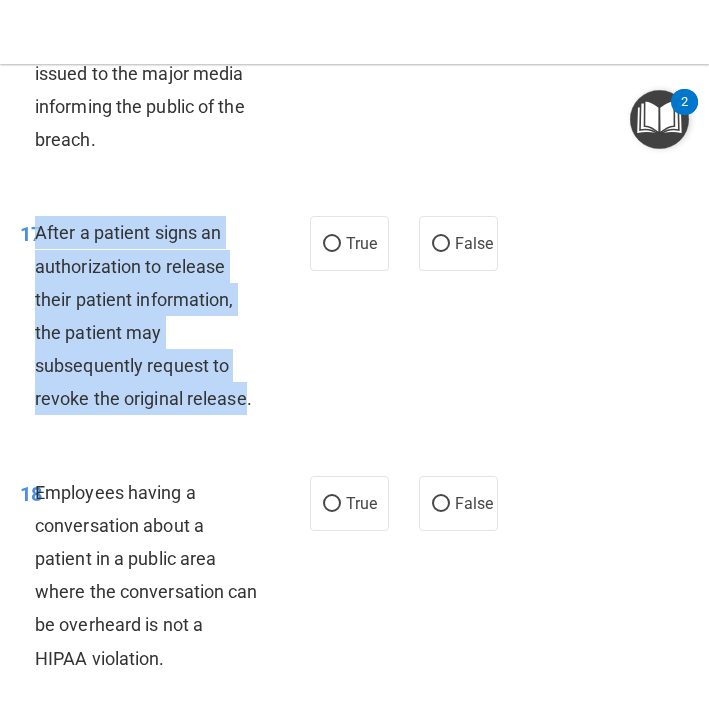 drag, startPoint x: 247, startPoint y: 378, endPoint x: 39, endPoint y: 213, distance: 265.49765 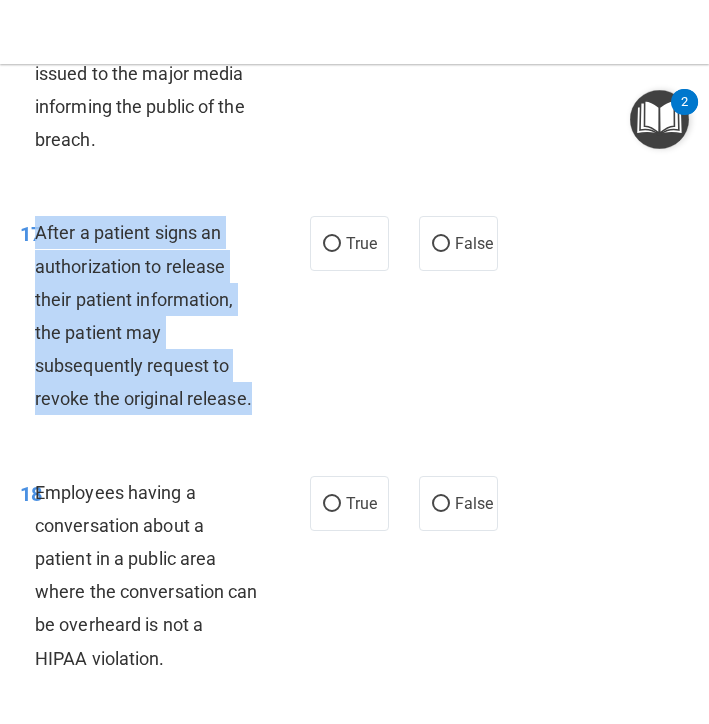 drag, startPoint x: 250, startPoint y: 381, endPoint x: 35, endPoint y: 212, distance: 273.47028 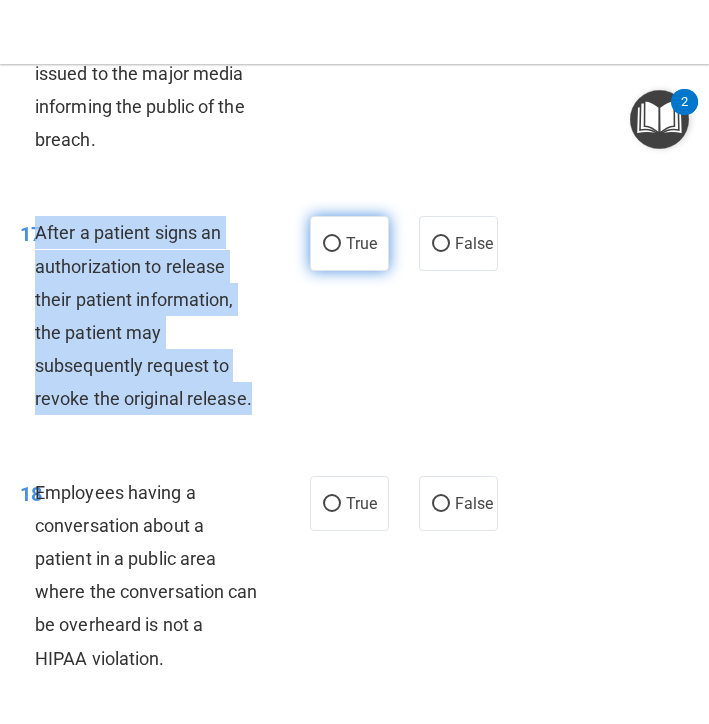 click on "True" at bounding box center (349, 243) 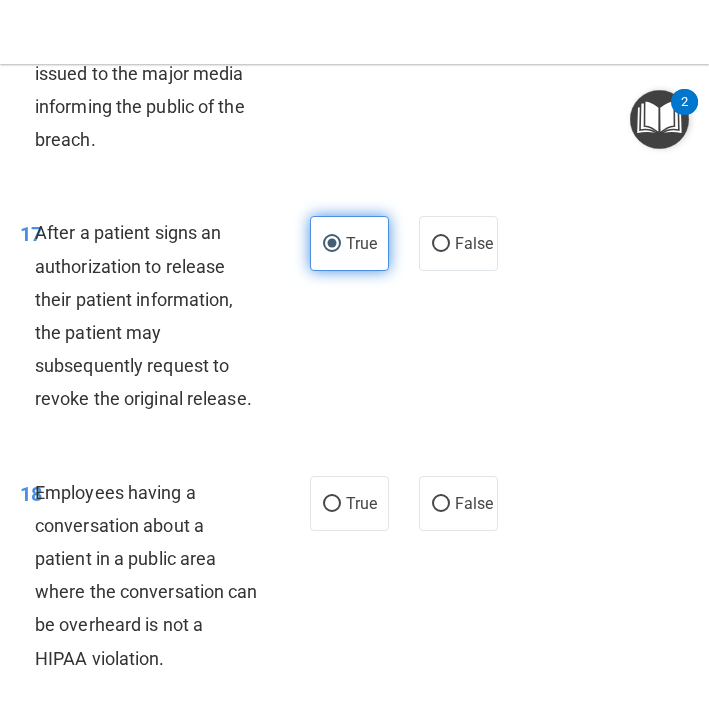 click on "True" at bounding box center [349, 243] 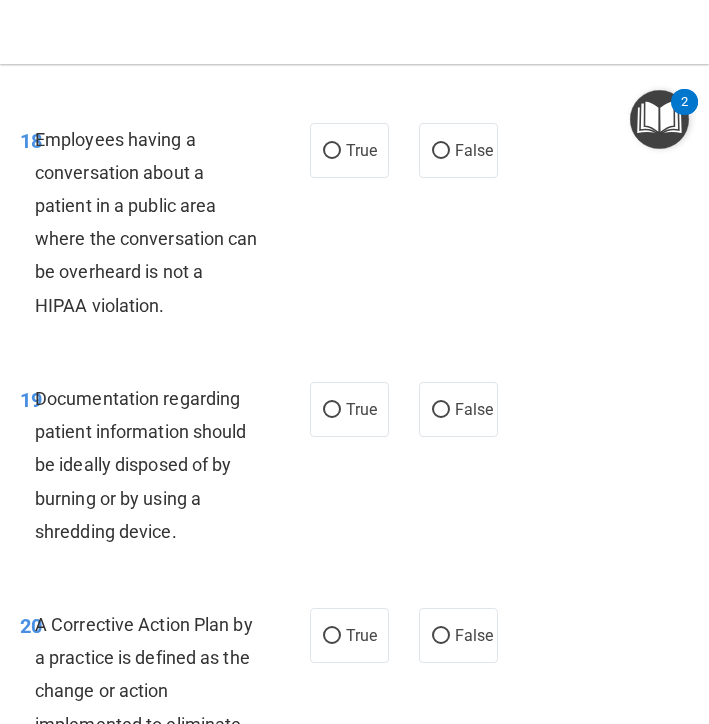 scroll, scrollTop: 4276, scrollLeft: 0, axis: vertical 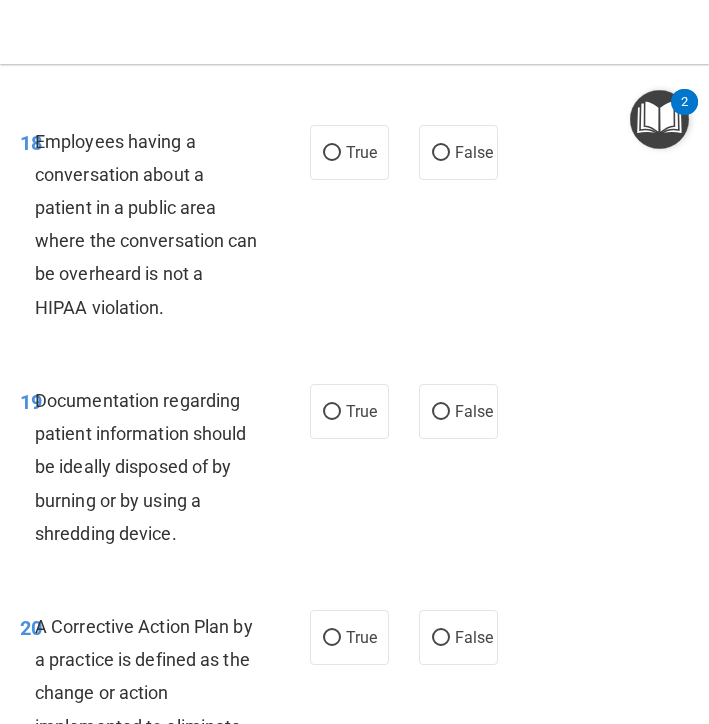 click on "Employees having a conversation about a patient in a public area where the conversation can be overheard is not a HIPAA violation." at bounding box center (155, 224) 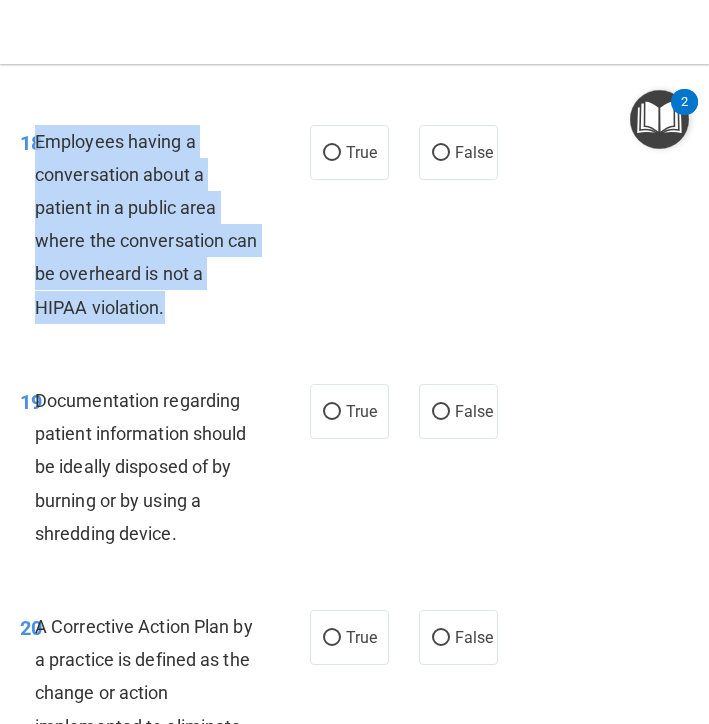 drag, startPoint x: 163, startPoint y: 283, endPoint x: 38, endPoint y: 121, distance: 204.61916 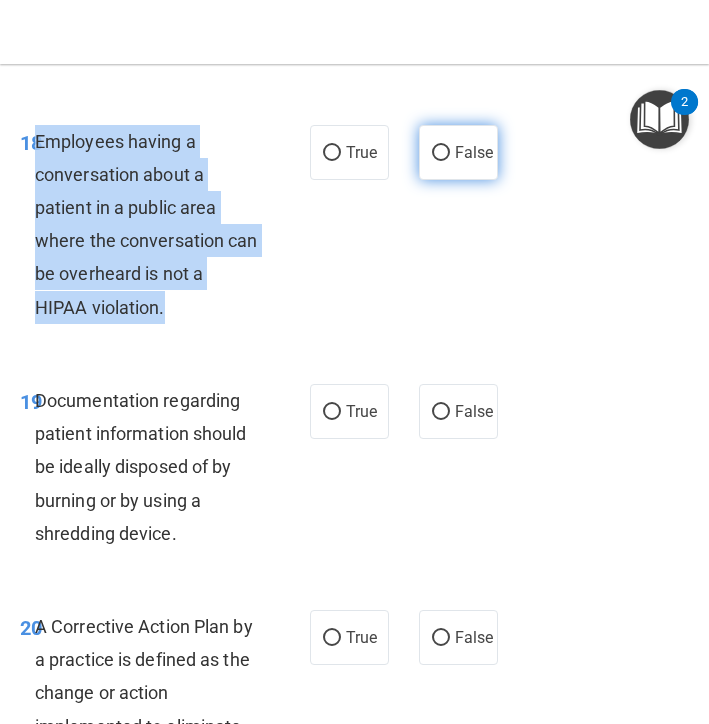 click on "False" at bounding box center [441, 153] 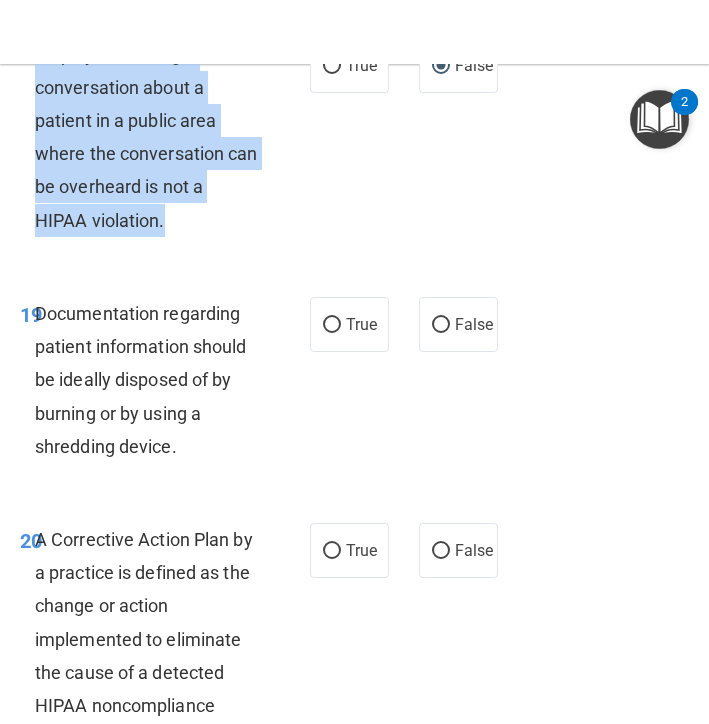 scroll, scrollTop: 4369, scrollLeft: 0, axis: vertical 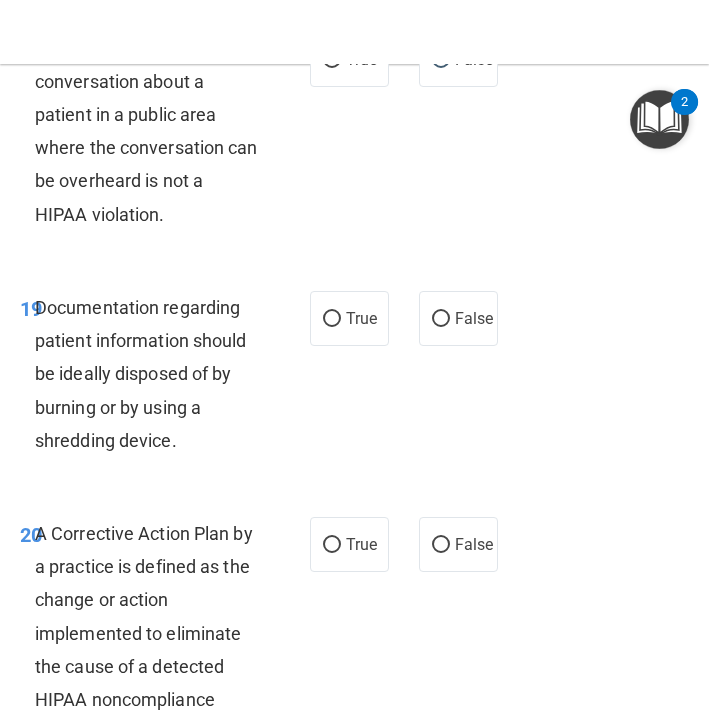 click on "Documentation regarding patient information should be ideally disposed of by burning or by using a shredding device." at bounding box center [155, 374] 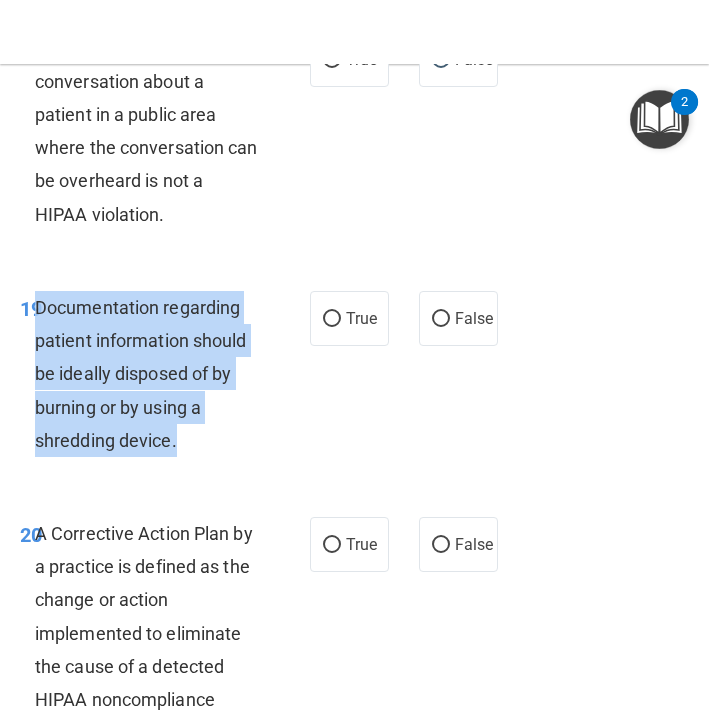 drag, startPoint x: 180, startPoint y: 413, endPoint x: 37, endPoint y: 285, distance: 191.91925 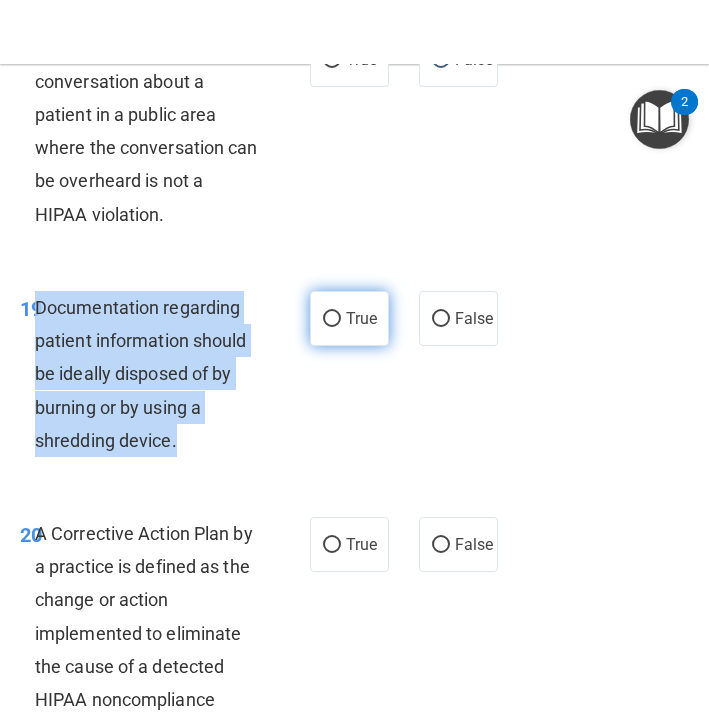 click on "True" at bounding box center (332, 319) 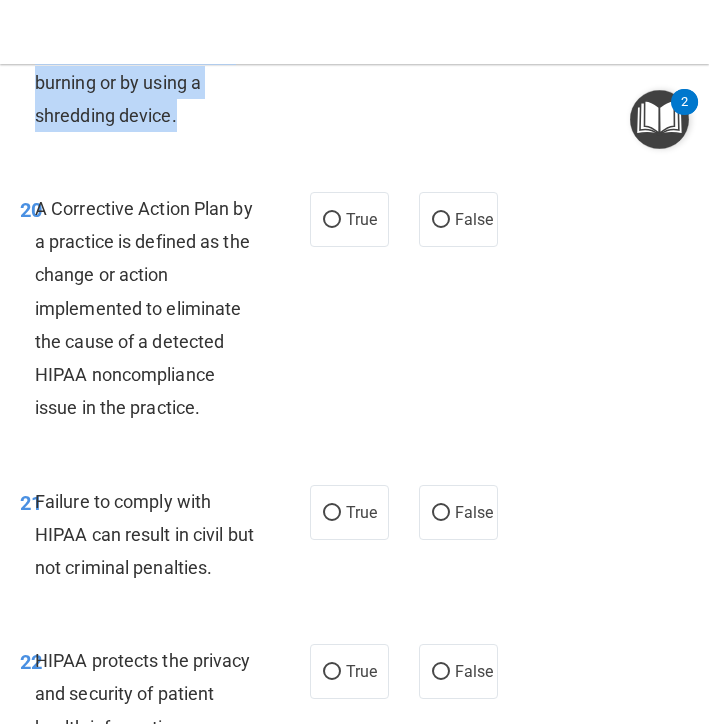scroll, scrollTop: 4698, scrollLeft: 0, axis: vertical 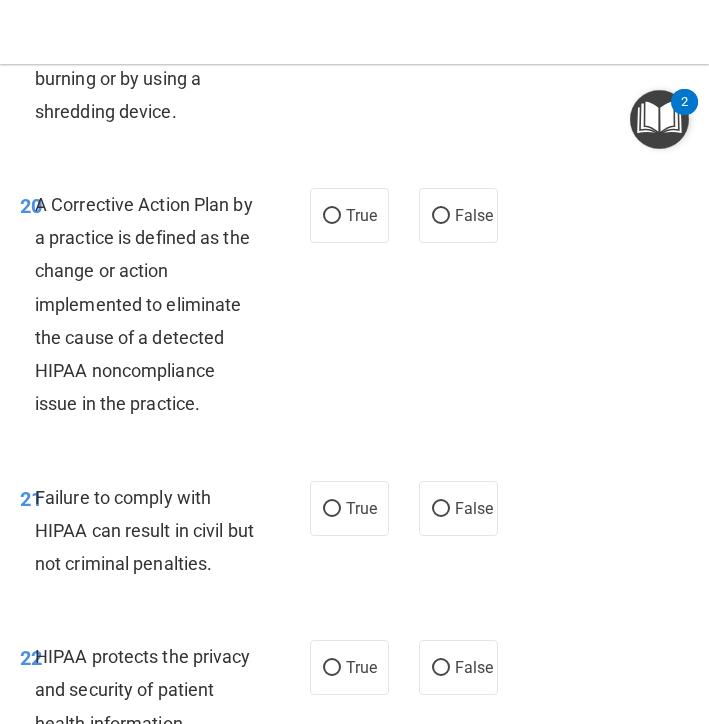 click on "A Corrective Action Plan by a practice is defined as the change or action implemented to eliminate the cause of a detected HIPAA noncompliance issue in the practice." at bounding box center (144, 304) 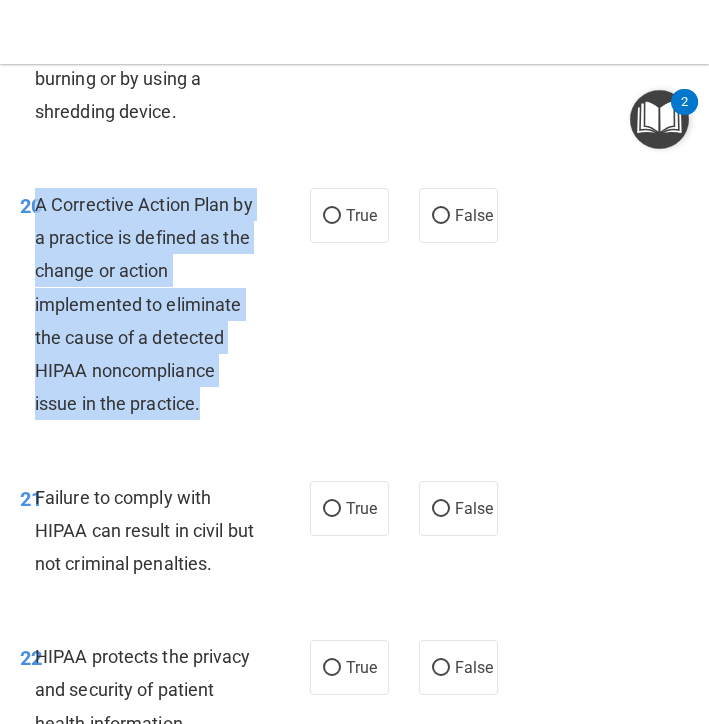 drag, startPoint x: 200, startPoint y: 378, endPoint x: 35, endPoint y: 178, distance: 259.27783 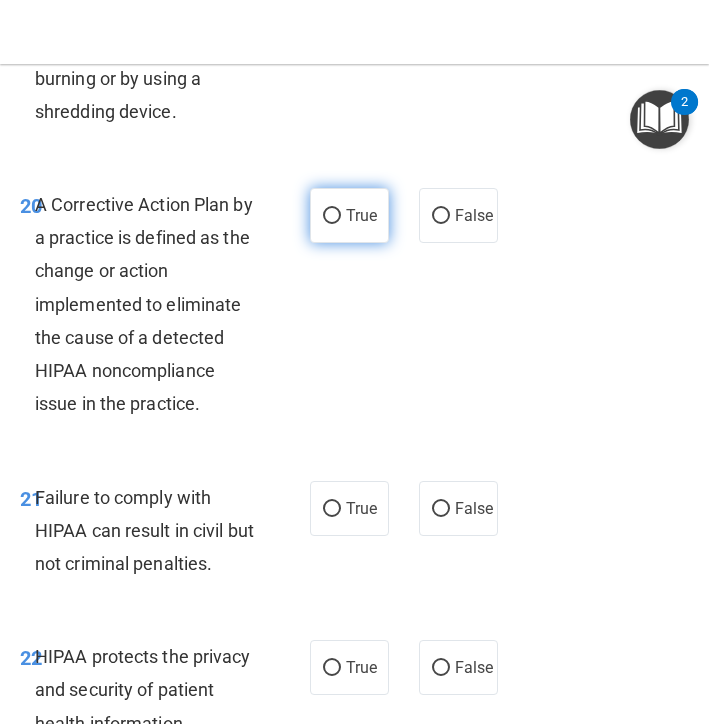 click on "True" at bounding box center (361, 215) 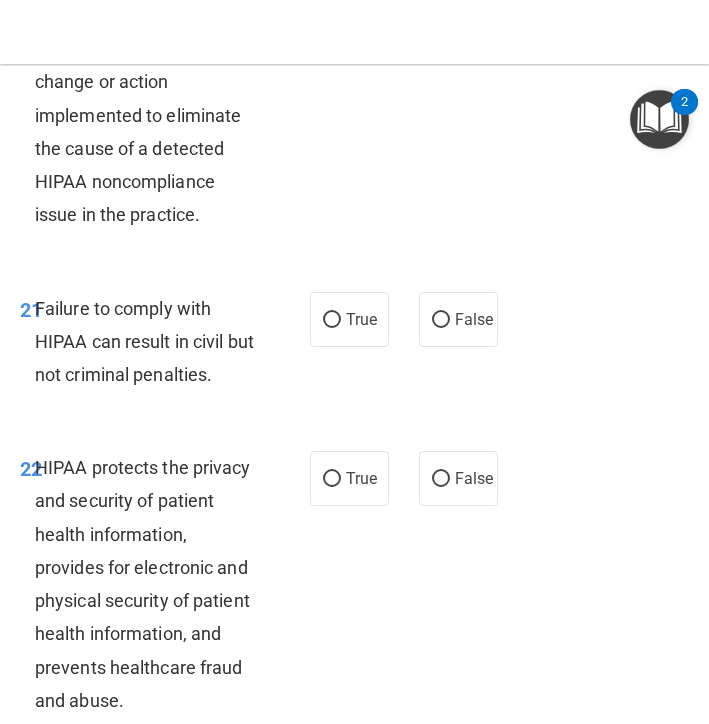 scroll, scrollTop: 4920, scrollLeft: 0, axis: vertical 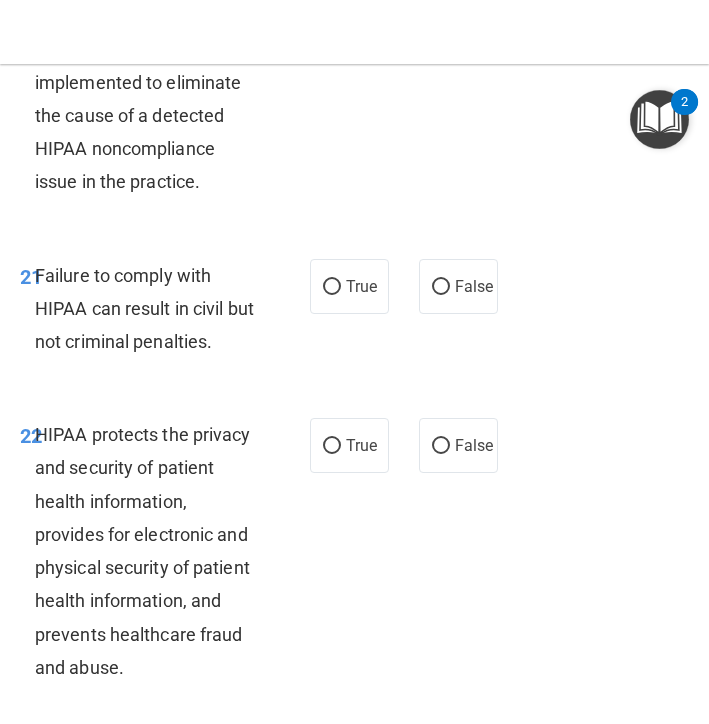 click on "Failure to comply with HIPAA can result in civil but not criminal penalties." at bounding box center (144, 308) 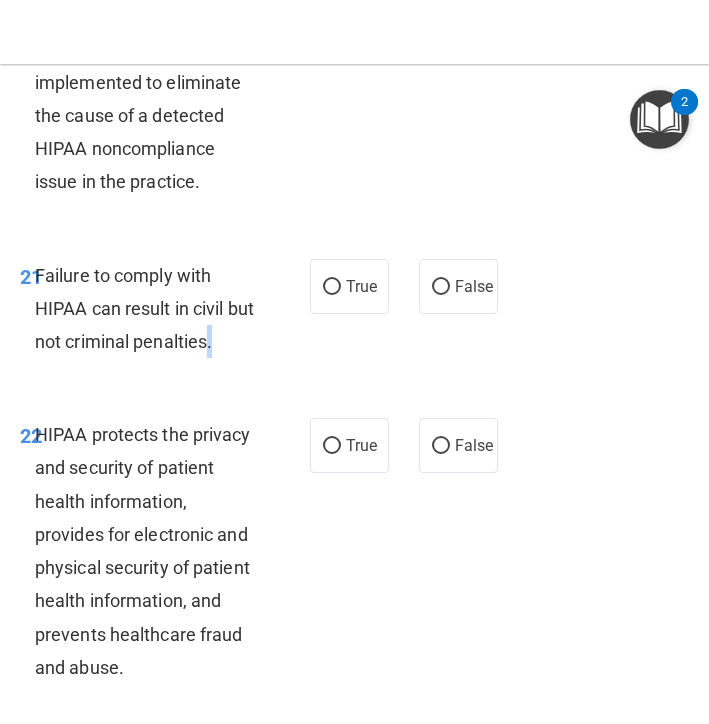 click on "Failure to comply with HIPAA can result in civil but not criminal penalties." at bounding box center (155, 309) 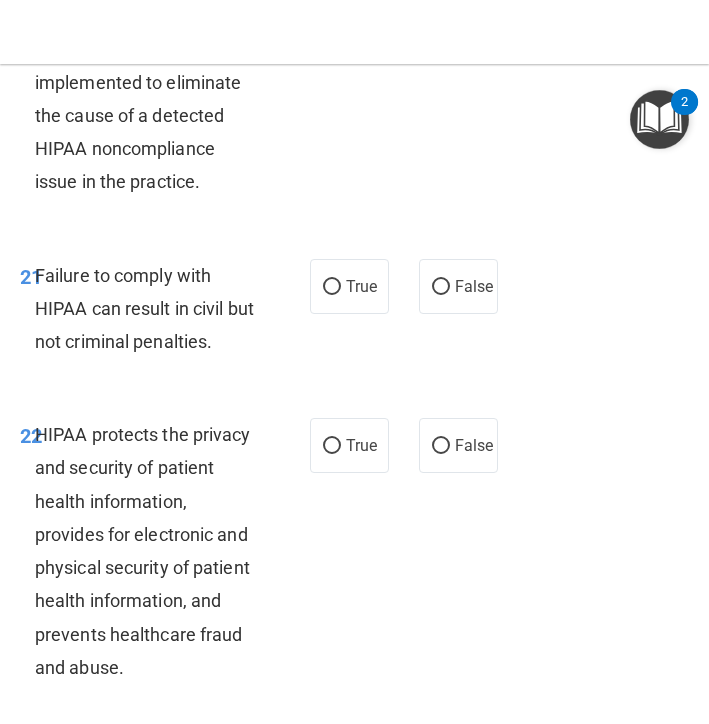 click on "Failure to comply with HIPAA can result in civil but not criminal penalties." at bounding box center (155, 309) 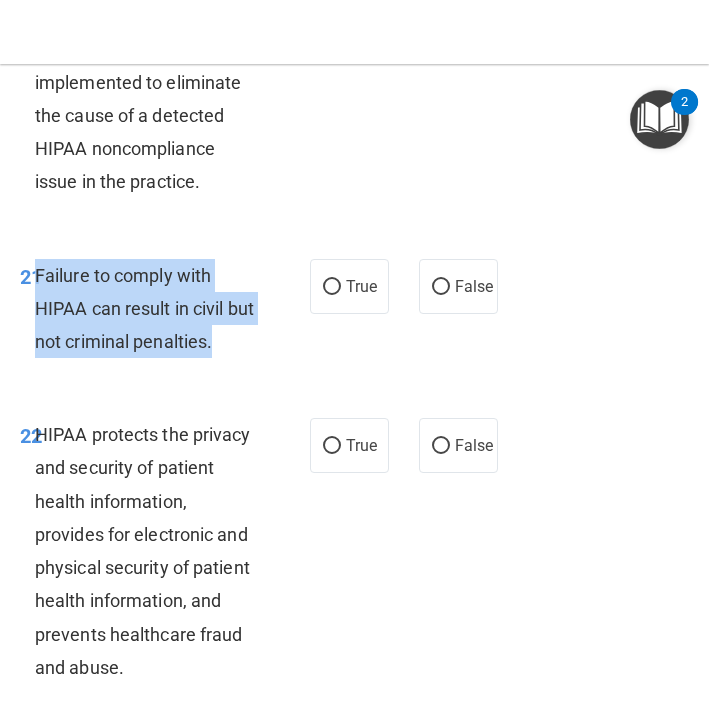 drag, startPoint x: 217, startPoint y: 310, endPoint x: 35, endPoint y: 243, distance: 193.94072 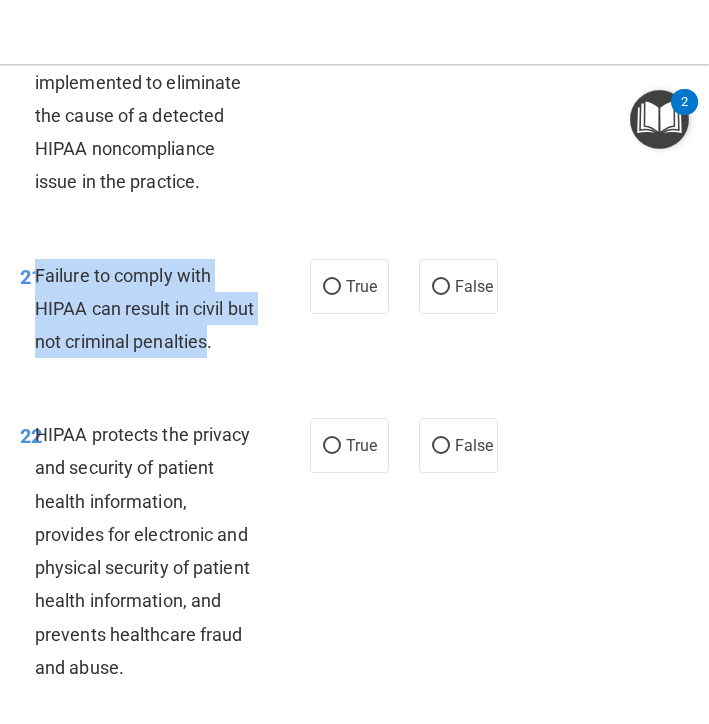 drag, startPoint x: 209, startPoint y: 314, endPoint x: 37, endPoint y: 249, distance: 183.87224 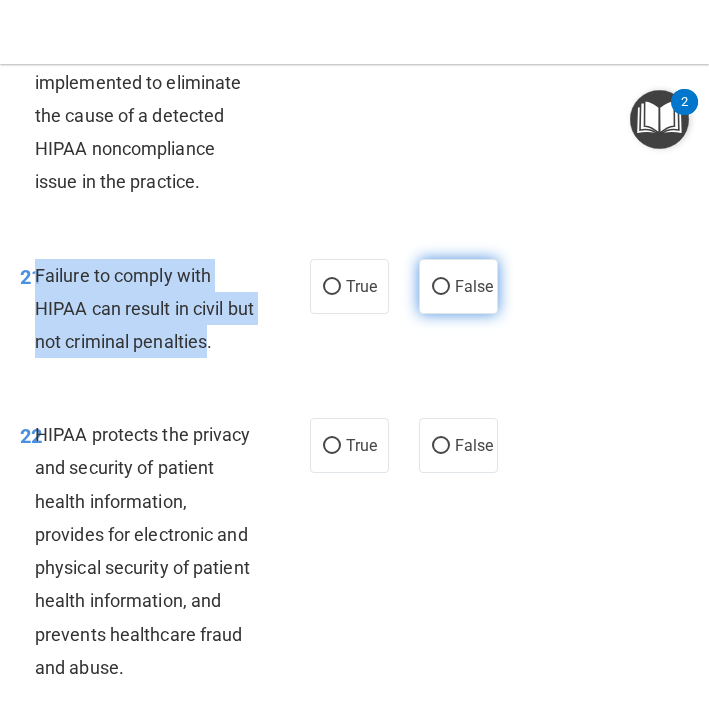 click on "False" at bounding box center [441, 287] 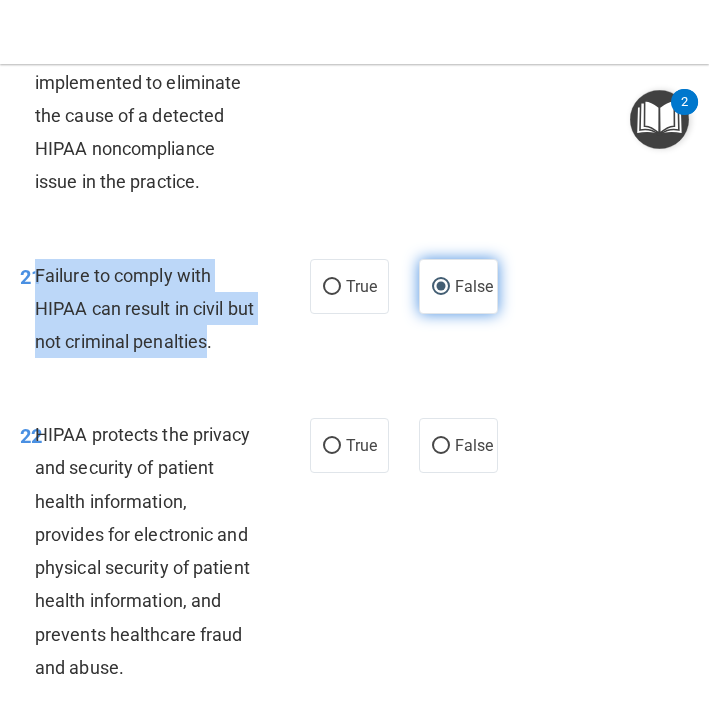 click on "False" at bounding box center [441, 287] 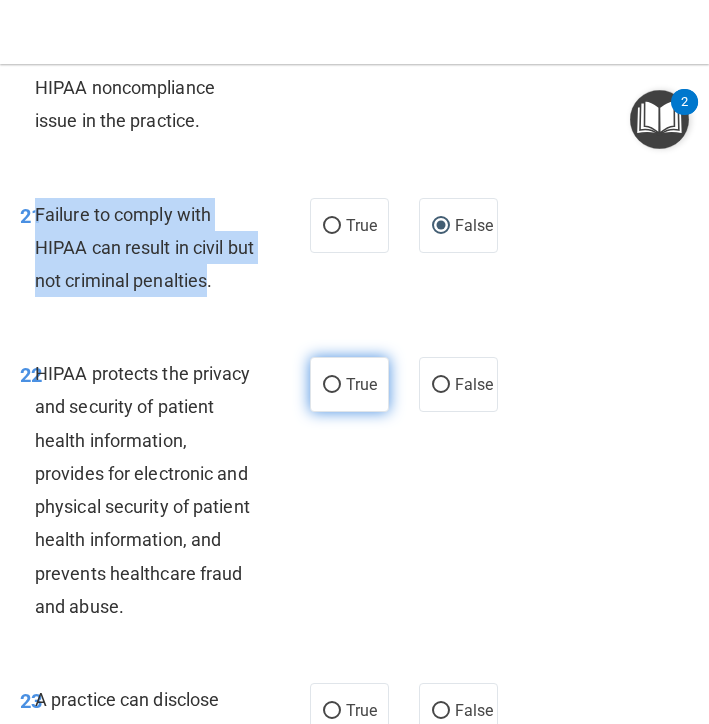 scroll, scrollTop: 4988, scrollLeft: 0, axis: vertical 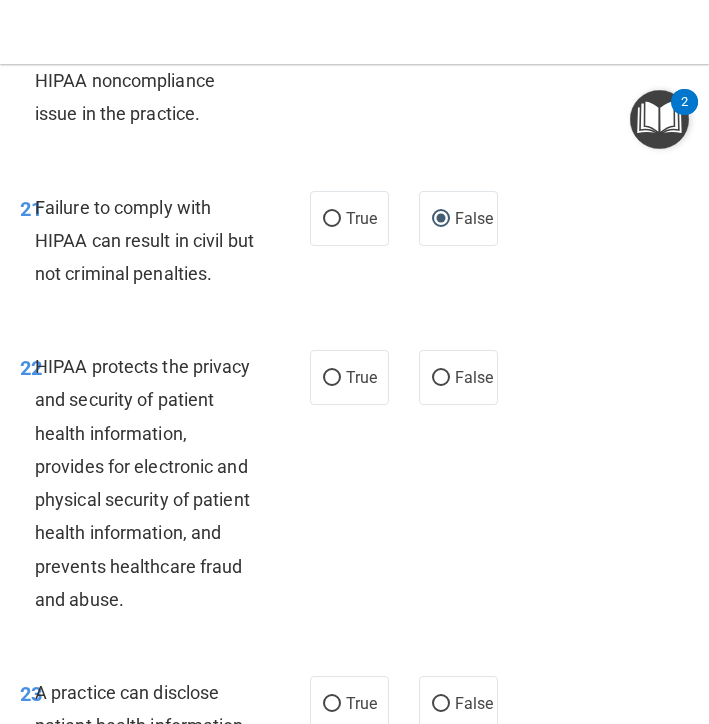 click on "HIPAA protects the privacy and security of patient health information, provides for electronic and physical security of patient health information, and prevents healthcare fraud and abuse." at bounding box center [155, 483] 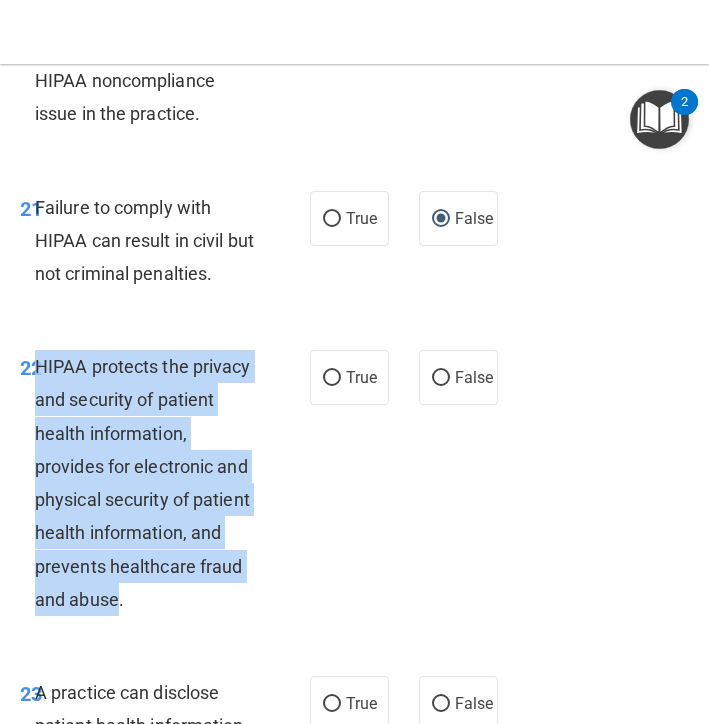 drag, startPoint x: 119, startPoint y: 571, endPoint x: 40, endPoint y: 334, distance: 249.81993 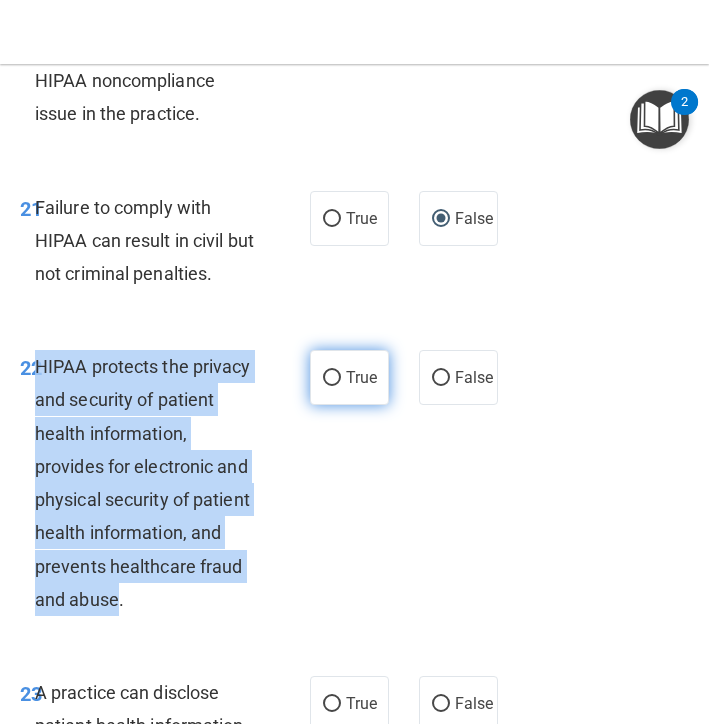 click on "True" at bounding box center (332, 378) 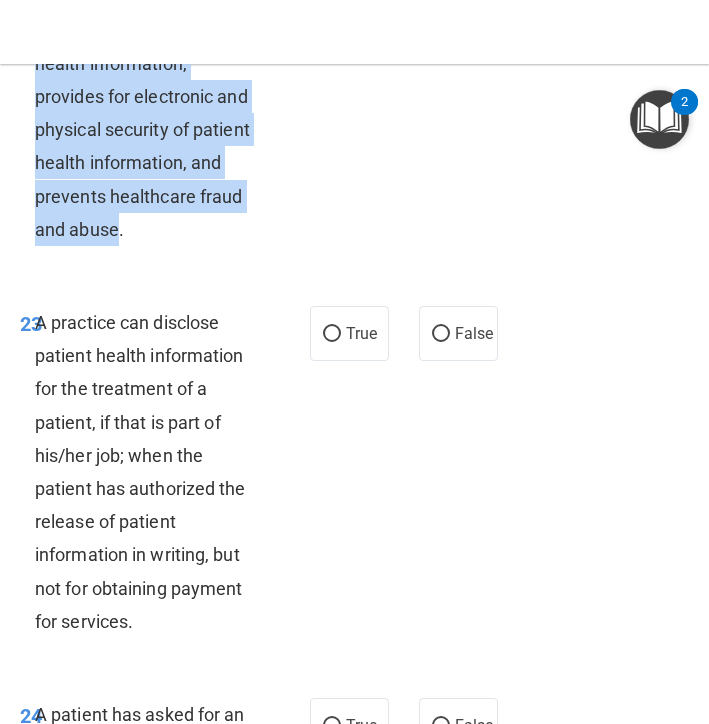 scroll, scrollTop: 5359, scrollLeft: 0, axis: vertical 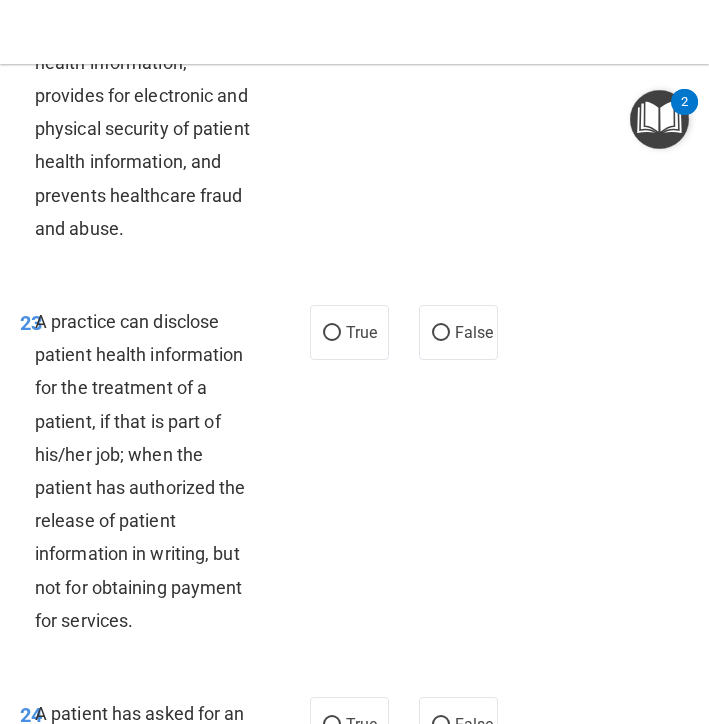 click on "A practice can disclose patient health information for the treatment of a patient, if that is part of his/her job; when the patient has authorized the release of patient information in writing, but not for obtaining payment for services." at bounding box center (155, 471) 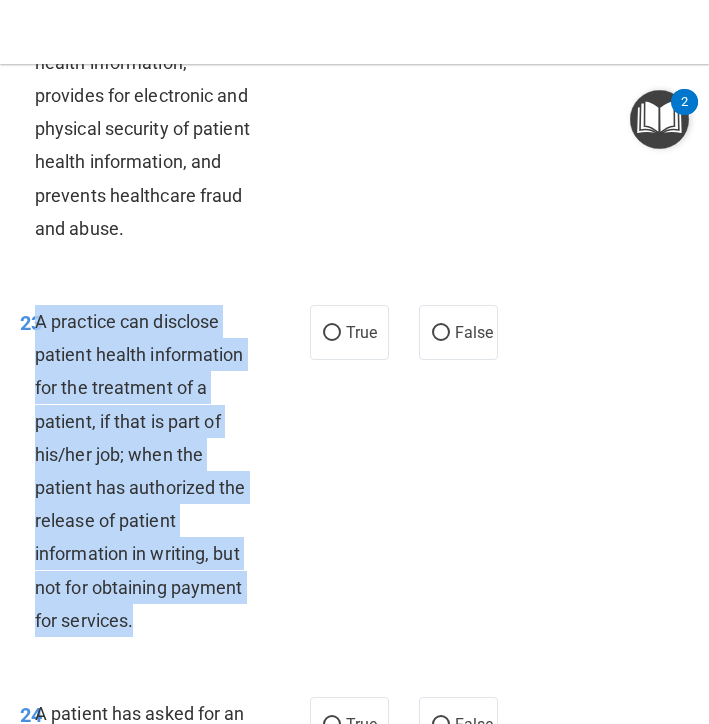 drag, startPoint x: 133, startPoint y: 591, endPoint x: 40, endPoint y: 299, distance: 306.45227 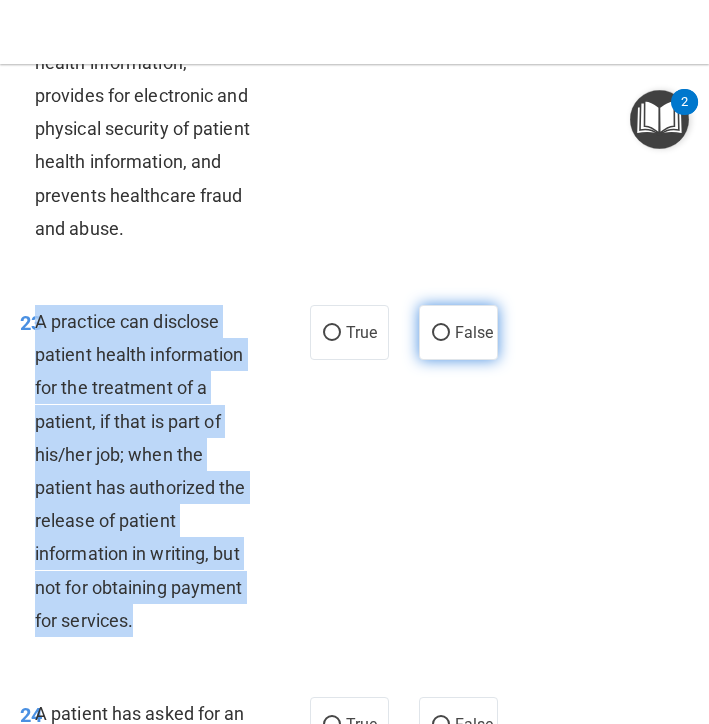 click on "False" at bounding box center [441, 333] 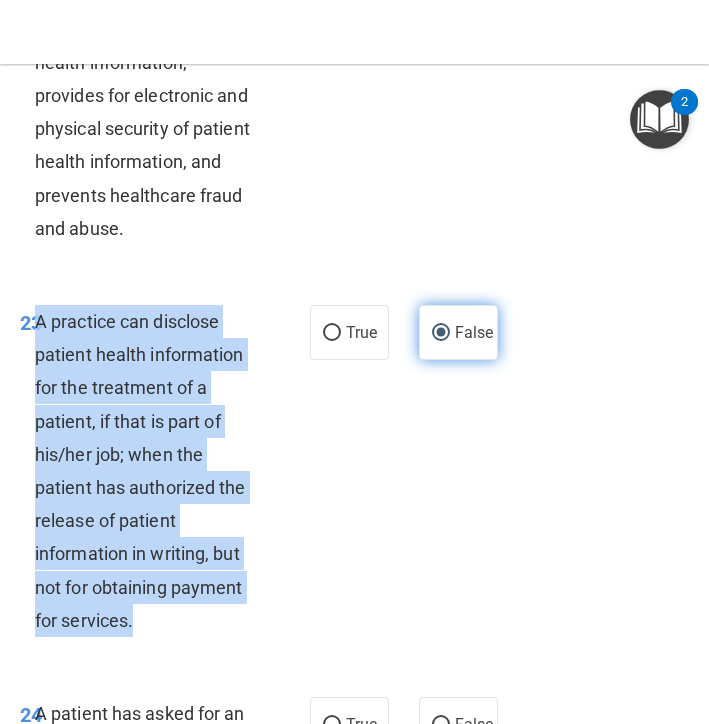 click on "False" at bounding box center [441, 333] 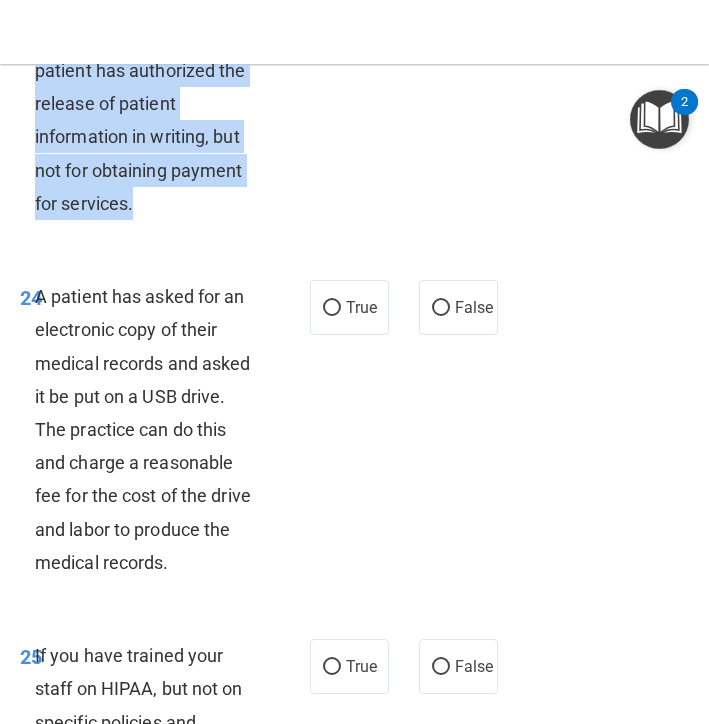 scroll, scrollTop: 5784, scrollLeft: 0, axis: vertical 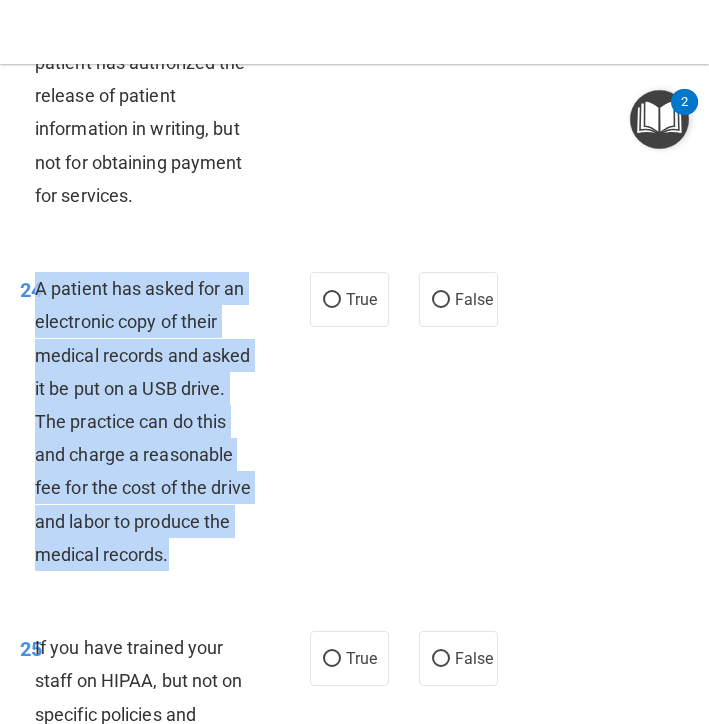 drag, startPoint x: 169, startPoint y: 523, endPoint x: 39, endPoint y: 267, distance: 287.1167 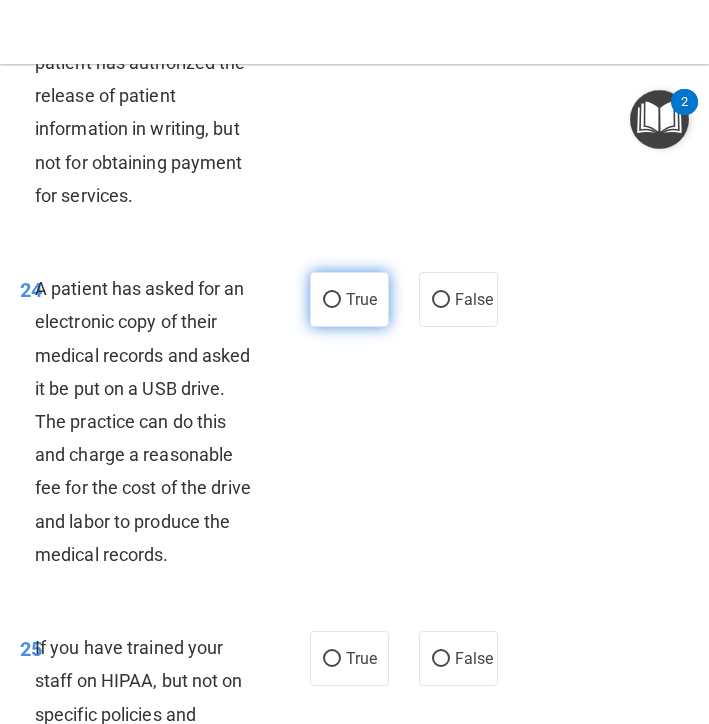 click on "True" at bounding box center (361, 299) 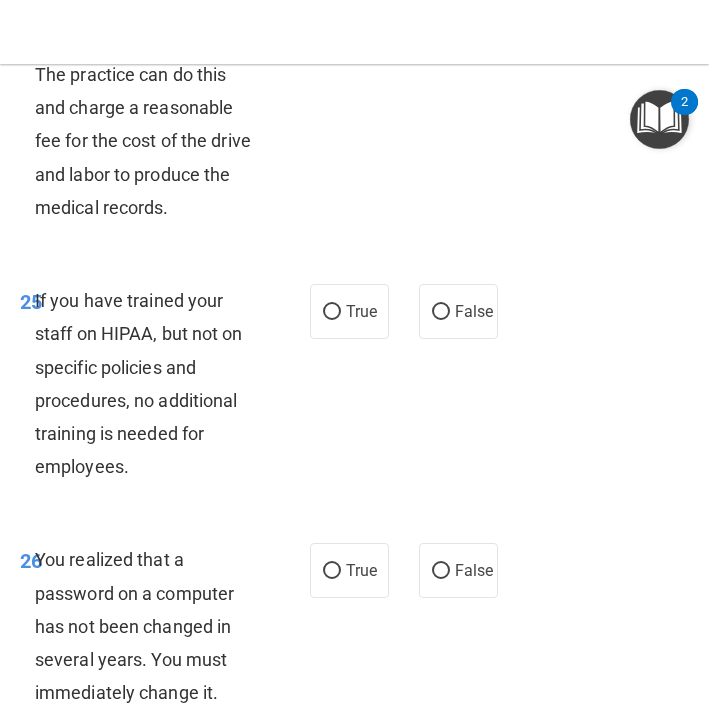 scroll, scrollTop: 6132, scrollLeft: 0, axis: vertical 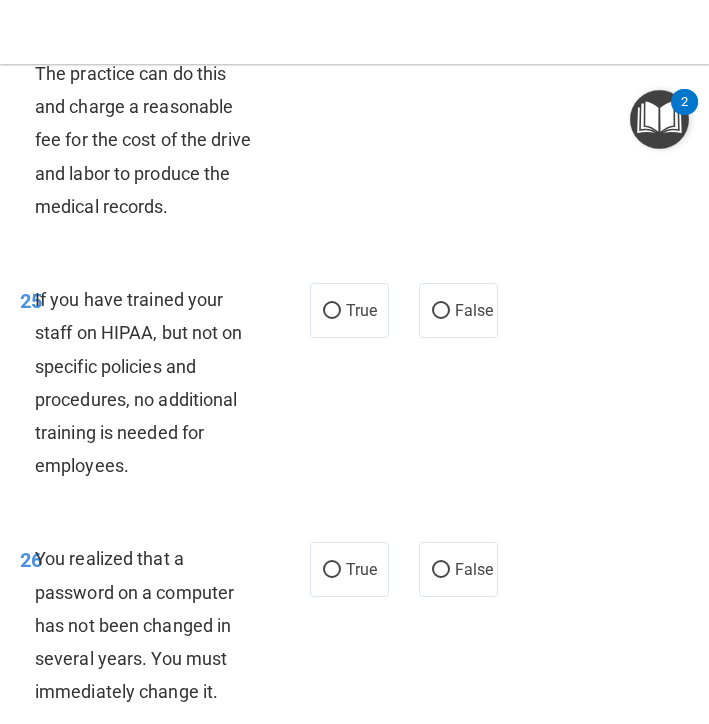 click on "If you have trained your staff on HIPAA, but not on specific policies and procedures, no additional training is needed for employees." at bounding box center (155, 382) 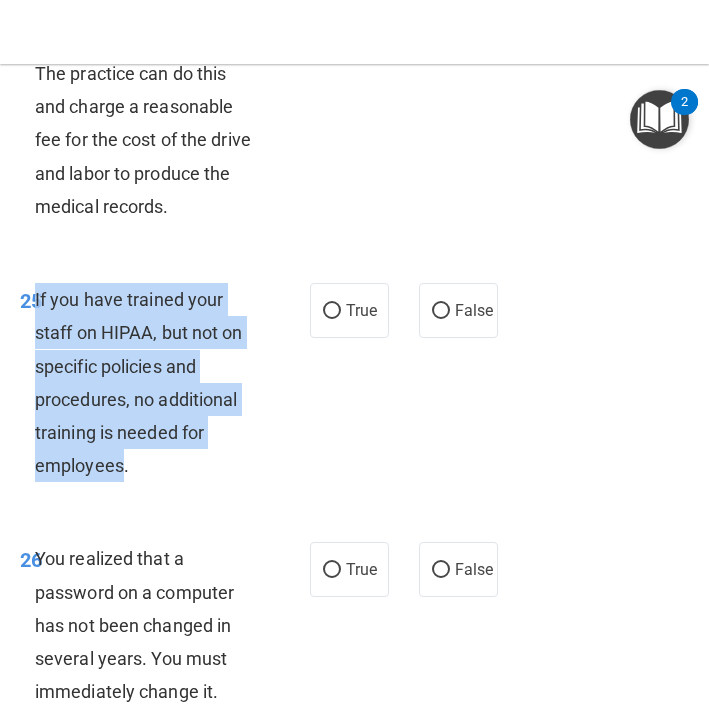 drag, startPoint x: 124, startPoint y: 433, endPoint x: 35, endPoint y: 264, distance: 191.00262 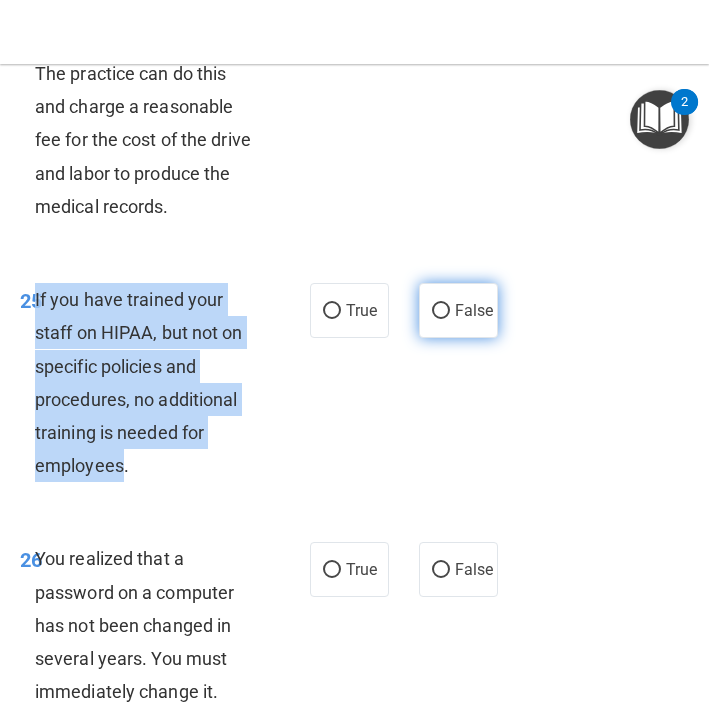 click on "False" at bounding box center (441, 311) 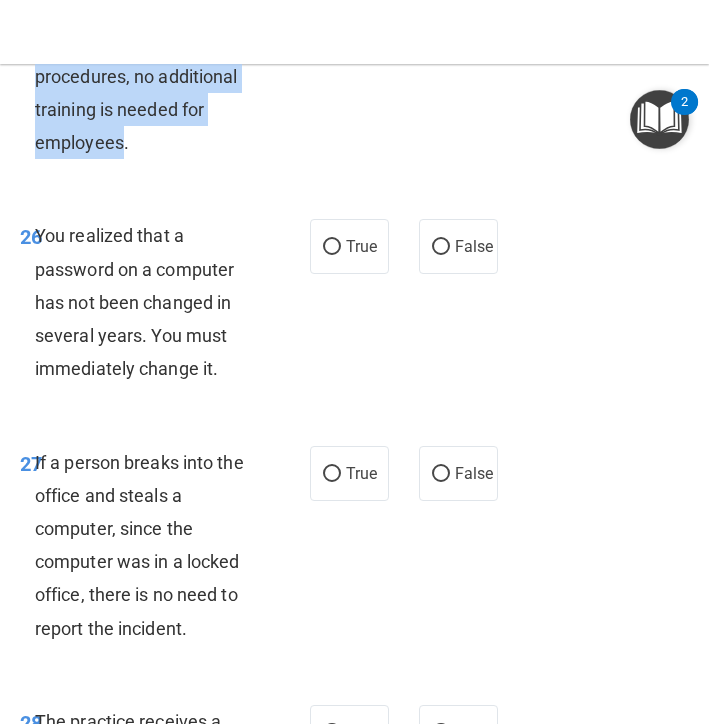 scroll, scrollTop: 6500, scrollLeft: 0, axis: vertical 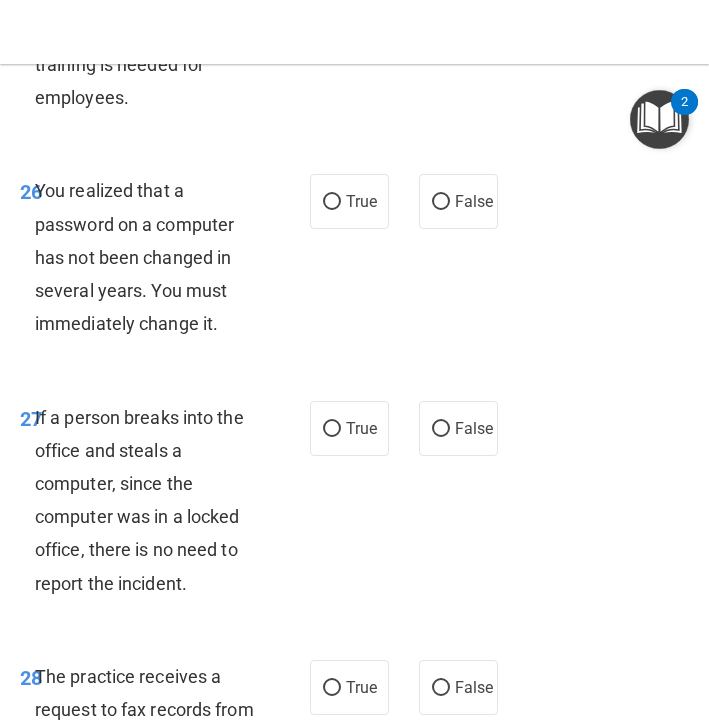 click on "You realized that a password on a computer has not been changed in several years.  You must immediately change it." at bounding box center (155, 257) 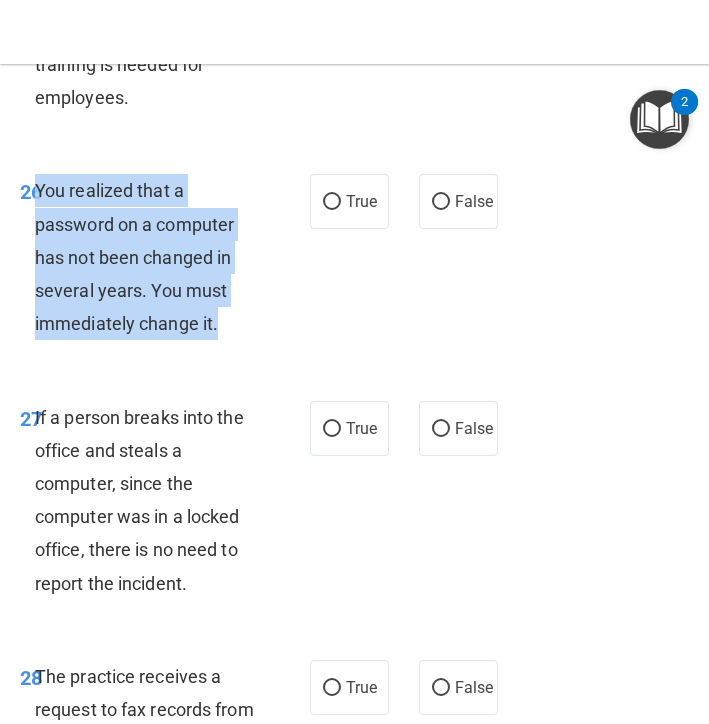 drag, startPoint x: 217, startPoint y: 287, endPoint x: 39, endPoint y: 150, distance: 224.61745 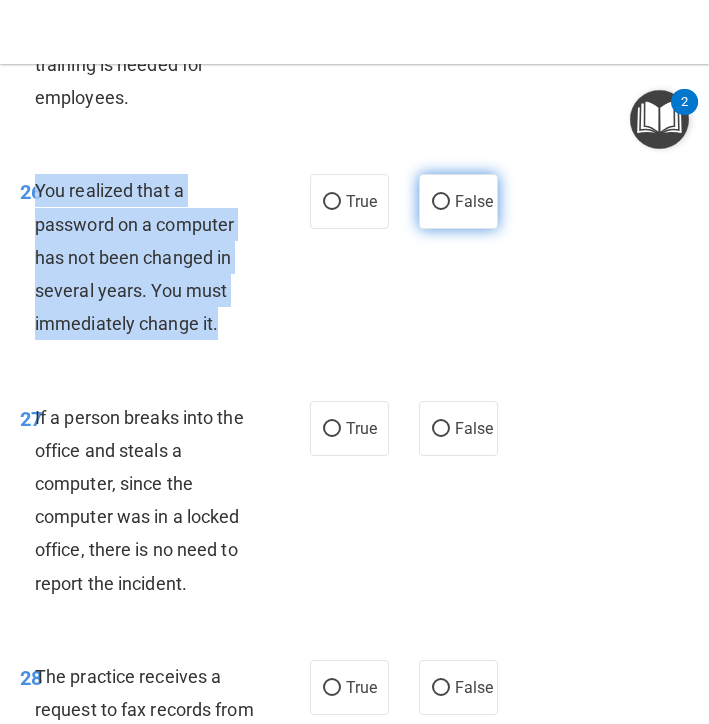 click on "False" at bounding box center (458, 201) 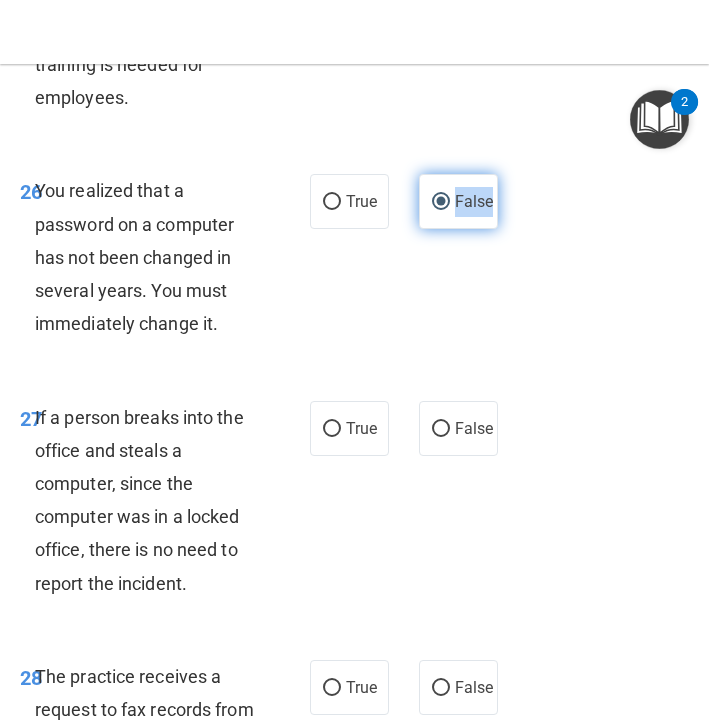 click on "False" at bounding box center (458, 201) 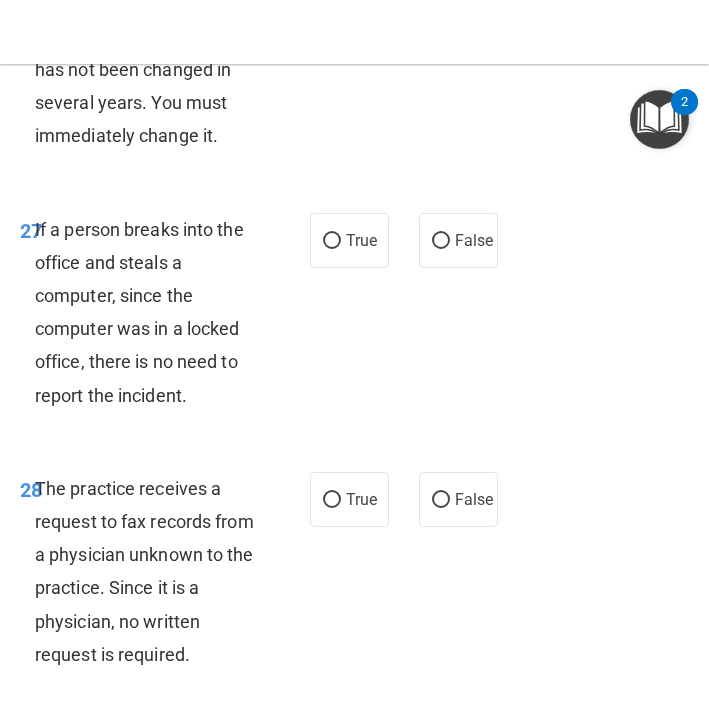 scroll, scrollTop: 6714, scrollLeft: 0, axis: vertical 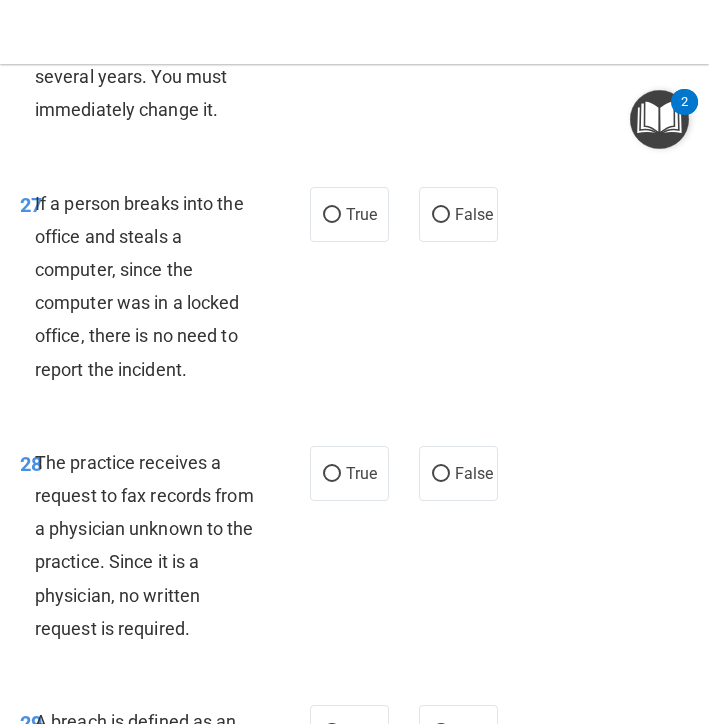 click on "If a person breaks into the office and steals a computer, since the computer was in a locked office, there is no need to report the incident." at bounding box center (139, 286) 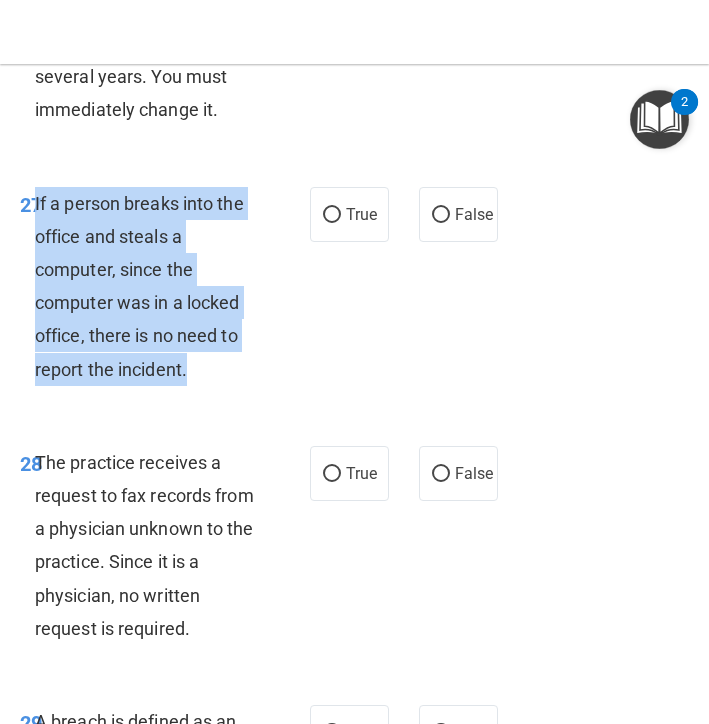 drag, startPoint x: 191, startPoint y: 337, endPoint x: 35, endPoint y: 163, distance: 233.69211 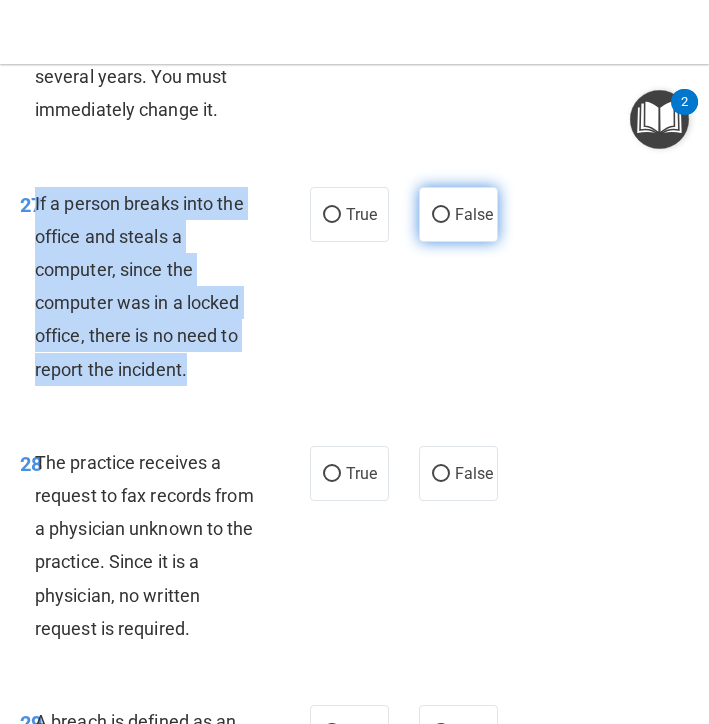 click on "False" at bounding box center [441, 215] 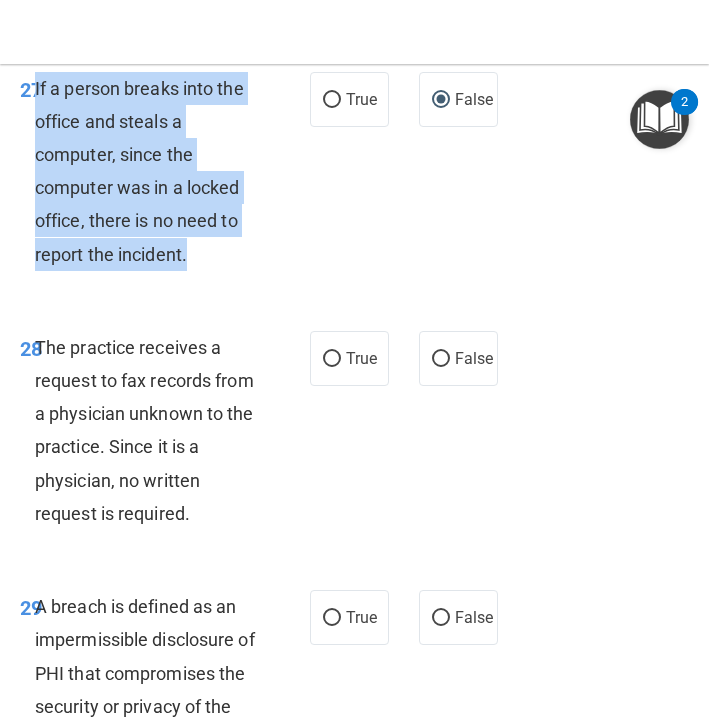 scroll, scrollTop: 6857, scrollLeft: 0, axis: vertical 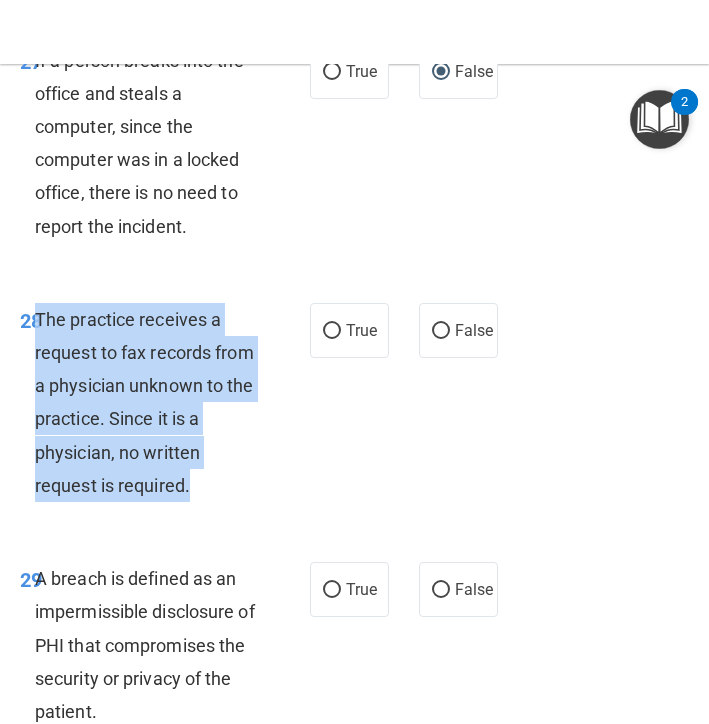 drag, startPoint x: 190, startPoint y: 448, endPoint x: 40, endPoint y: 282, distance: 223.73198 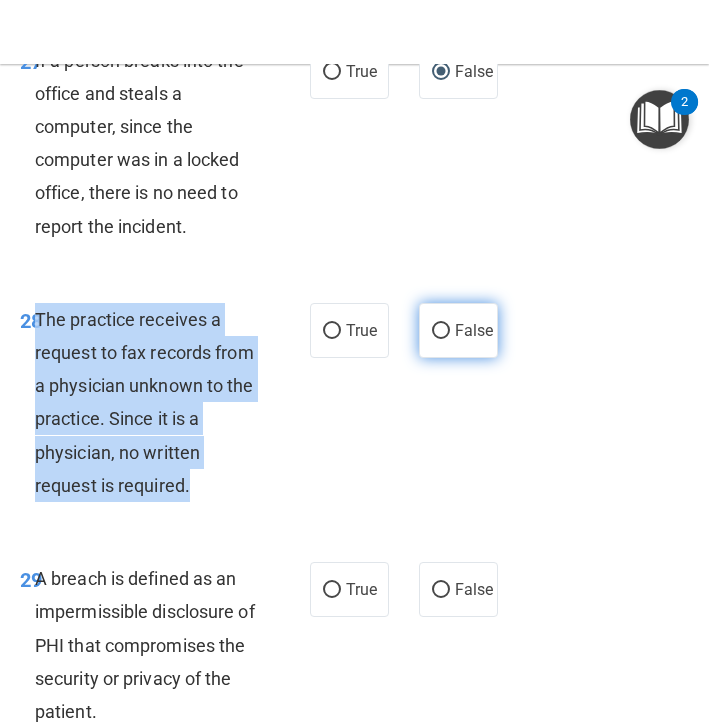 click on "False" at bounding box center (441, 331) 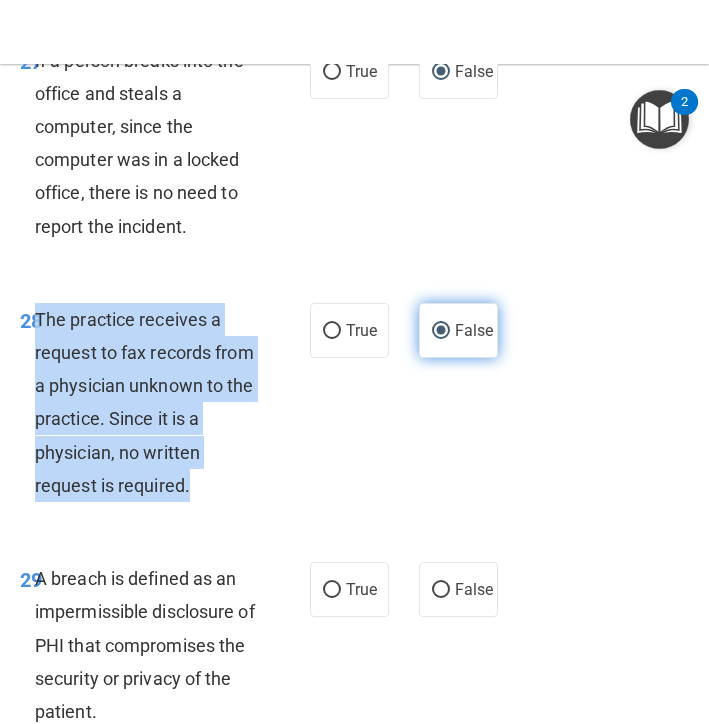 click on "False" at bounding box center (441, 331) 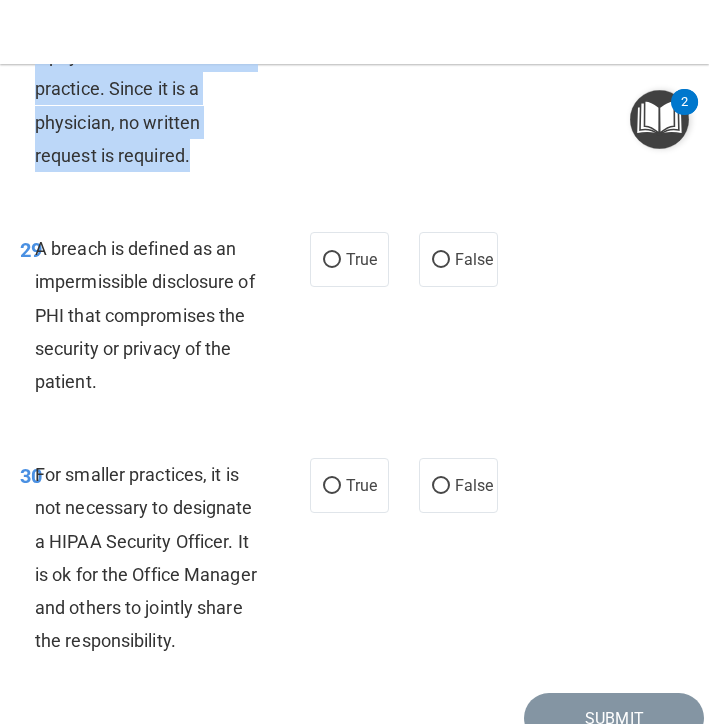 scroll, scrollTop: 7189, scrollLeft: 0, axis: vertical 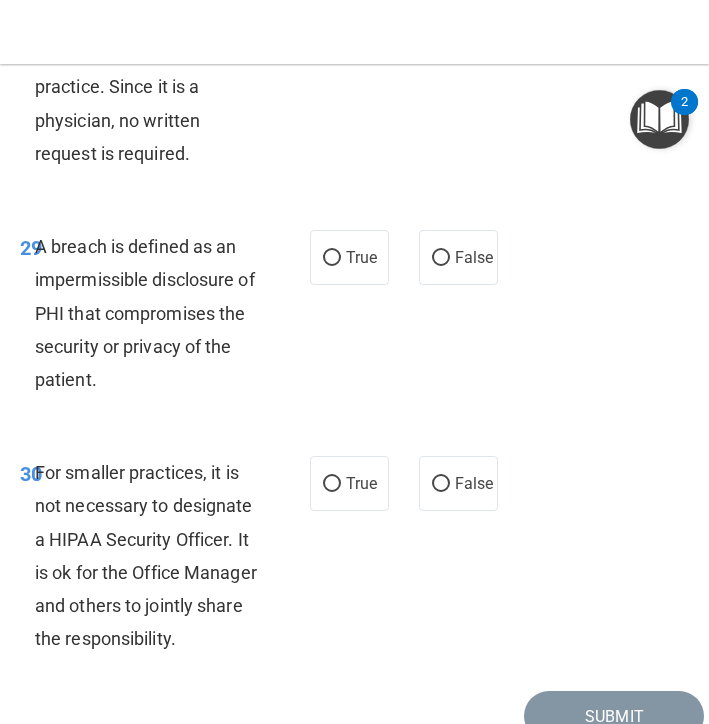 click on "A breach is defined as an impermissible disclosure of PHI that compromises the security or privacy of the patient." at bounding box center [155, 313] 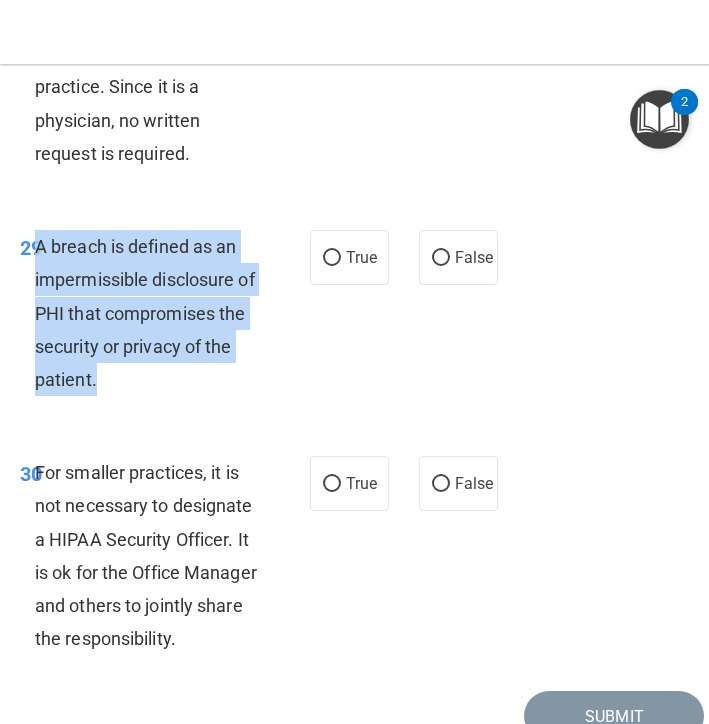 drag, startPoint x: 97, startPoint y: 338, endPoint x: 35, endPoint y: 215, distance: 137.74251 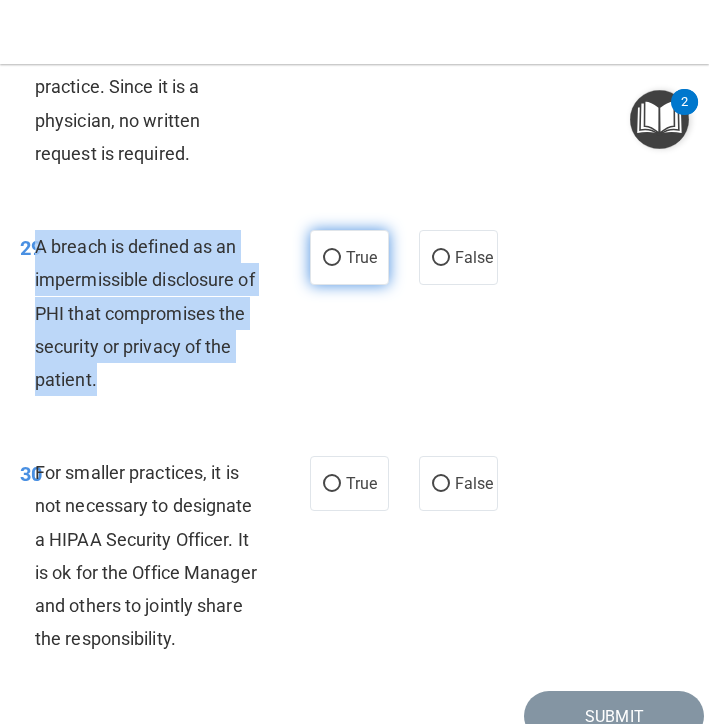 click on "True" at bounding box center (332, 258) 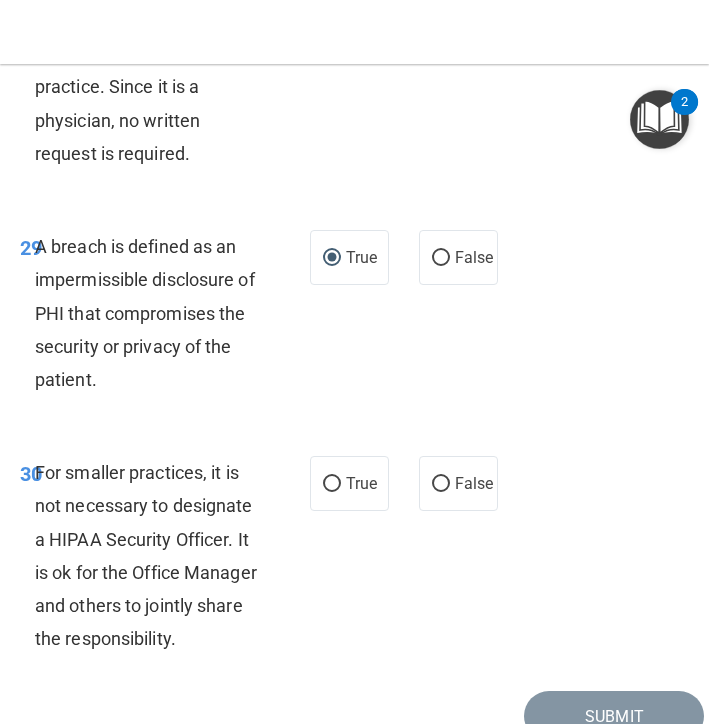 click on "For smaller practices, it is not necessary to designate a HIPAA Security Officer.  It is ok for the Office Manager and others to jointly share the responsibility." at bounding box center [155, 555] 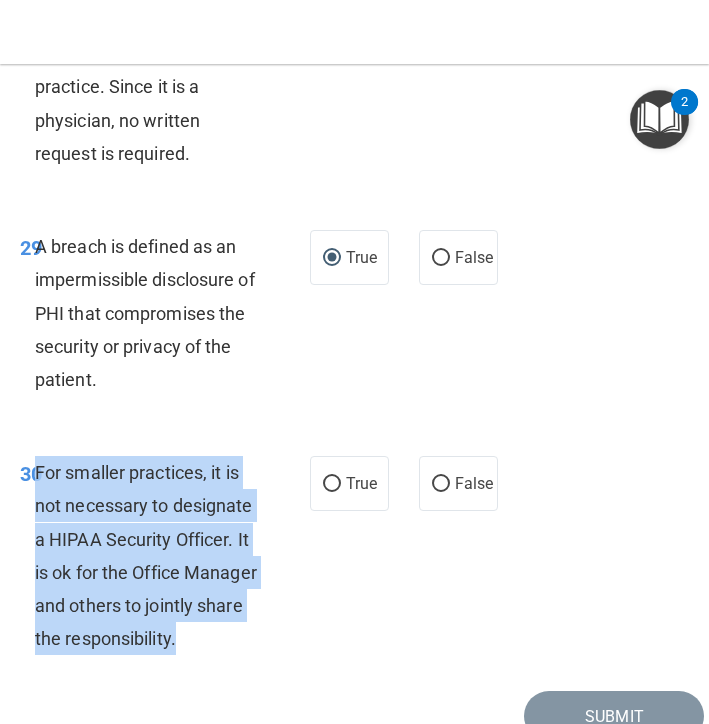 drag, startPoint x: 150, startPoint y: 634, endPoint x: 50, endPoint y: 434, distance: 223.6068 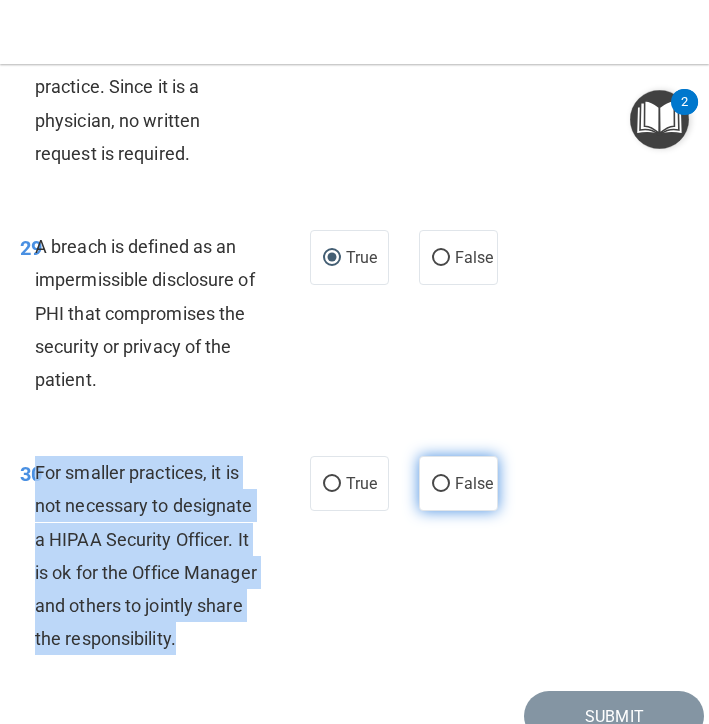 click on "False" at bounding box center [441, 484] 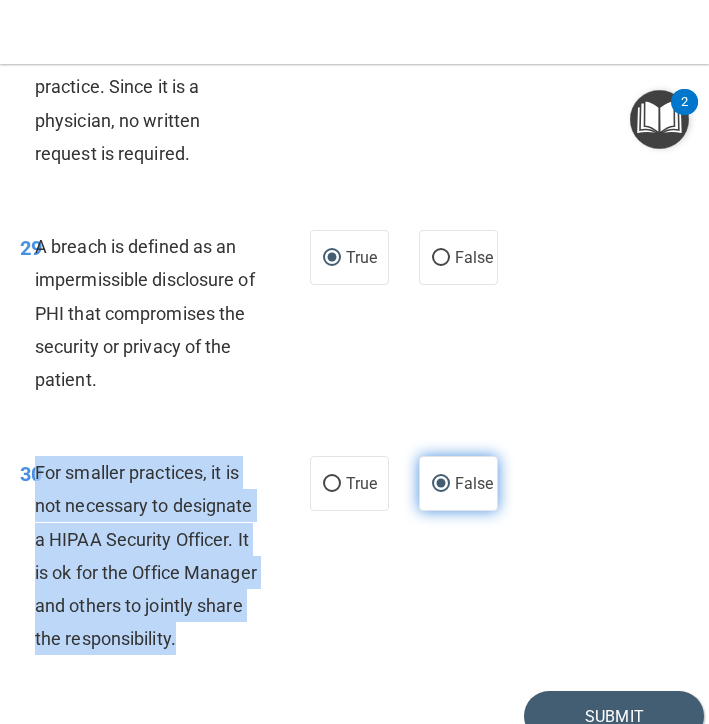 click on "False" at bounding box center [441, 484] 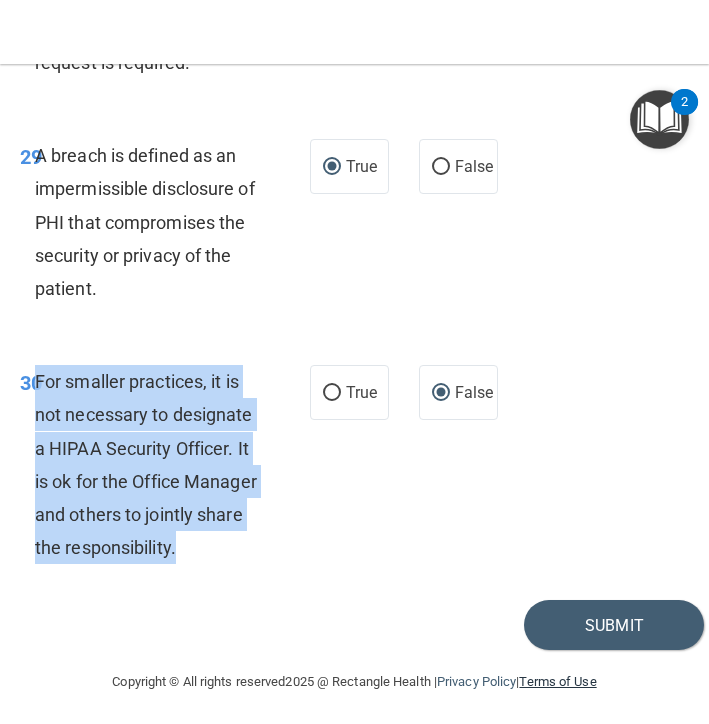 scroll, scrollTop: 7279, scrollLeft: 0, axis: vertical 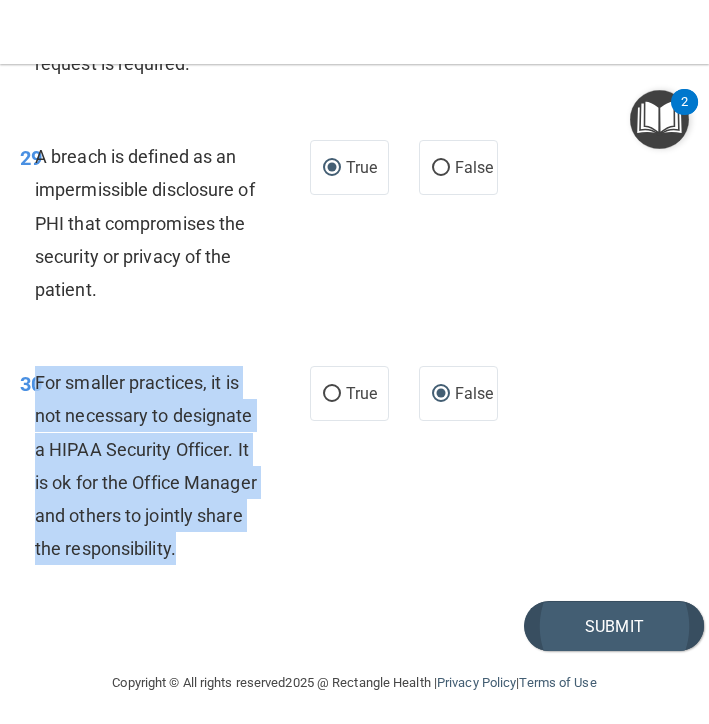 click on "Submit" at bounding box center (614, 626) 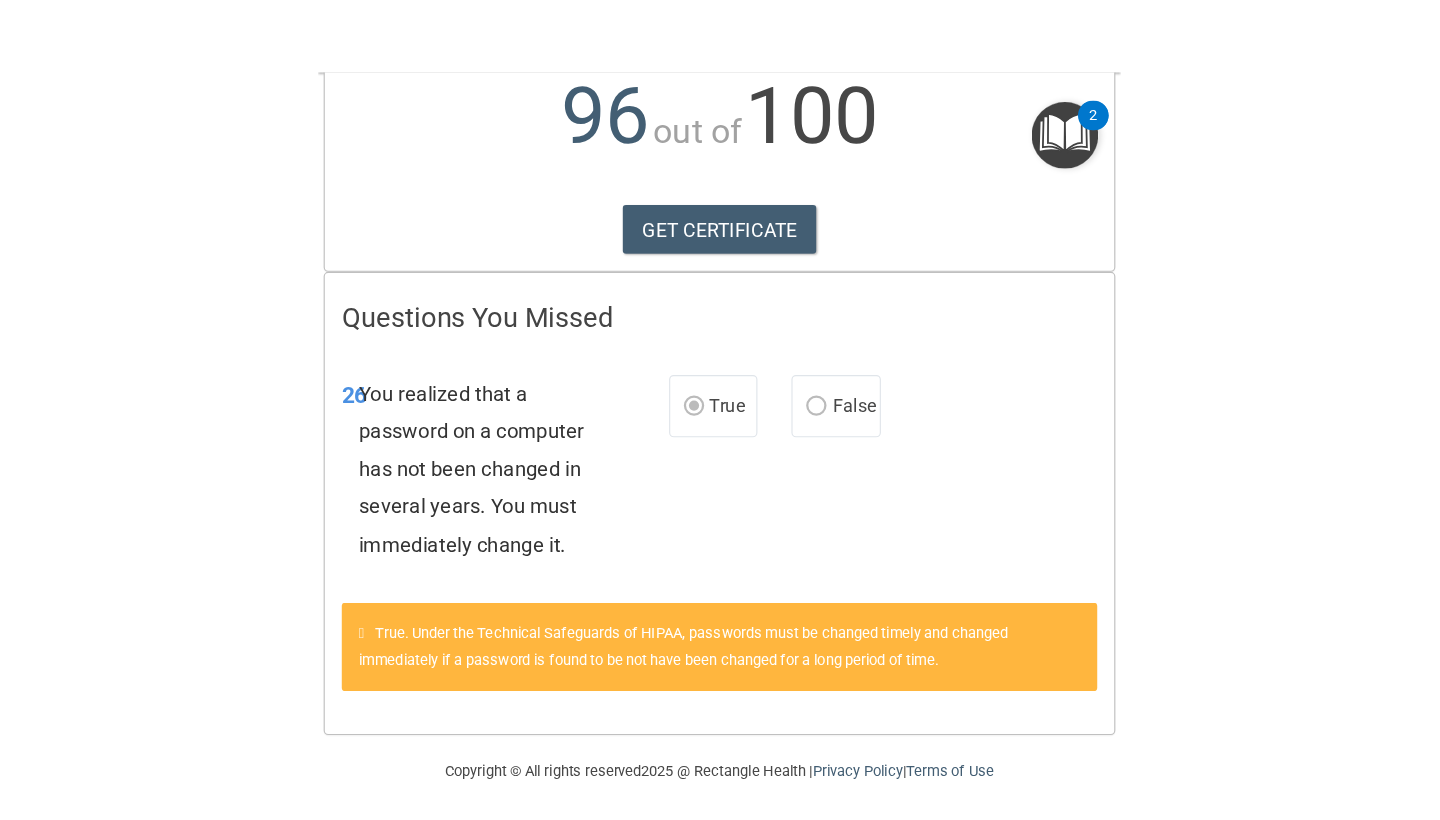 scroll, scrollTop: 69, scrollLeft: 0, axis: vertical 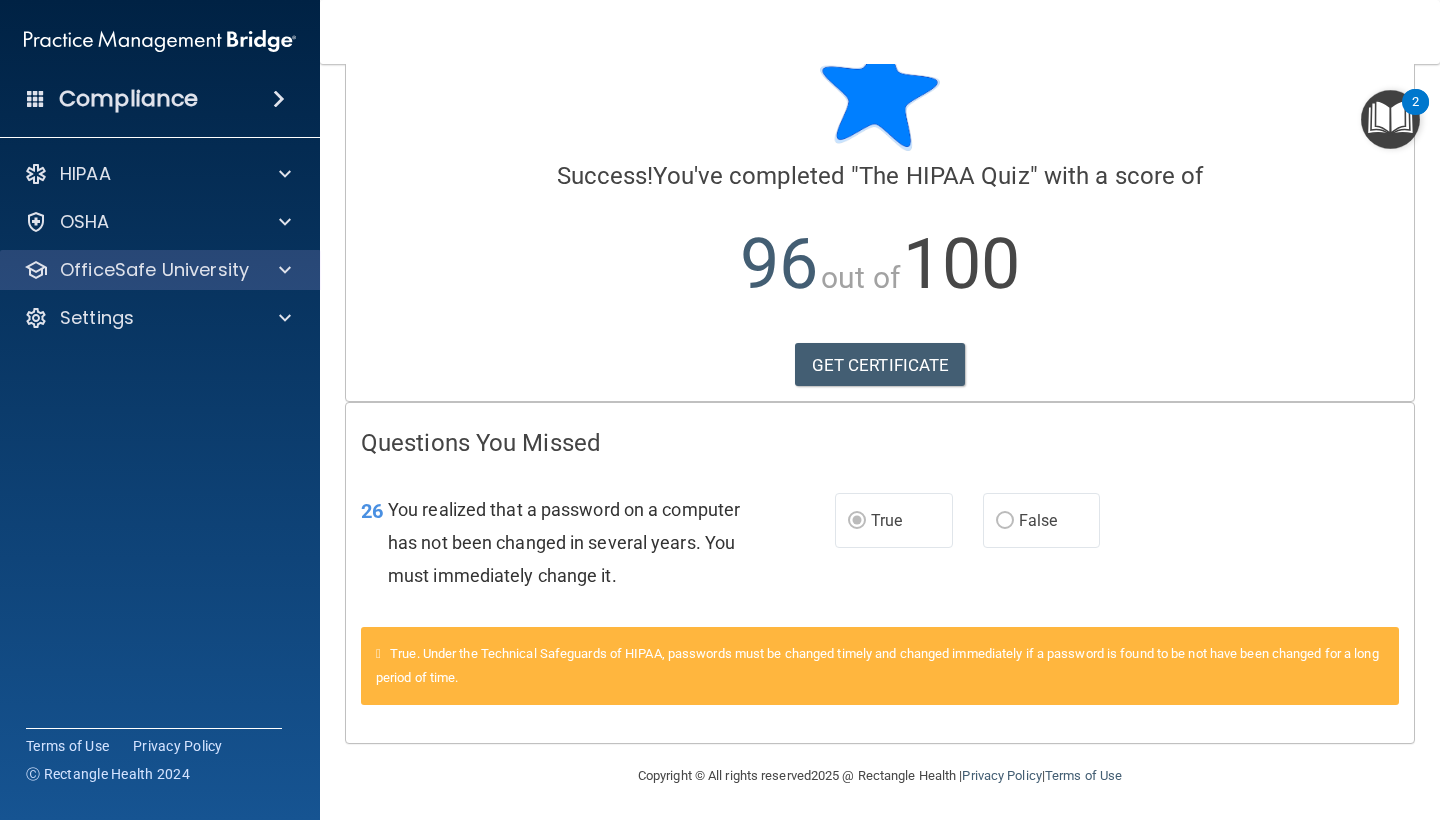 click on "OfficeSafe University" at bounding box center [154, 270] 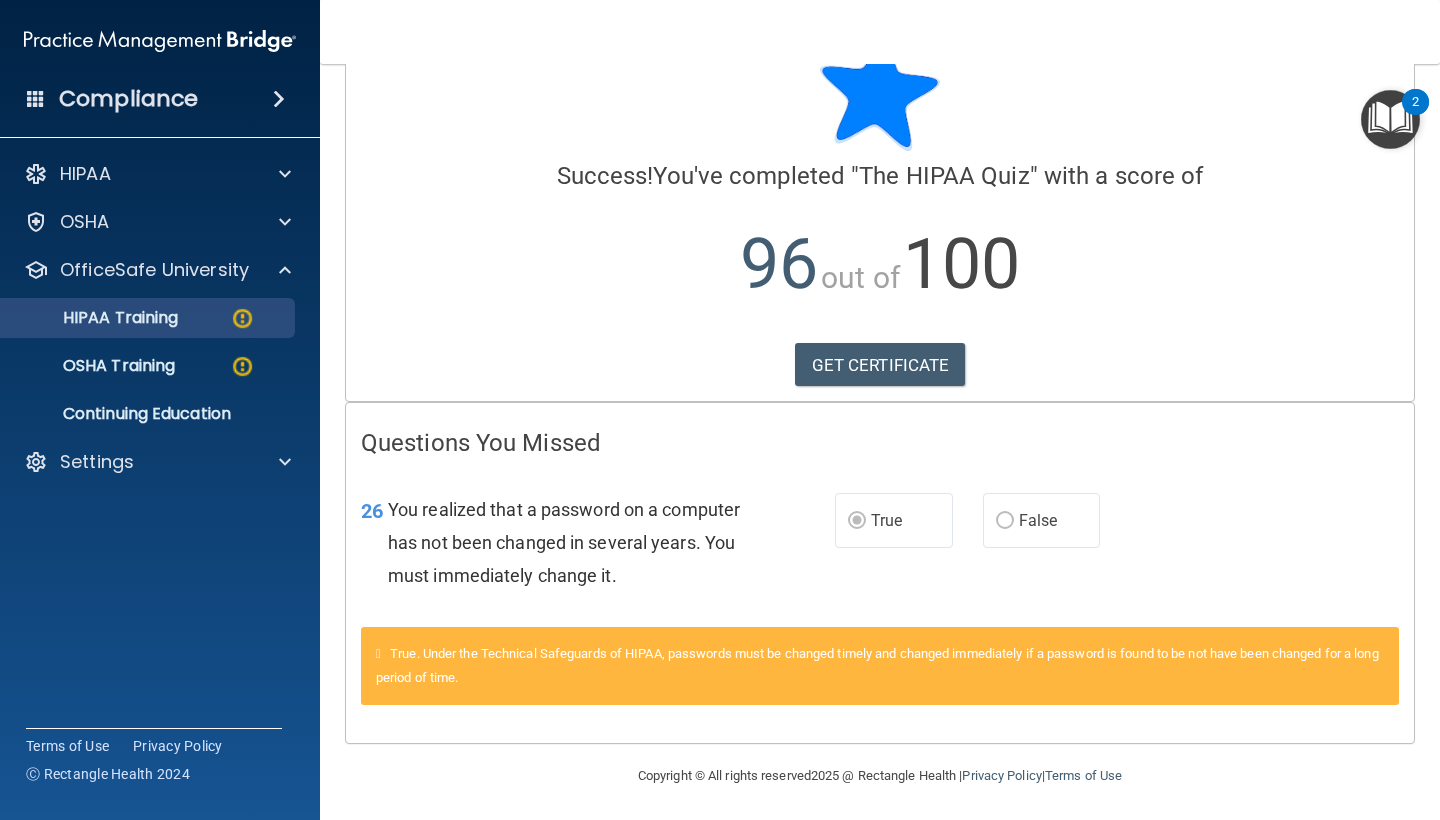 click on "HIPAA Training" at bounding box center (137, 318) 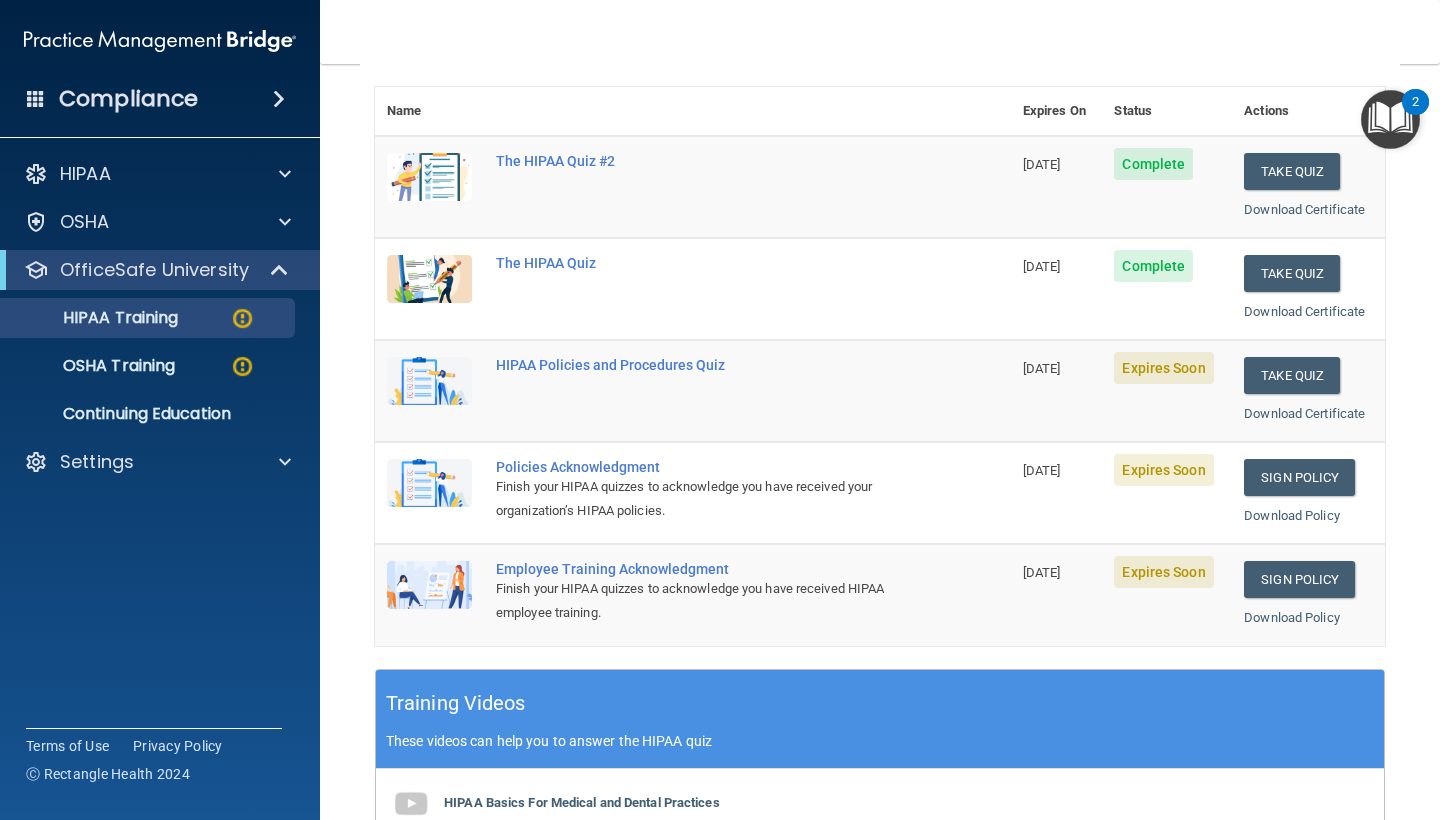 scroll, scrollTop: 220, scrollLeft: 0, axis: vertical 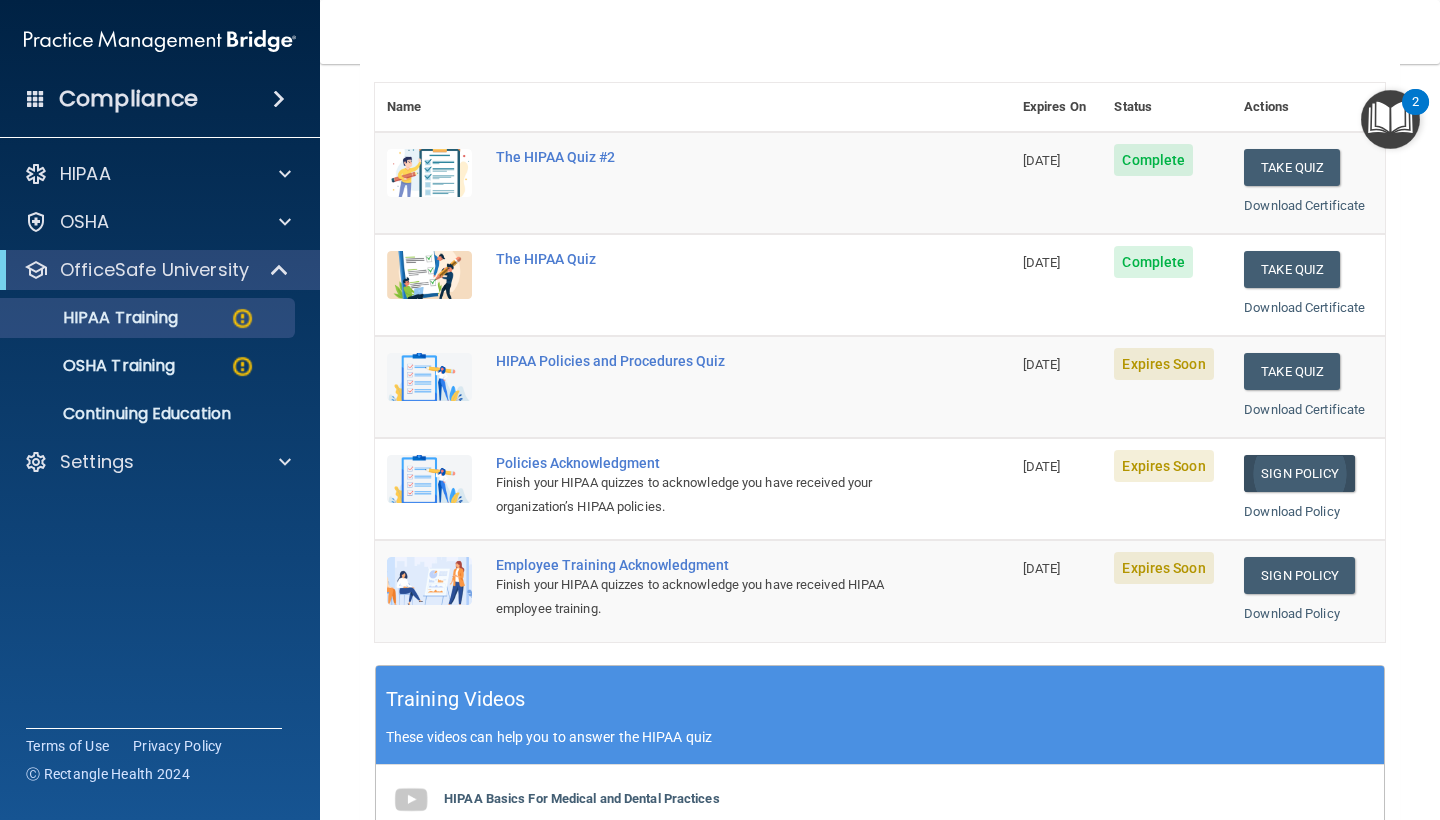 click on "Sign Policy" at bounding box center [1299, 473] 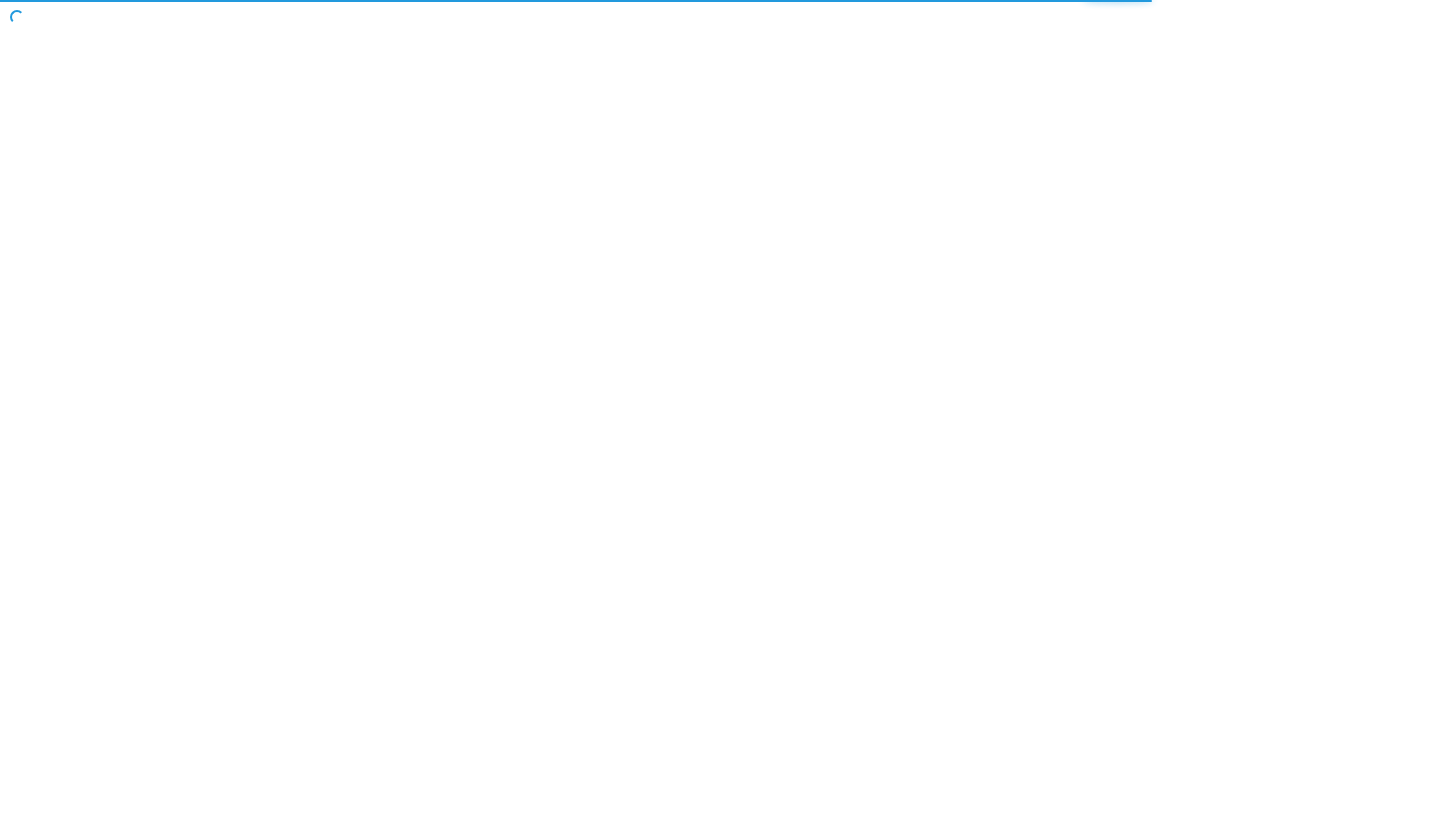 scroll, scrollTop: 0, scrollLeft: 0, axis: both 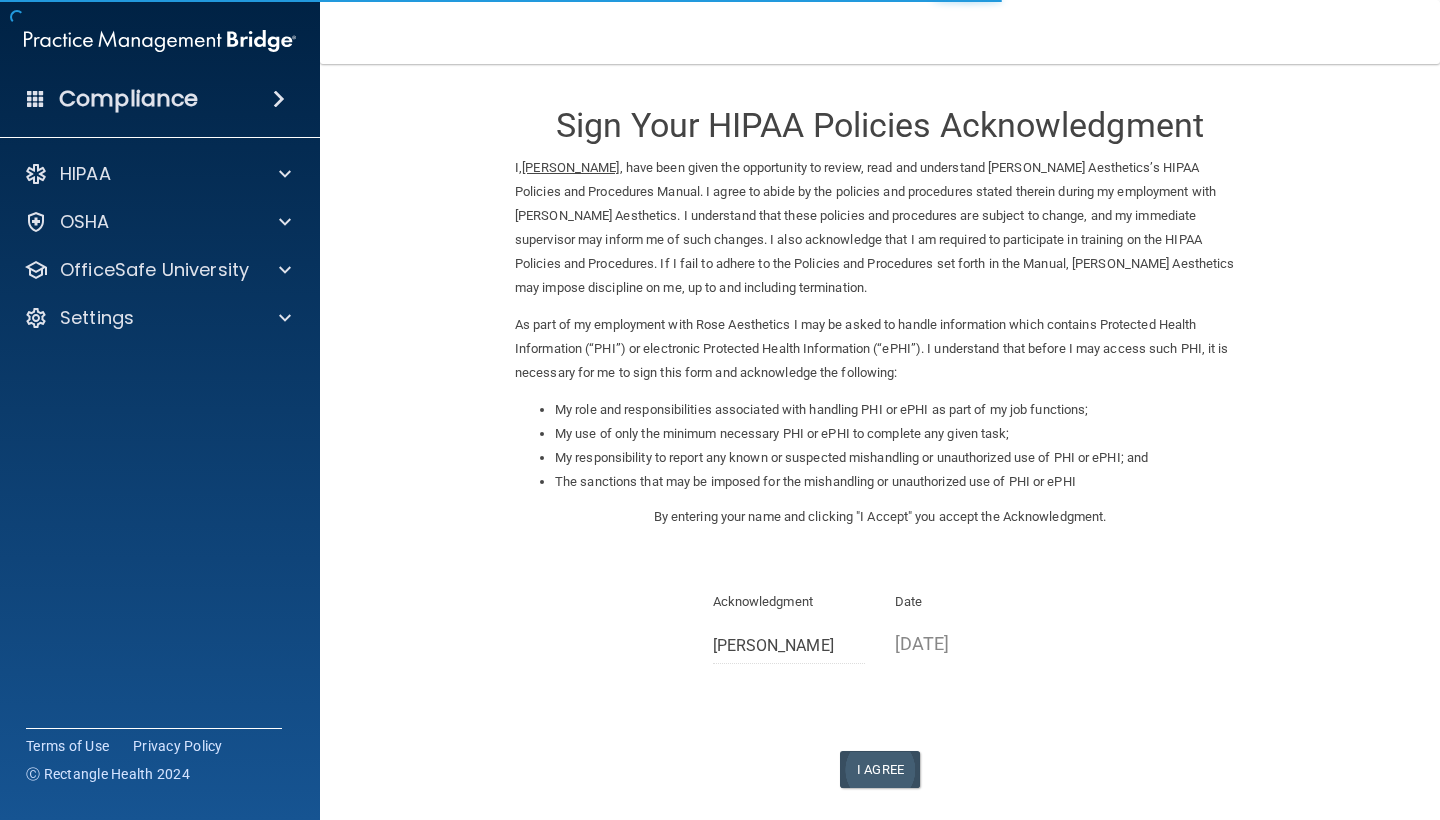 click on "I Agree" at bounding box center (880, 769) 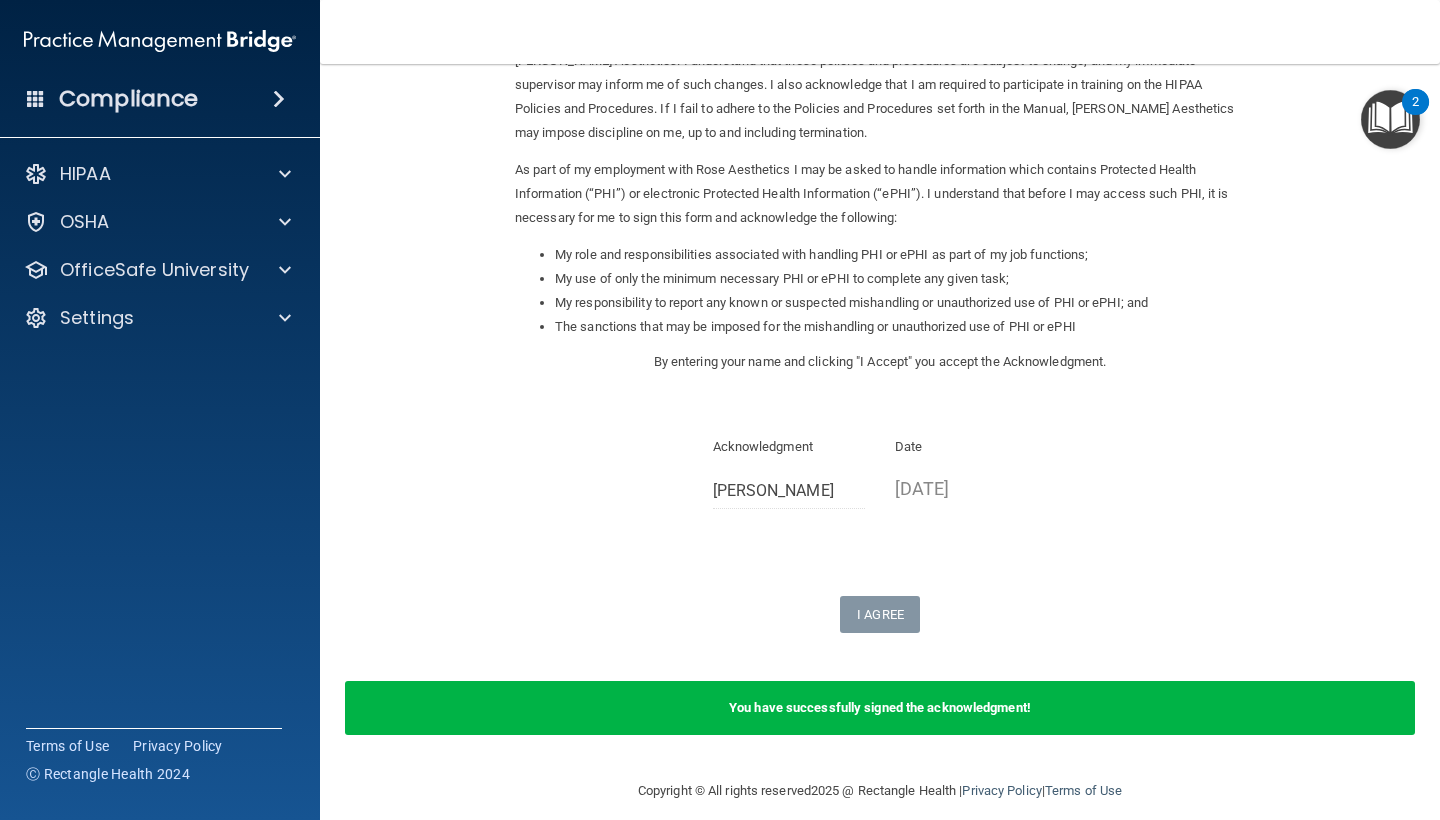 scroll, scrollTop: 154, scrollLeft: 0, axis: vertical 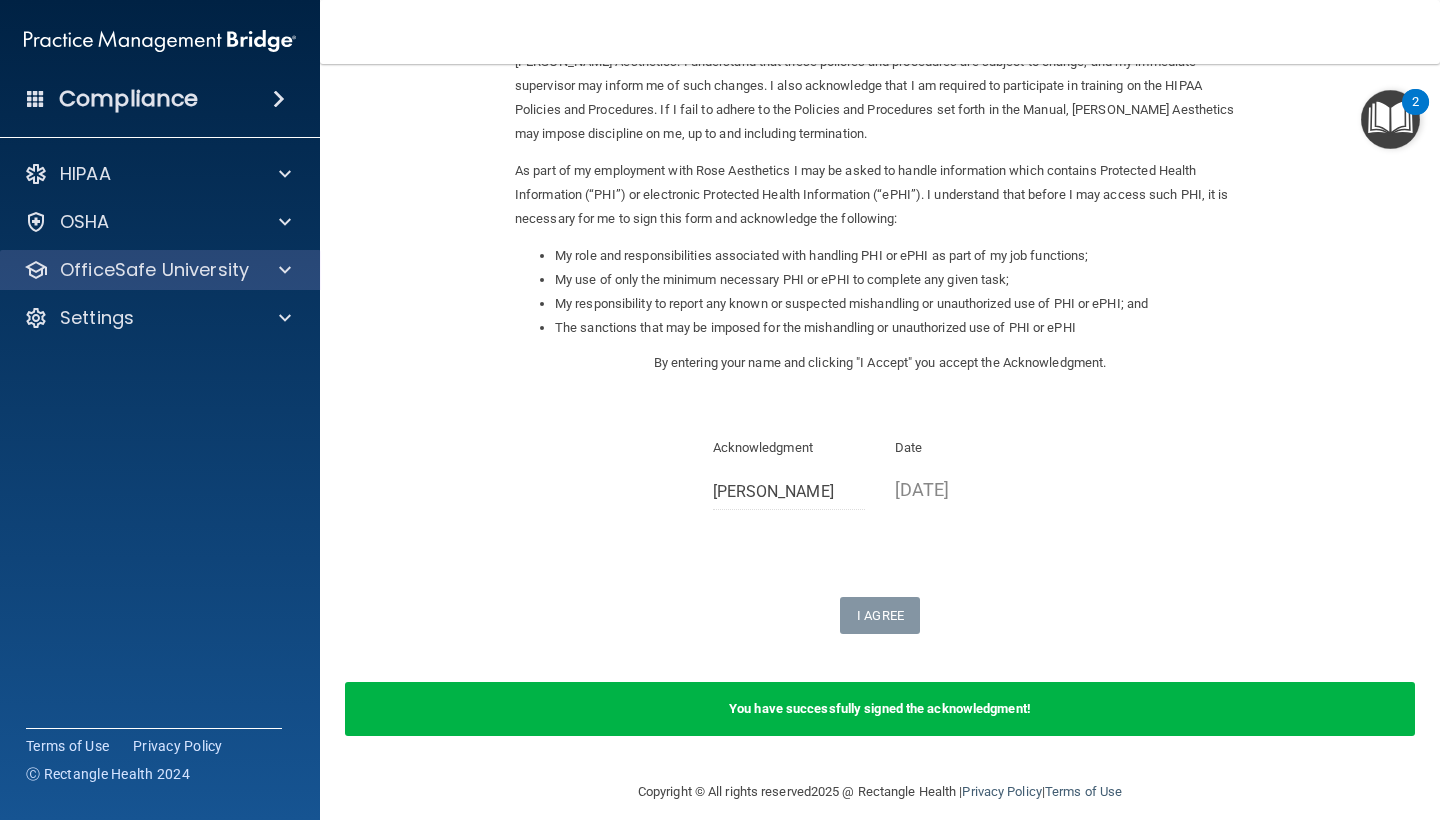 click at bounding box center (282, 270) 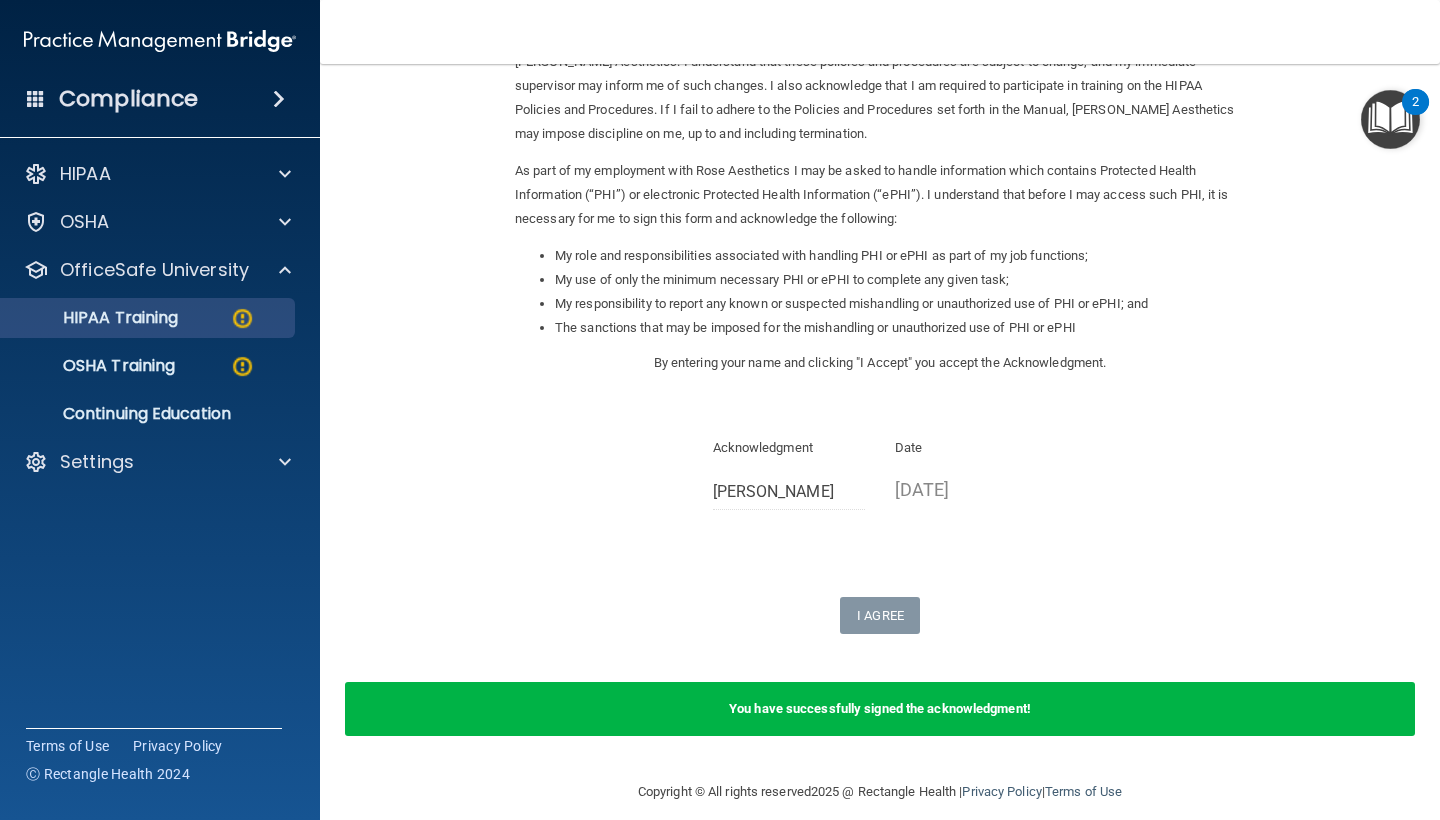 click at bounding box center [242, 318] 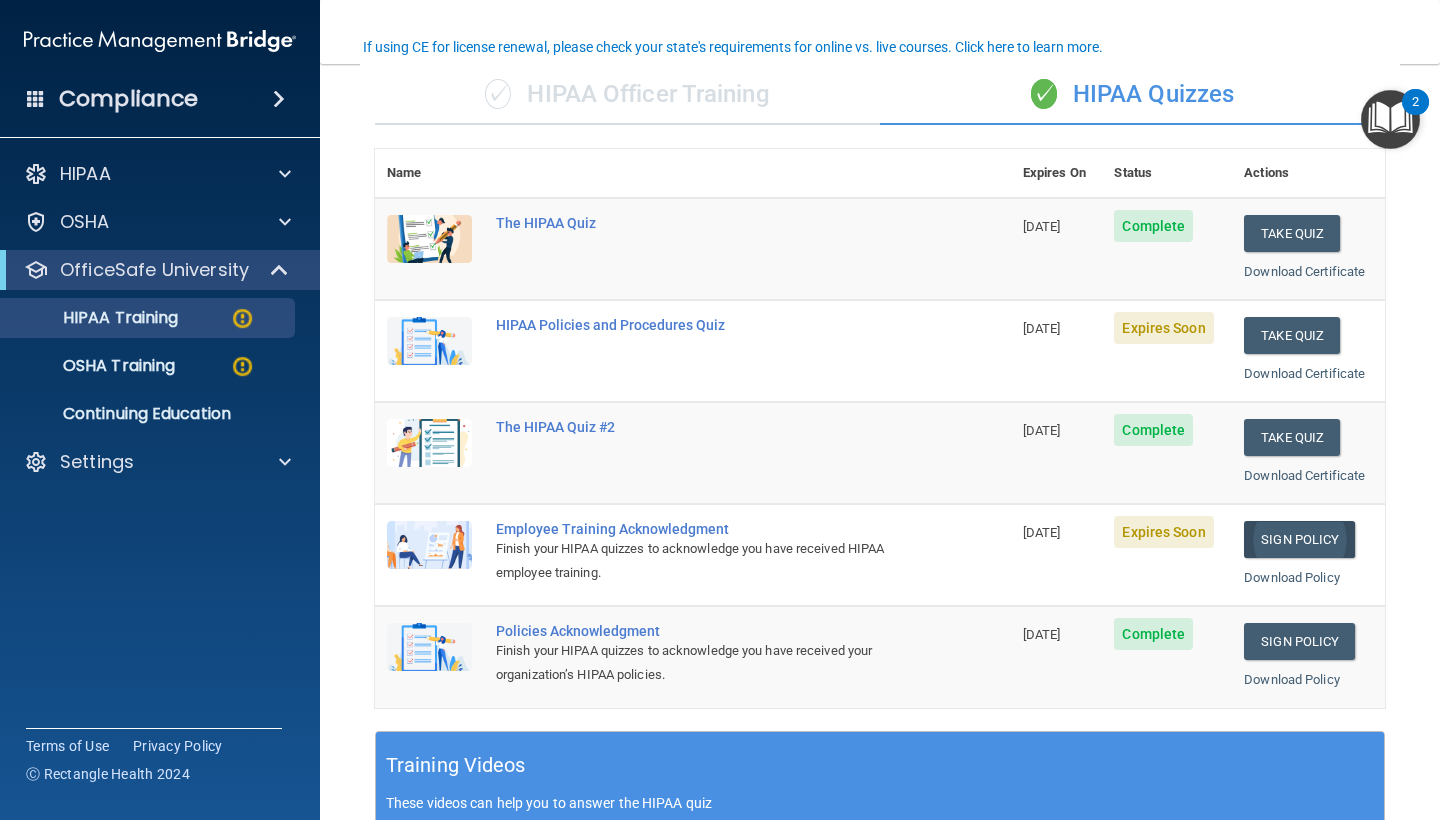 click on "Sign Policy" at bounding box center [1299, 539] 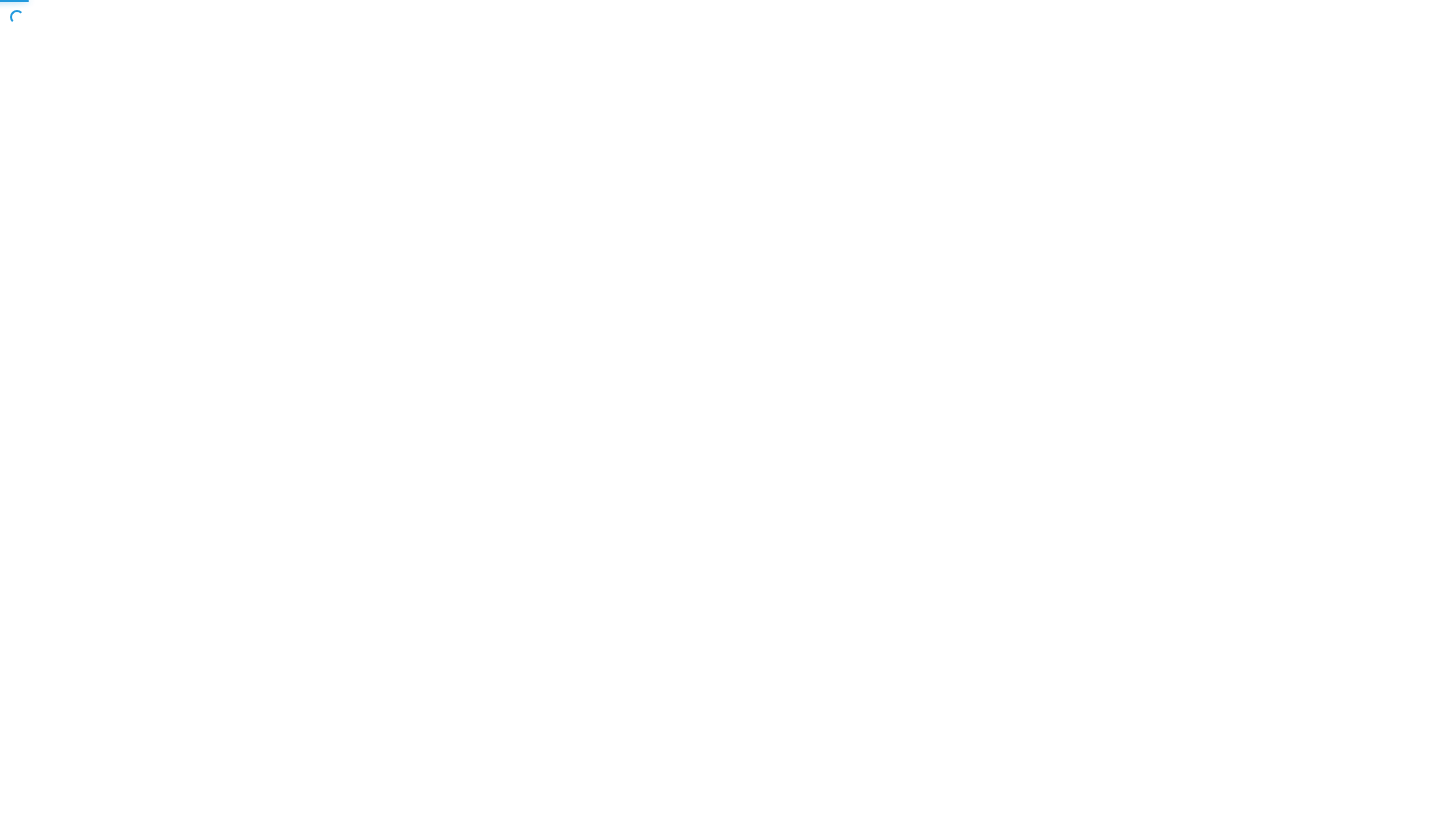 scroll, scrollTop: 0, scrollLeft: 0, axis: both 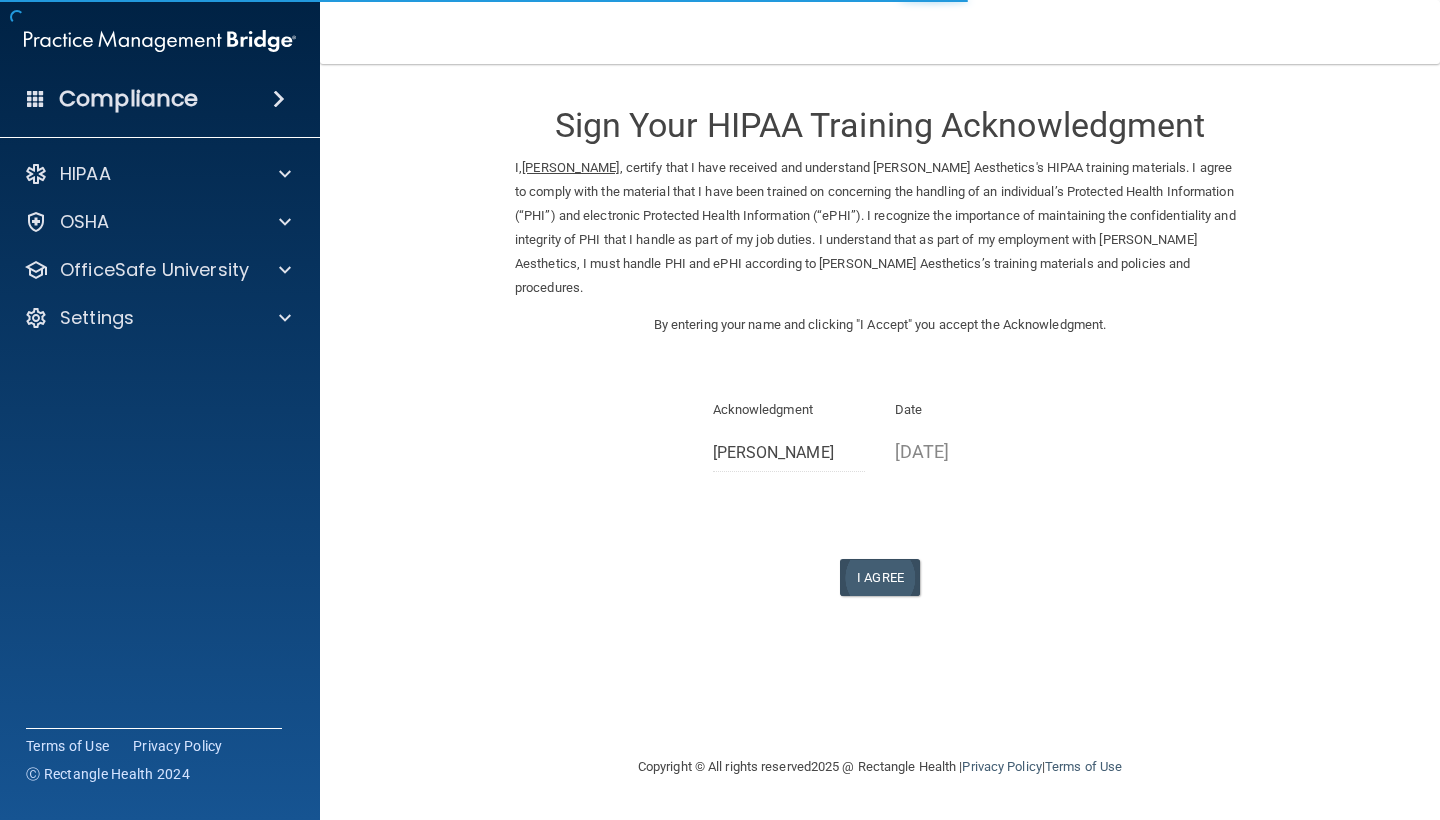 click on "I Agree" at bounding box center (880, 577) 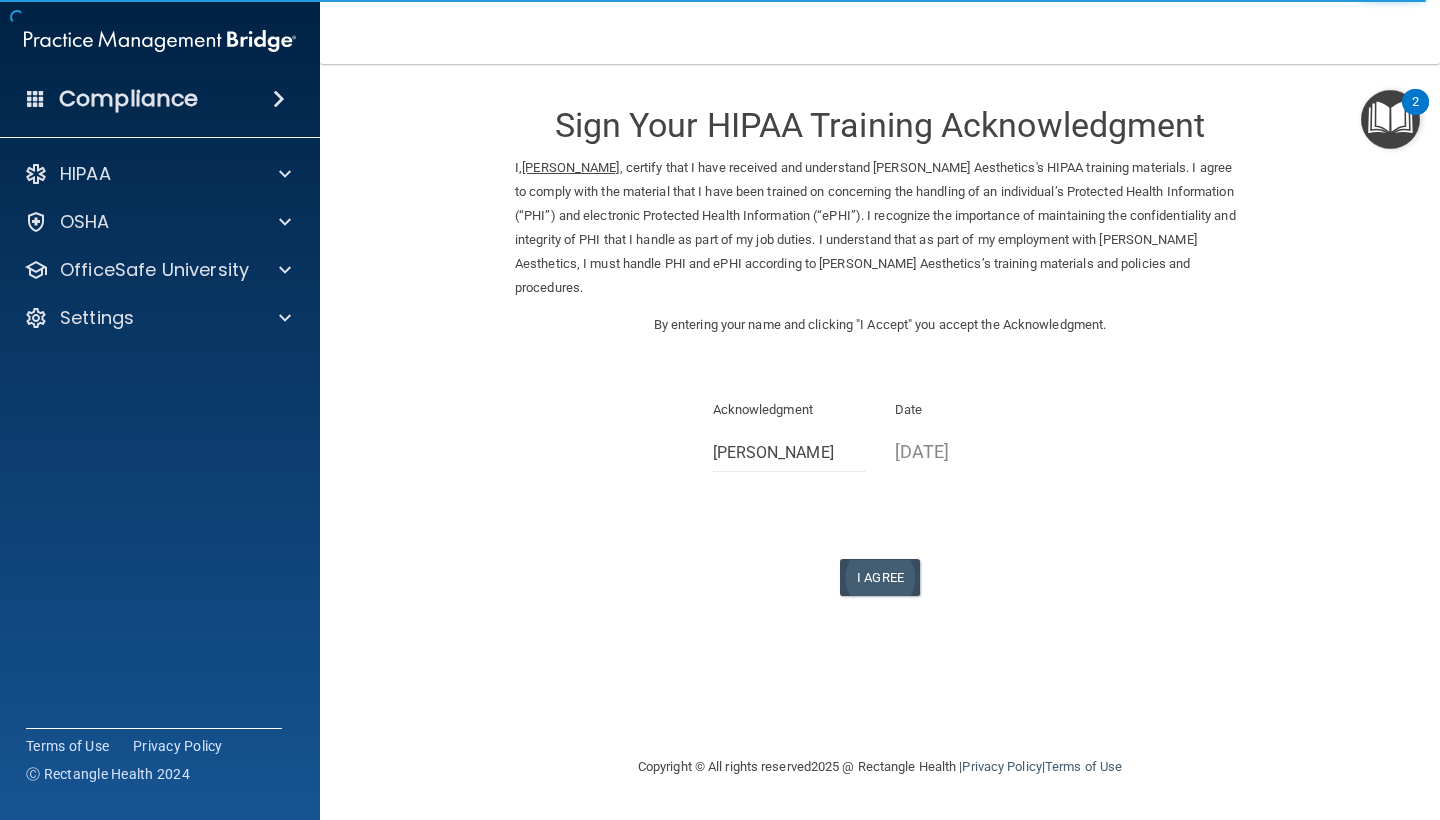 click on "I Agree" at bounding box center [880, 577] 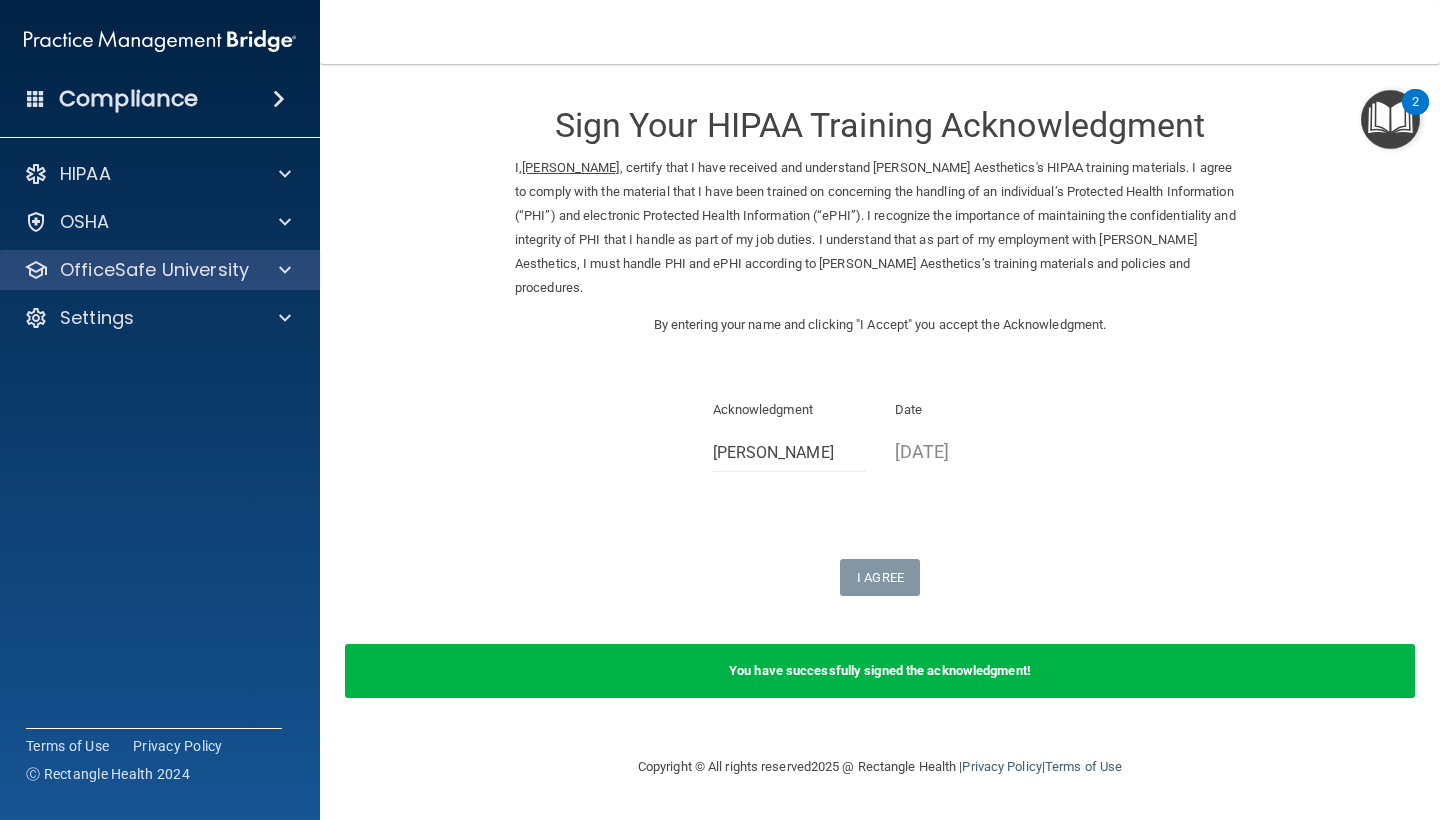click at bounding box center (282, 270) 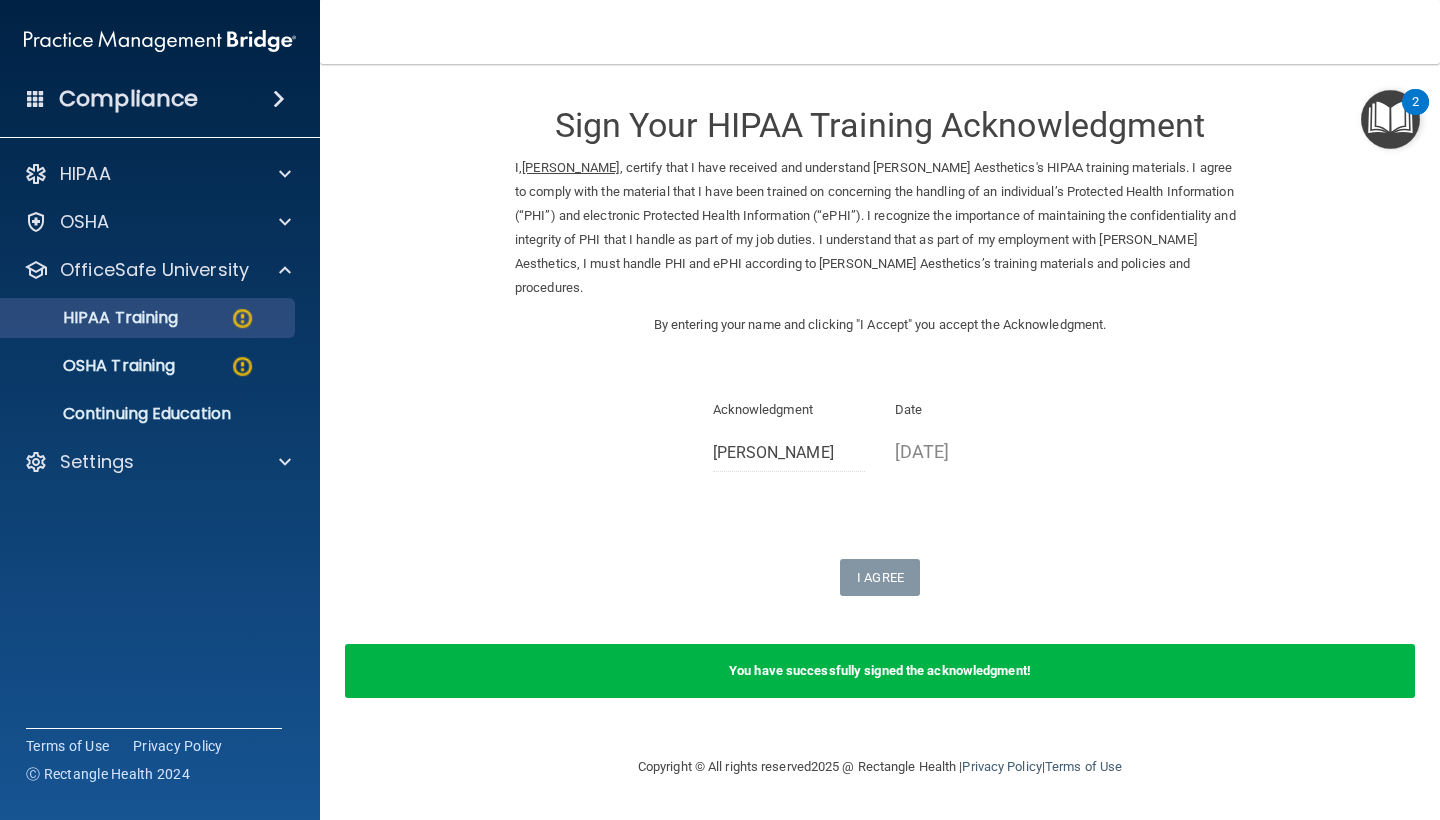 click at bounding box center [242, 318] 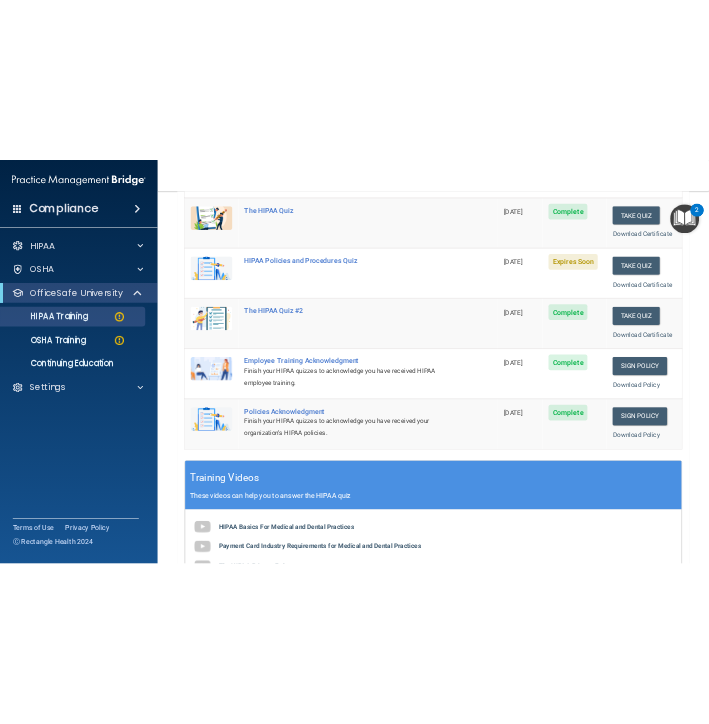 scroll, scrollTop: 269, scrollLeft: 0, axis: vertical 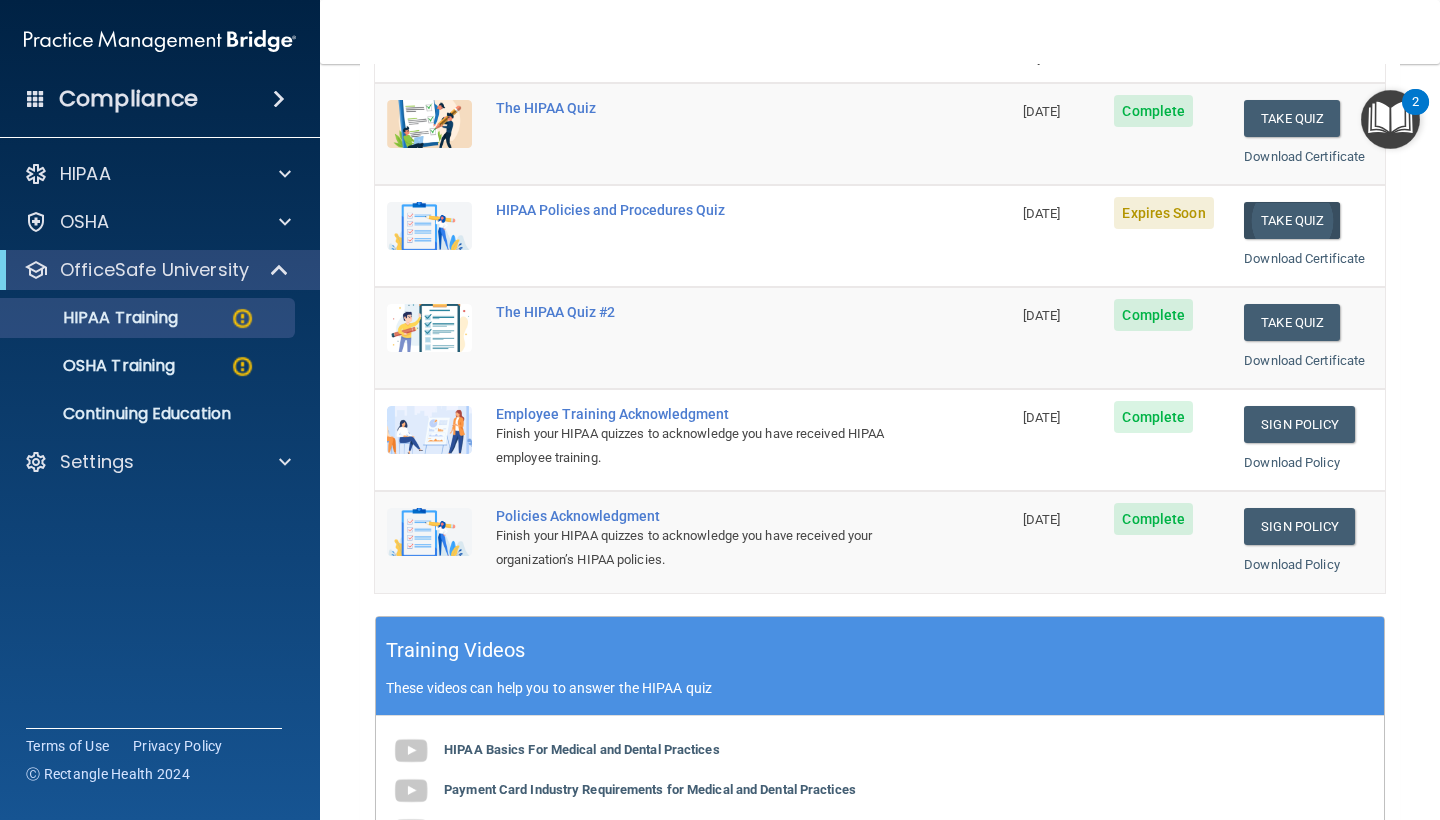click on "Take Quiz" at bounding box center (1292, 220) 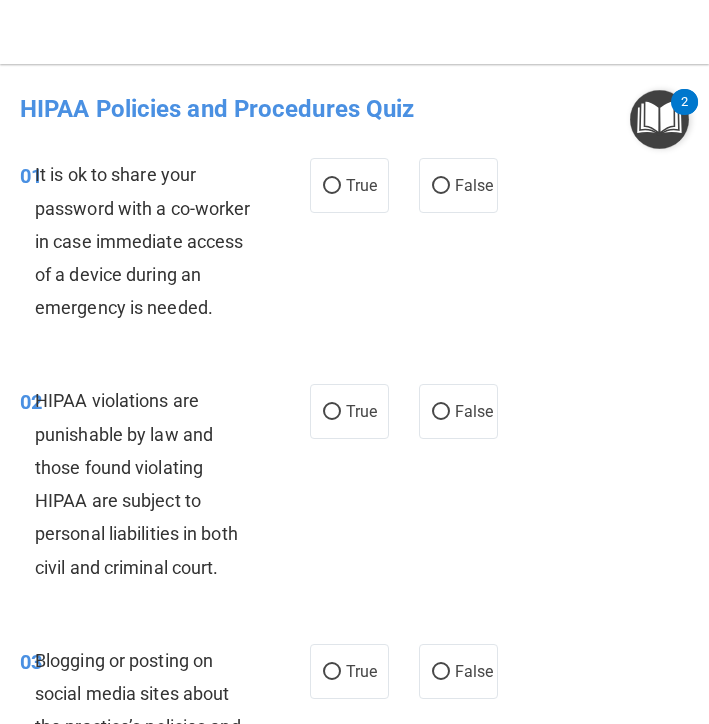 scroll, scrollTop: 0, scrollLeft: 0, axis: both 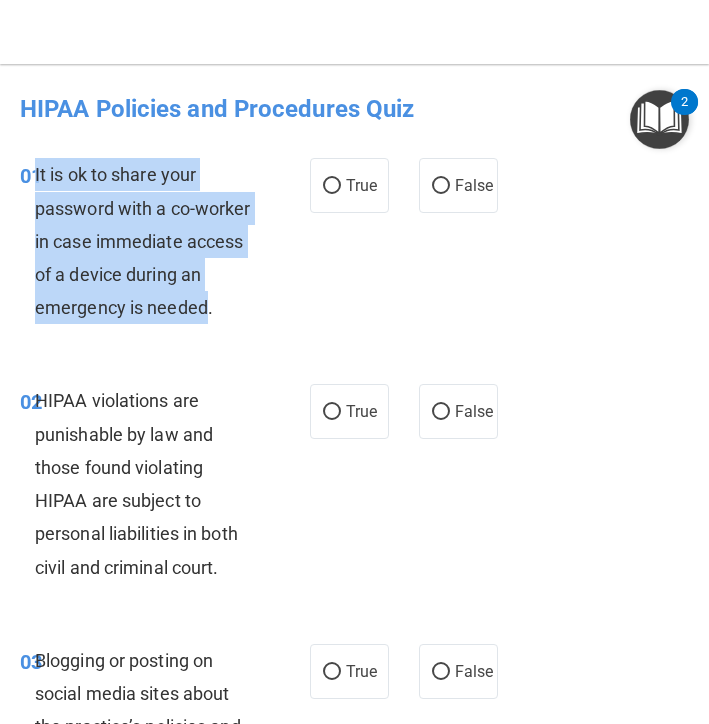 drag, startPoint x: 208, startPoint y: 304, endPoint x: 36, endPoint y: 169, distance: 218.6527 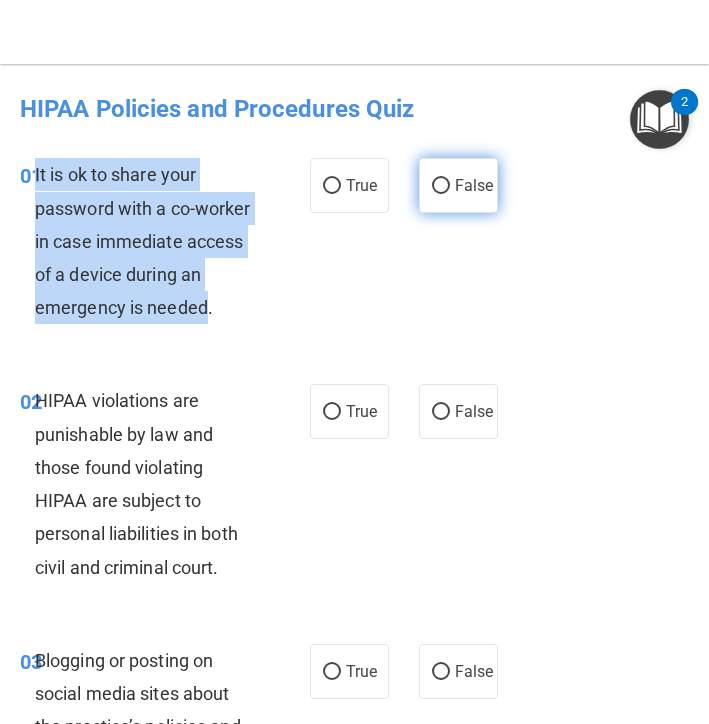 click on "False" at bounding box center (441, 186) 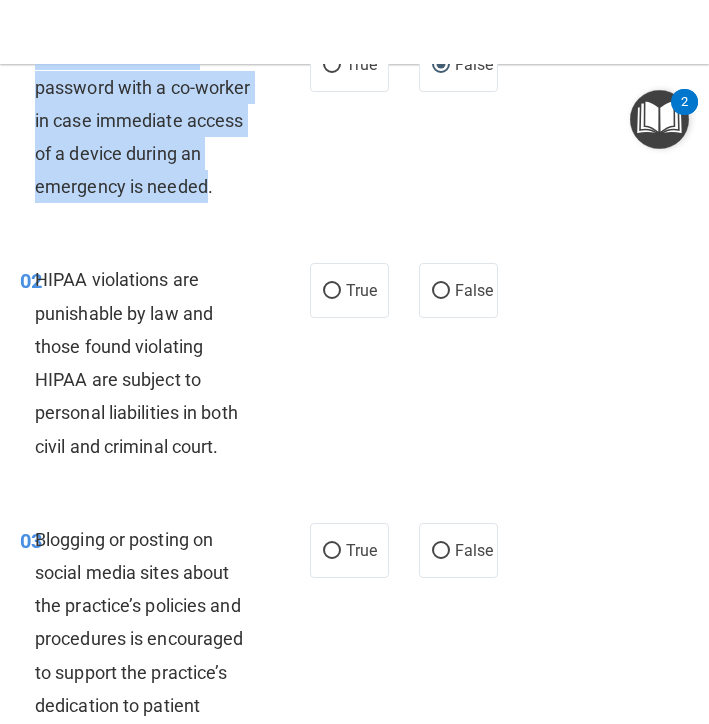 scroll, scrollTop: 133, scrollLeft: 0, axis: vertical 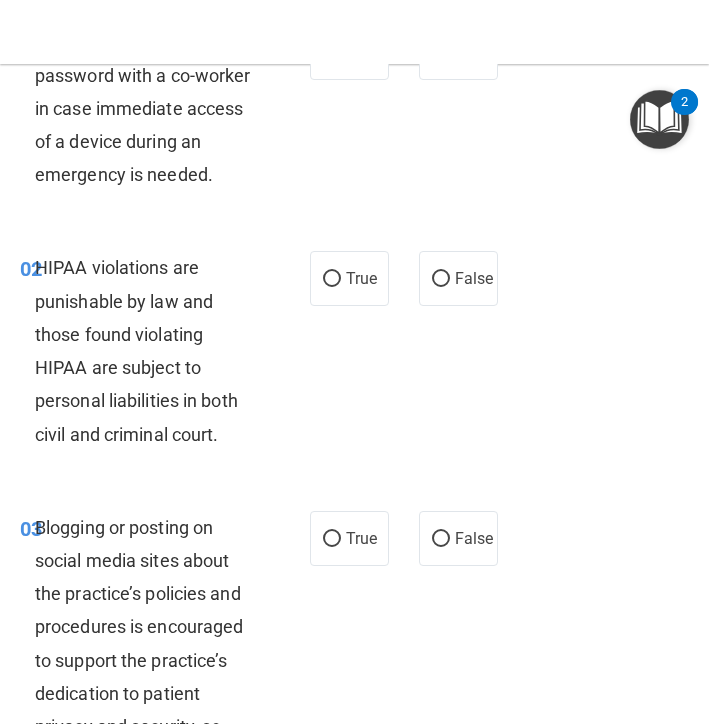 click on "HIPAA violations are punishable by law and those found violating HIPAA are subject to personal liabilities in both civil and criminal court." at bounding box center (155, 350) 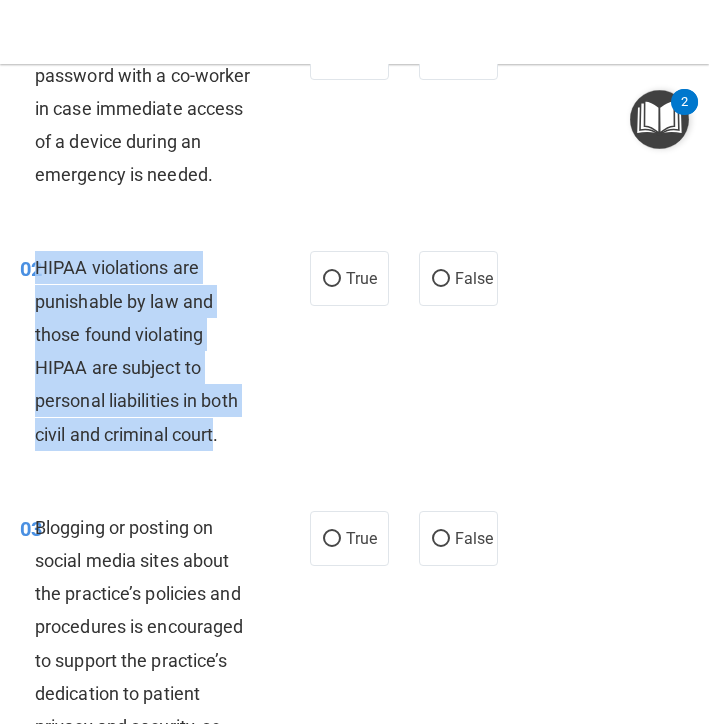 drag, startPoint x: 220, startPoint y: 430, endPoint x: 40, endPoint y: 266, distance: 243.5077 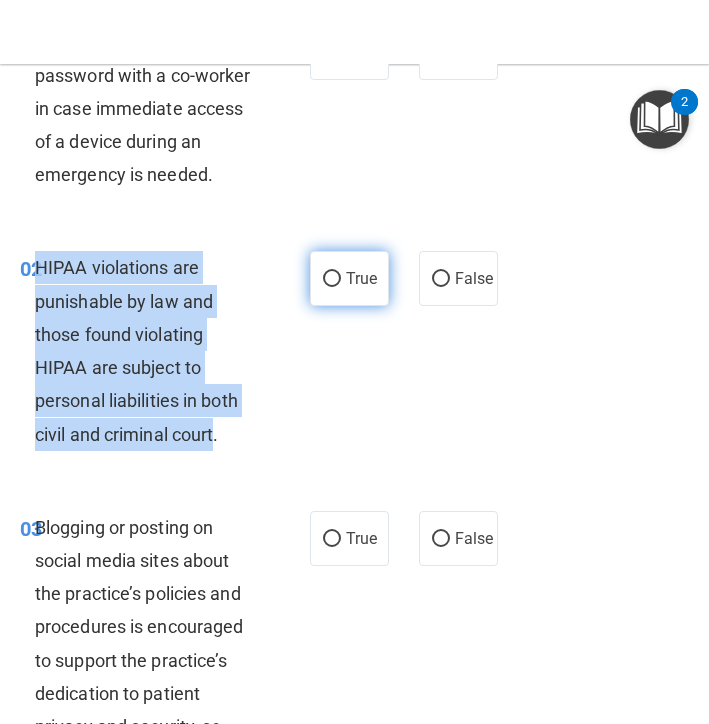 click on "True" at bounding box center [361, 278] 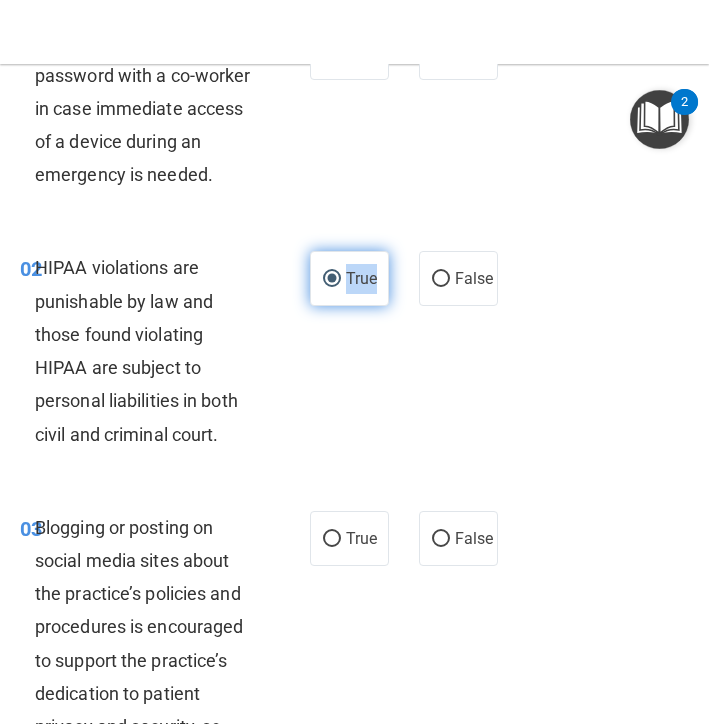 click on "True" at bounding box center (361, 278) 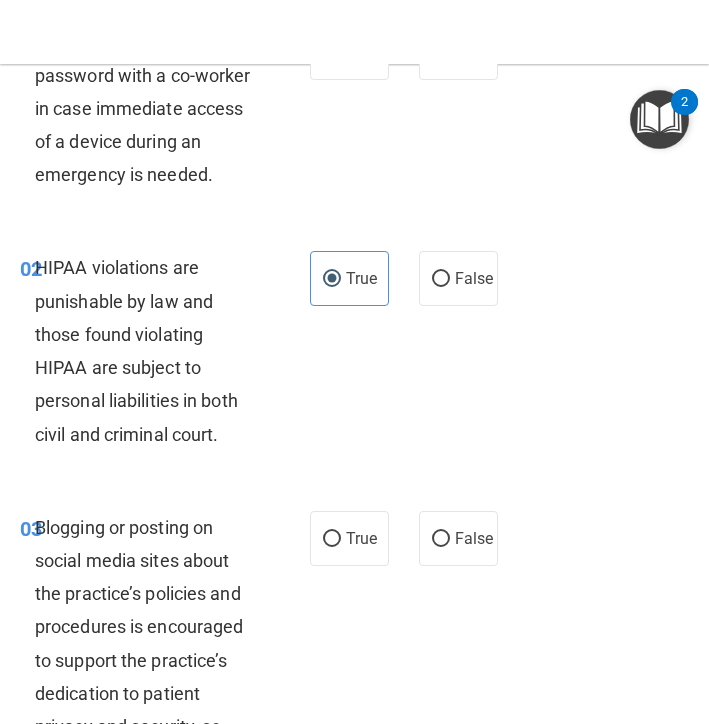 click on "02       HIPAA violations are punishable by law and those found violating HIPAA are subject to personal liabilities in both civil and criminal court." at bounding box center (165, 355) 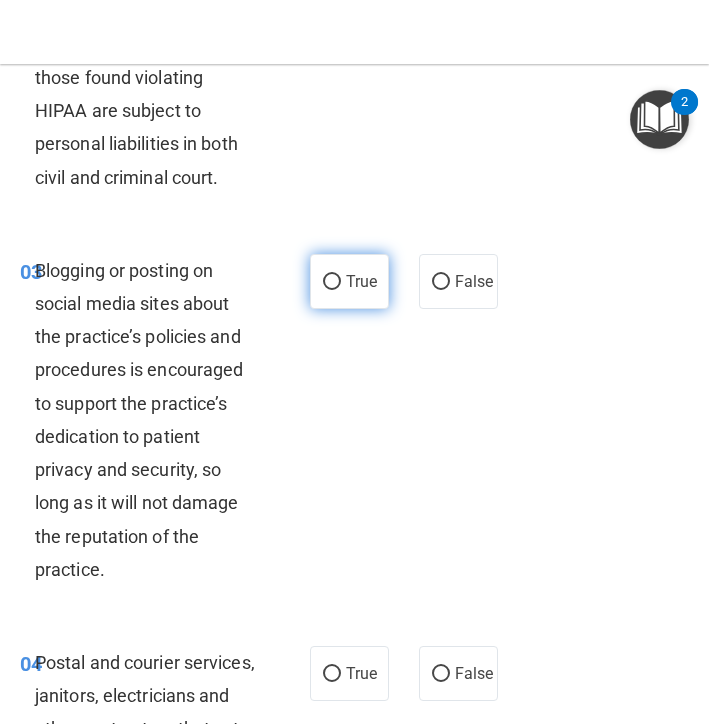 scroll, scrollTop: 393, scrollLeft: 0, axis: vertical 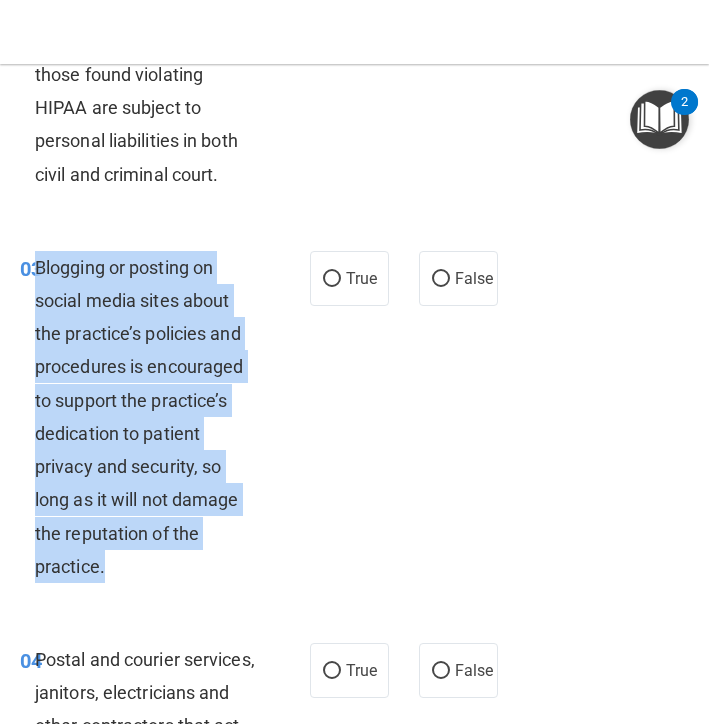 drag, startPoint x: 106, startPoint y: 563, endPoint x: 40, endPoint y: 268, distance: 302.2929 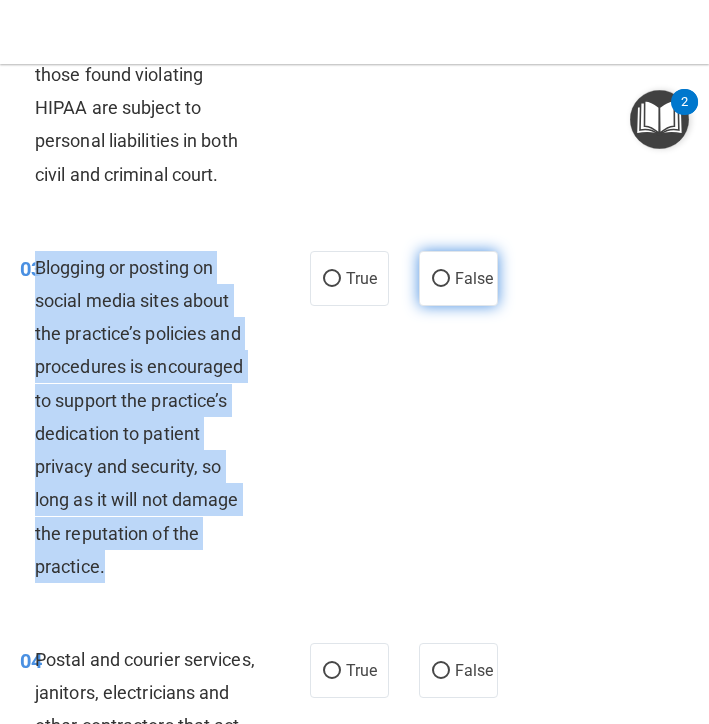 click on "False" at bounding box center [441, 279] 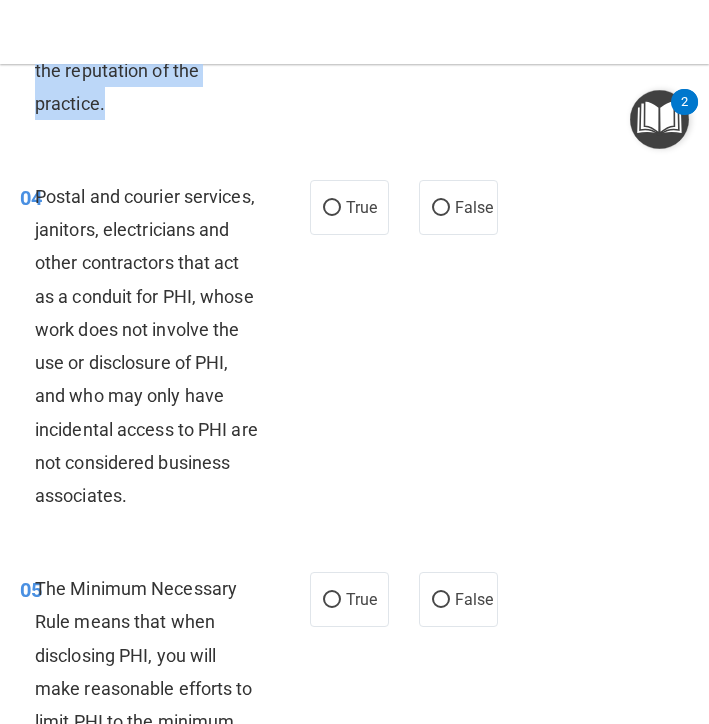 scroll, scrollTop: 858, scrollLeft: 0, axis: vertical 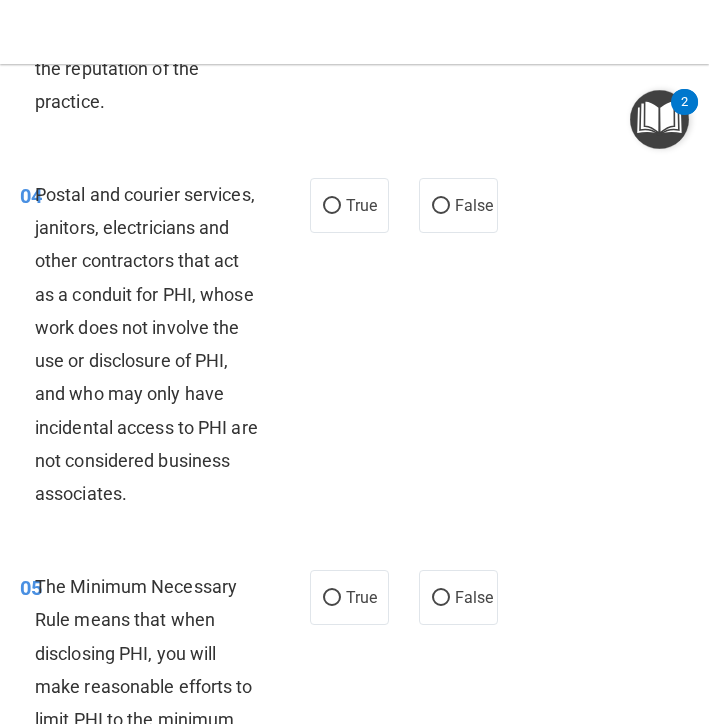 click on "Postal and courier services, janitors, electricians and other contractors that act as a conduit for PHI, whose work does not involve the use or disclosure of PHI, and who may only have incidental access to PHI are not considered business associates." at bounding box center [146, 344] 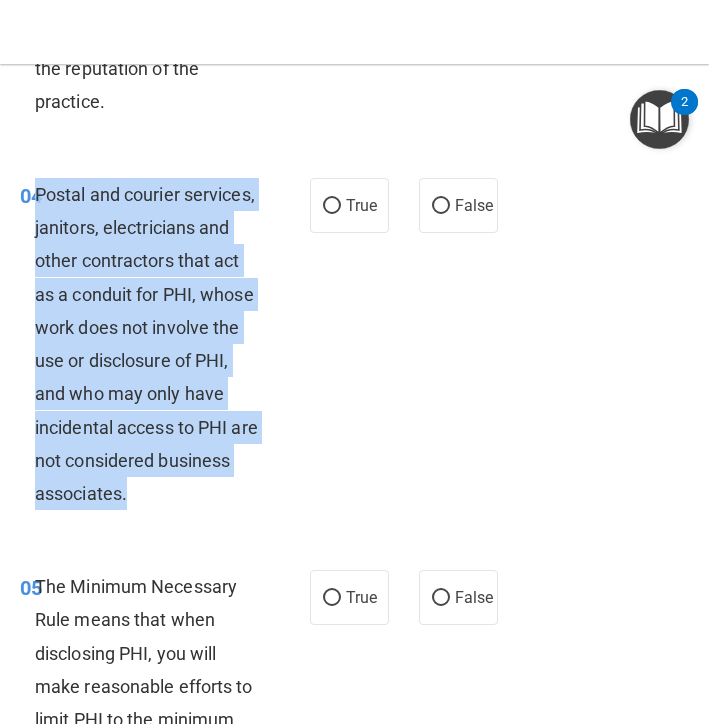 drag, startPoint x: 203, startPoint y: 487, endPoint x: 40, endPoint y: 190, distance: 338.78903 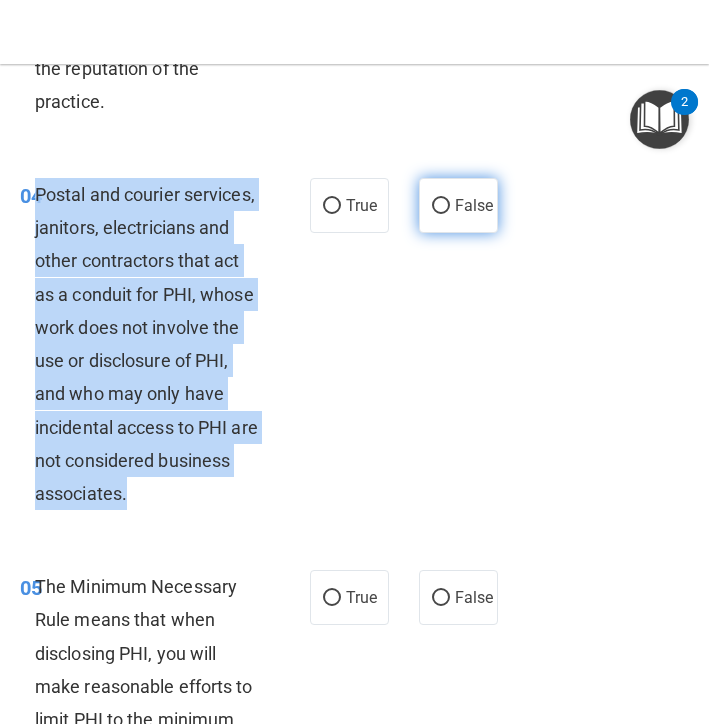 click on "False" at bounding box center [441, 206] 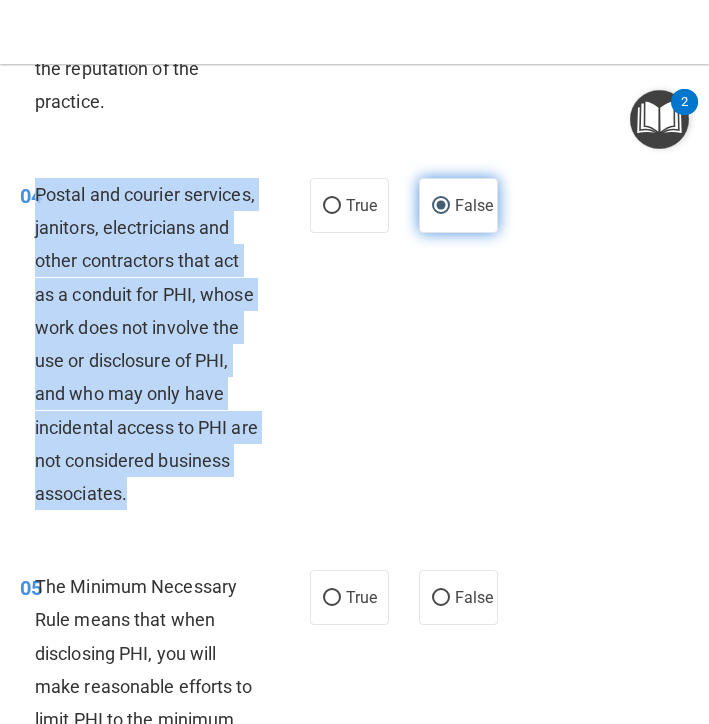 click on "False" at bounding box center (441, 206) 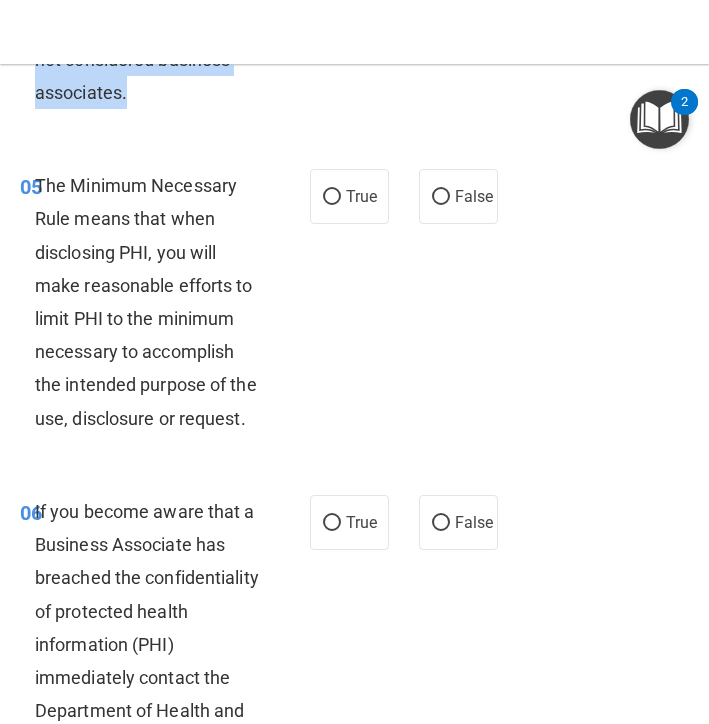 scroll, scrollTop: 1268, scrollLeft: 0, axis: vertical 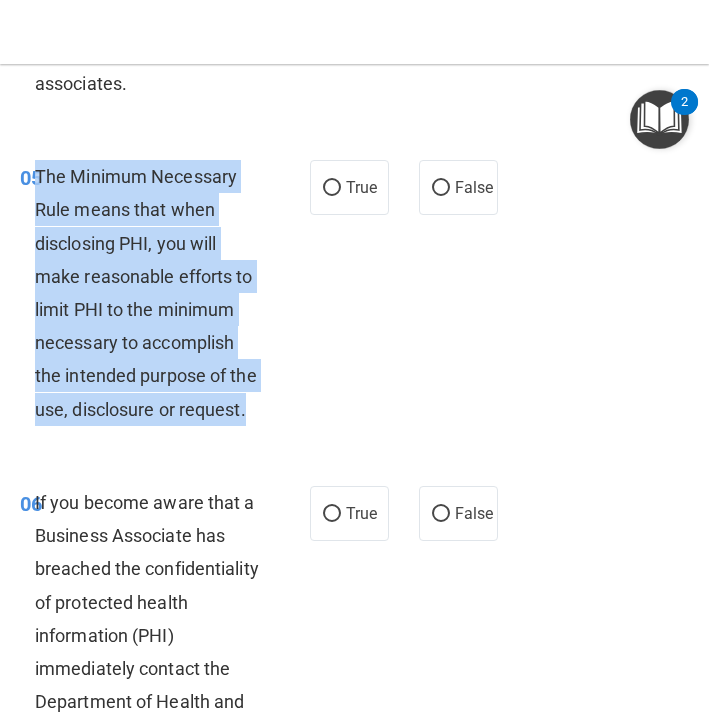 drag, startPoint x: 247, startPoint y: 403, endPoint x: 38, endPoint y: 166, distance: 315.9905 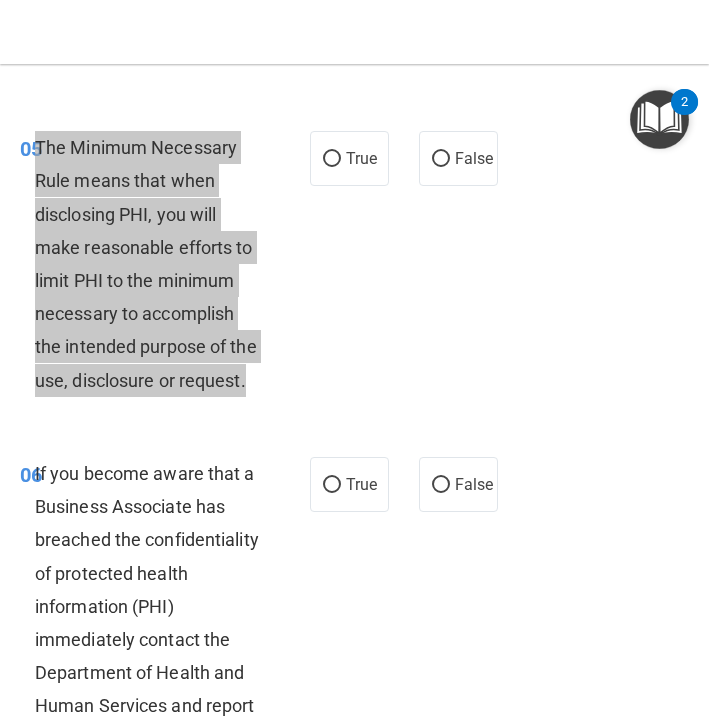 scroll, scrollTop: 1299, scrollLeft: 0, axis: vertical 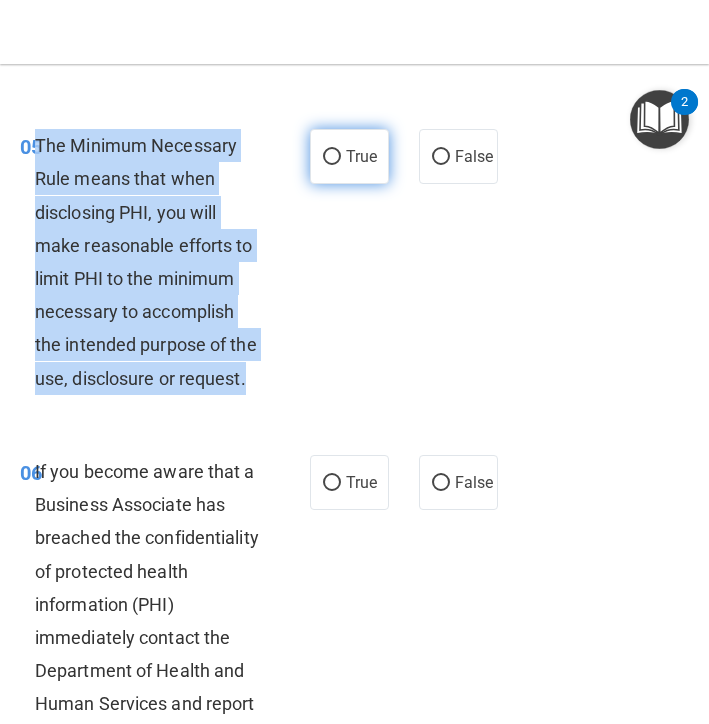 click on "True" at bounding box center (332, 157) 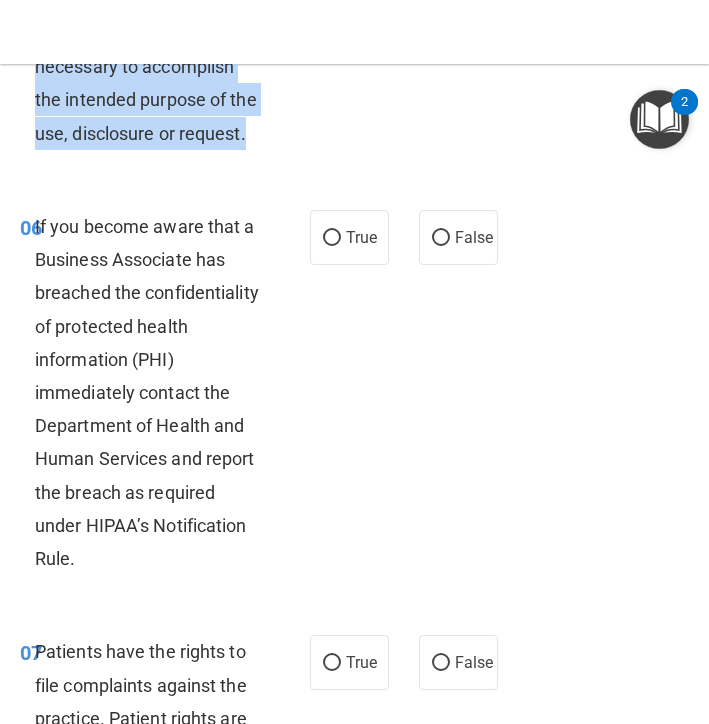 scroll, scrollTop: 1546, scrollLeft: 0, axis: vertical 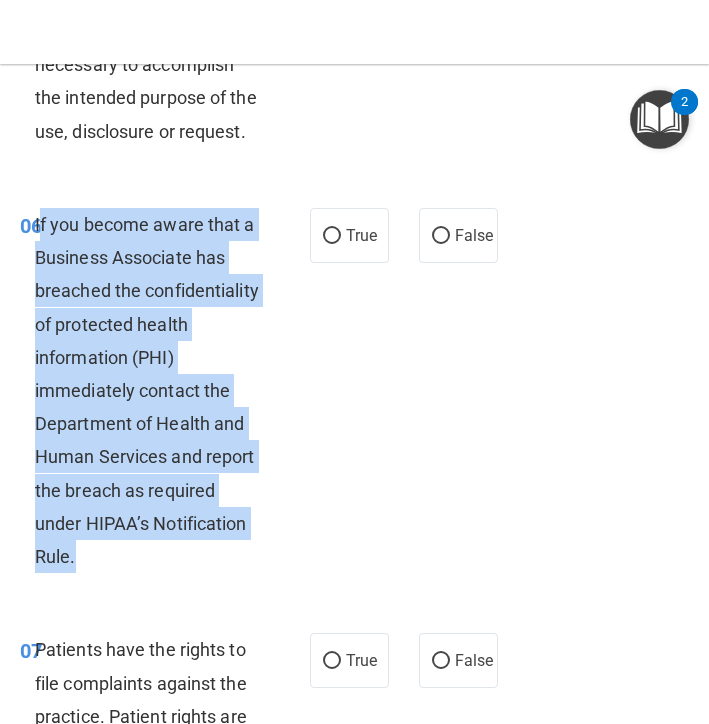 drag, startPoint x: 75, startPoint y: 542, endPoint x: 39, endPoint y: 218, distance: 325.99387 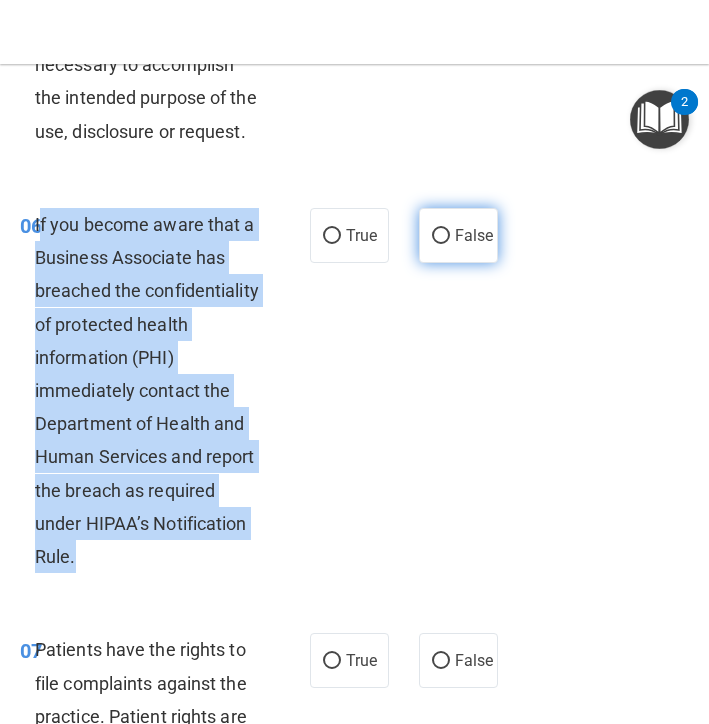 click on "False" at bounding box center (441, 236) 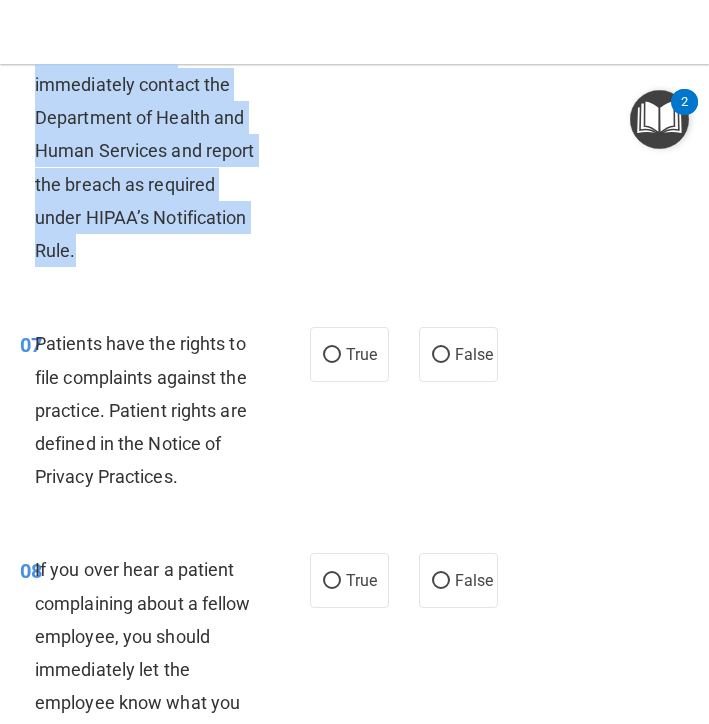 scroll, scrollTop: 1901, scrollLeft: 0, axis: vertical 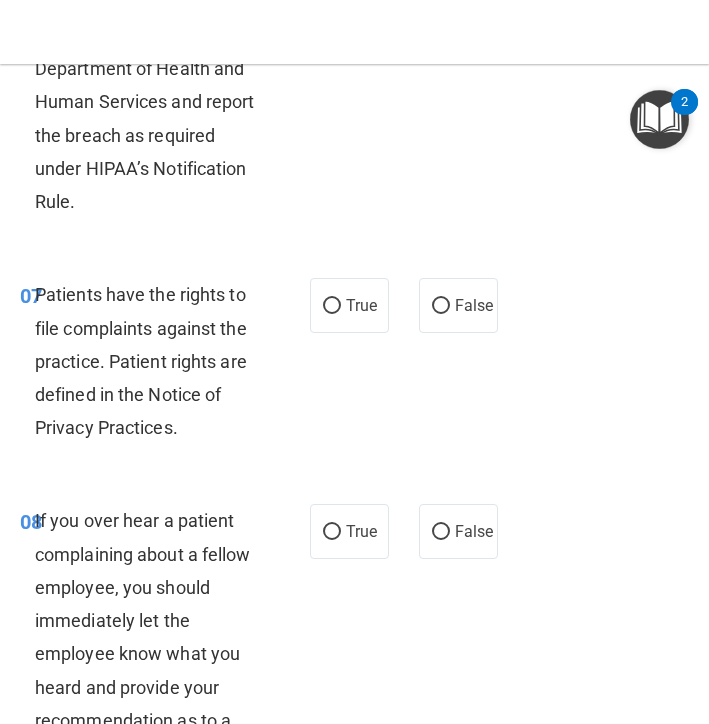 click on "Patients have the rights to file complaints against the practice.  Patient rights are defined in the Notice of Privacy Practices." at bounding box center (155, 361) 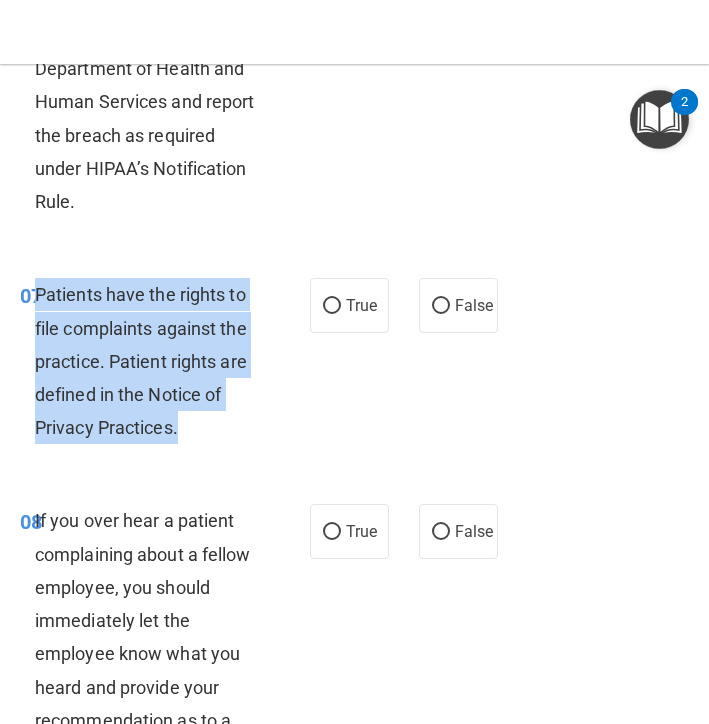 drag, startPoint x: 177, startPoint y: 412, endPoint x: 40, endPoint y: 281, distance: 189.55211 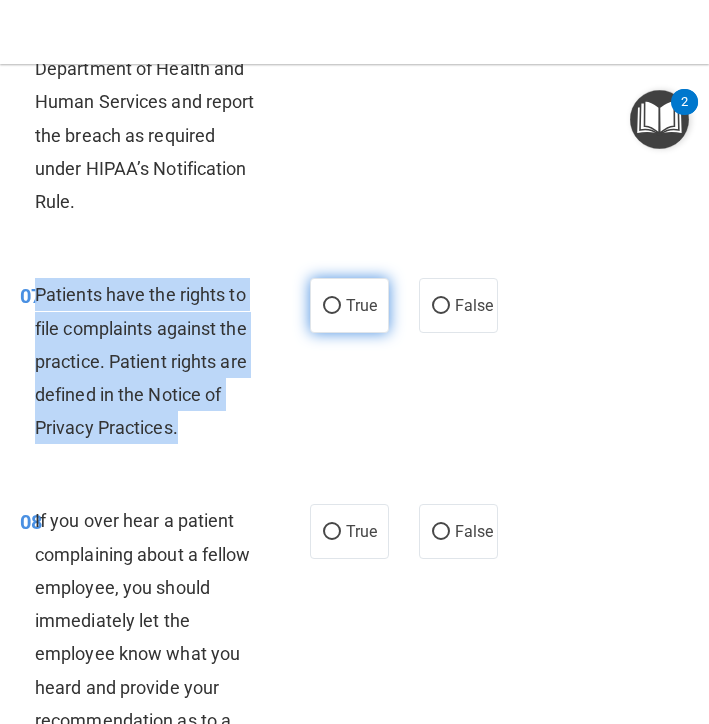 click on "True" at bounding box center (332, 306) 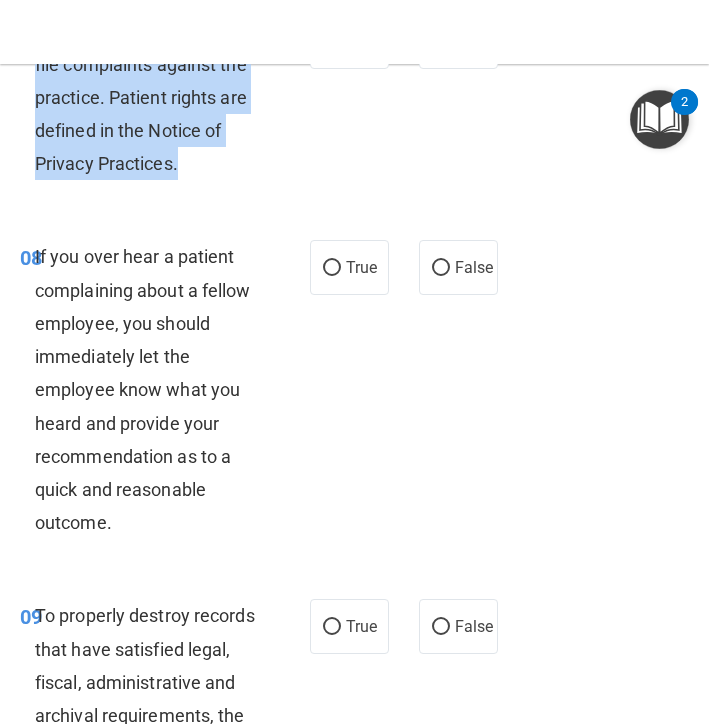 scroll, scrollTop: 2188, scrollLeft: 0, axis: vertical 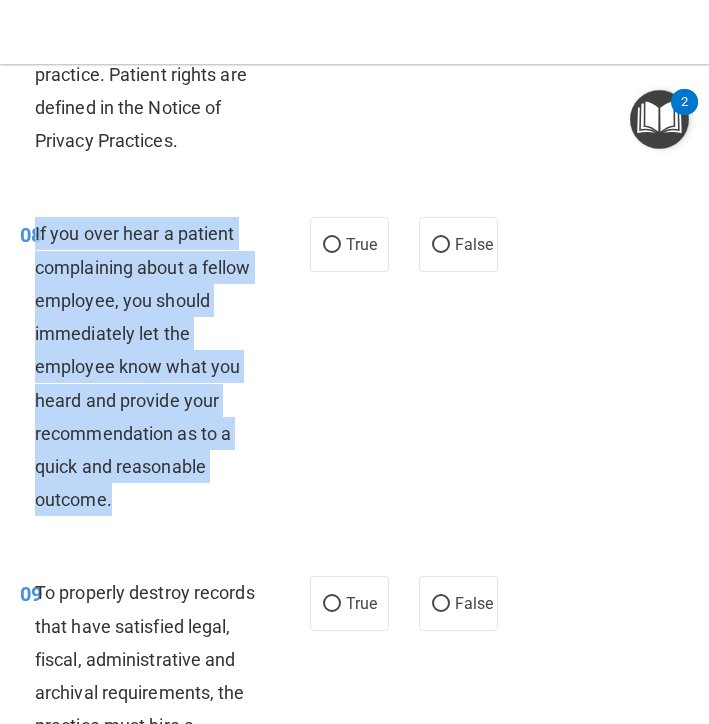 drag, startPoint x: 111, startPoint y: 482, endPoint x: 37, endPoint y: 226, distance: 266.48077 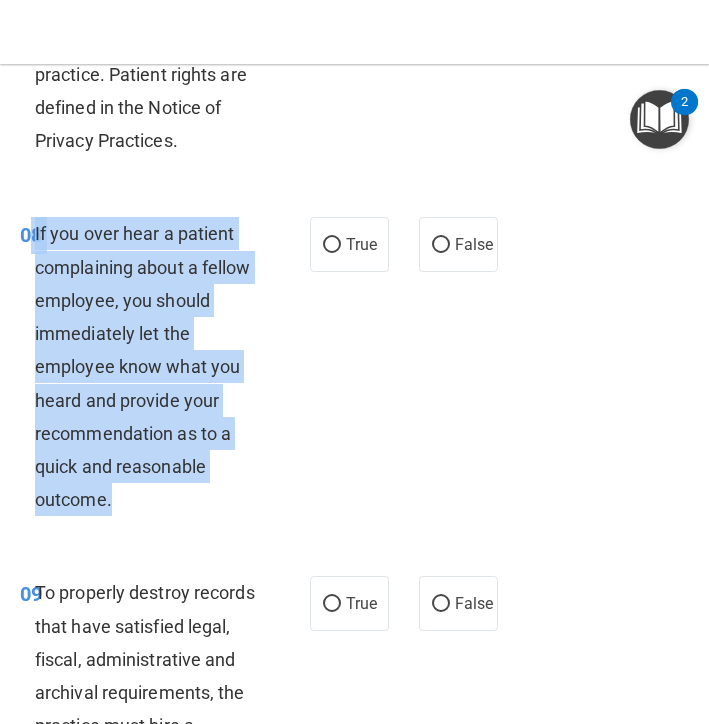 drag, startPoint x: 112, startPoint y: 484, endPoint x: 30, endPoint y: 223, distance: 273.57816 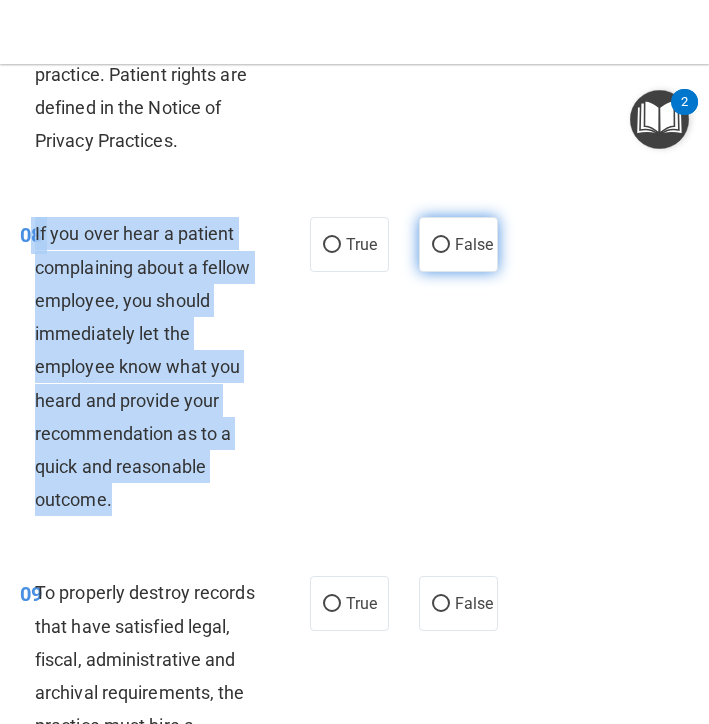 click on "False" at bounding box center (441, 245) 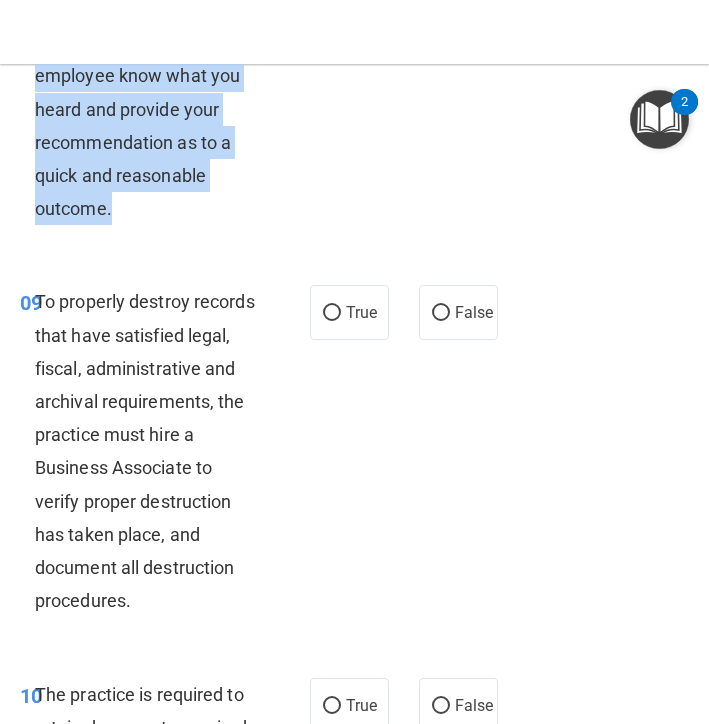 scroll, scrollTop: 2480, scrollLeft: 0, axis: vertical 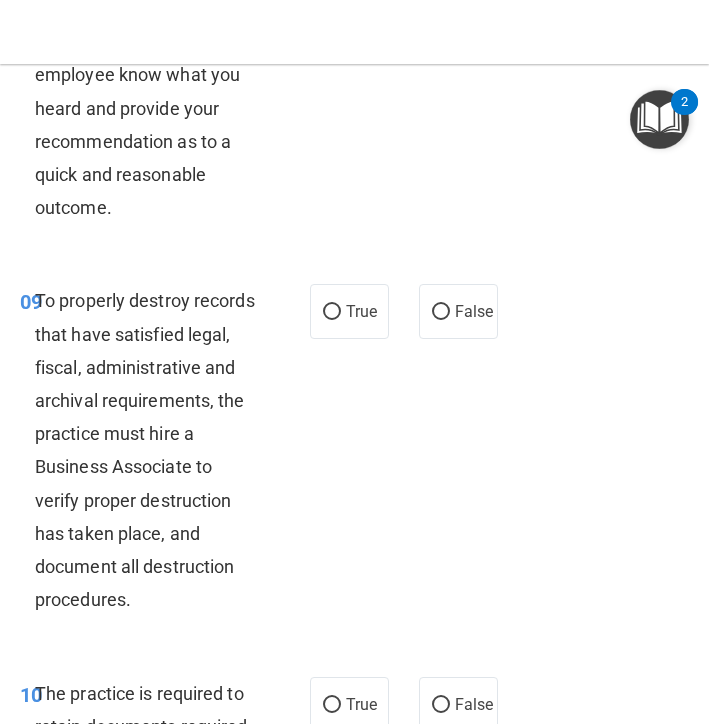 click on "To properly destroy records that have satisfied legal, fiscal, administrative and archival requirements, the practice must hire a Business Associate to verify proper destruction has taken place, and document all destruction procedures." at bounding box center (155, 450) 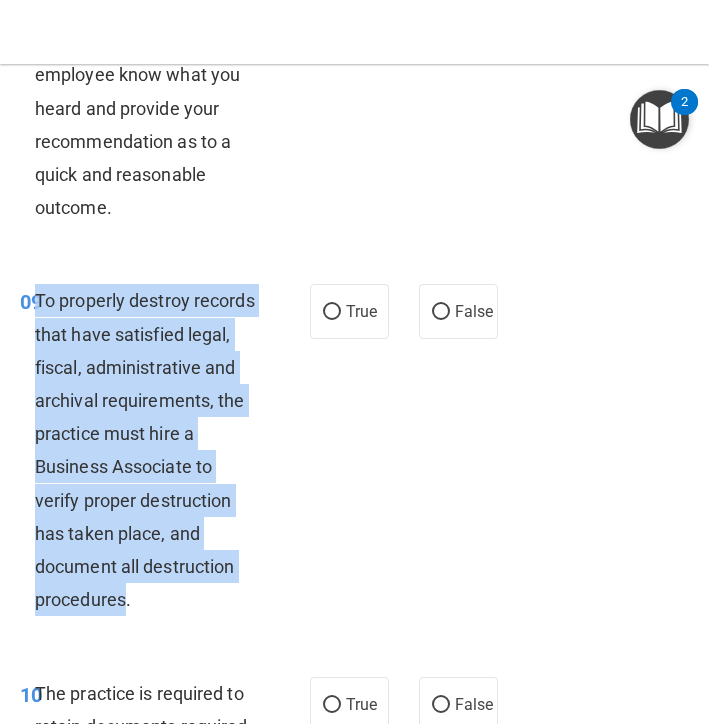 drag, startPoint x: 127, startPoint y: 584, endPoint x: 37, endPoint y: 289, distance: 308.4234 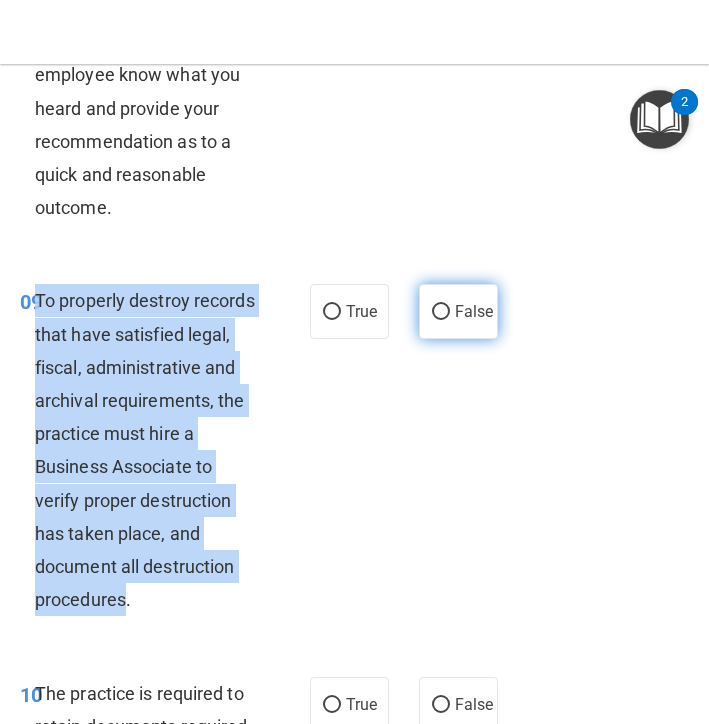 click on "False" at bounding box center [458, 311] 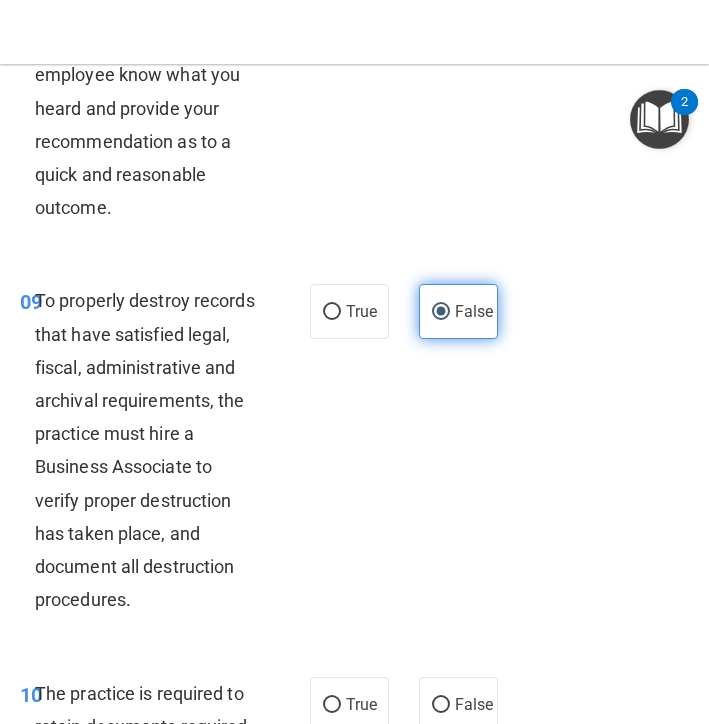 click on "False" at bounding box center [458, 311] 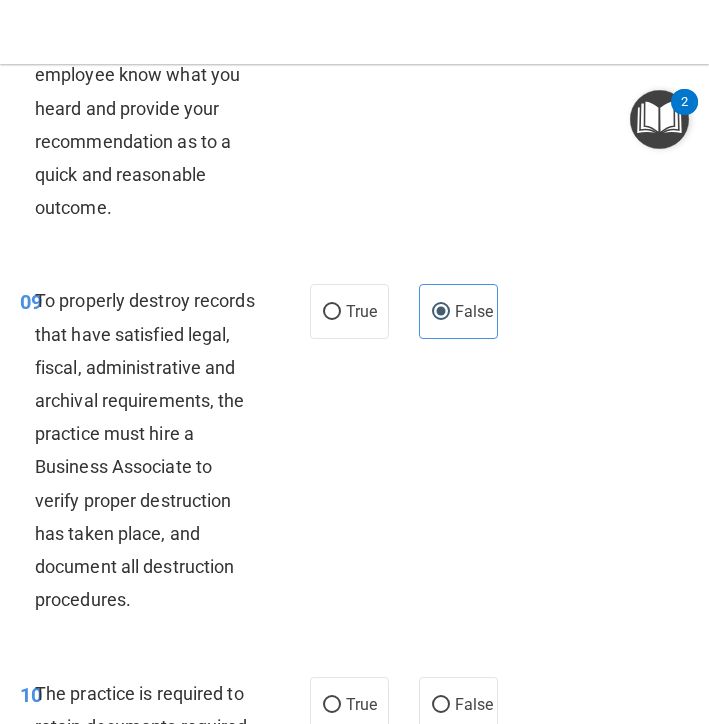 click on "09       To properly destroy records that have satisfied legal, fiscal, administrative and archival requirements, the practice must hire a Business Associate to verify proper destruction has taken place, and document all destruction procedures.                  True           False" at bounding box center [354, 455] 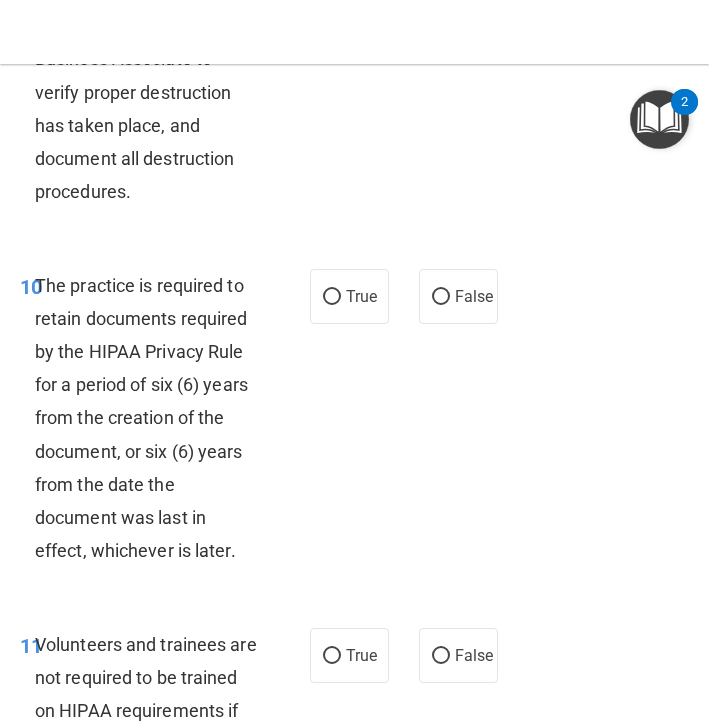 scroll, scrollTop: 2903, scrollLeft: 0, axis: vertical 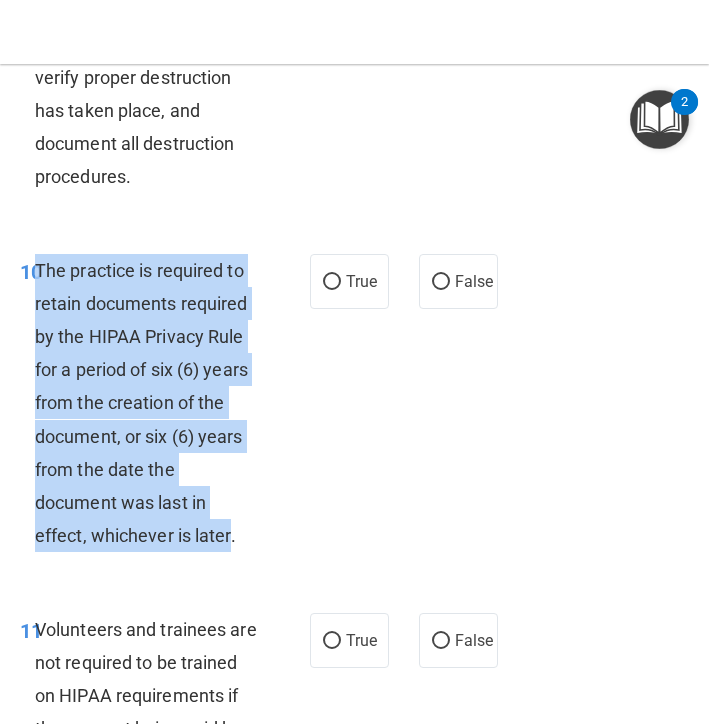 drag, startPoint x: 232, startPoint y: 520, endPoint x: 38, endPoint y: 251, distance: 331.65796 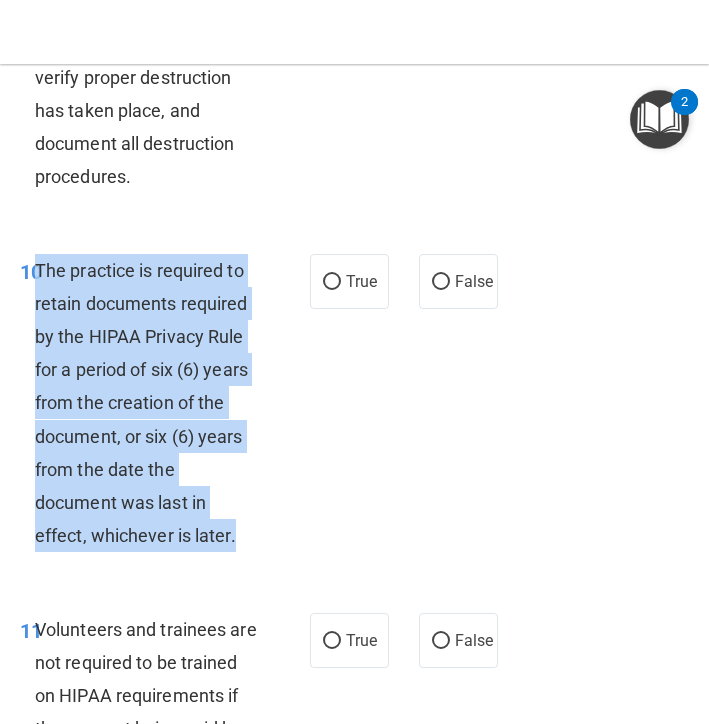 drag, startPoint x: 233, startPoint y: 518, endPoint x: 40, endPoint y: 252, distance: 328.64114 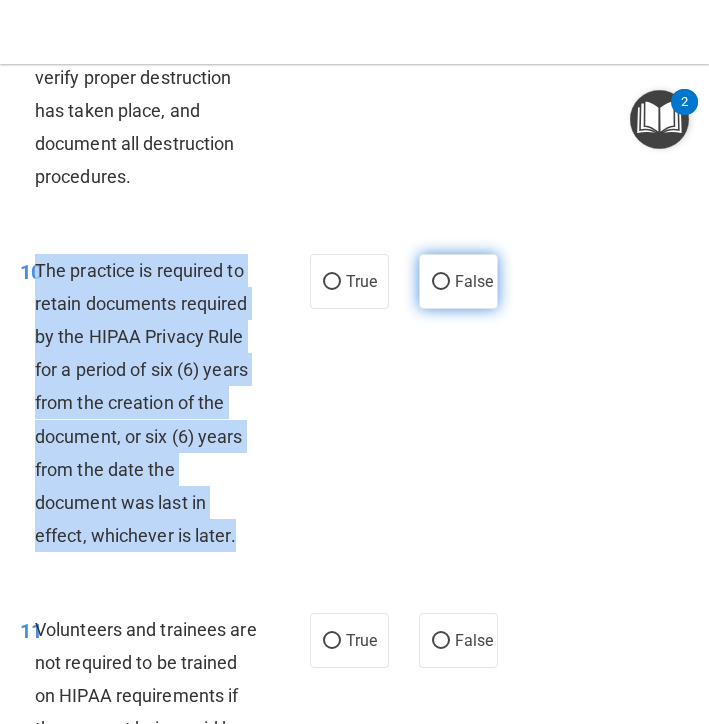 click on "False" at bounding box center [441, 282] 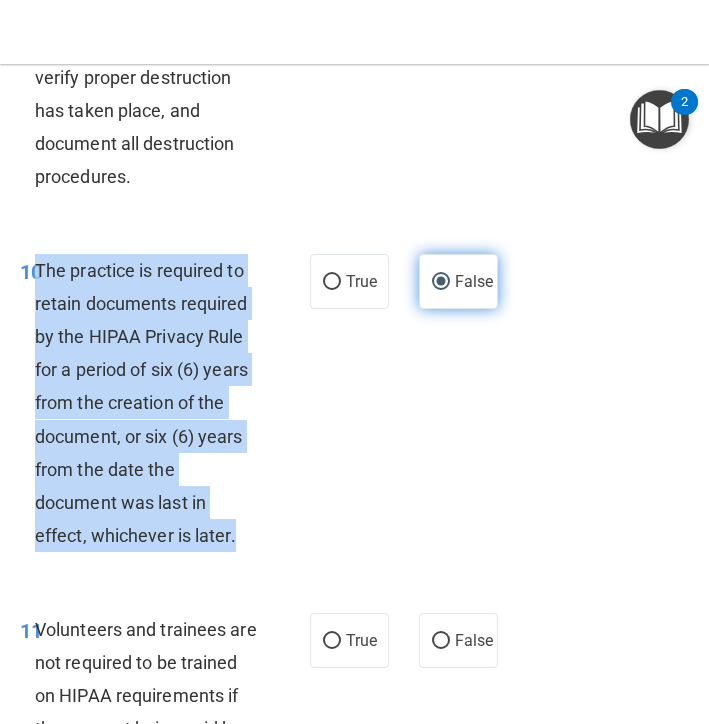 click on "False" at bounding box center (441, 282) 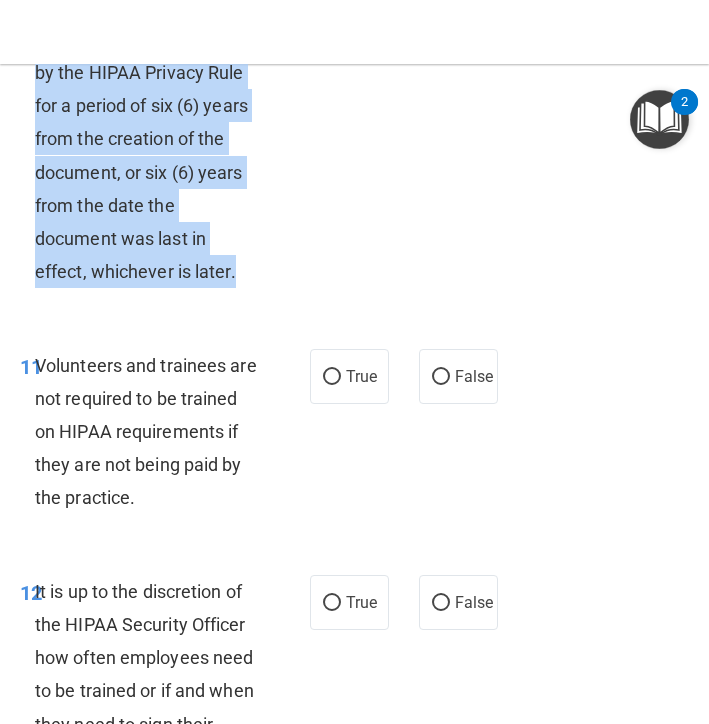 scroll, scrollTop: 3190, scrollLeft: 0, axis: vertical 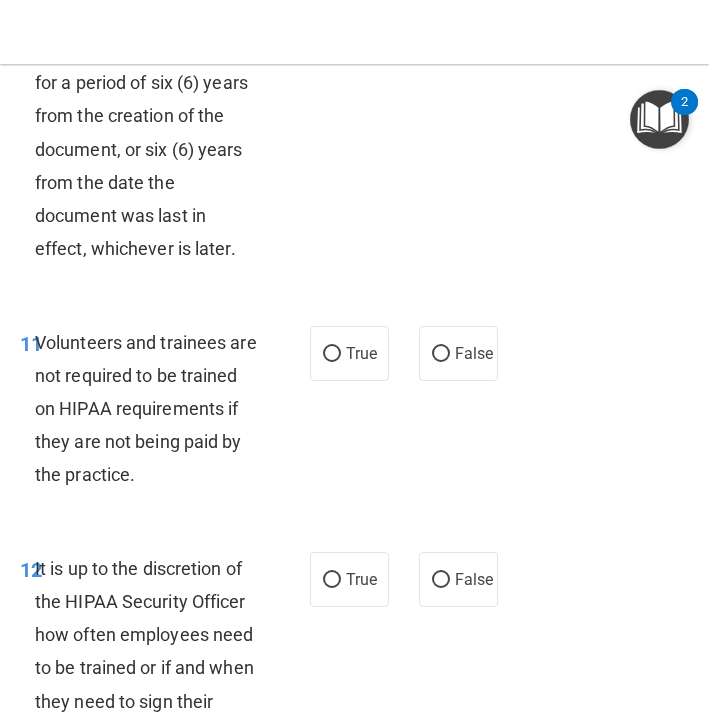 click on "Volunteers and trainees are not required to be trained on HIPAA requirements if they are not being paid by the practice." at bounding box center [146, 409] 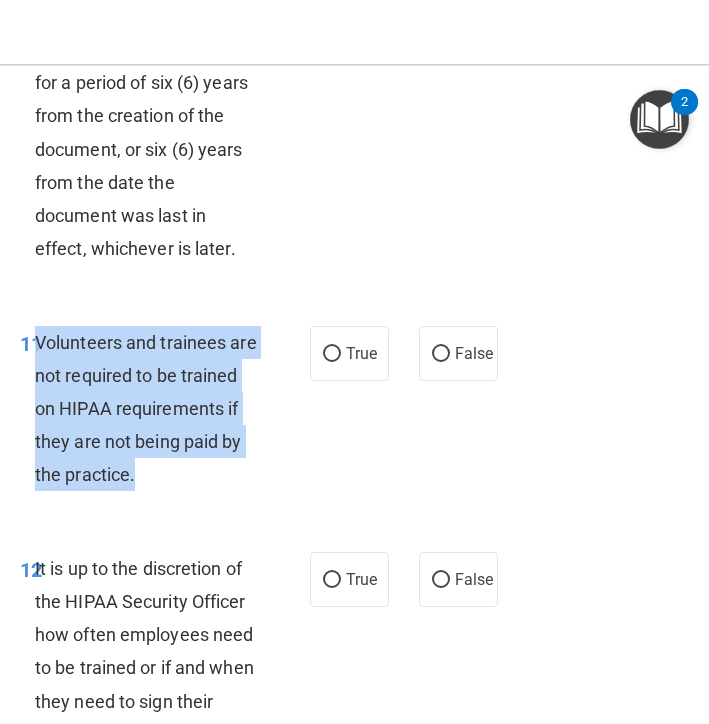 drag, startPoint x: 135, startPoint y: 451, endPoint x: 37, endPoint y: 322, distance: 162.00308 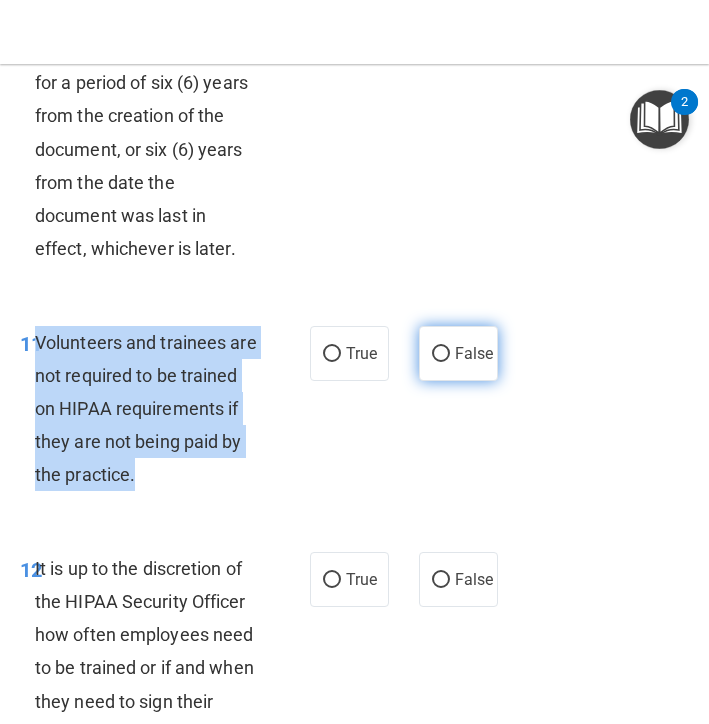 click on "False" at bounding box center (441, 354) 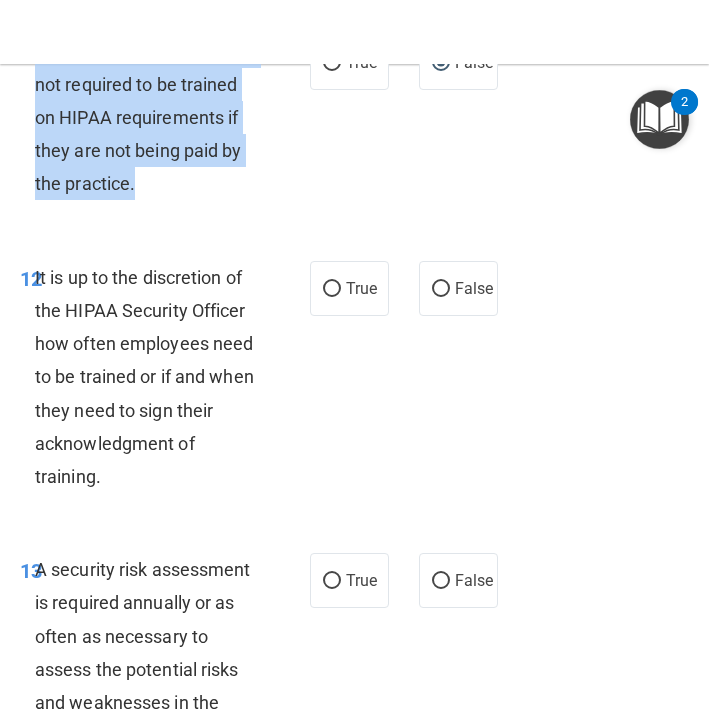 scroll, scrollTop: 3486, scrollLeft: 0, axis: vertical 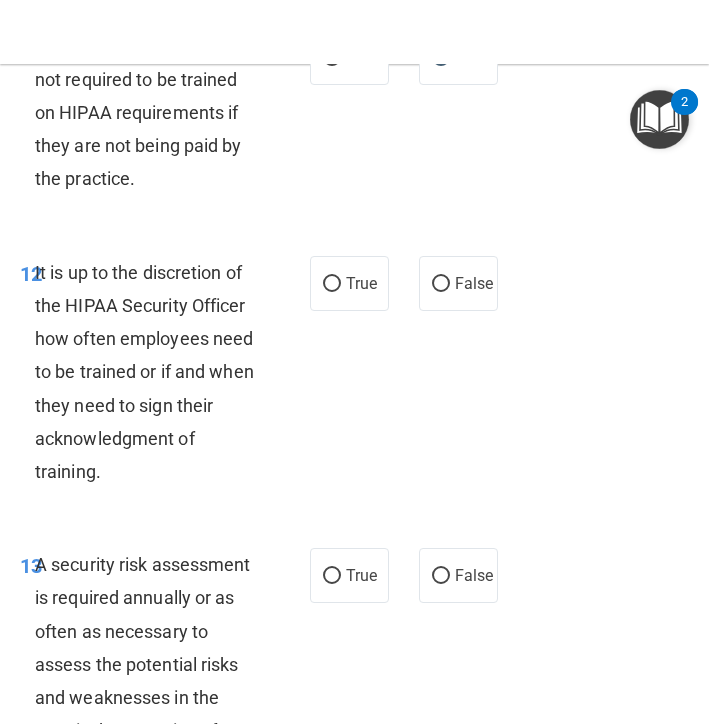 click on "It is up to the discretion of the HIPAA Security Officer how often employees need to be trained or if and when they need to sign their acknowledgment of training." at bounding box center [144, 372] 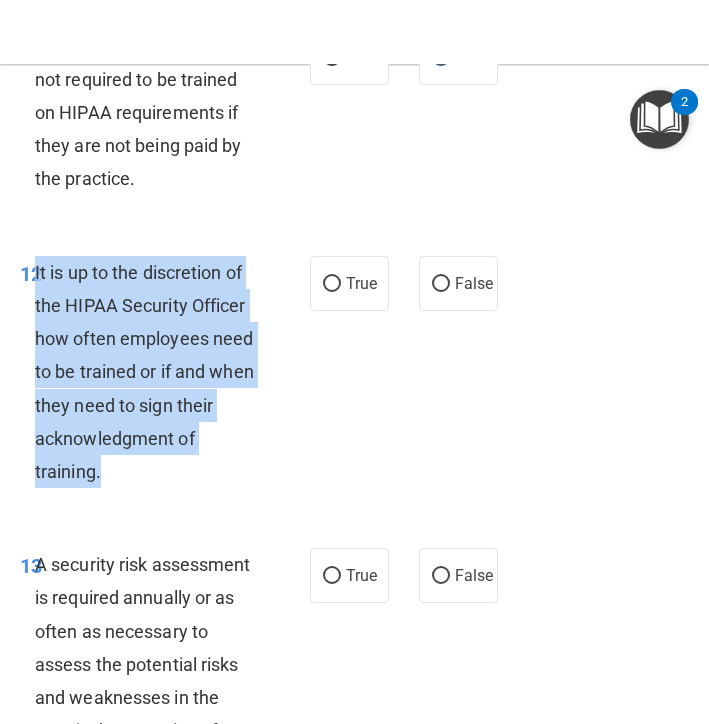 drag, startPoint x: 102, startPoint y: 453, endPoint x: 37, endPoint y: 246, distance: 216.96544 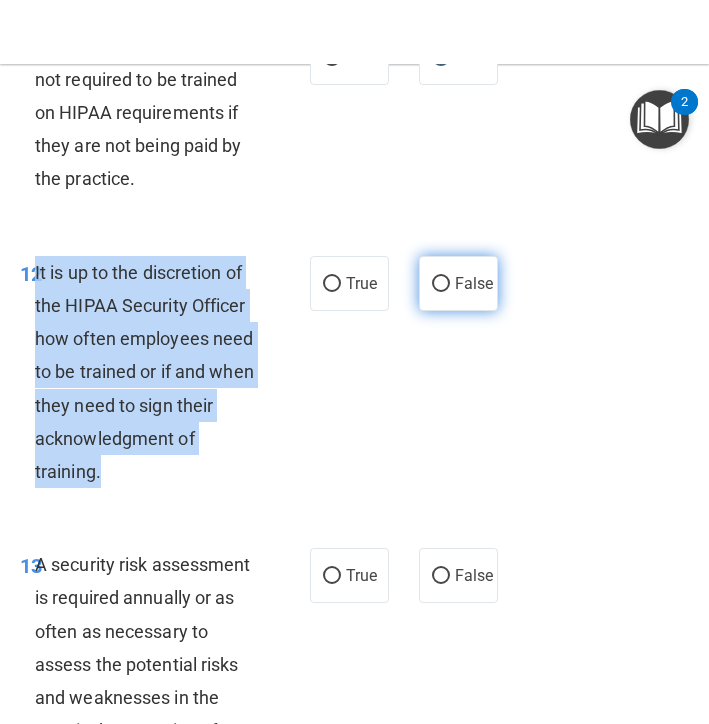 click on "False" at bounding box center (474, 283) 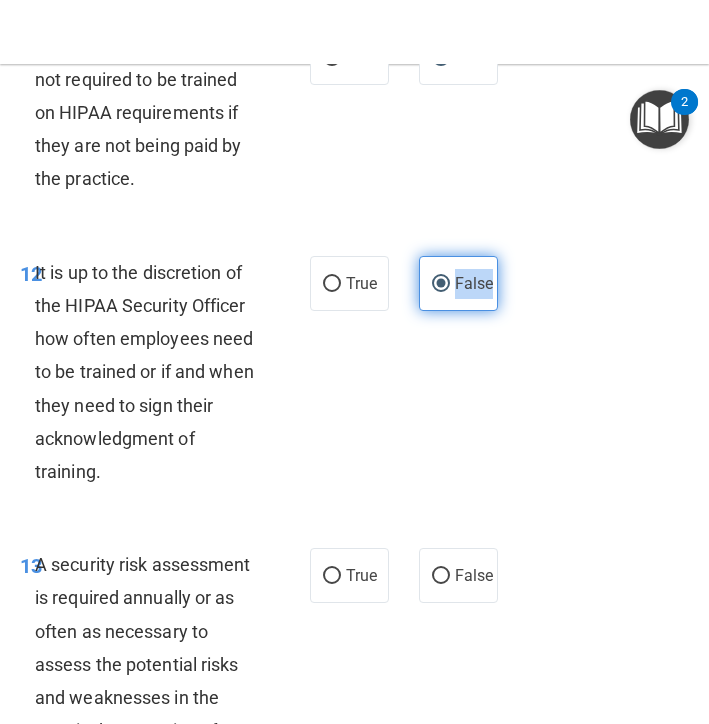 click on "False" at bounding box center [474, 283] 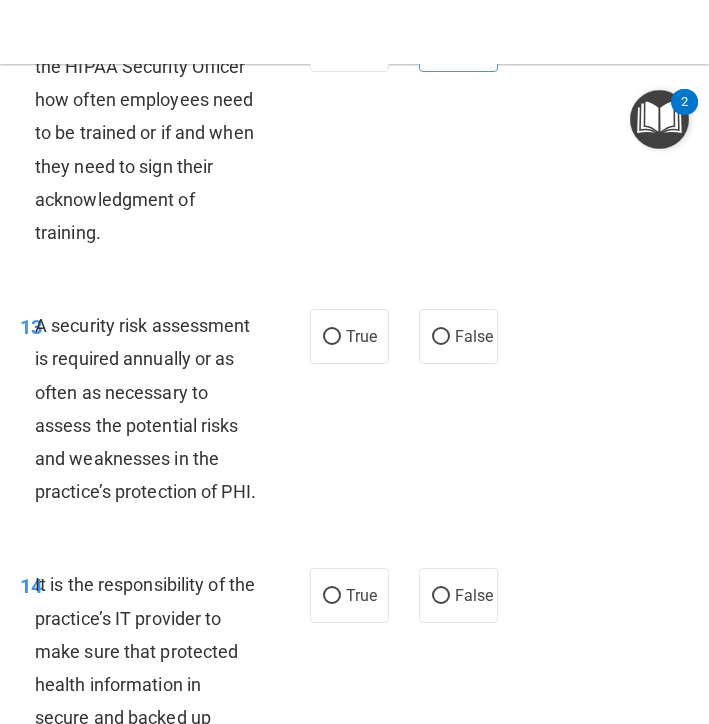 scroll, scrollTop: 3729, scrollLeft: 0, axis: vertical 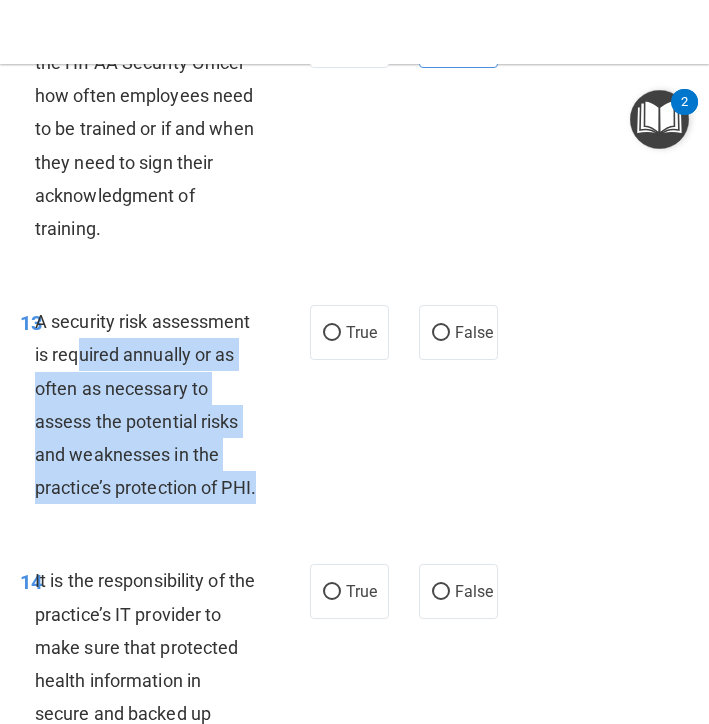 drag, startPoint x: 257, startPoint y: 462, endPoint x: 80, endPoint y: 313, distance: 231.36551 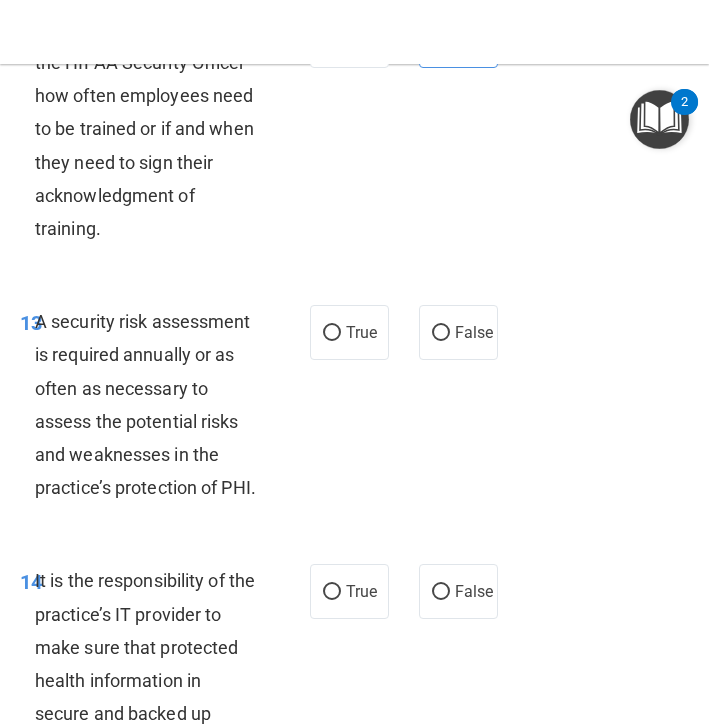 click on "13       A security risk assessment is required annually or as often as necessary to assess the potential risks and weaknesses in the practice’s protection of PHI.                 True           False" at bounding box center (354, 409) 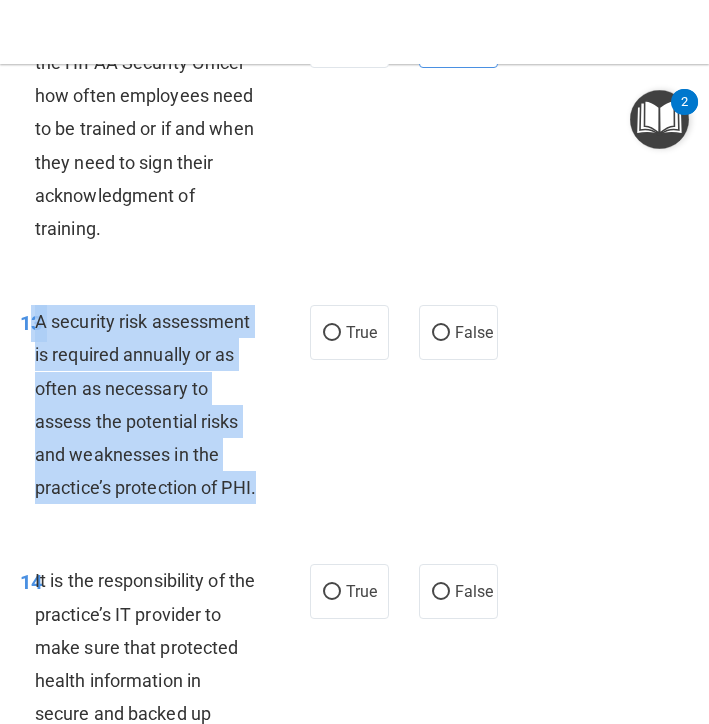 drag, startPoint x: 258, startPoint y: 455, endPoint x: 32, endPoint y: 307, distance: 270.1481 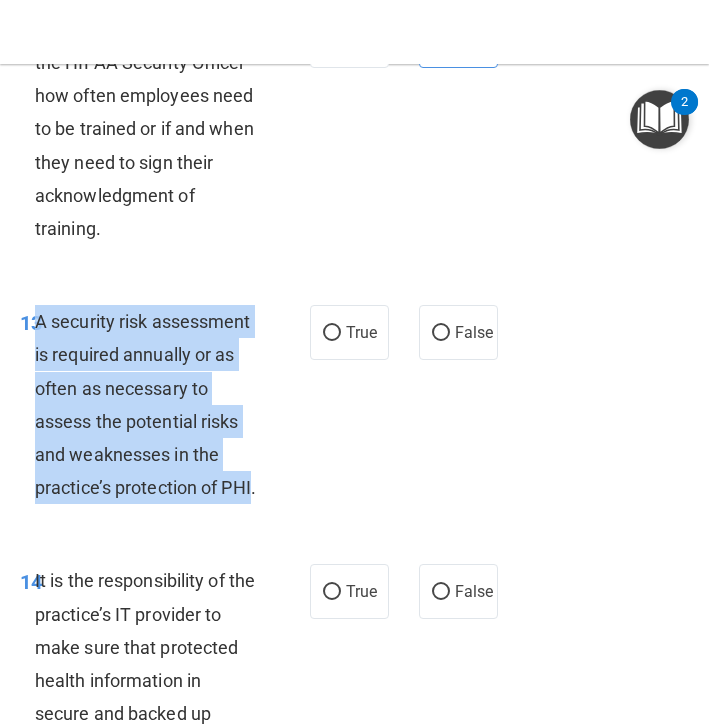 drag, startPoint x: 256, startPoint y: 460, endPoint x: 35, endPoint y: 306, distance: 269.36407 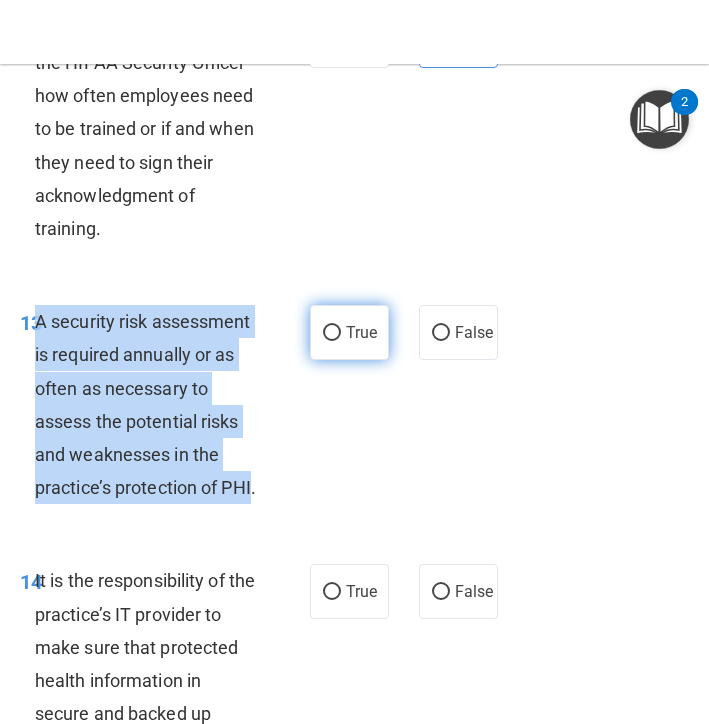 click on "True" at bounding box center (332, 333) 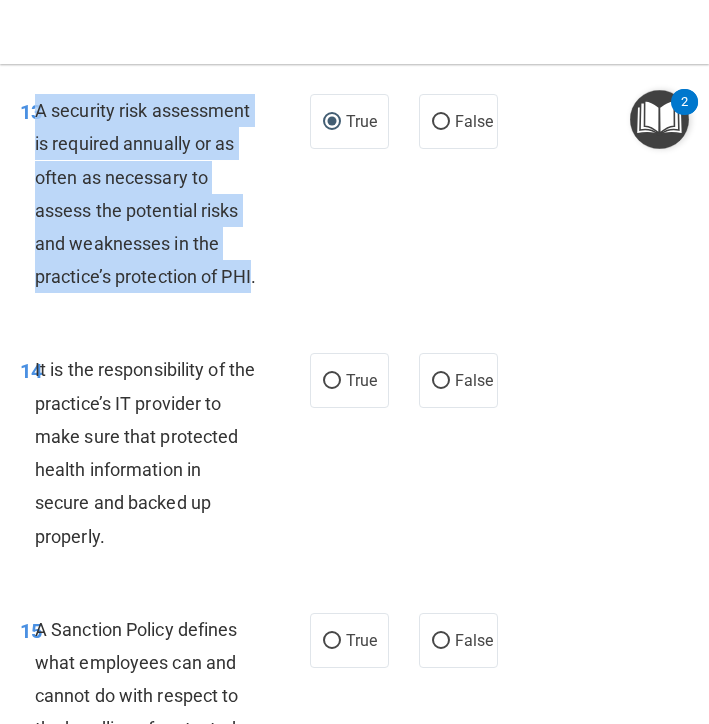 scroll, scrollTop: 3946, scrollLeft: 0, axis: vertical 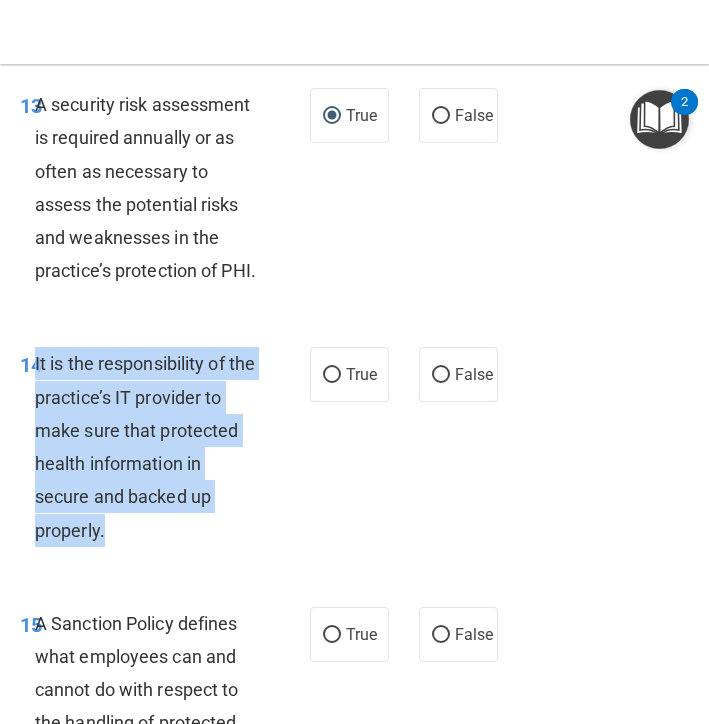 drag, startPoint x: 123, startPoint y: 506, endPoint x: 37, endPoint y: 334, distance: 192.30185 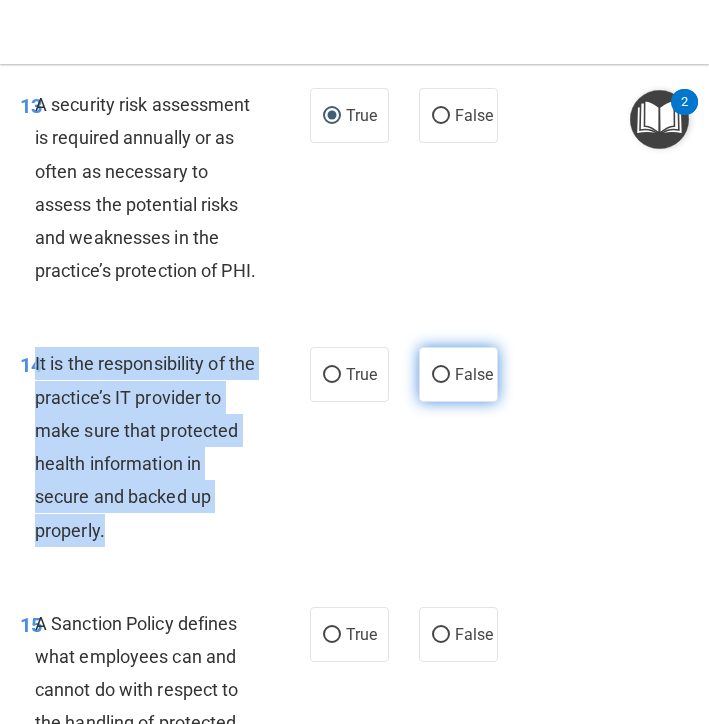 click on "False" at bounding box center (441, 375) 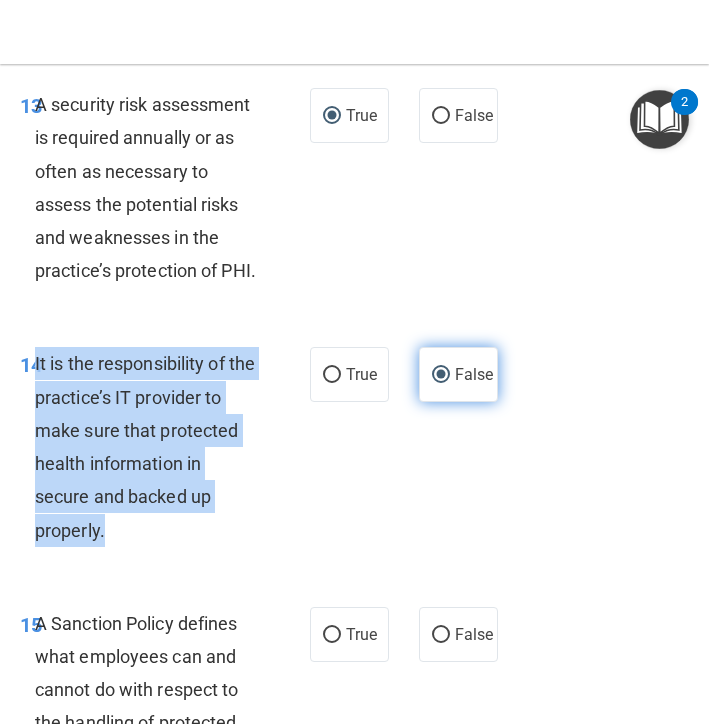 click on "False" at bounding box center (441, 375) 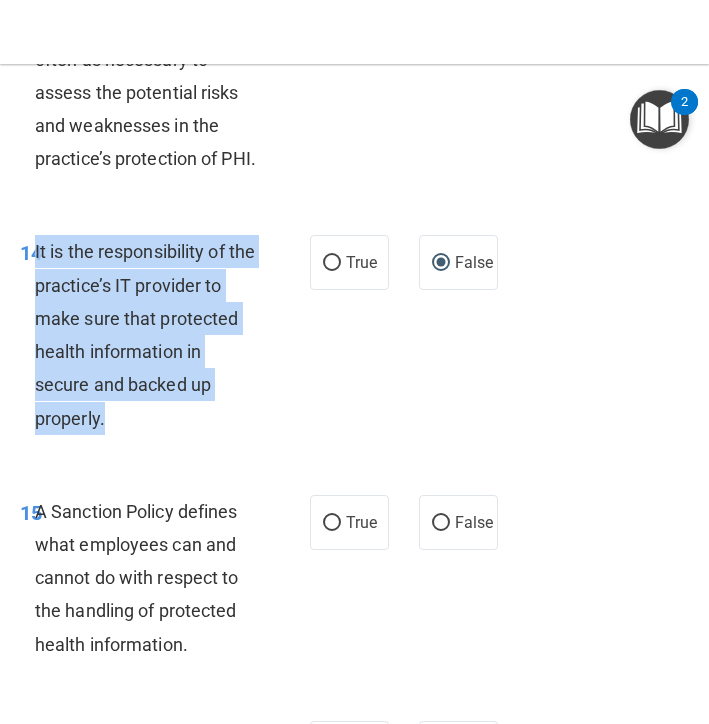 scroll, scrollTop: 4072, scrollLeft: 0, axis: vertical 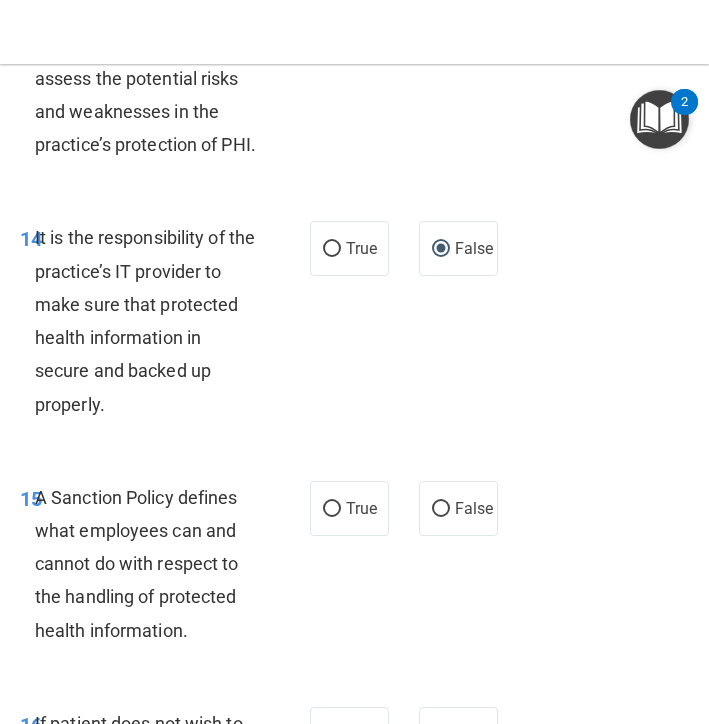 click on "A Sanction Policy defines what employees can and cannot do with respect to the handling of protected health information." at bounding box center (155, 564) 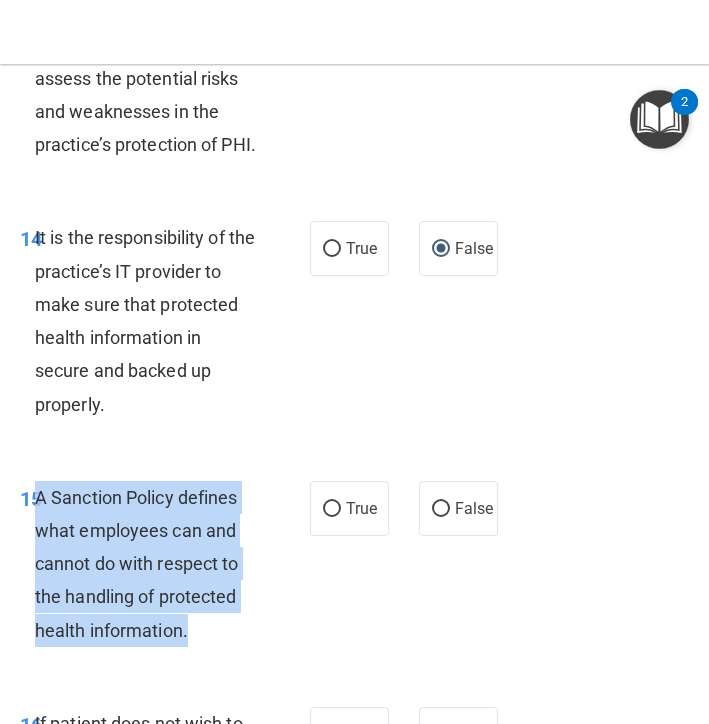 drag, startPoint x: 193, startPoint y: 601, endPoint x: 40, endPoint y: 472, distance: 200.12495 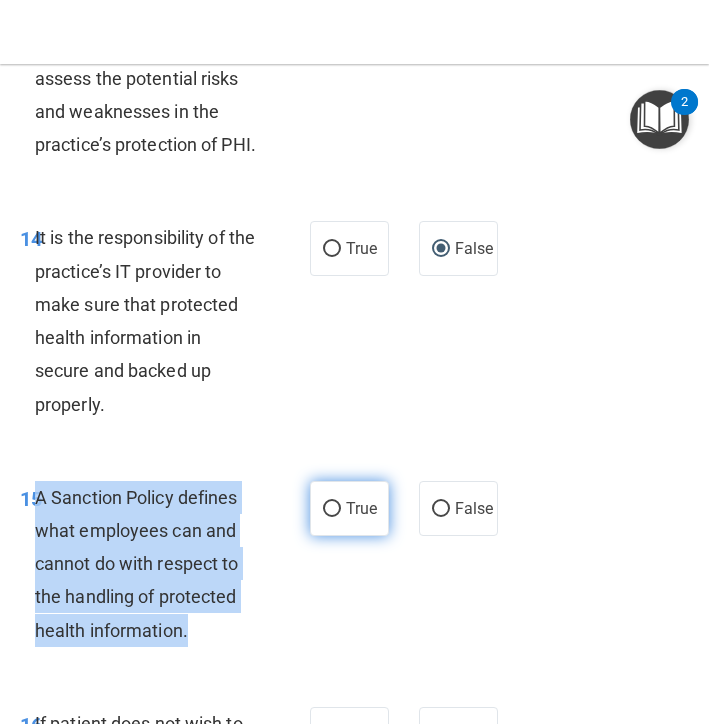 click on "True" at bounding box center [361, 508] 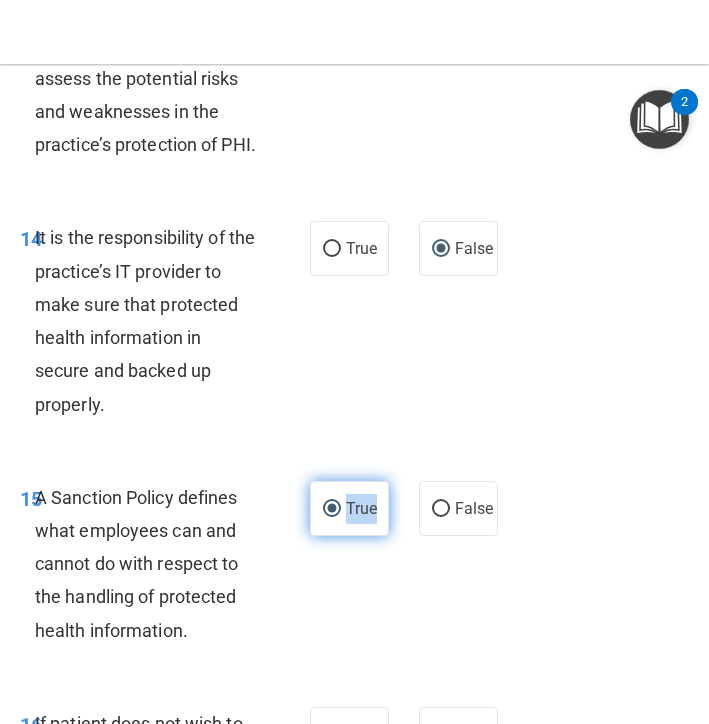 click on "True" at bounding box center [361, 508] 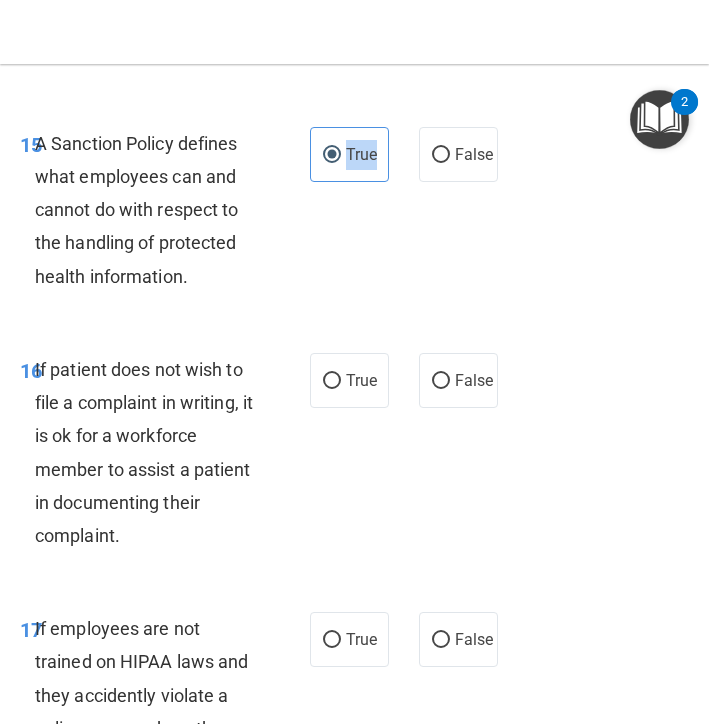 scroll, scrollTop: 4428, scrollLeft: 0, axis: vertical 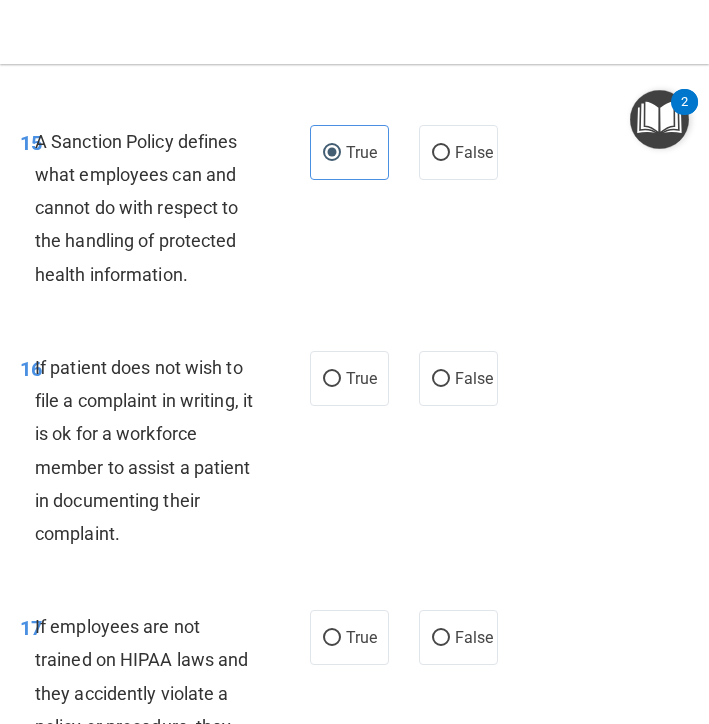 click on "If patient does not wish to file a complaint in writing, it is ok for a workforce member to assist a patient in documenting their complaint." at bounding box center (144, 450) 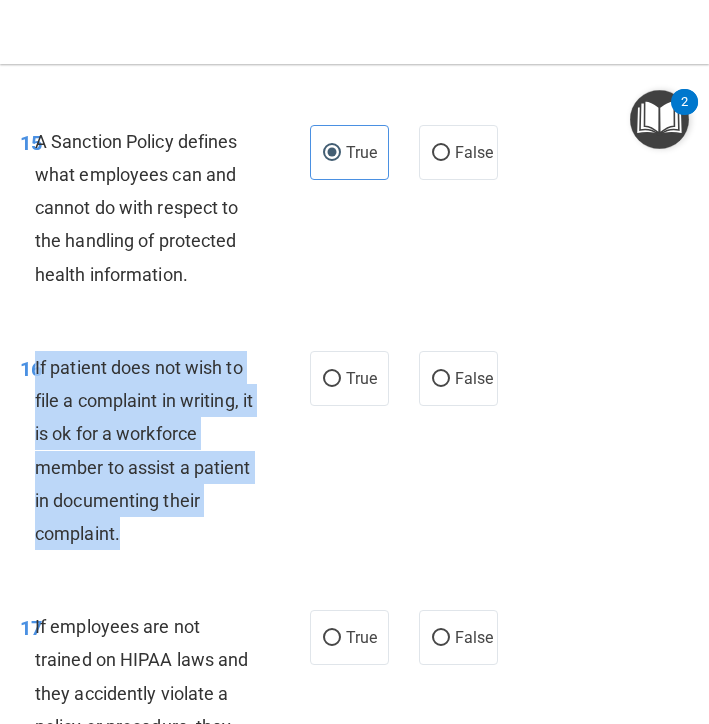 drag, startPoint x: 120, startPoint y: 506, endPoint x: 37, endPoint y: 341, distance: 184.69975 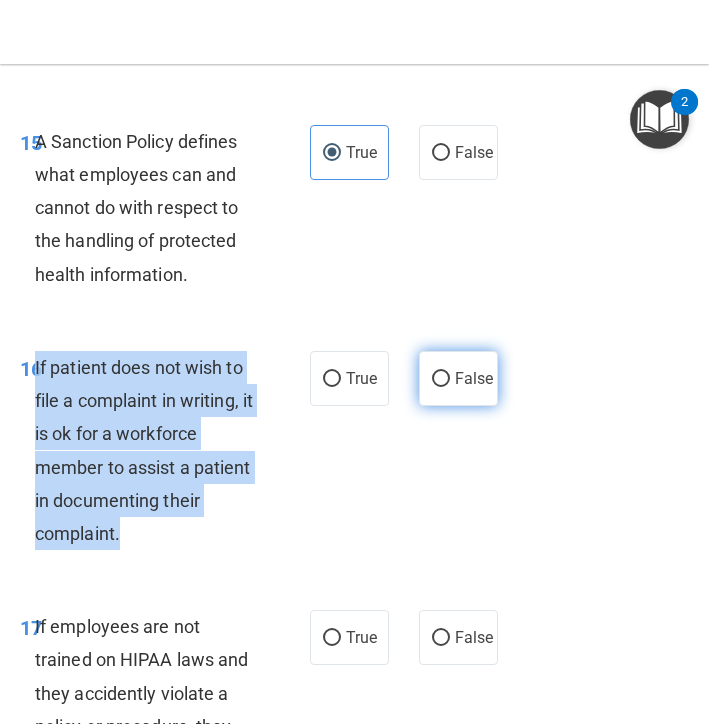 click on "False" at bounding box center [474, 378] 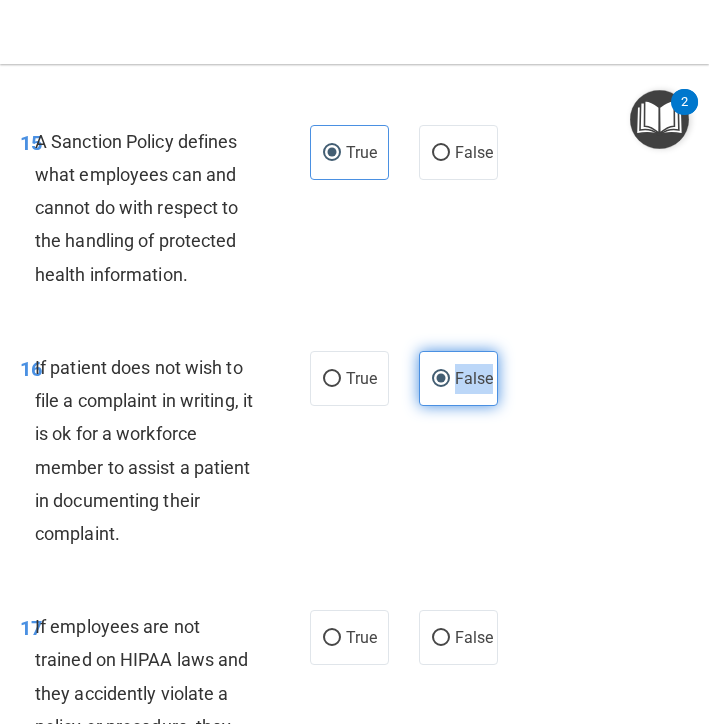 click on "False" at bounding box center (474, 378) 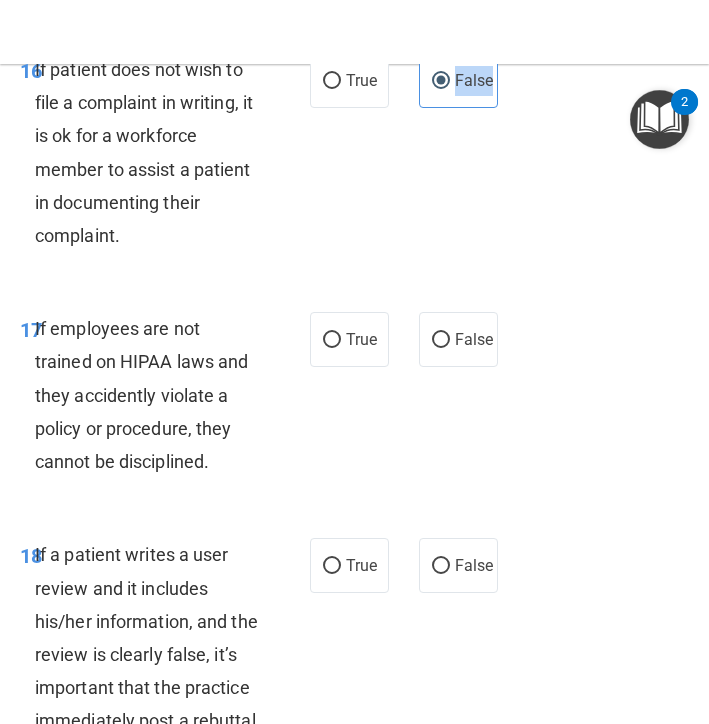 scroll, scrollTop: 4729, scrollLeft: 0, axis: vertical 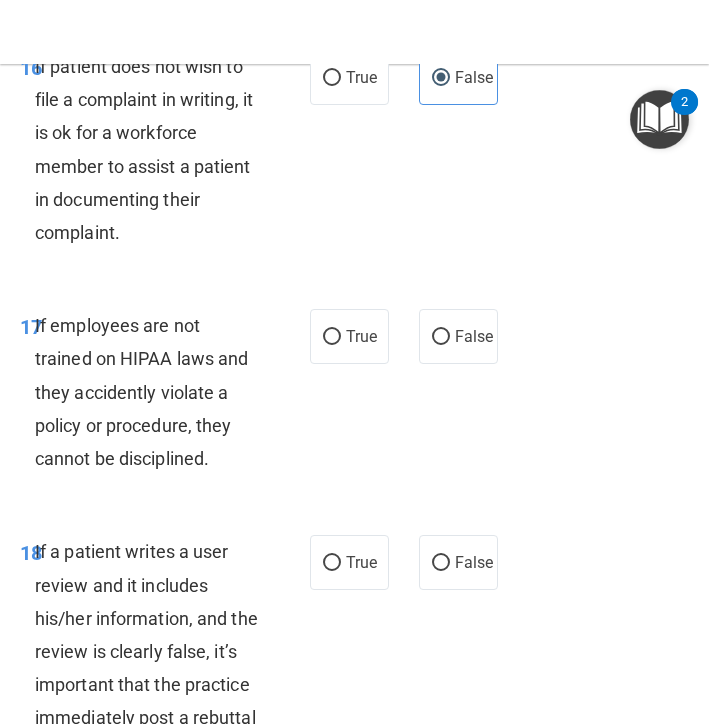 click on "If employees are not trained on HIPAA laws and they accidently violate a policy or procedure, they cannot be disciplined." at bounding box center [155, 392] 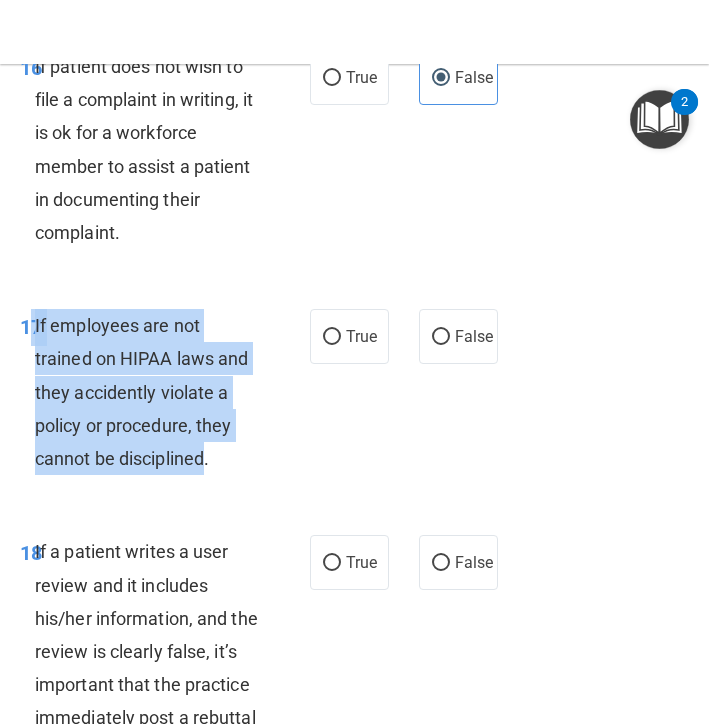 drag, startPoint x: 209, startPoint y: 432, endPoint x: 34, endPoint y: 298, distance: 220.41098 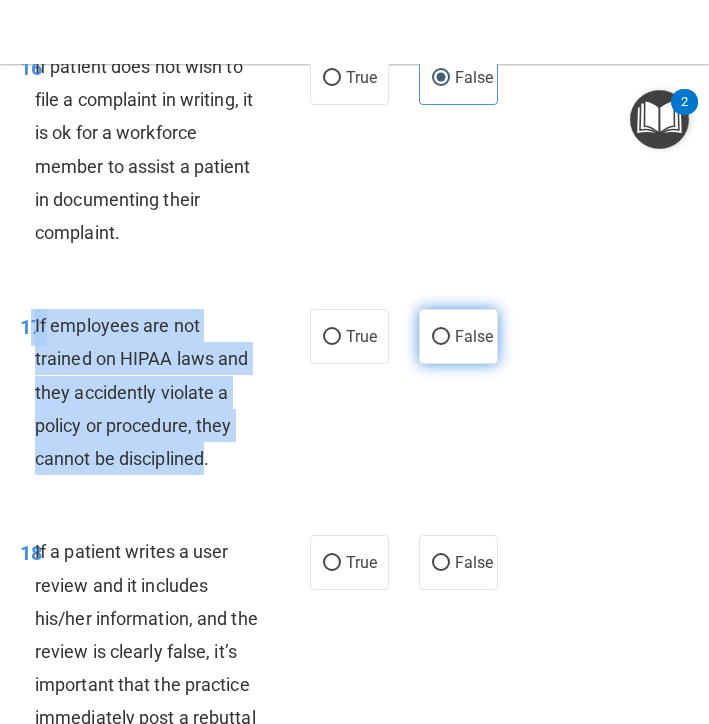 click on "False" at bounding box center (441, 337) 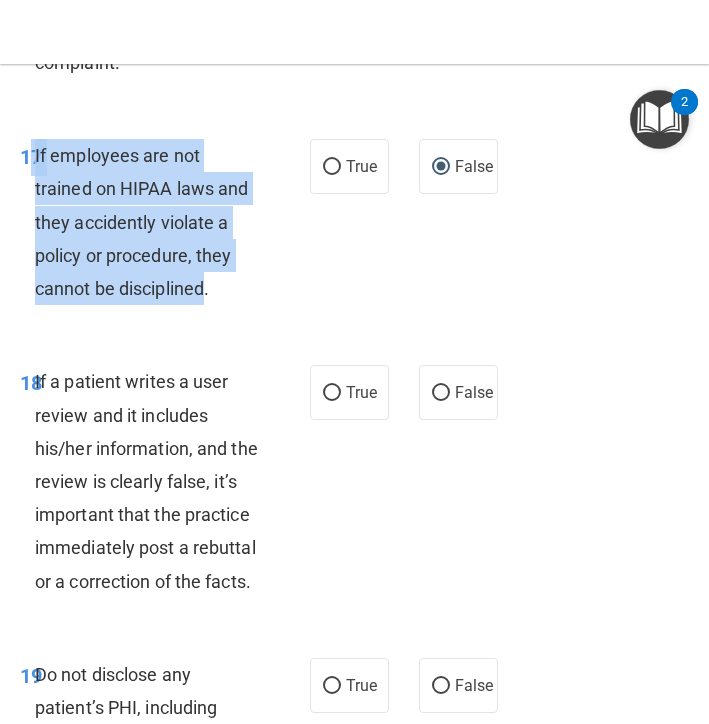 scroll, scrollTop: 4926, scrollLeft: 0, axis: vertical 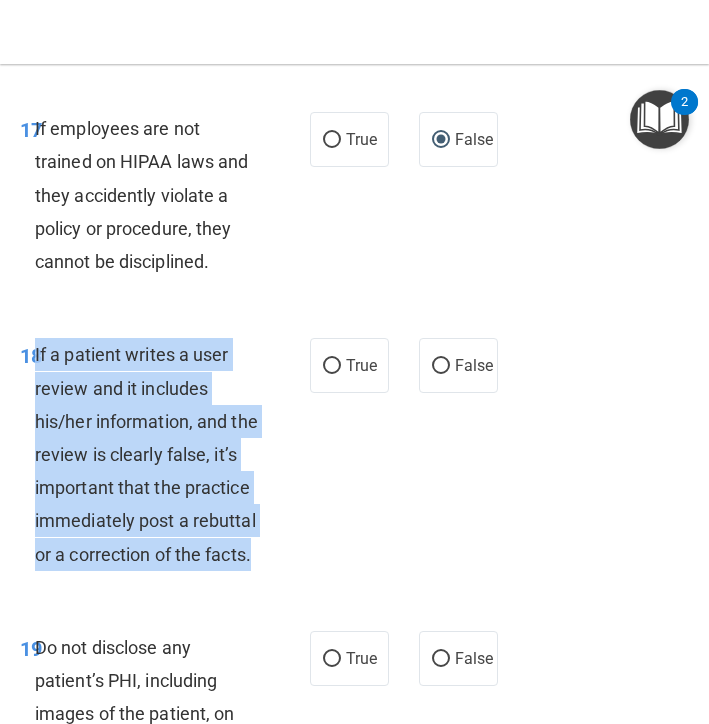 drag, startPoint x: 254, startPoint y: 520, endPoint x: 51, endPoint y: 325, distance: 281.48535 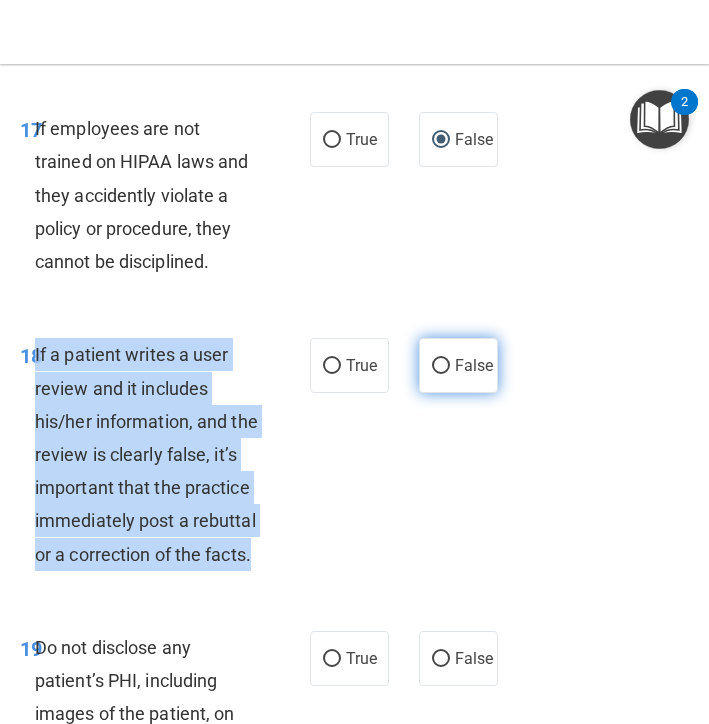 click on "False" at bounding box center (474, 365) 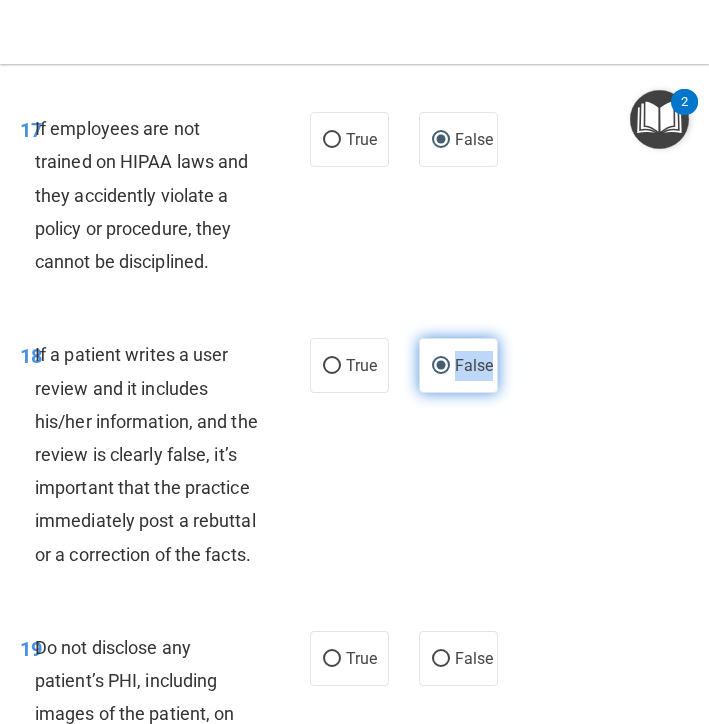 click on "False" at bounding box center [474, 365] 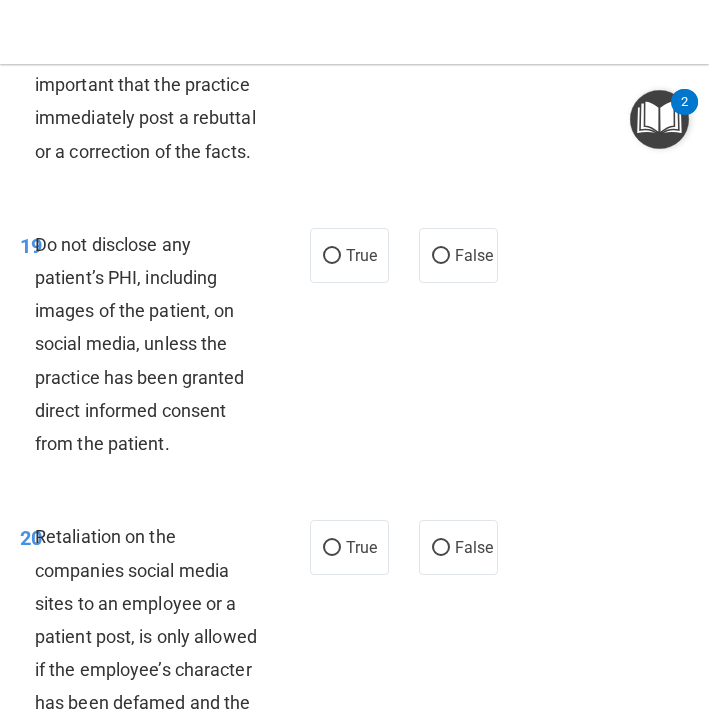 scroll, scrollTop: 5330, scrollLeft: 0, axis: vertical 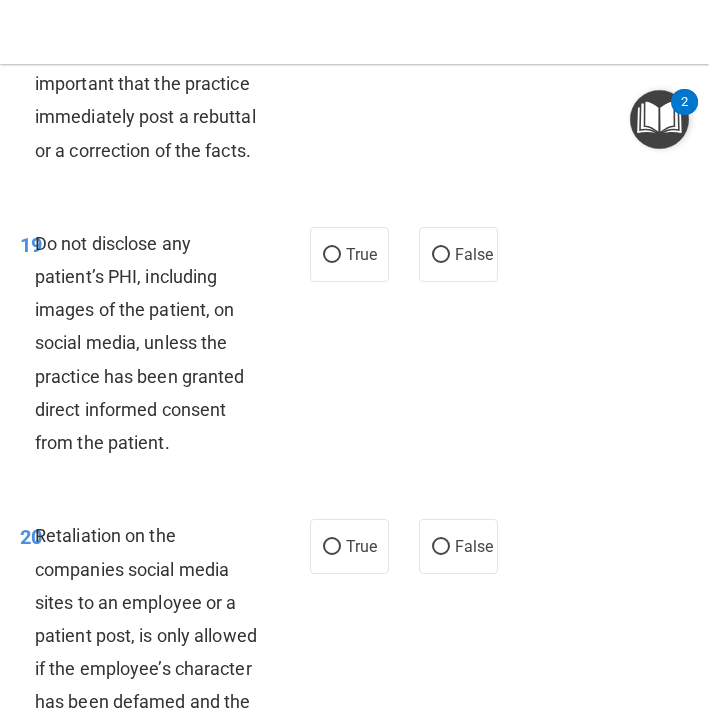 click on "Do not disclose any patient’s PHI, including images of the patient, on social media, unless the practice has been granted direct informed consent from the patient." at bounding box center [155, 343] 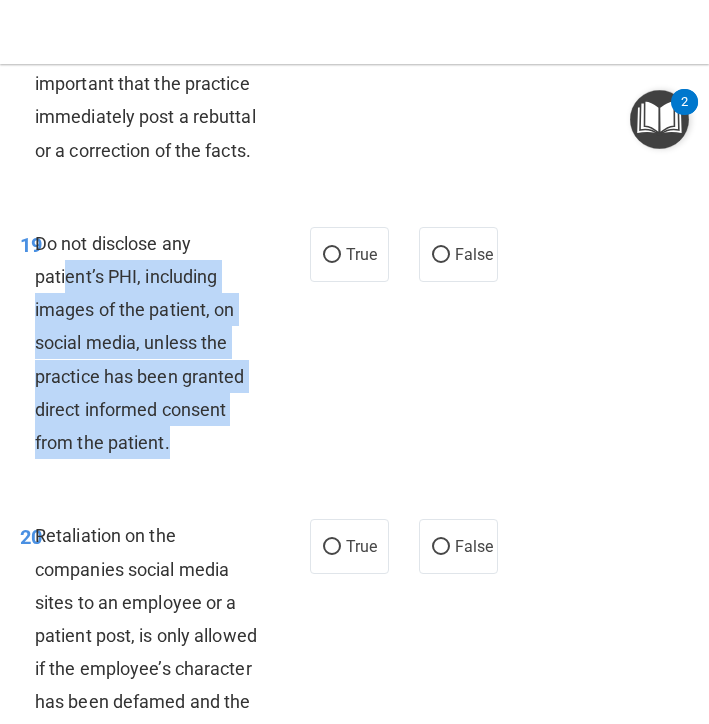 drag, startPoint x: 171, startPoint y: 415, endPoint x: 67, endPoint y: 233, distance: 209.6187 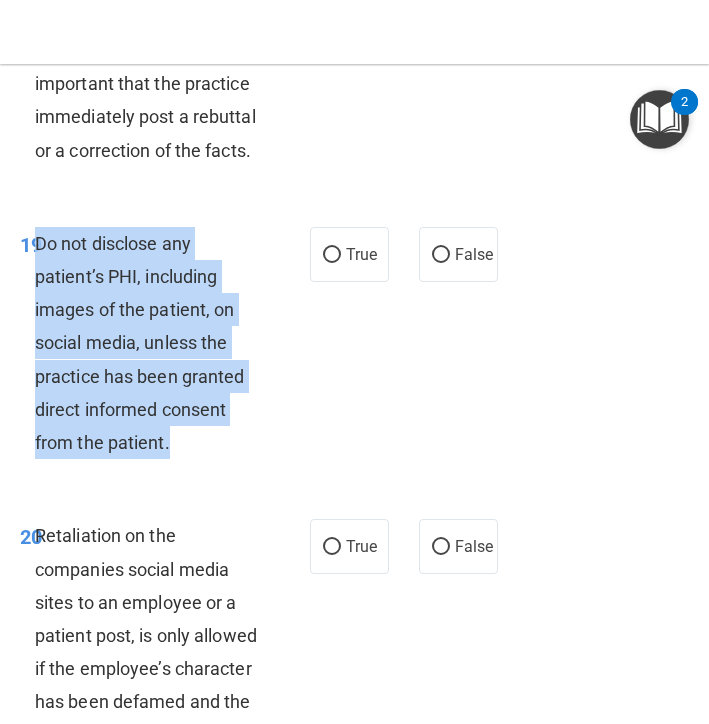 drag, startPoint x: 170, startPoint y: 410, endPoint x: 37, endPoint y: 214, distance: 236.86494 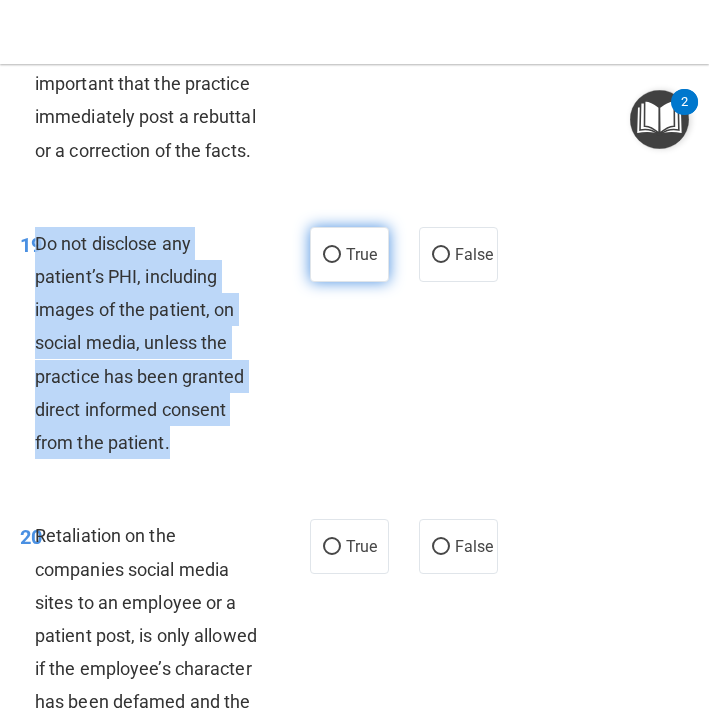 click on "True" at bounding box center [332, 255] 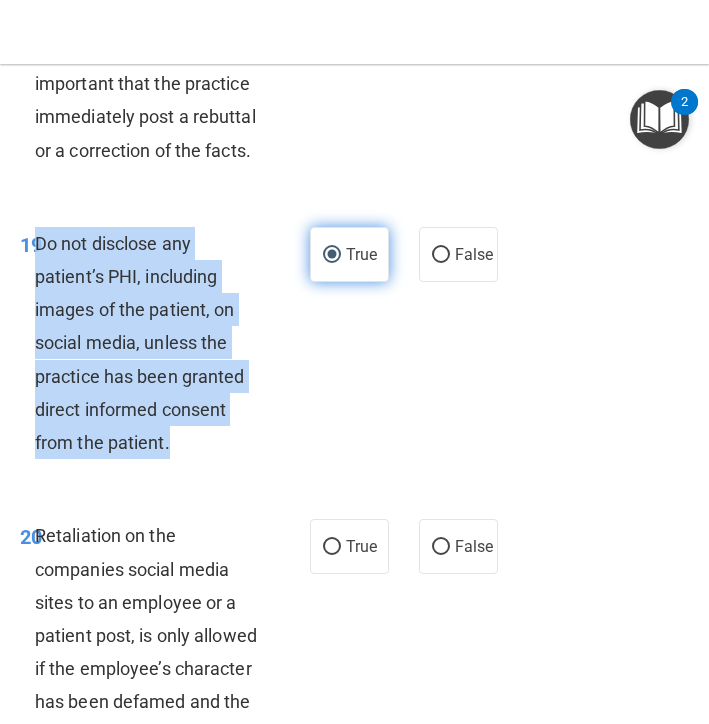 click on "True" at bounding box center [332, 255] 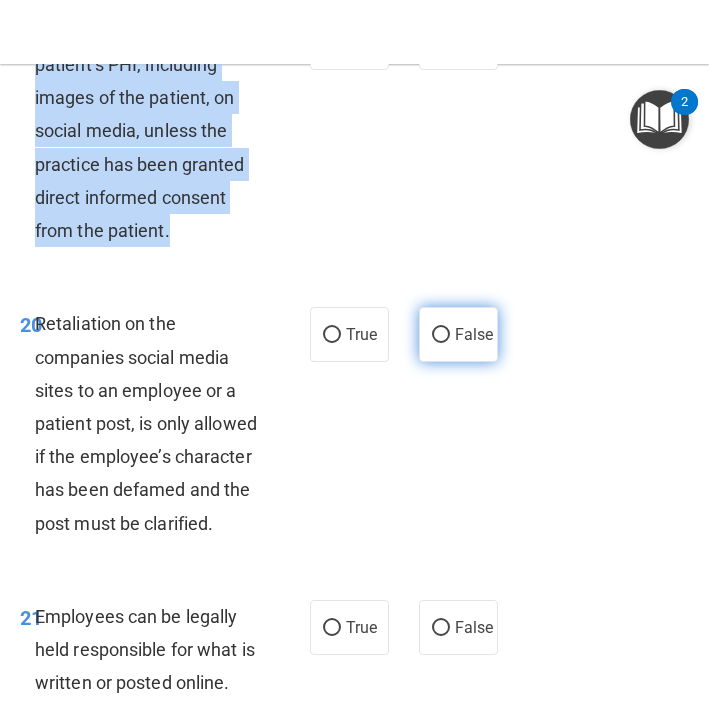 scroll, scrollTop: 5568, scrollLeft: 0, axis: vertical 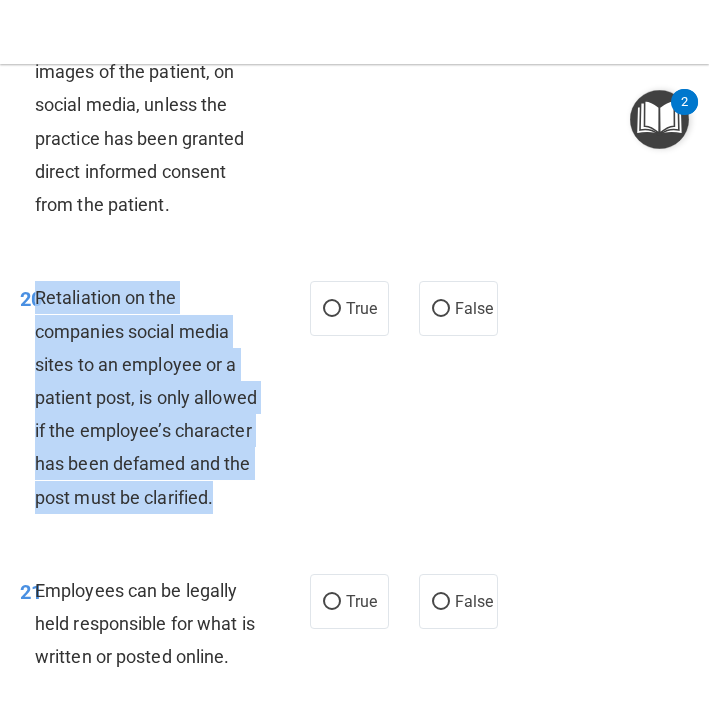 drag, startPoint x: 215, startPoint y: 472, endPoint x: 37, endPoint y: 271, distance: 268.4865 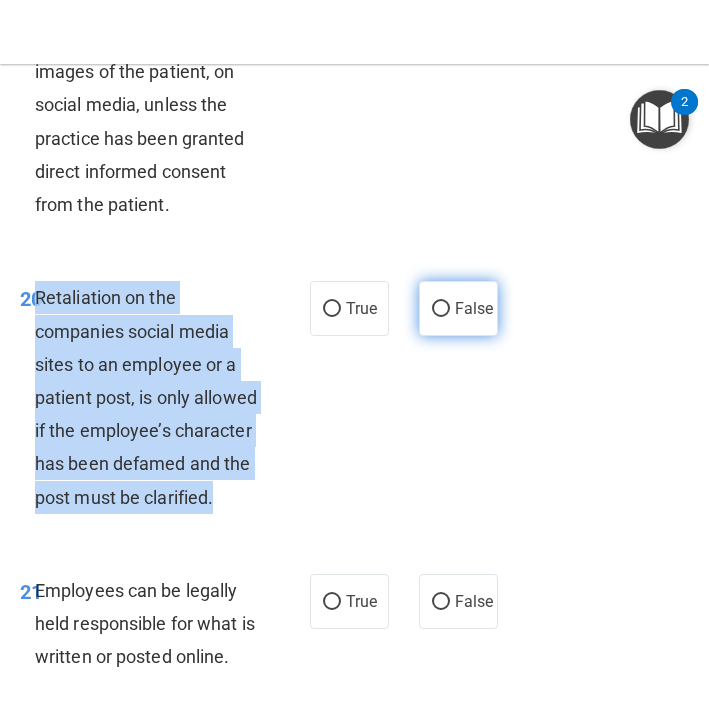 click on "False" at bounding box center (441, 309) 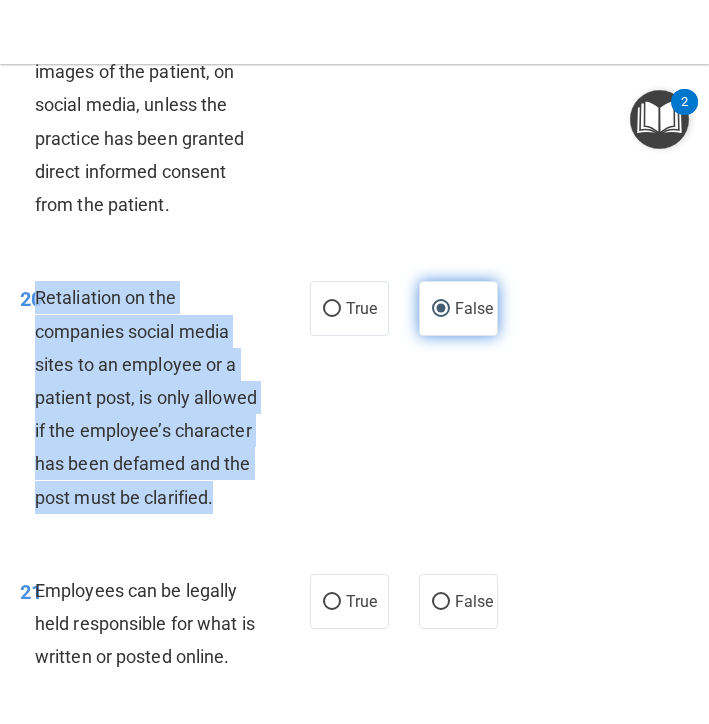 click on "False" at bounding box center [441, 309] 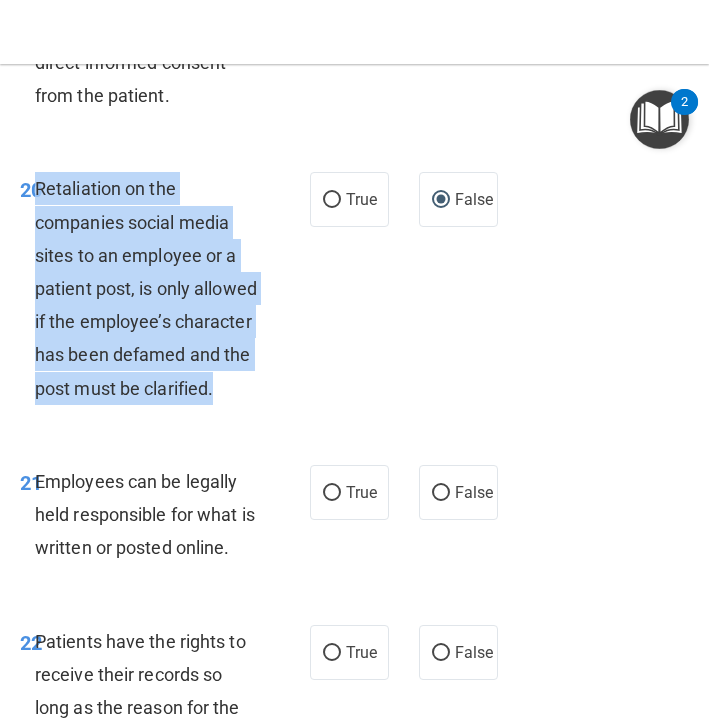 scroll, scrollTop: 5678, scrollLeft: 0, axis: vertical 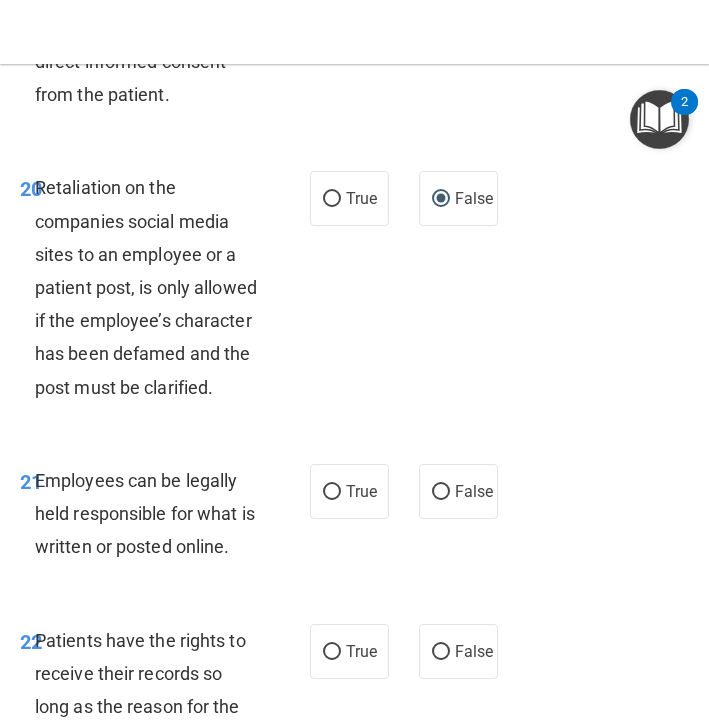 click on "Employees can be legally held responsible for what is written or posted online." at bounding box center [155, 514] 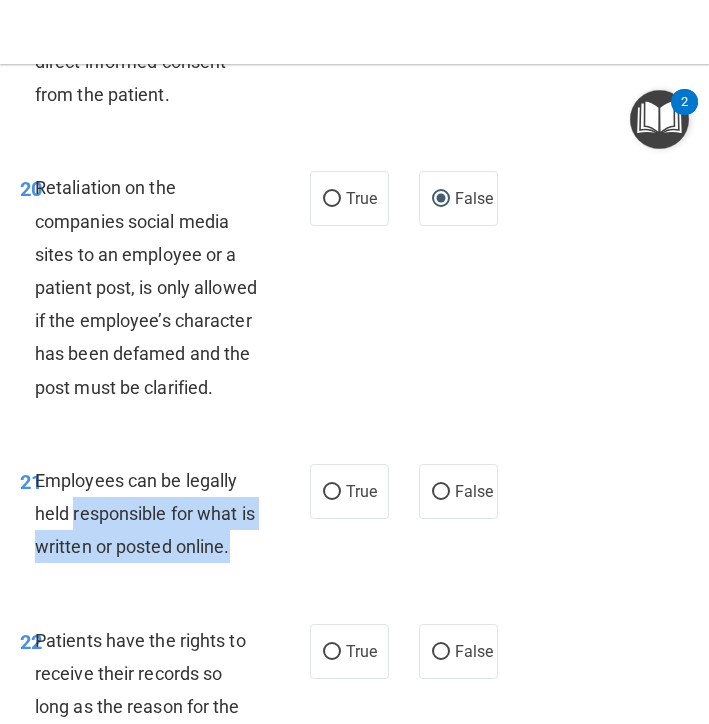 drag, startPoint x: 232, startPoint y: 514, endPoint x: 76, endPoint y: 471, distance: 161.8178 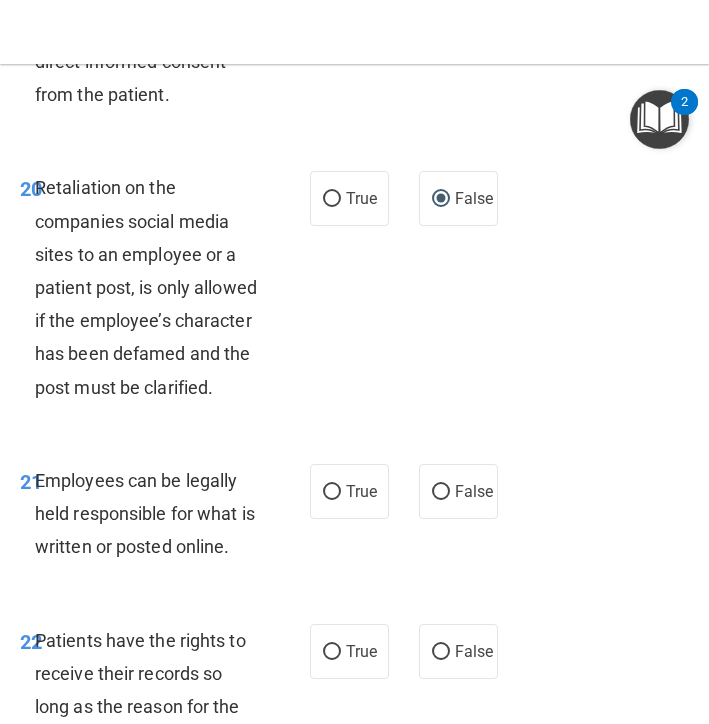 click on "Employees can be legally held responsible for what is written or posted online." at bounding box center (145, 513) 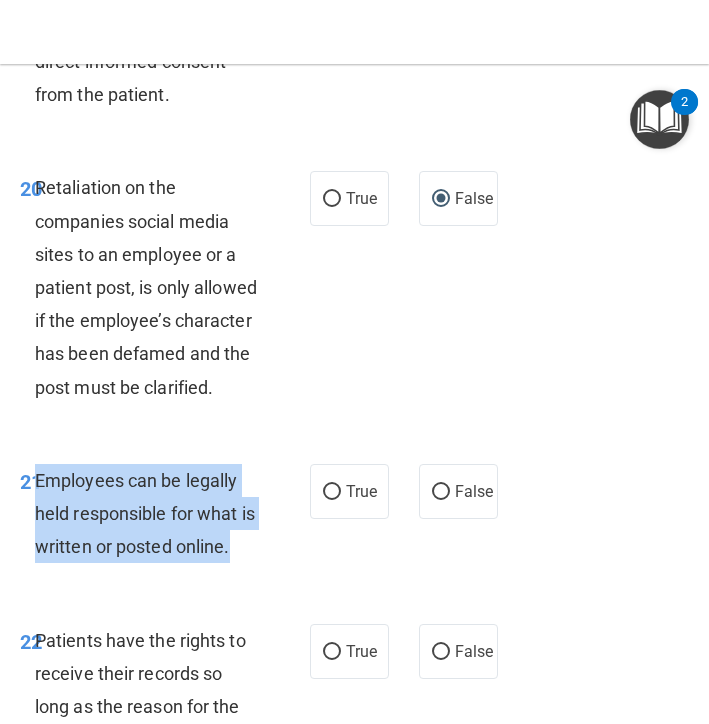 drag, startPoint x: 35, startPoint y: 448, endPoint x: 231, endPoint y: 515, distance: 207.13522 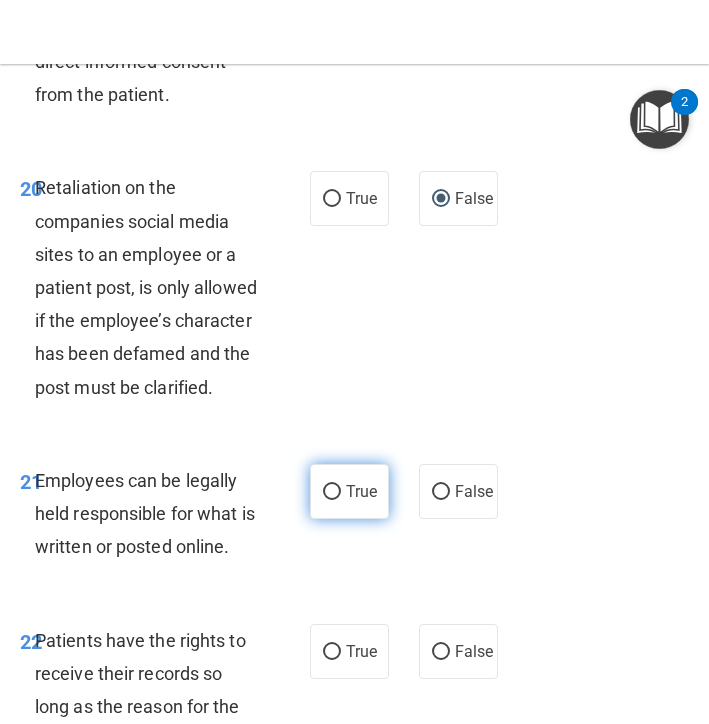 click on "True" at bounding box center (361, 491) 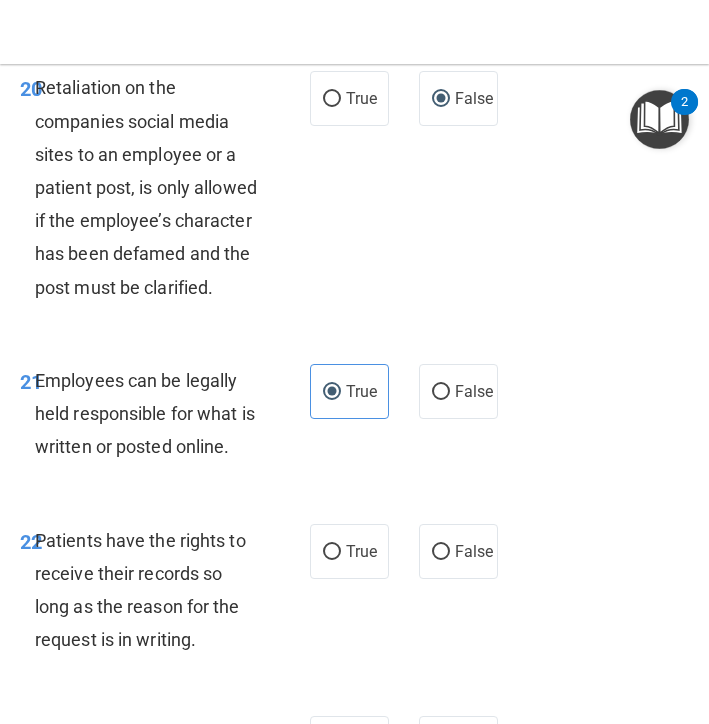 scroll, scrollTop: 5784, scrollLeft: 0, axis: vertical 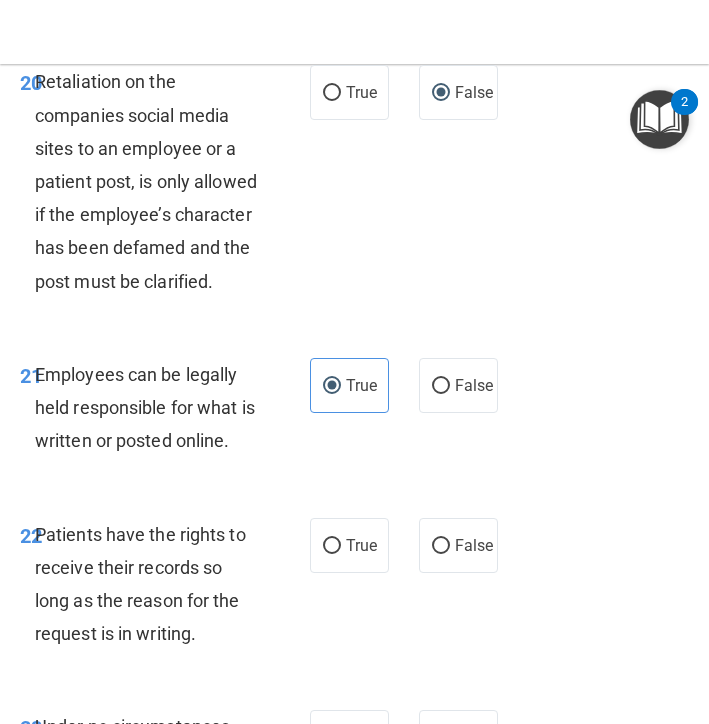 click on "Patients have the rights to receive their records so long as the reason for the request is in writing." at bounding box center (155, 584) 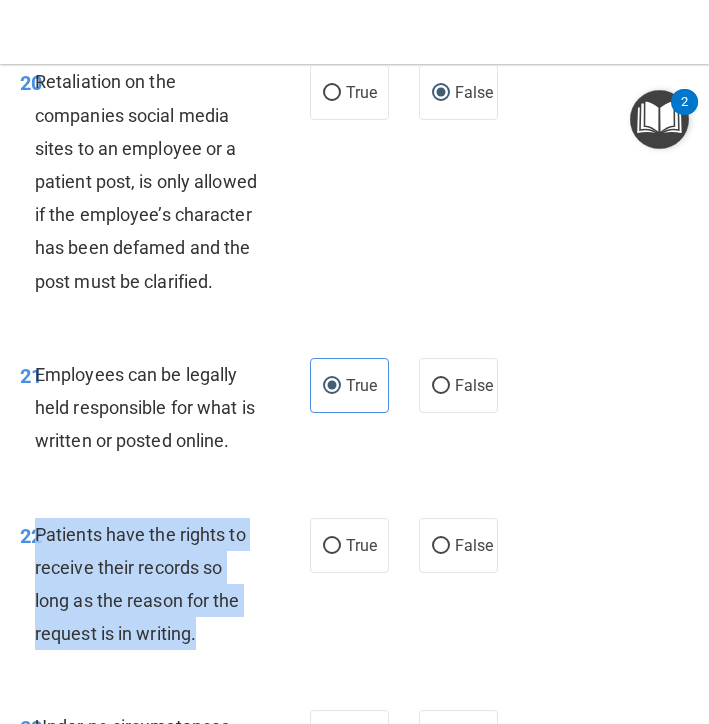 drag, startPoint x: 198, startPoint y: 600, endPoint x: 38, endPoint y: 500, distance: 188.67963 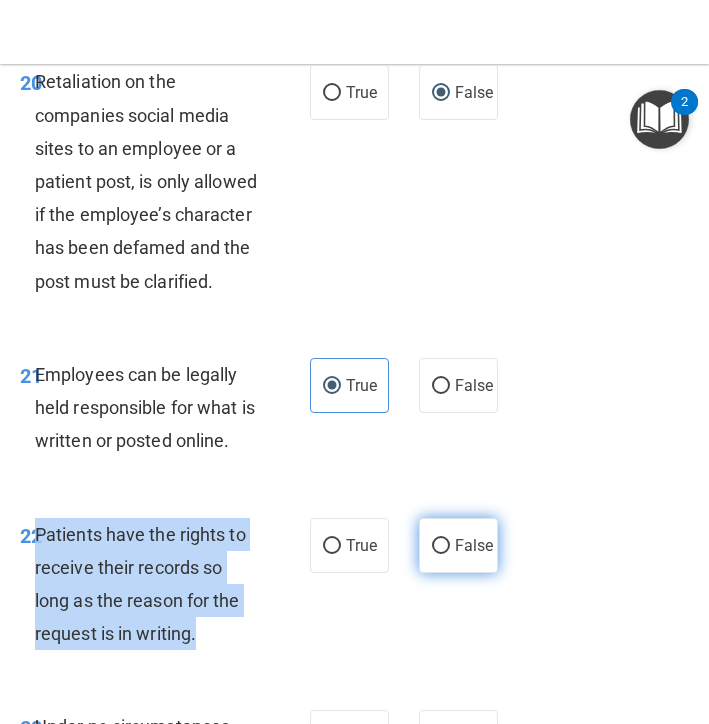 click on "False" at bounding box center (441, 546) 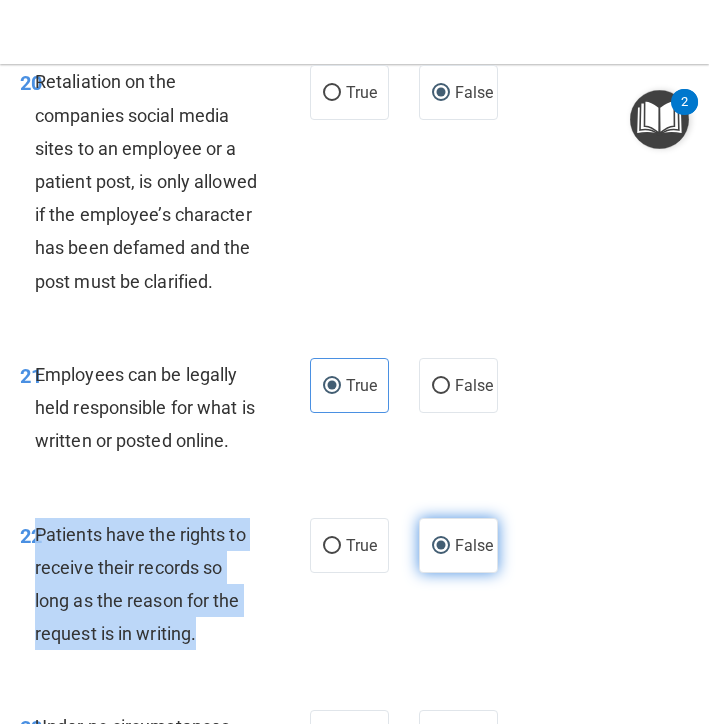 click on "False" at bounding box center [441, 546] 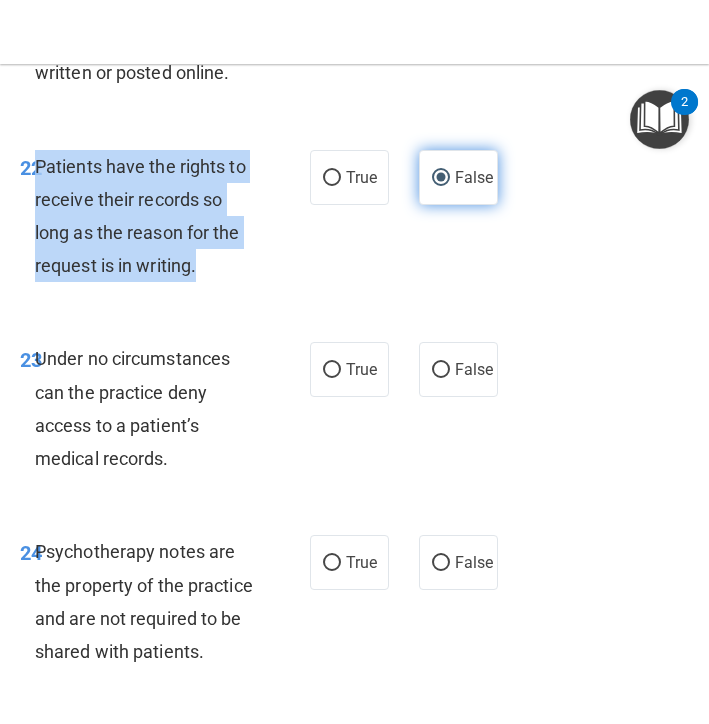 scroll, scrollTop: 6153, scrollLeft: 0, axis: vertical 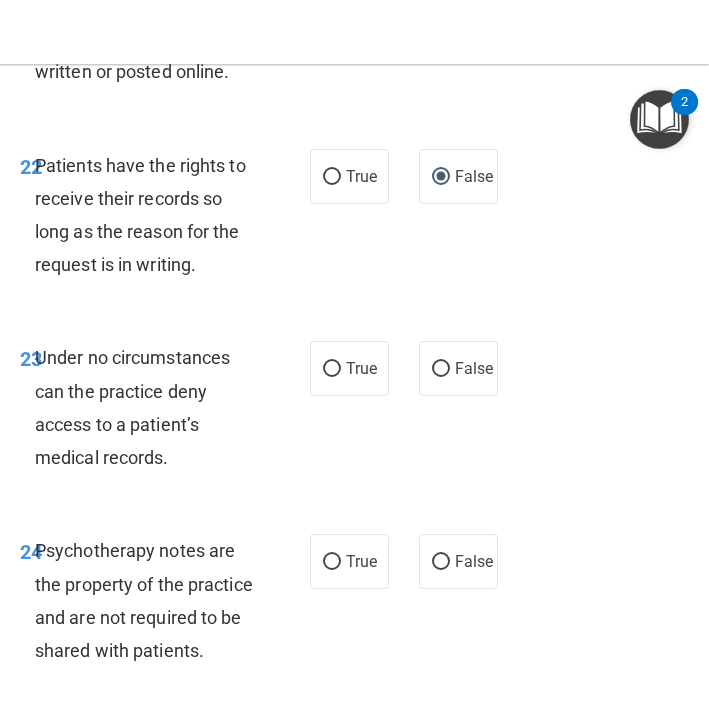 click on "Under no circumstances can the practice deny access to a patient’s medical records." at bounding box center [155, 407] 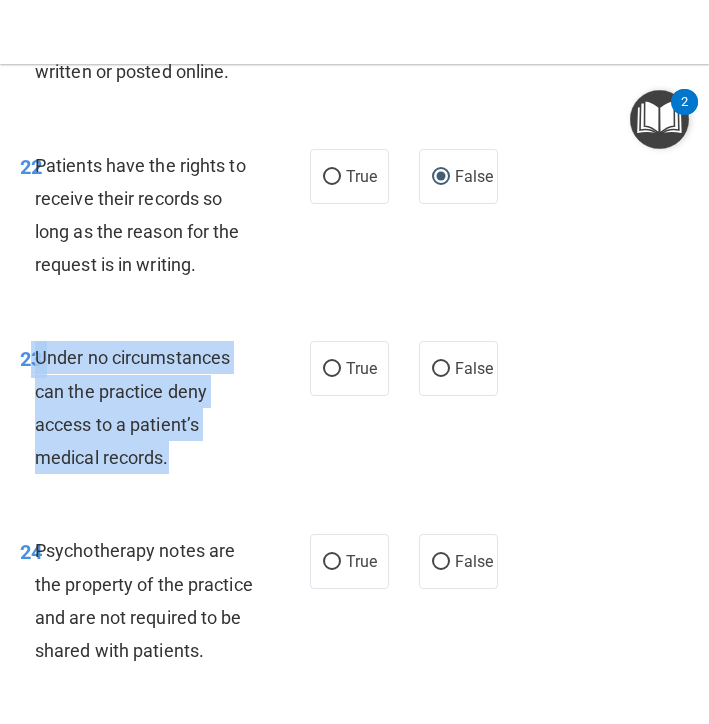 drag, startPoint x: 171, startPoint y: 425, endPoint x: 34, endPoint y: 332, distance: 165.58382 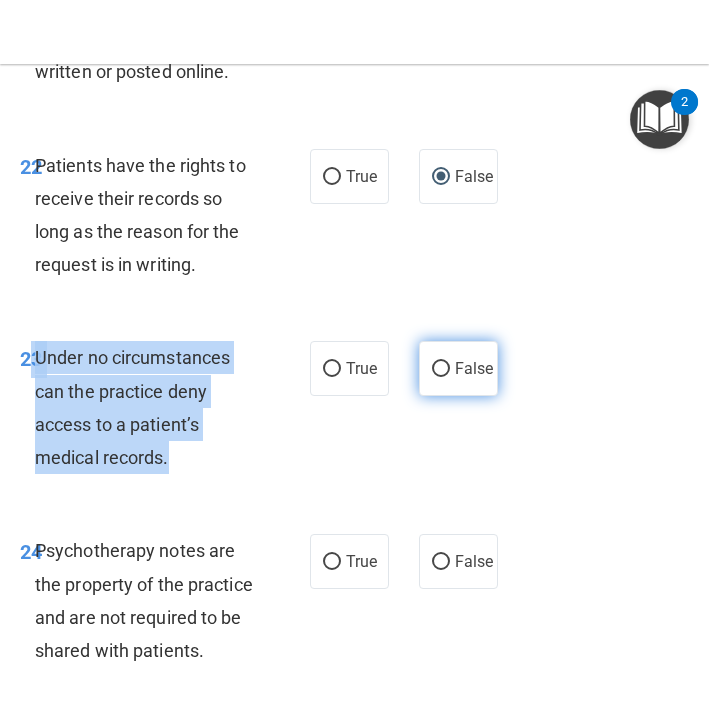click on "False" at bounding box center [441, 369] 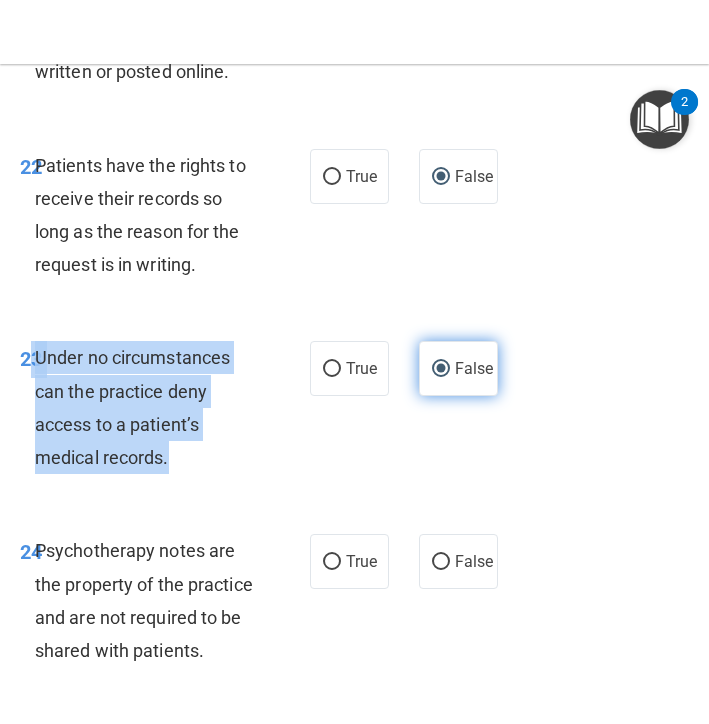 click on "False" at bounding box center (441, 369) 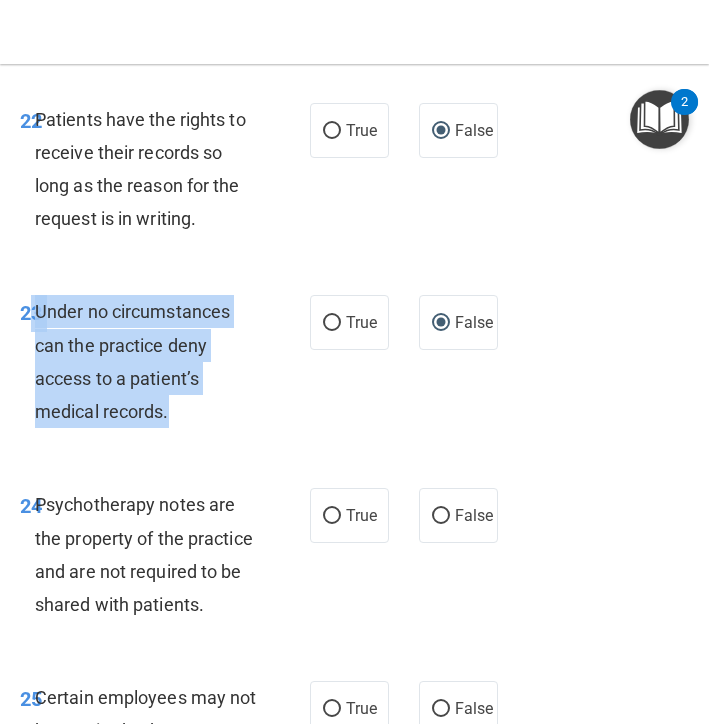 scroll, scrollTop: 6200, scrollLeft: 0, axis: vertical 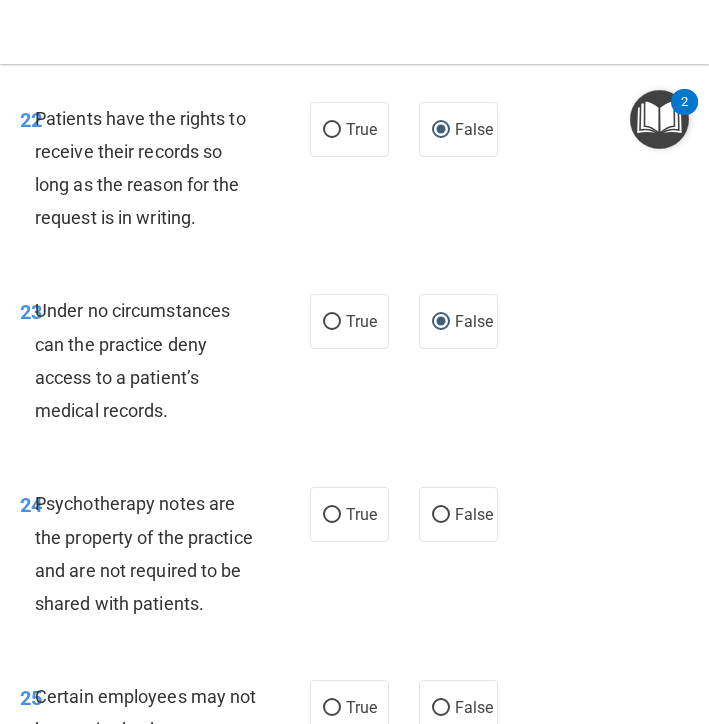 click on "Psychotherapy notes are the property of the practice and are not required to be shared with patients." at bounding box center [144, 553] 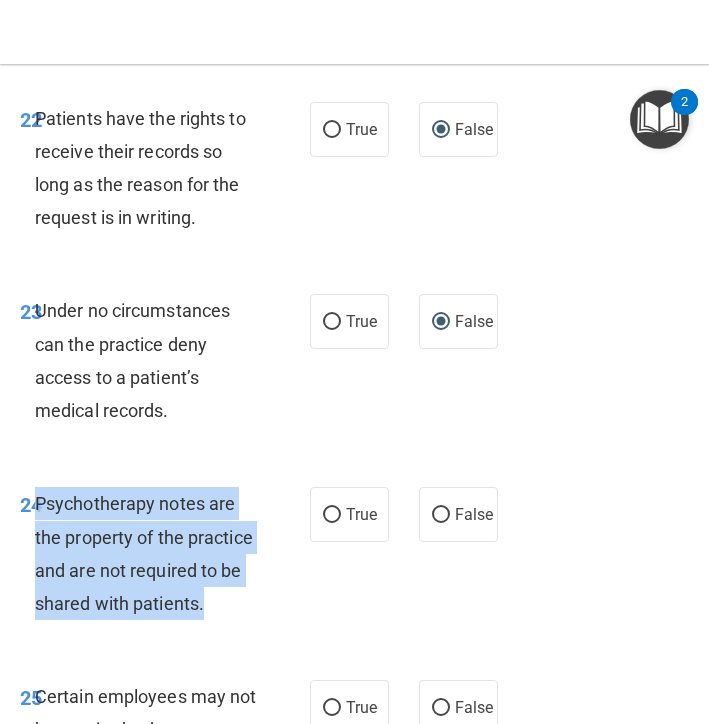 drag, startPoint x: 205, startPoint y: 569, endPoint x: 40, endPoint y: 473, distance: 190.89526 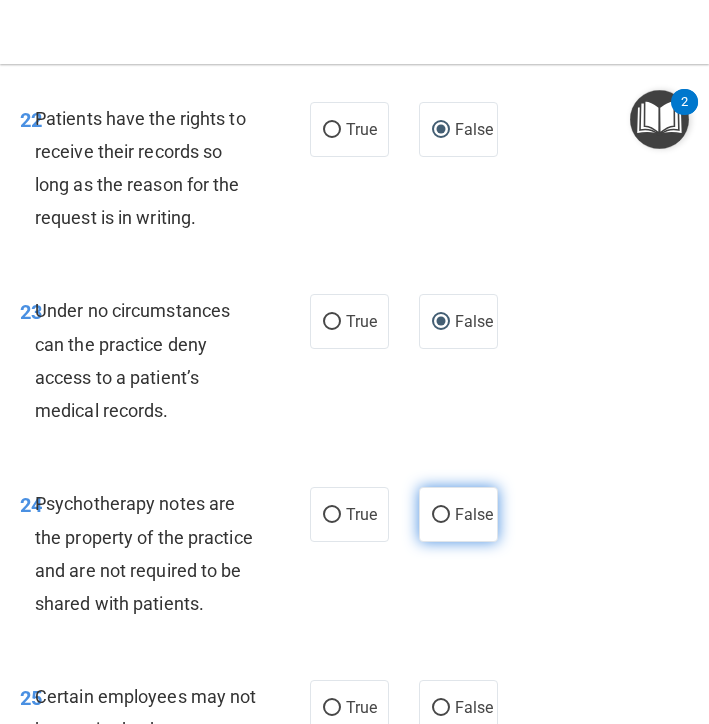 click on "False" at bounding box center (458, 514) 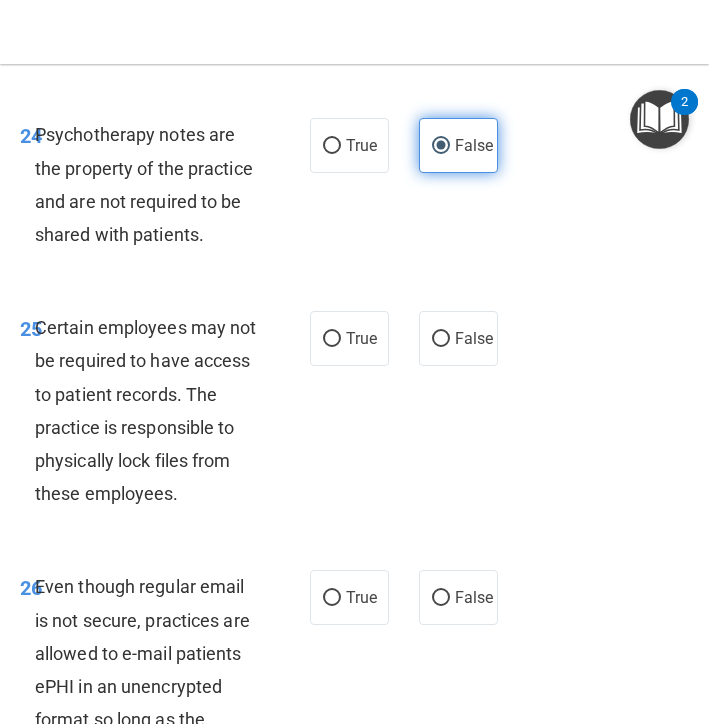 scroll, scrollTop: 6576, scrollLeft: 0, axis: vertical 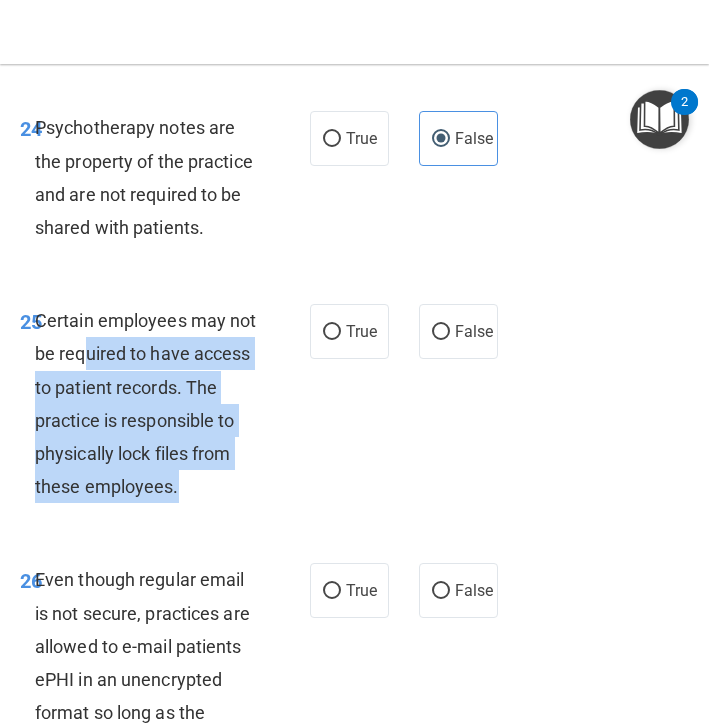 drag, startPoint x: 180, startPoint y: 451, endPoint x: 93, endPoint y: 315, distance: 161.44658 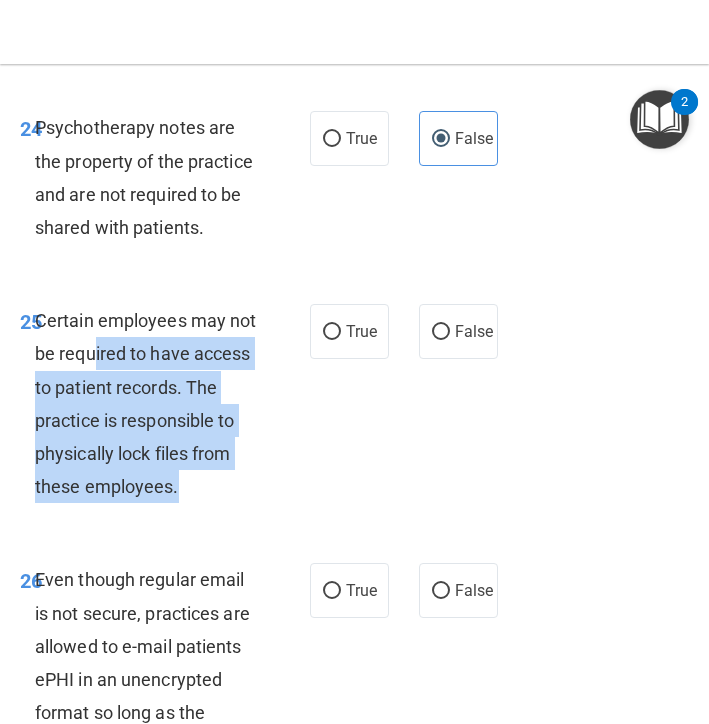 click on "Certain employees may not be required to have access to patient records.  The practice is responsible to physically lock files from these employees." at bounding box center [155, 403] 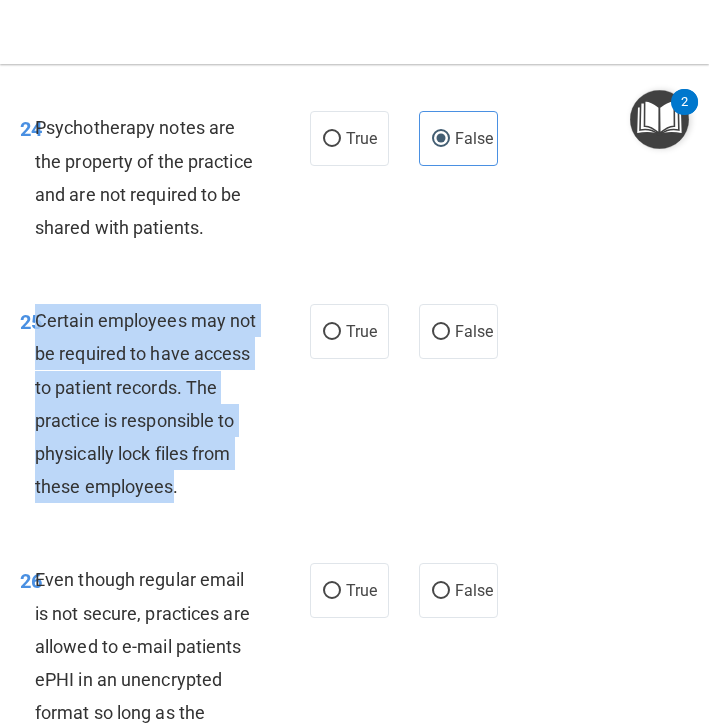 drag, startPoint x: 173, startPoint y: 442, endPoint x: 38, endPoint y: 285, distance: 207.06038 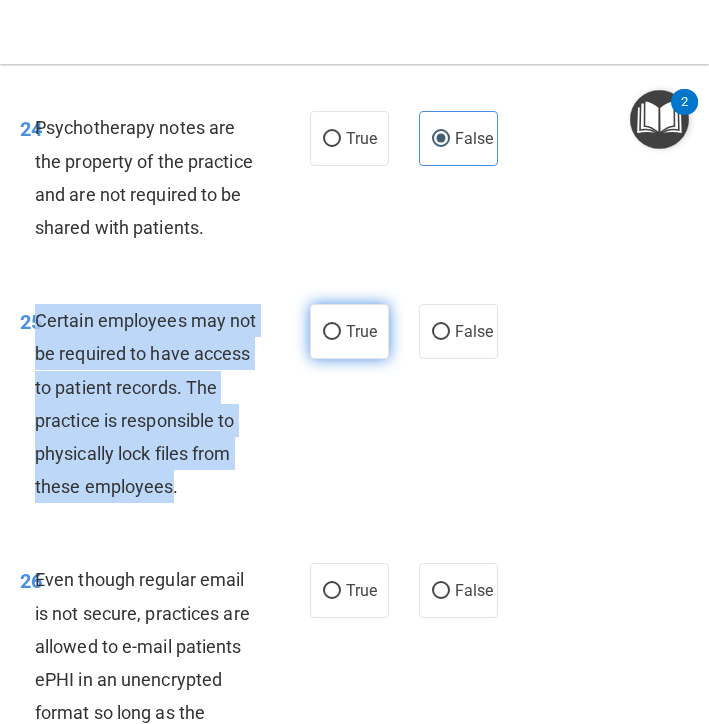 click on "True" at bounding box center (332, 332) 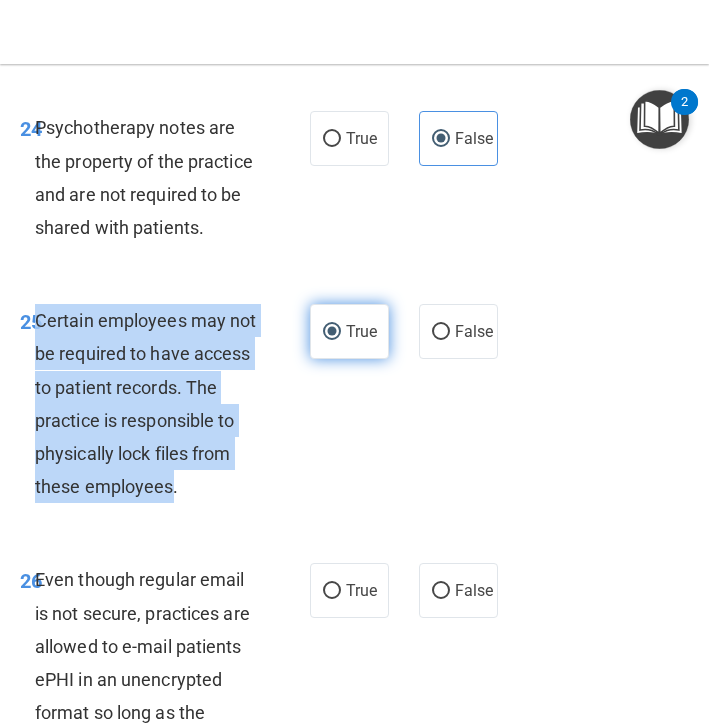 click on "True" at bounding box center (332, 332) 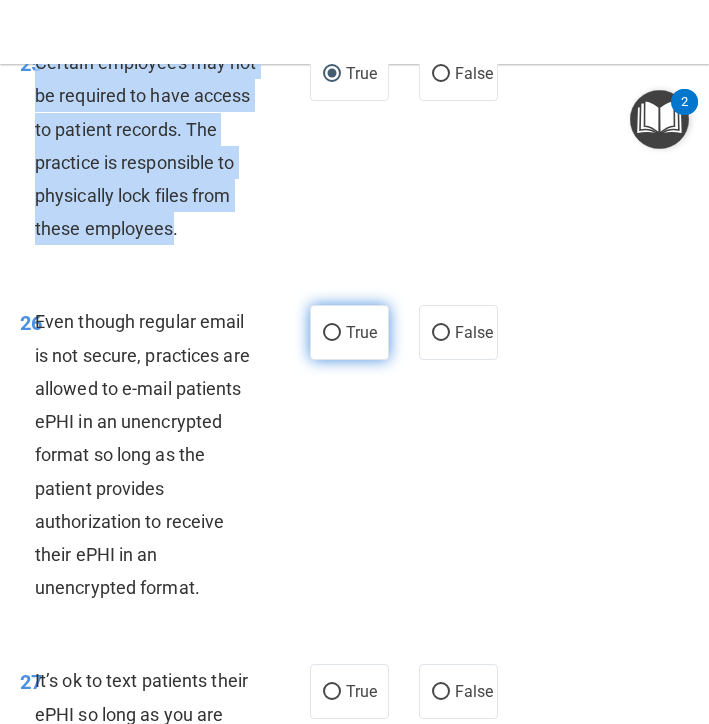 scroll, scrollTop: 6836, scrollLeft: 0, axis: vertical 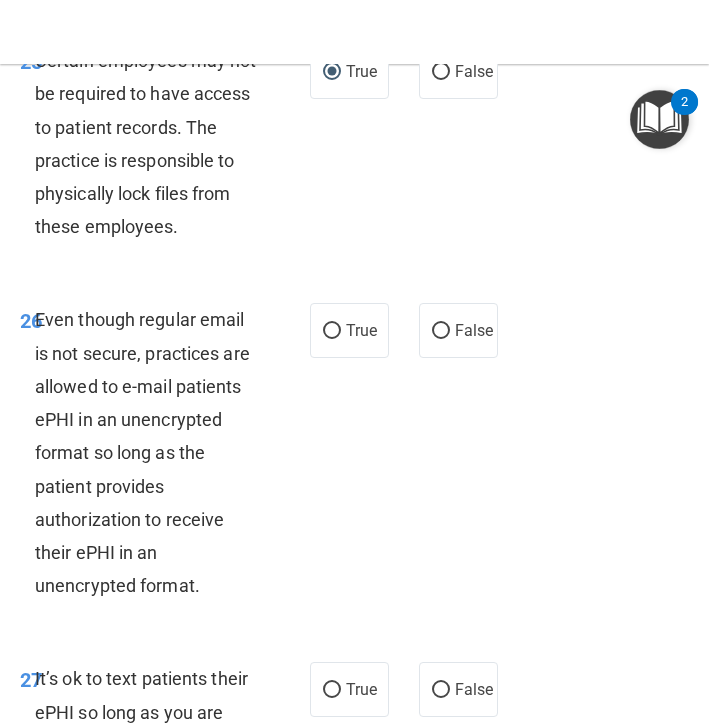 click on "Even though regular email is not secure, practices are allowed to e-mail patients ePHI in an unencrypted format so long as the patient provides authorization to receive their ePHI in an unencrypted format." at bounding box center [155, 452] 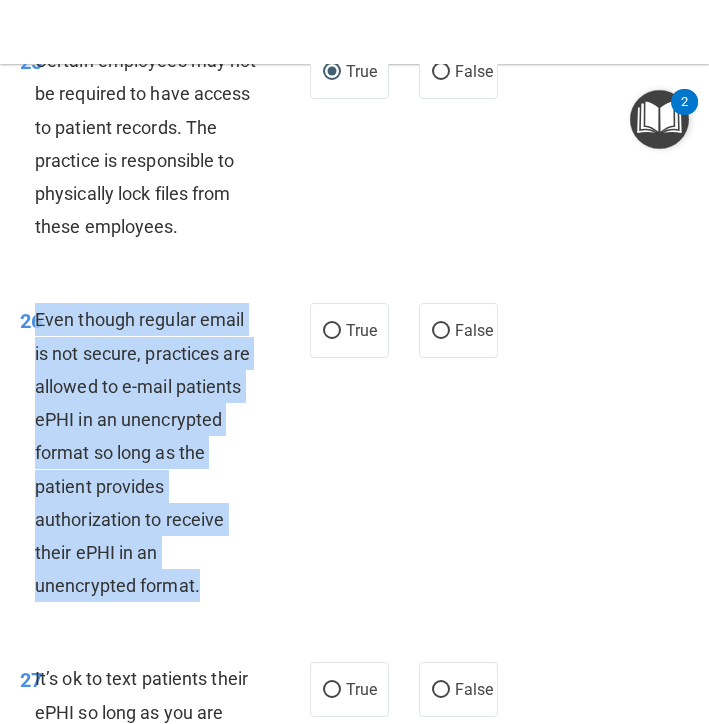 drag, startPoint x: 205, startPoint y: 545, endPoint x: 38, endPoint y: 269, distance: 322.59106 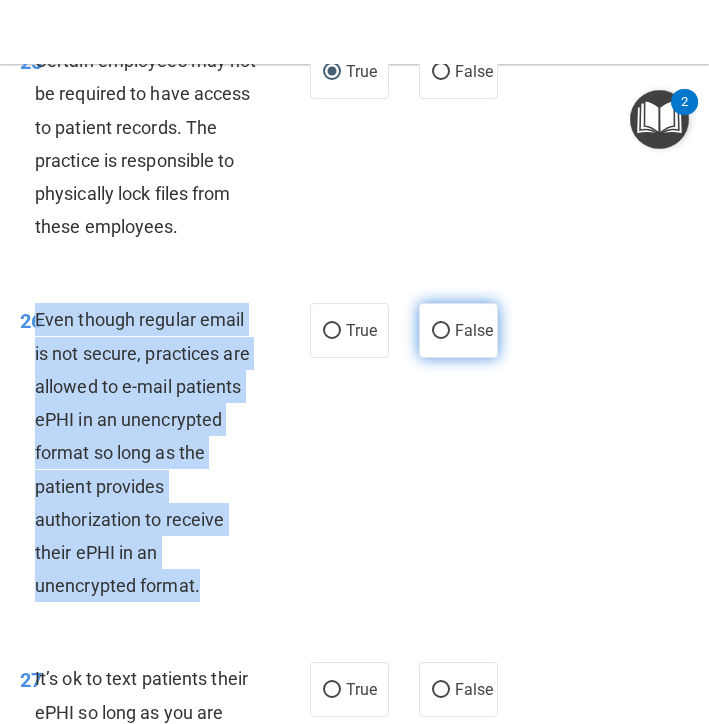 click on "False" at bounding box center [441, 331] 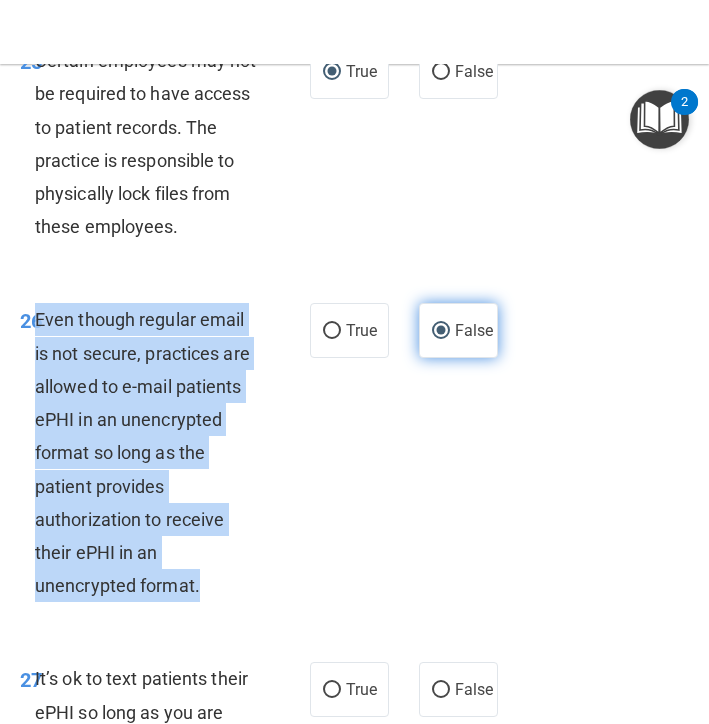 click on "False" at bounding box center (441, 331) 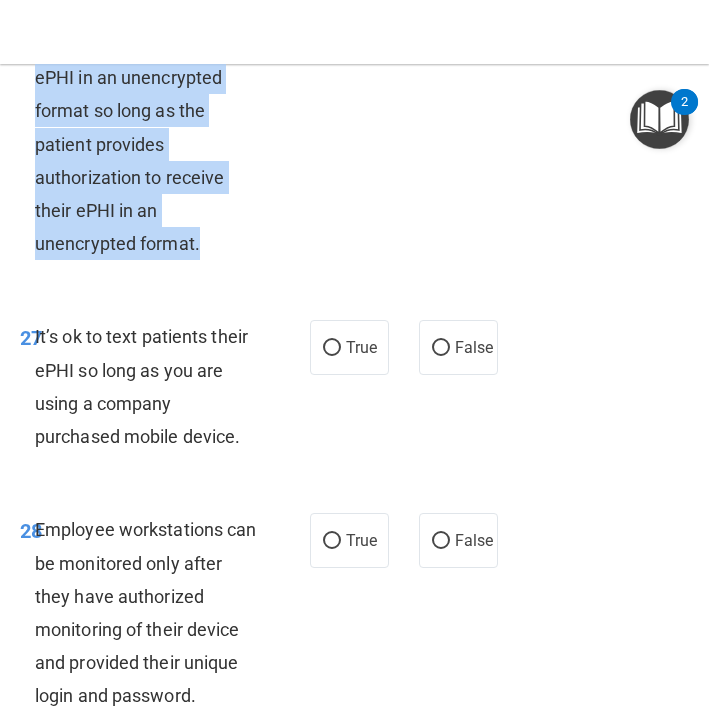 scroll, scrollTop: 7179, scrollLeft: 0, axis: vertical 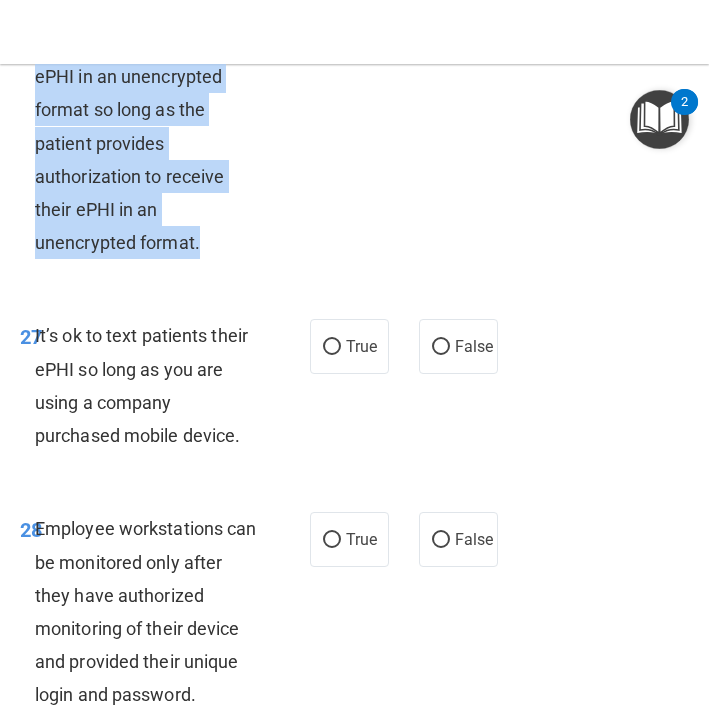 drag, startPoint x: 242, startPoint y: 397, endPoint x: 84, endPoint y: 321, distance: 175.32826 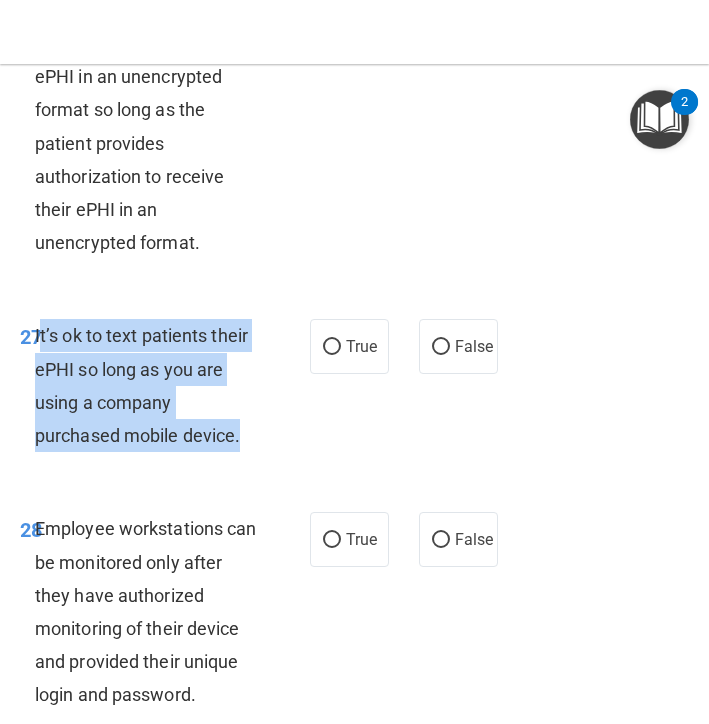 drag, startPoint x: 236, startPoint y: 394, endPoint x: 35, endPoint y: 287, distance: 227.70595 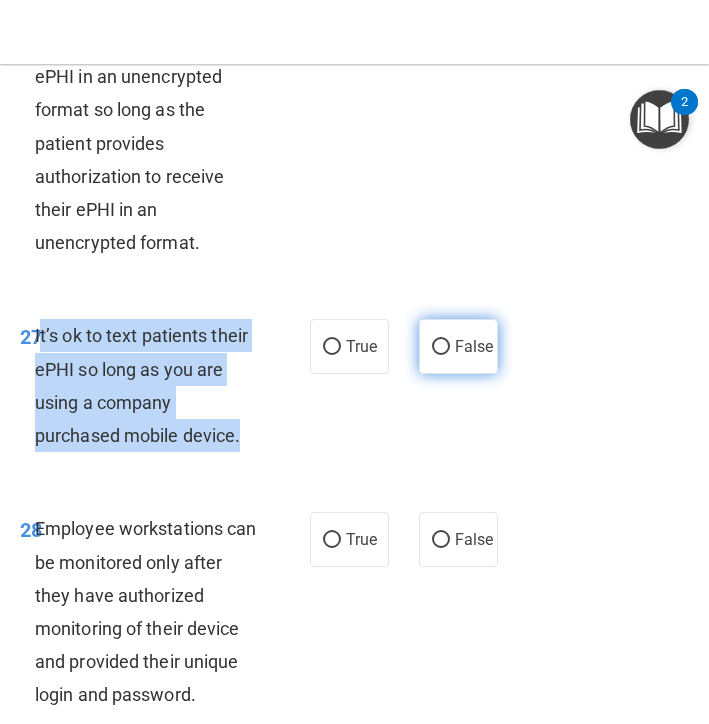 click on "False" at bounding box center (441, 347) 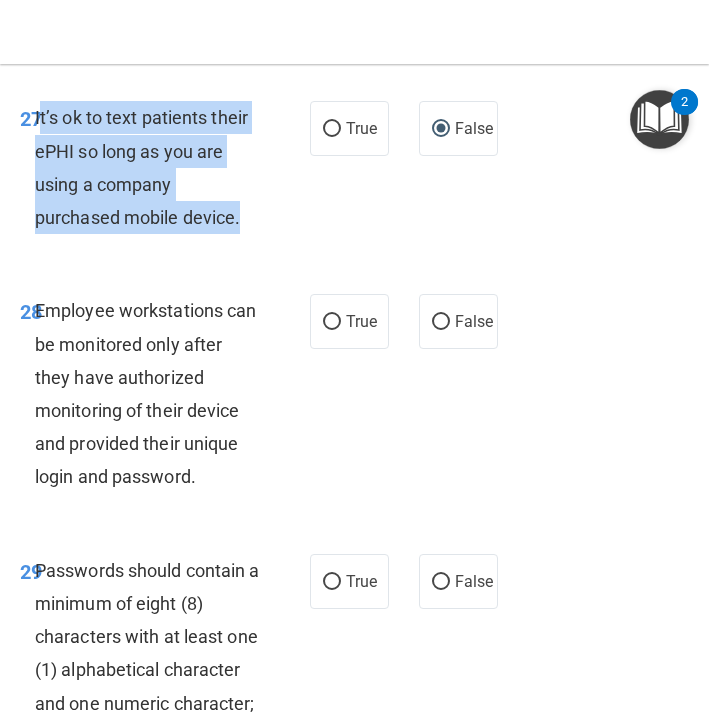 scroll, scrollTop: 7459, scrollLeft: 0, axis: vertical 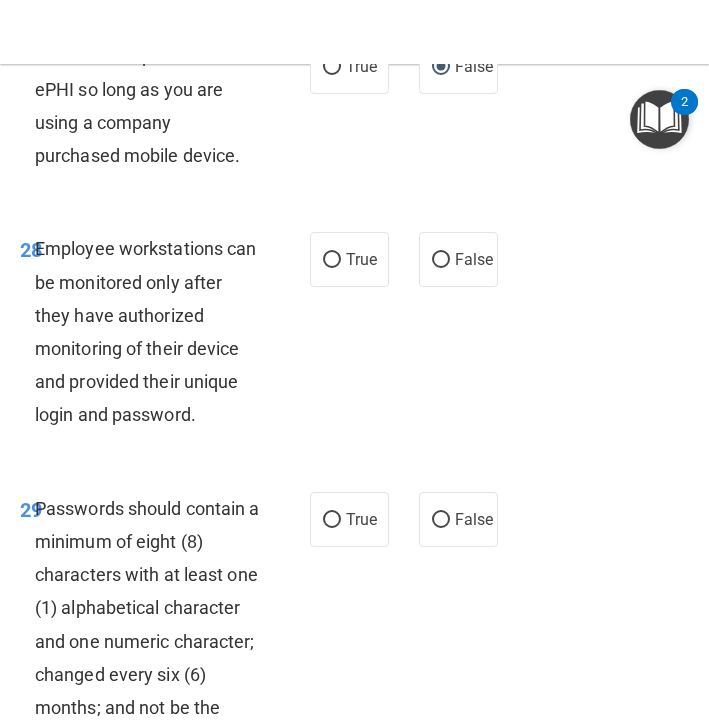 click on "Employee workstations can be monitored only after they have authorized monitoring of their device and provided their unique login and password." at bounding box center [146, 331] 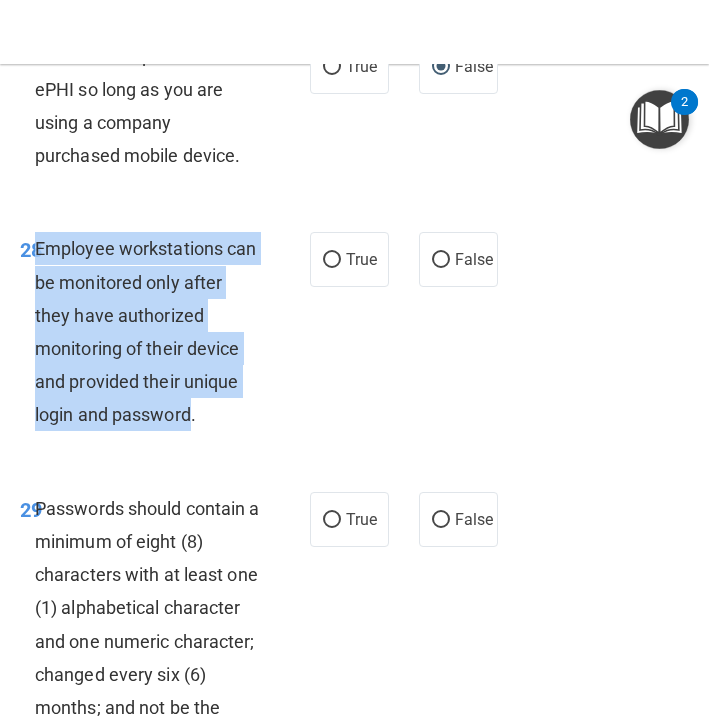 drag, startPoint x: 195, startPoint y: 375, endPoint x: 35, endPoint y: 210, distance: 229.8369 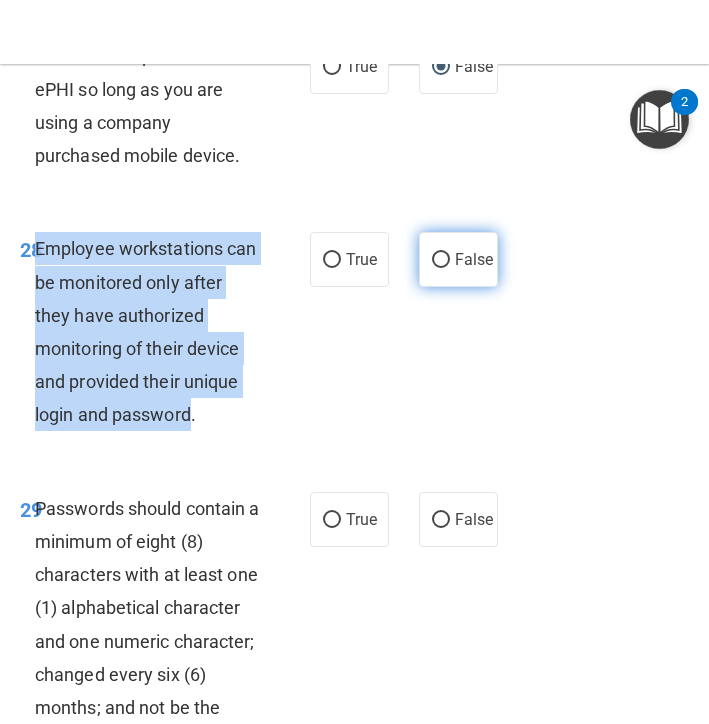 click on "False" at bounding box center [441, 260] 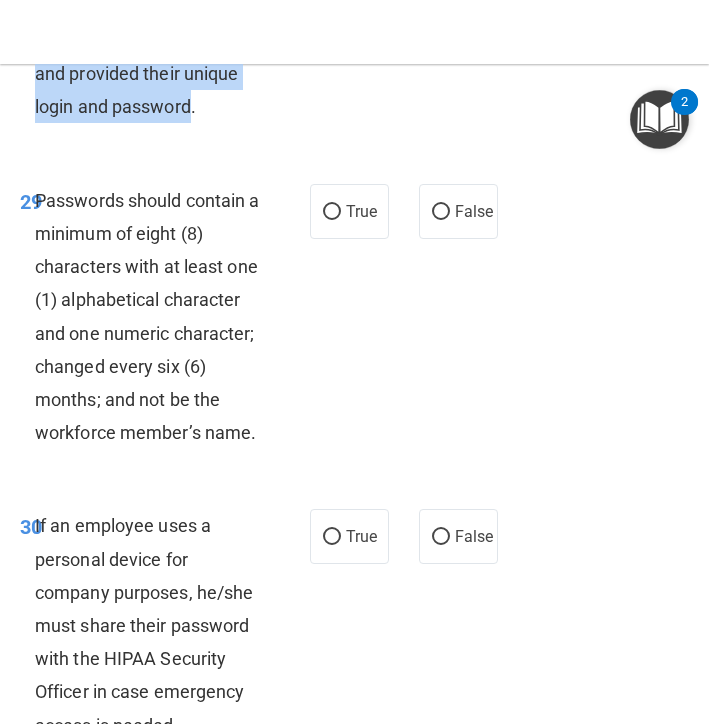scroll, scrollTop: 7768, scrollLeft: 0, axis: vertical 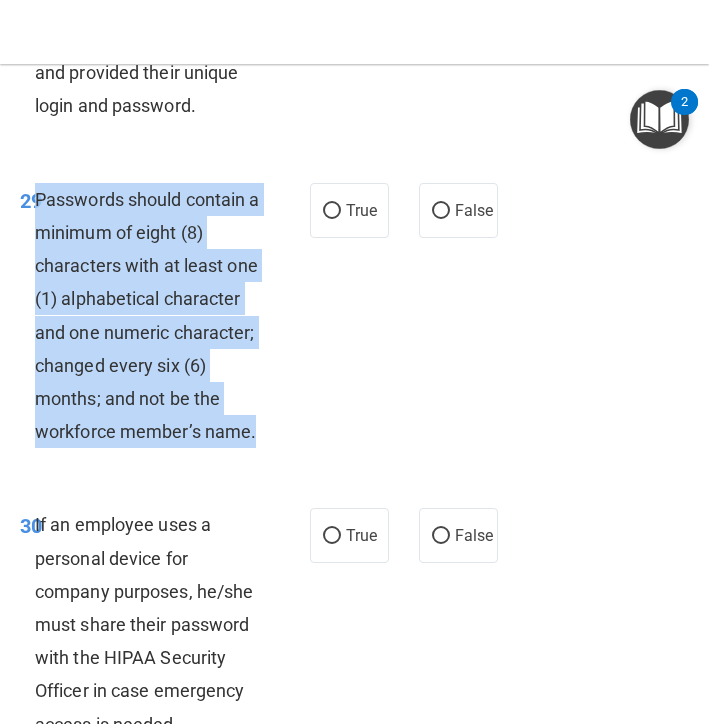 drag, startPoint x: 255, startPoint y: 393, endPoint x: 38, endPoint y: 155, distance: 322.07608 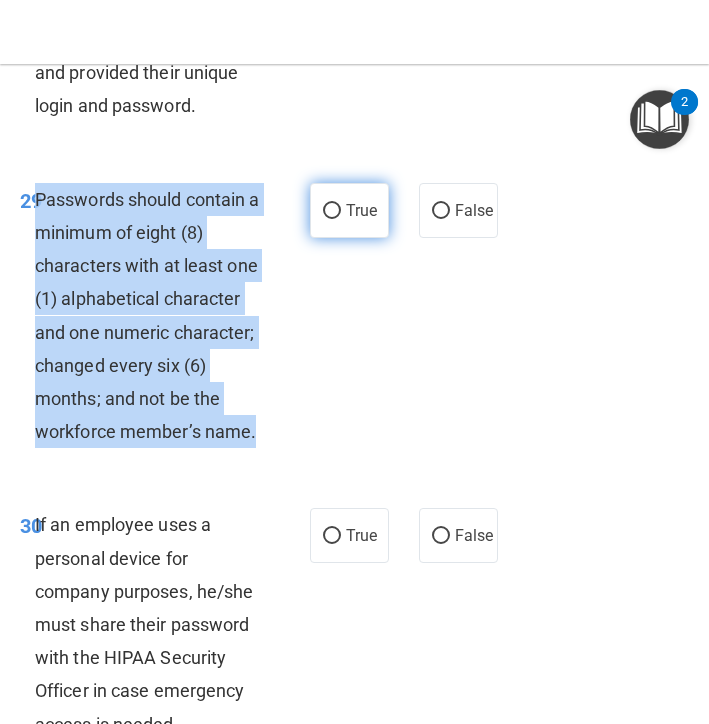 click on "True" at bounding box center [361, 210] 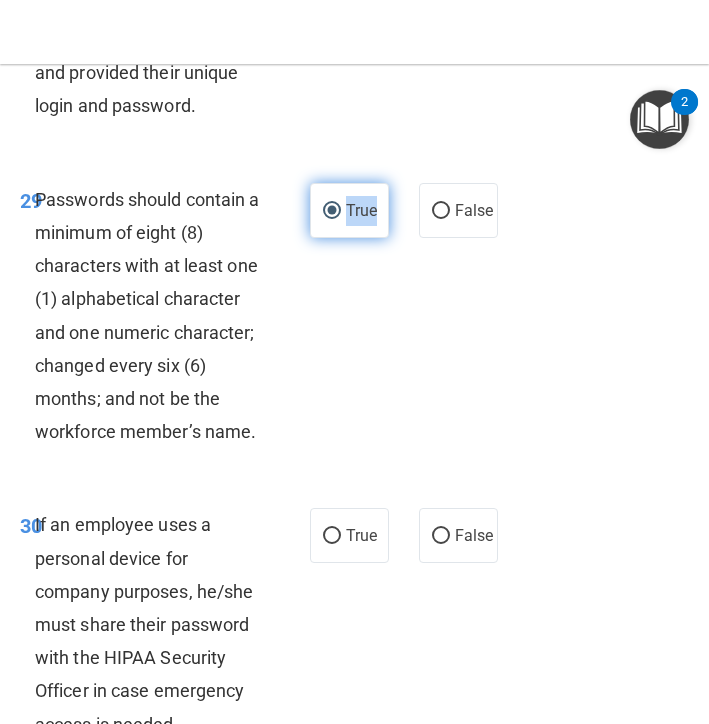 click on "True" at bounding box center (361, 210) 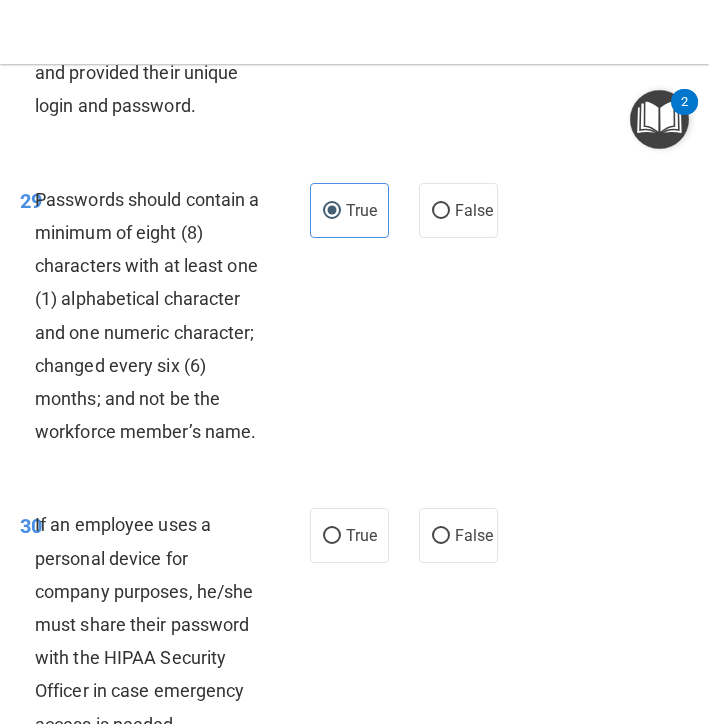 click on "29       Passwords should contain a minimum of eight (8) characters with at least one (1) alphabetical character and one numeric character; changed every six (6) months; and not be the workforce member’s name.                 True           False" at bounding box center [354, 321] 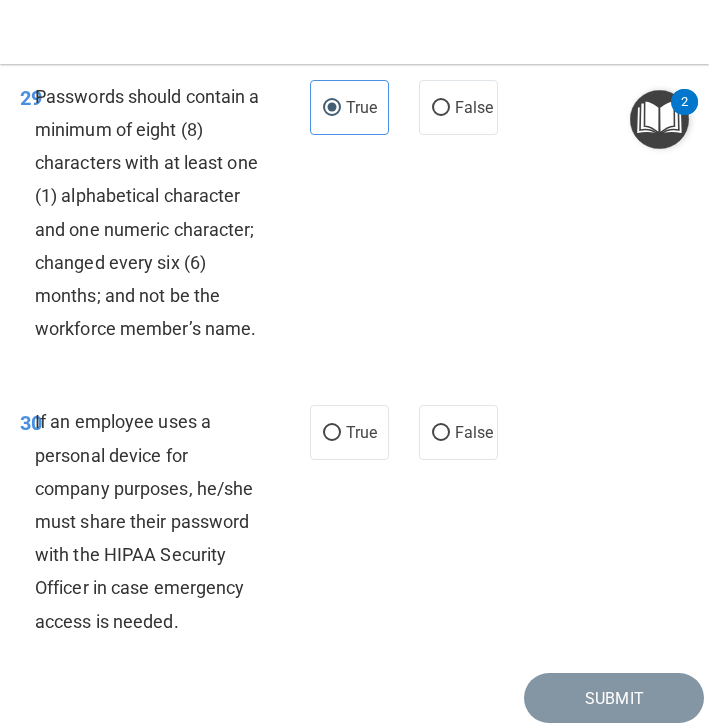 scroll, scrollTop: 7879, scrollLeft: 0, axis: vertical 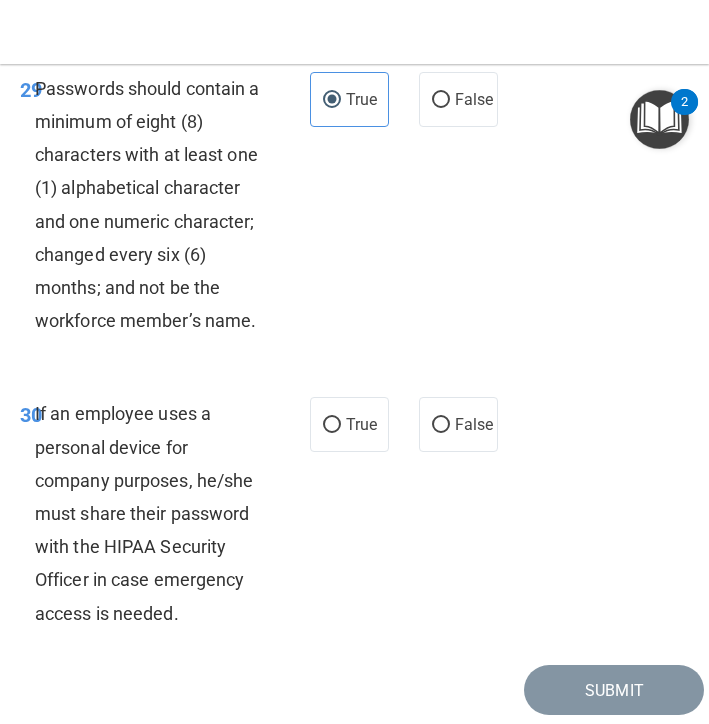 click on "If an employee uses a personal device for company purposes, he/she must share their password with the HIPAA Security Officer in case emergency access is needed." at bounding box center [155, 513] 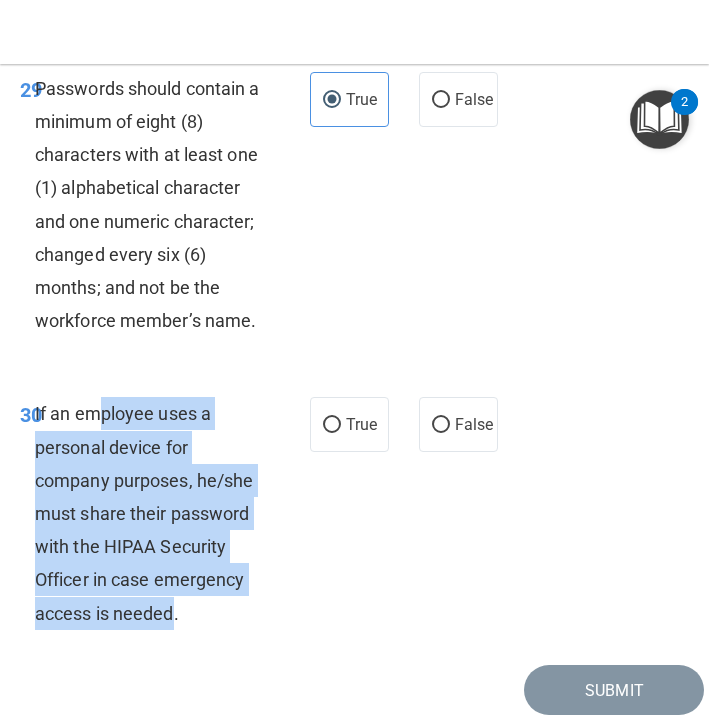 drag, startPoint x: 168, startPoint y: 566, endPoint x: 97, endPoint y: 363, distance: 215.05814 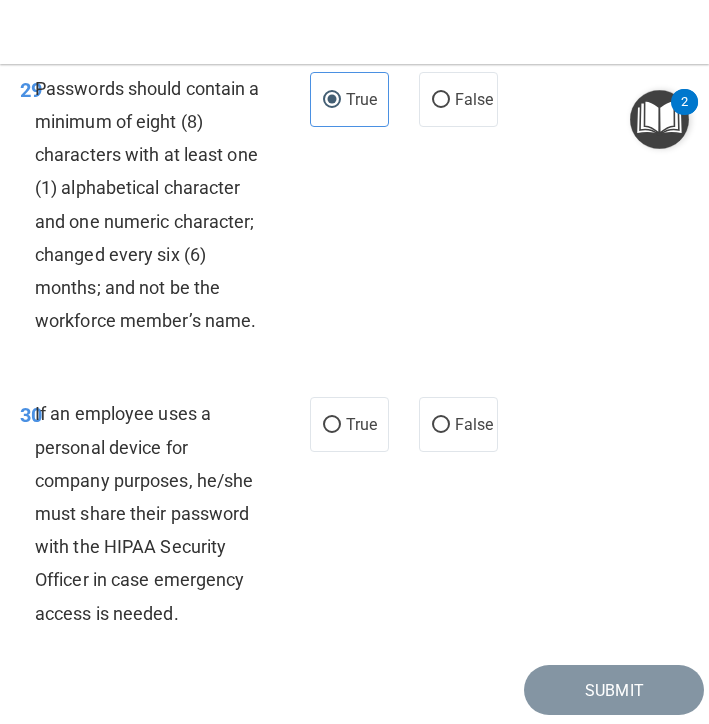 click on "30       If an employee uses a personal device for company purposes, he/she must share their password with the HIPAA Security Officer in case emergency access is needed." at bounding box center (165, 518) 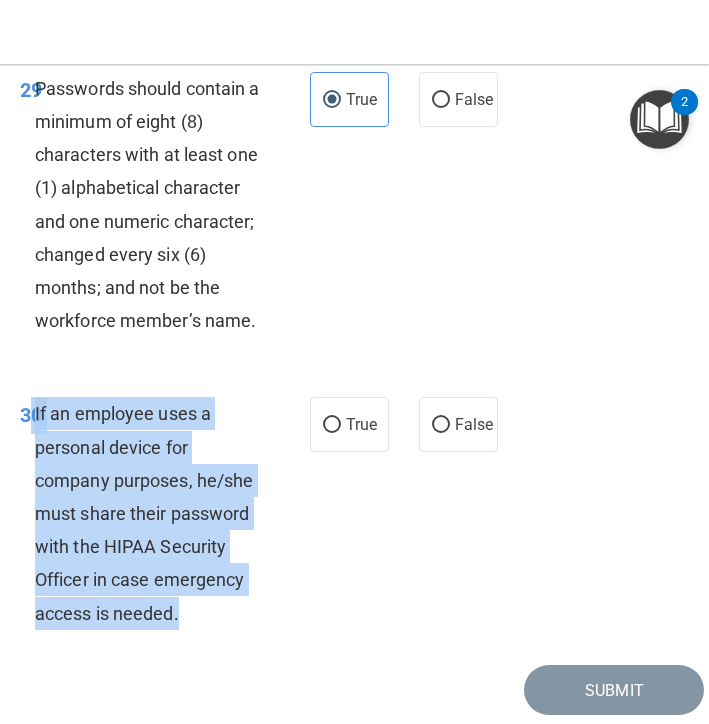 drag, startPoint x: 189, startPoint y: 565, endPoint x: 30, endPoint y: 367, distance: 253.93896 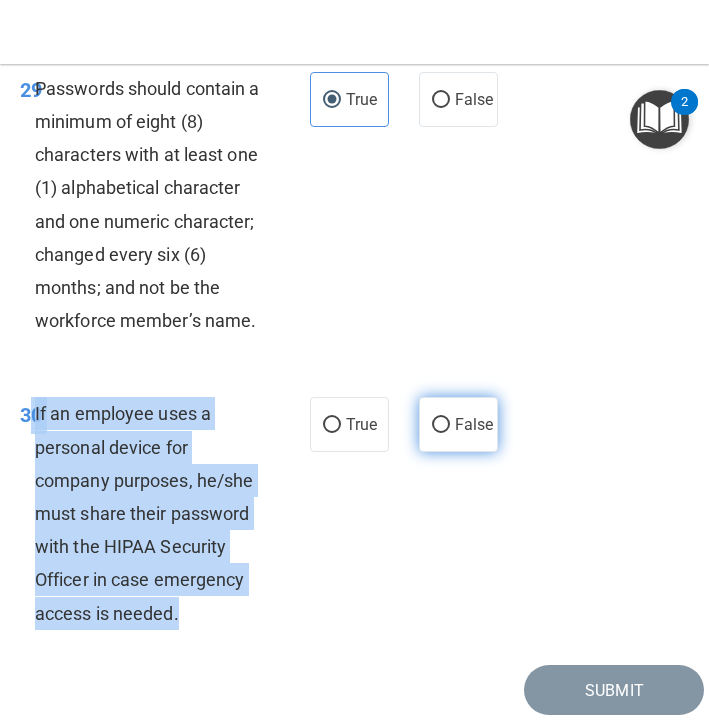 click on "False" at bounding box center (441, 425) 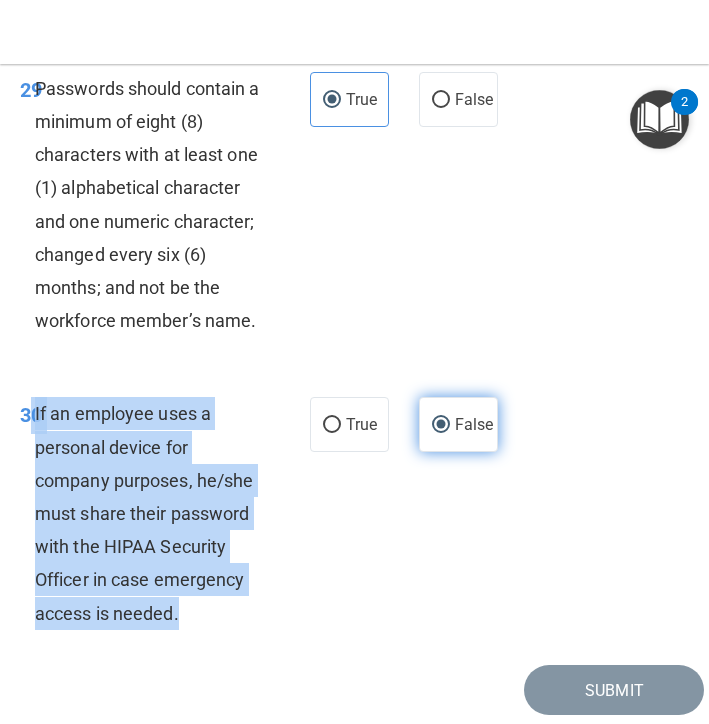 click on "False" at bounding box center (441, 425) 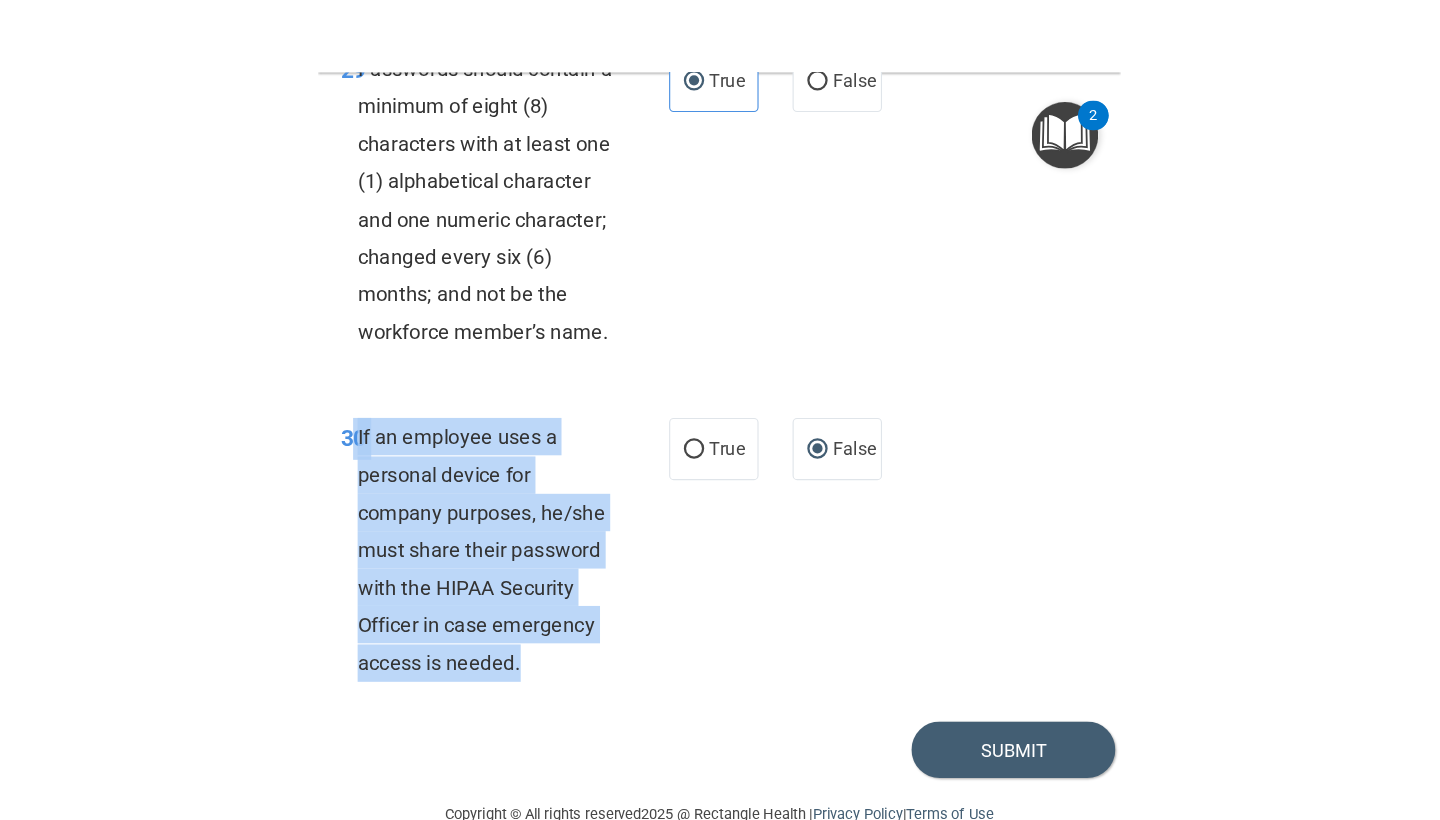 scroll, scrollTop: 7906, scrollLeft: 0, axis: vertical 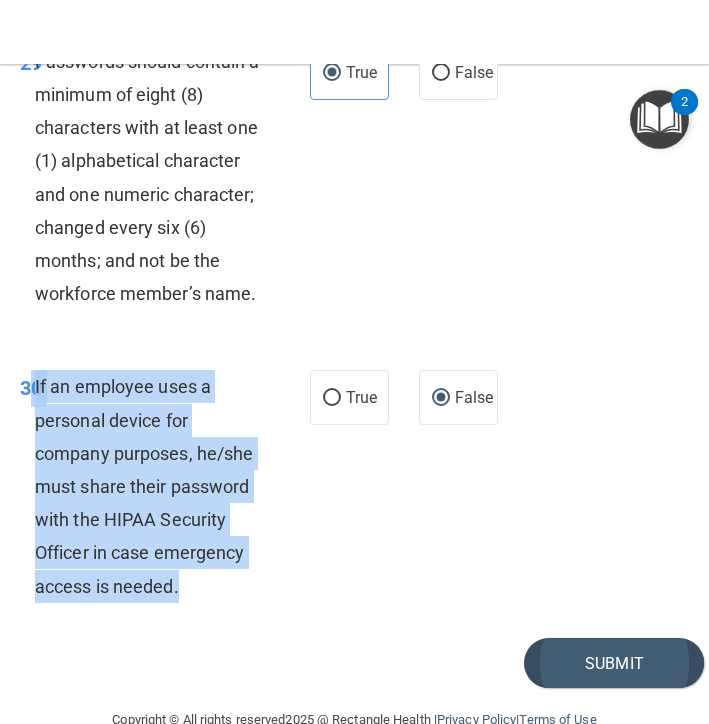 click on "Submit" at bounding box center (614, 663) 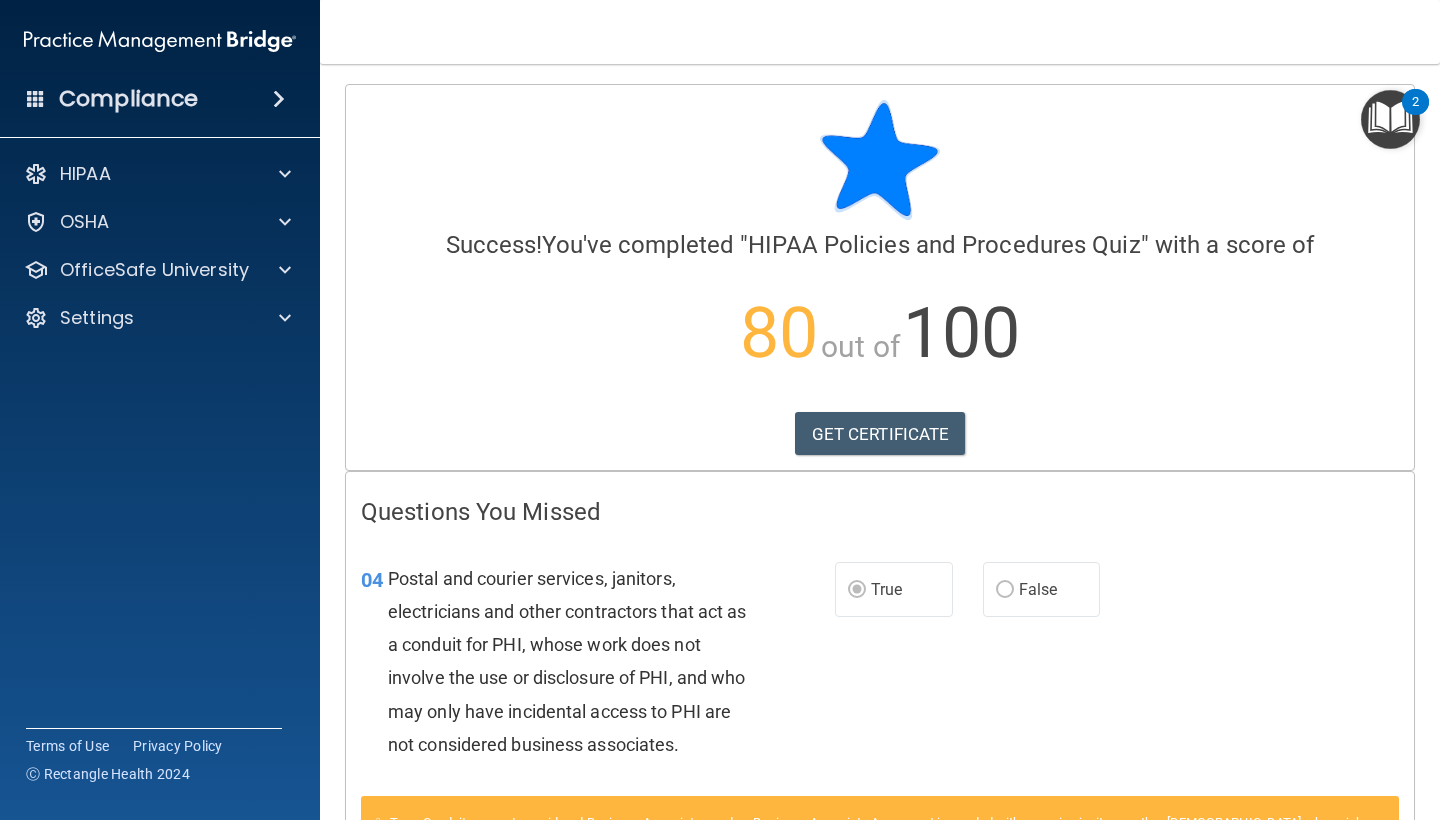 scroll, scrollTop: 0, scrollLeft: 0, axis: both 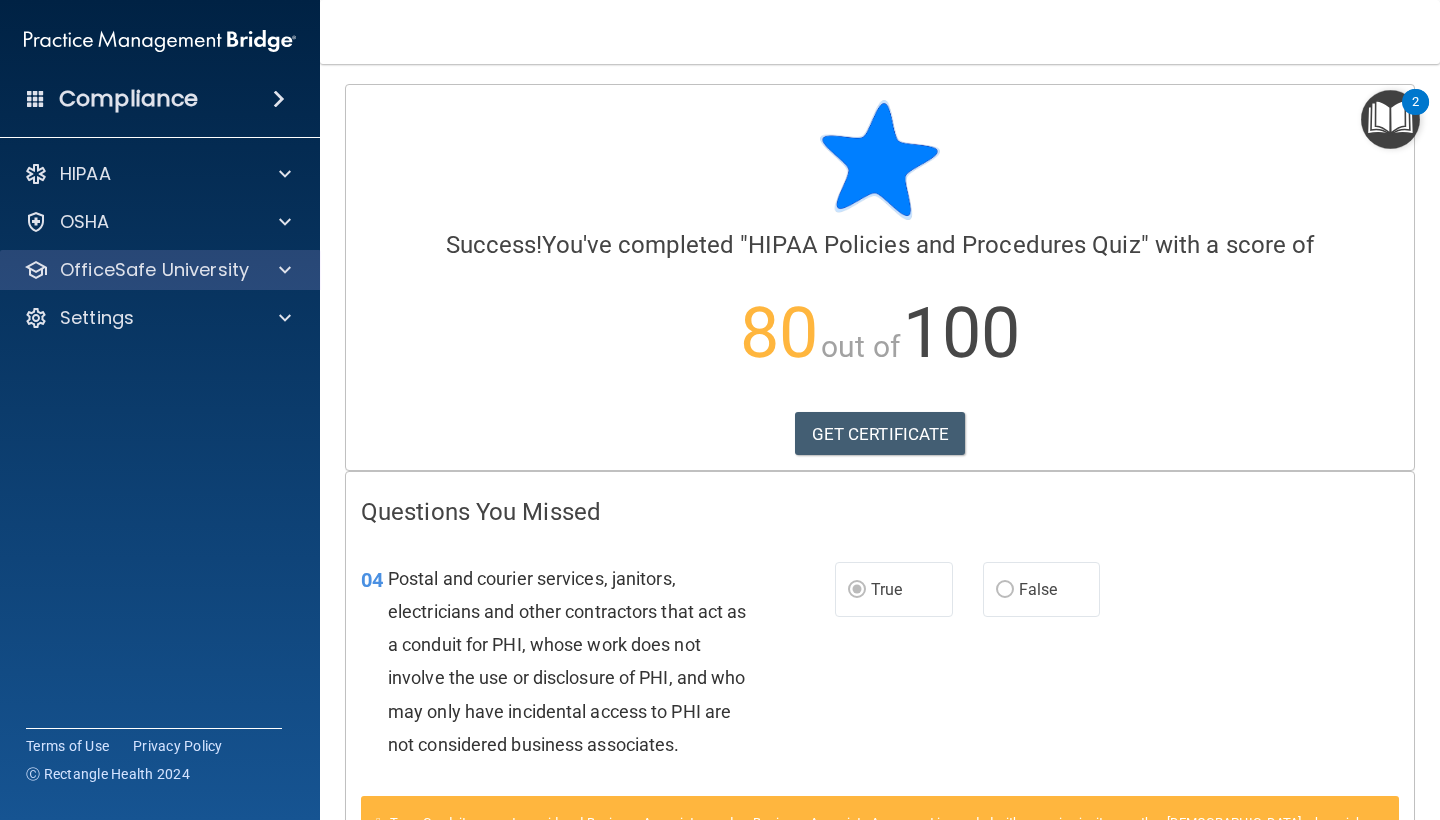 click on "OfficeSafe University" at bounding box center (154, 270) 